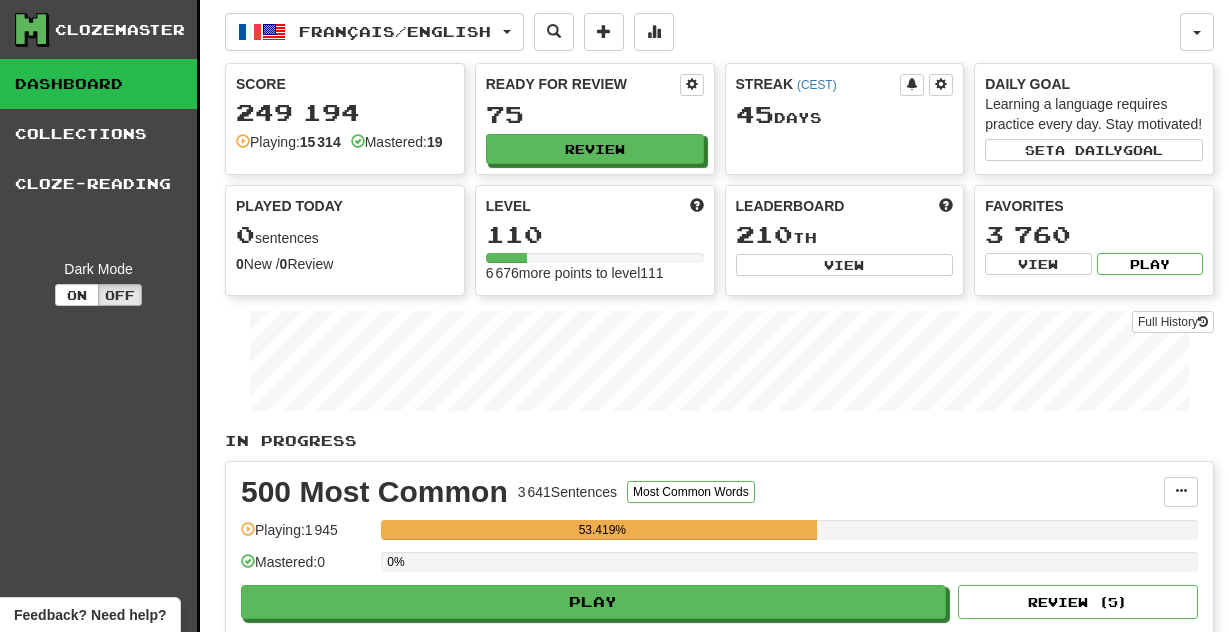 scroll, scrollTop: 0, scrollLeft: 0, axis: both 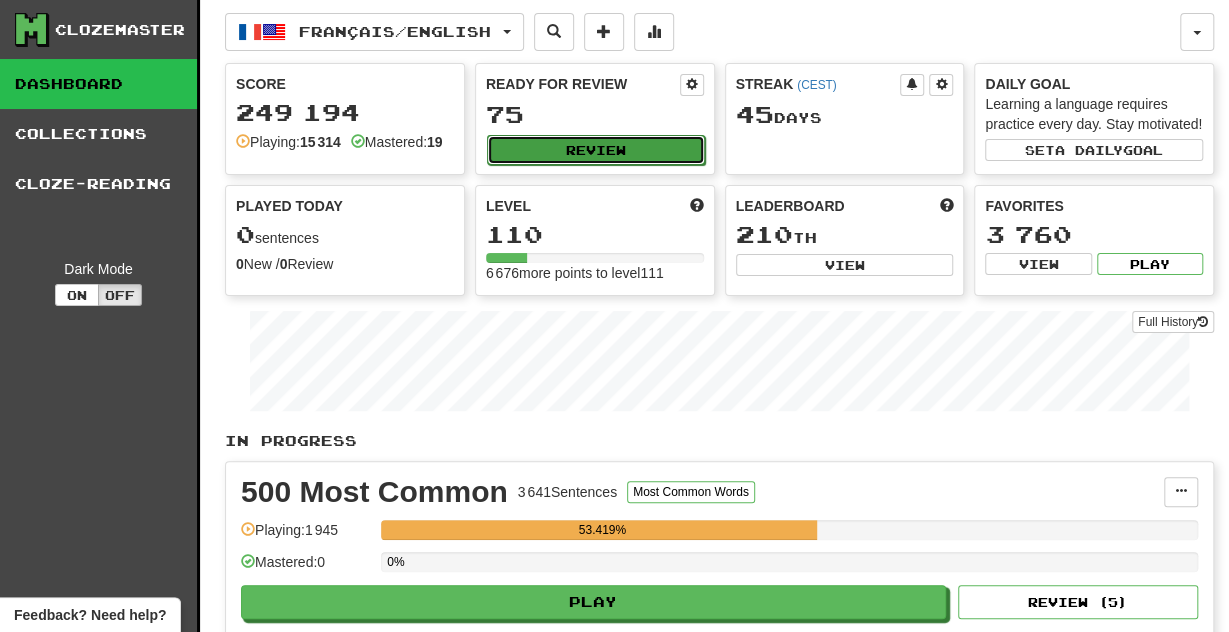 click on "Review" at bounding box center (596, 150) 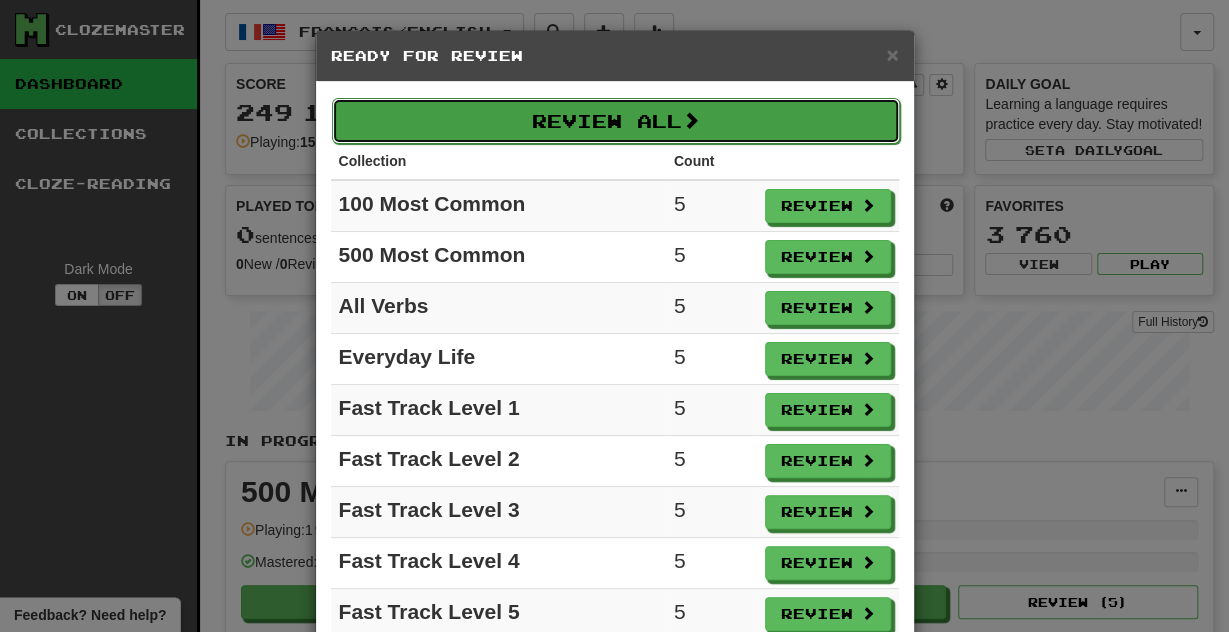 click on "Review All" at bounding box center (616, 121) 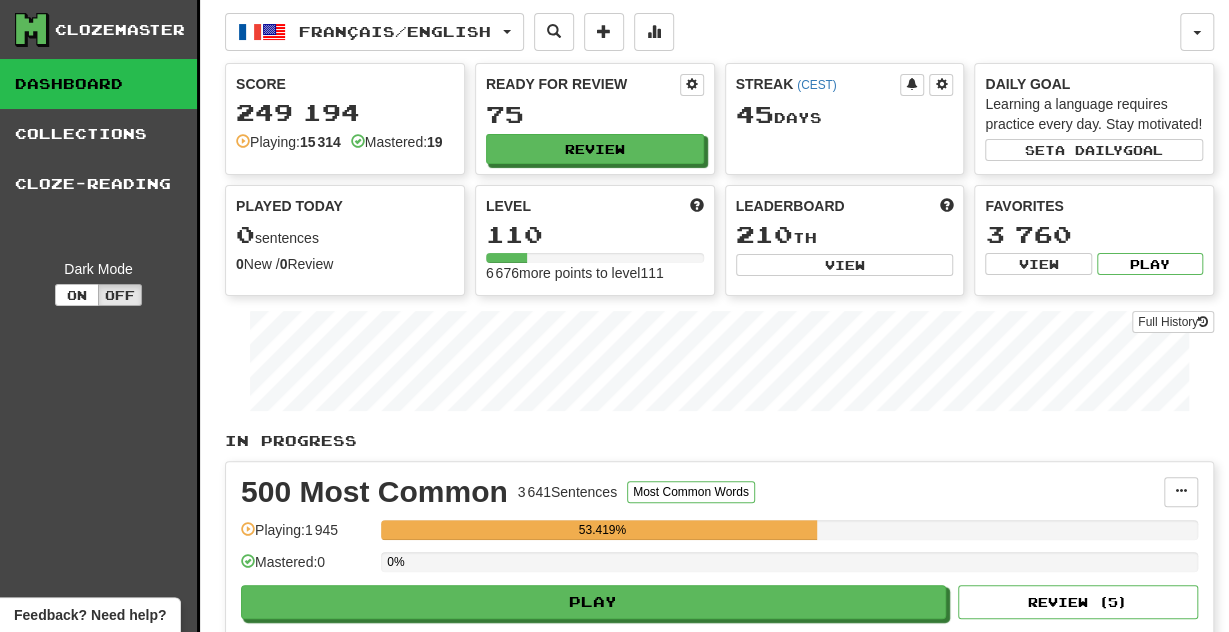 select on "**" 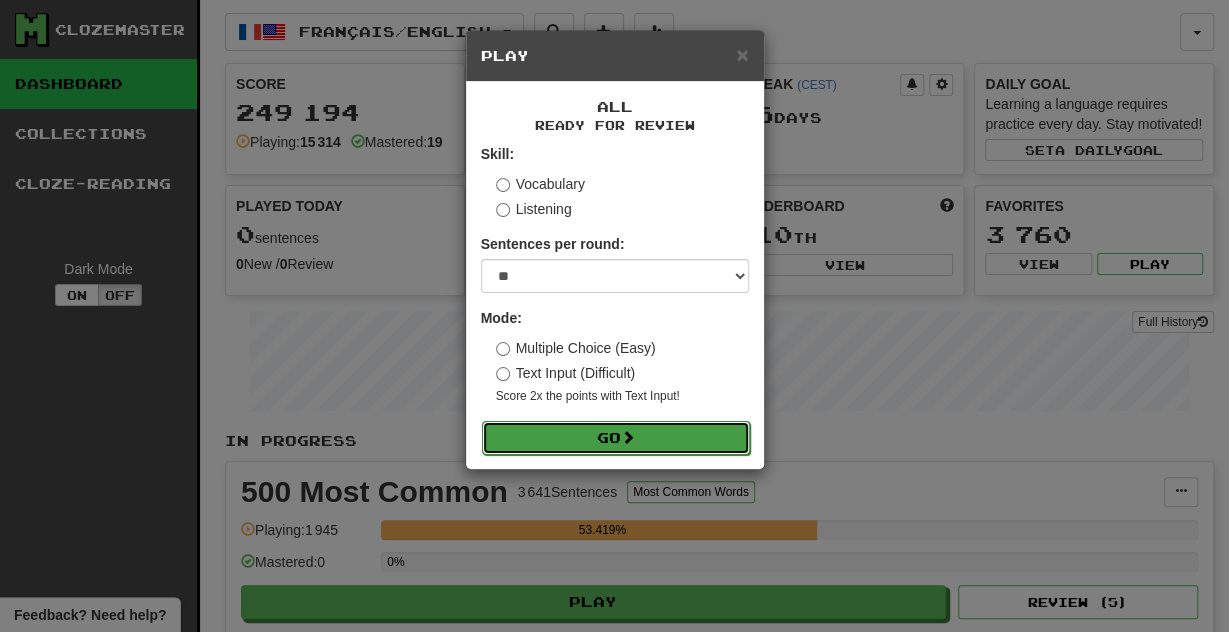 click on "Go" at bounding box center [616, 438] 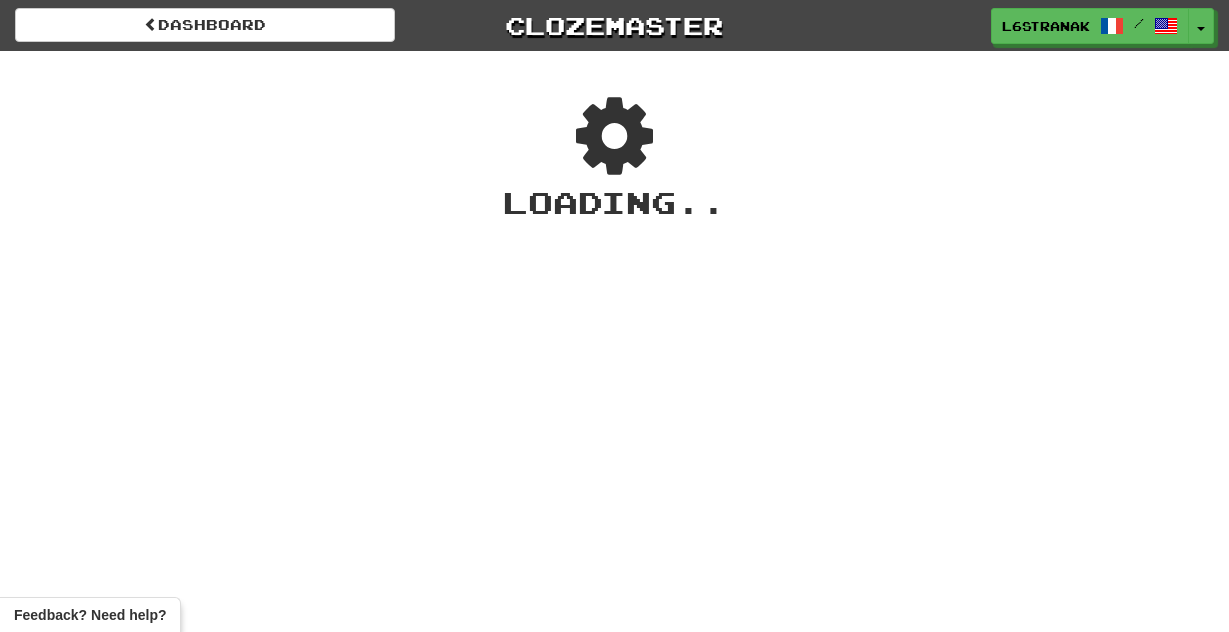 scroll, scrollTop: 0, scrollLeft: 0, axis: both 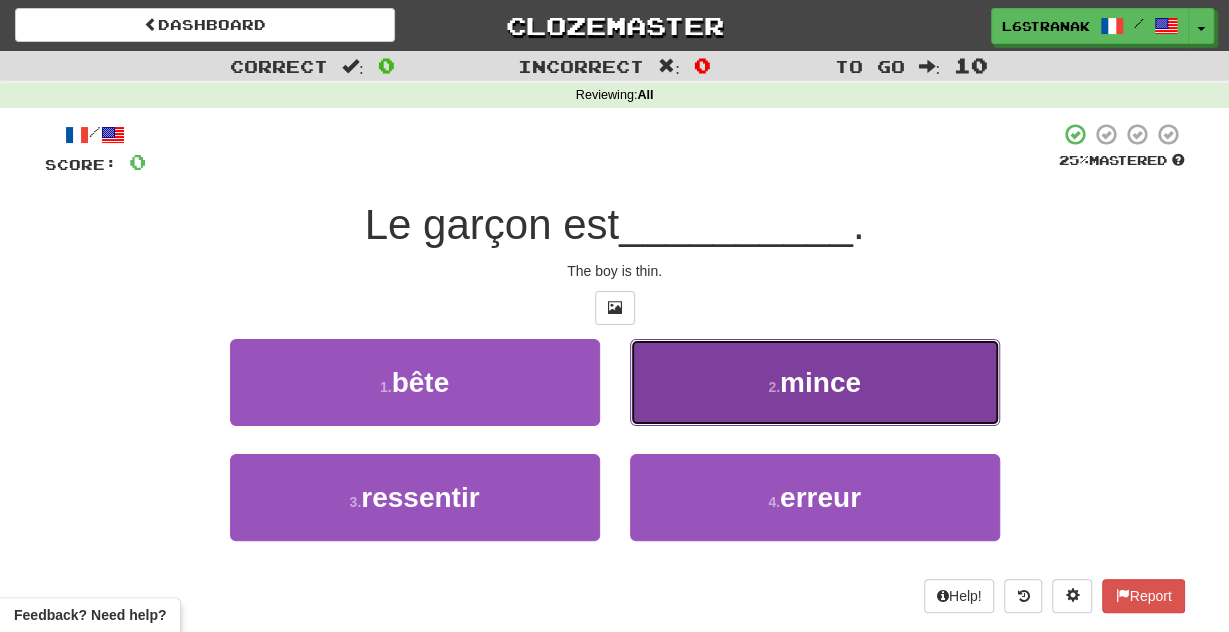click on "mince" at bounding box center (820, 382) 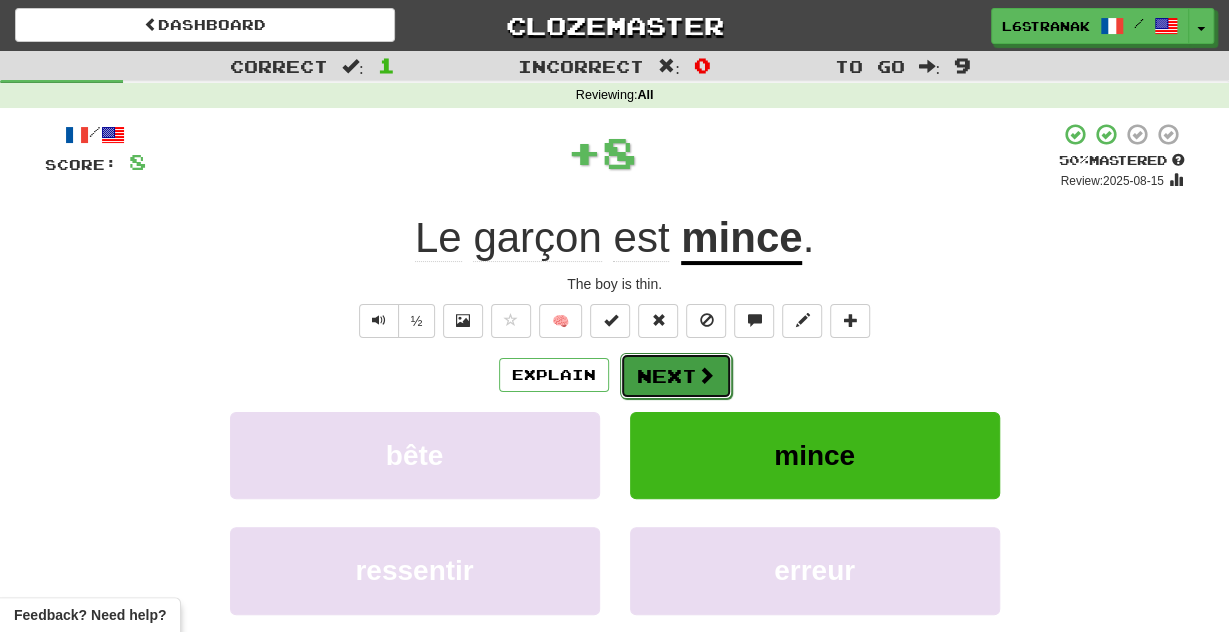 click on "Next" at bounding box center [676, 376] 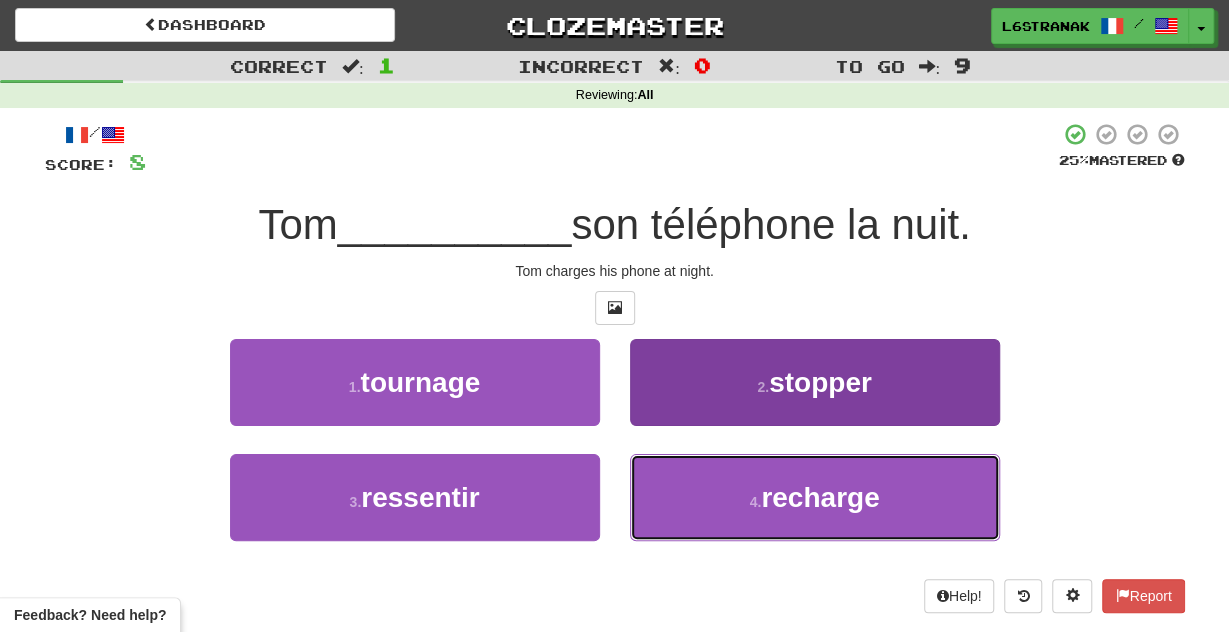 click on "recharge" at bounding box center (820, 497) 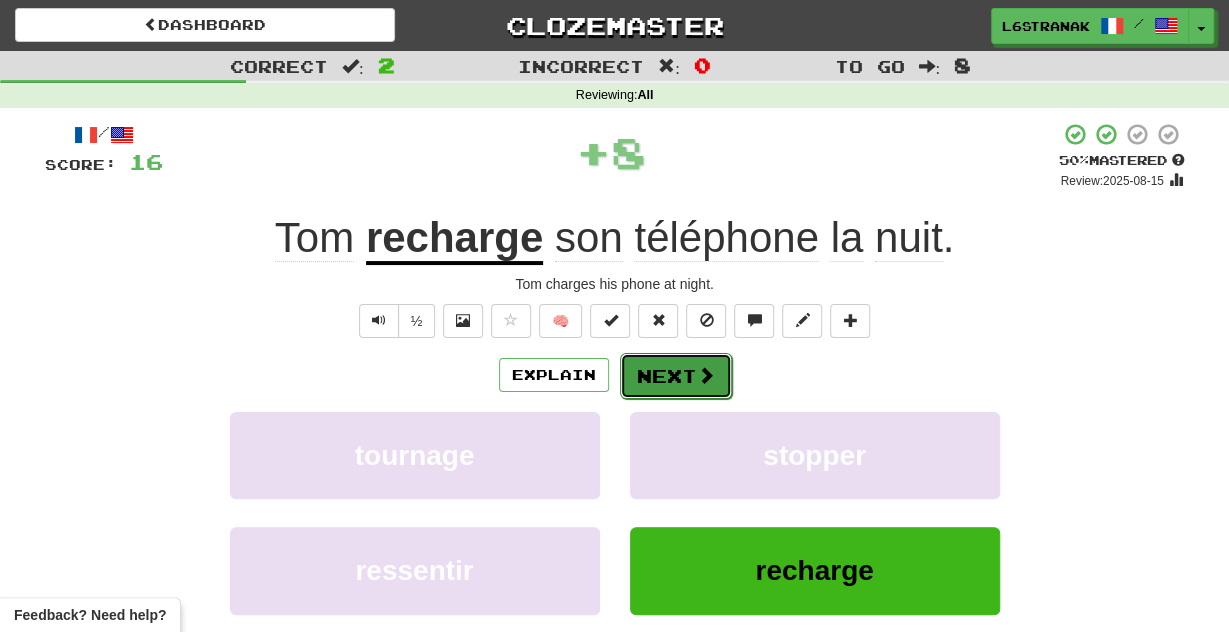 click at bounding box center (706, 375) 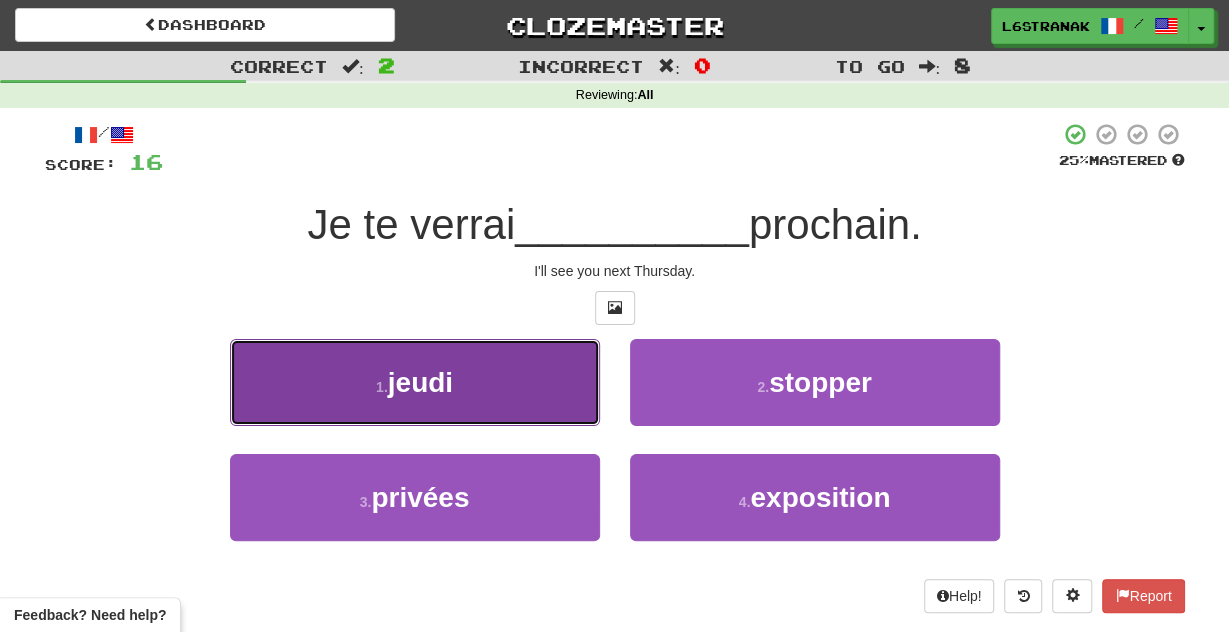 click on "1 .  jeudi" at bounding box center [415, 382] 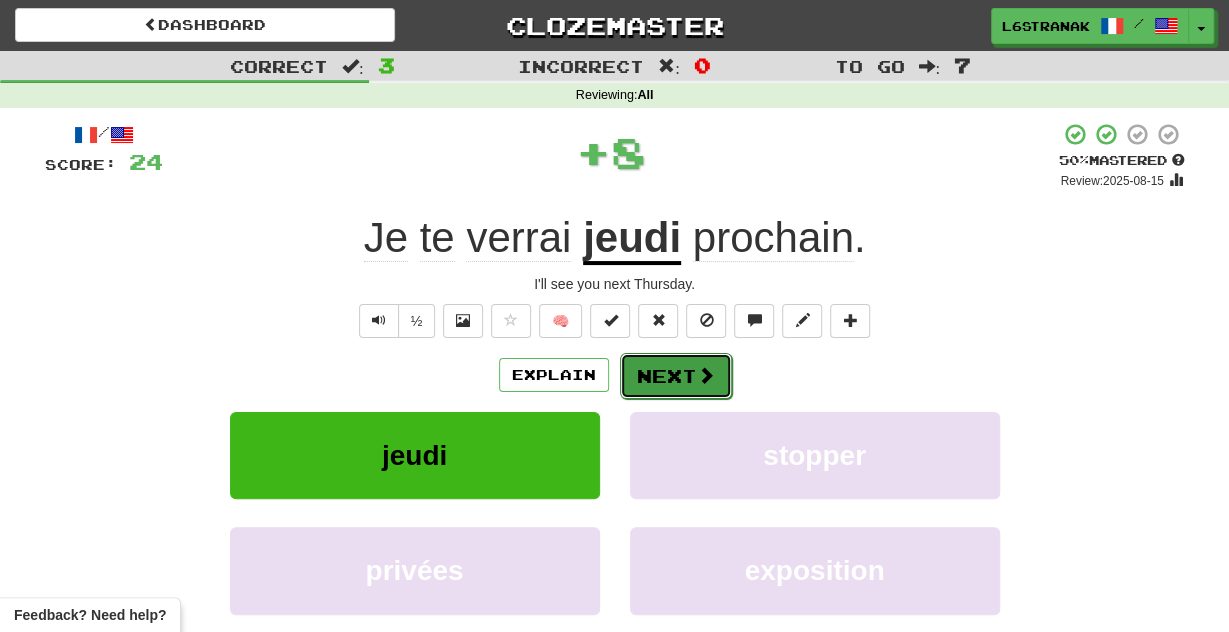 click on "Next" at bounding box center [676, 376] 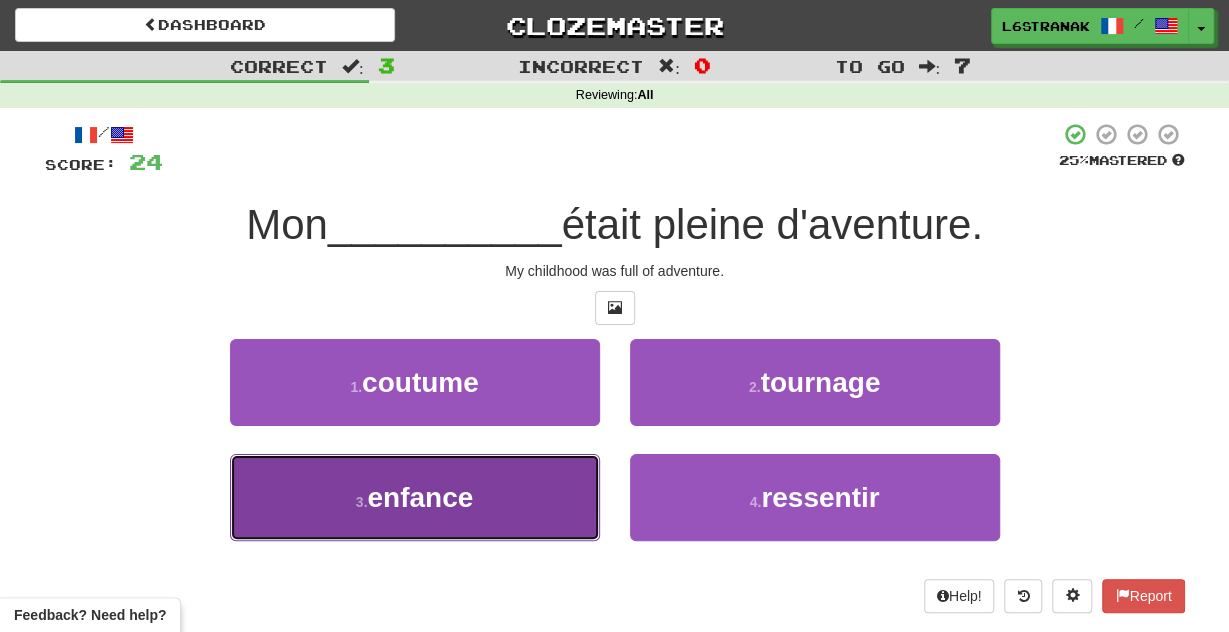 click on "3 .  enfance" at bounding box center (415, 497) 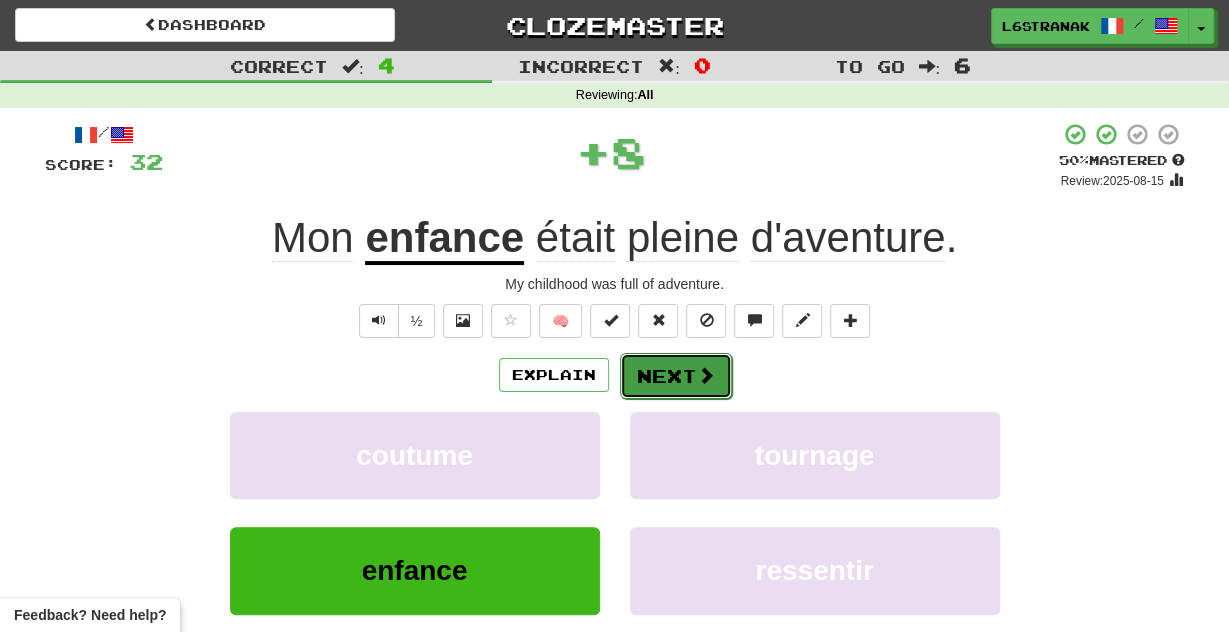 click on "Next" at bounding box center (676, 376) 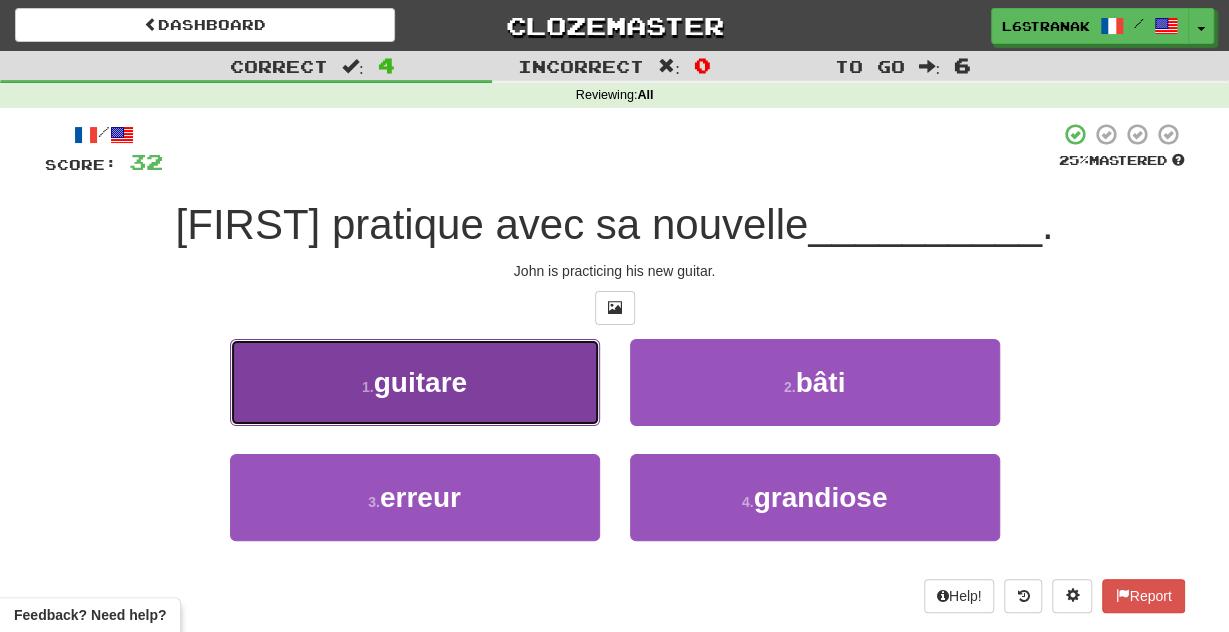 click on "1 .  guitare" at bounding box center [415, 382] 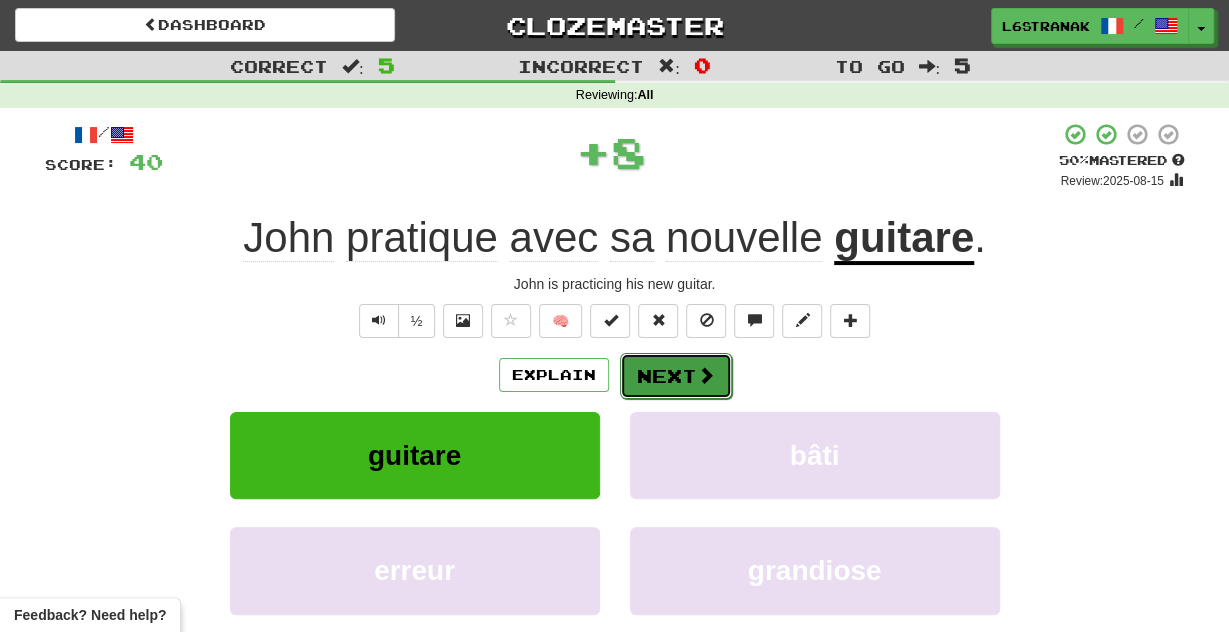 click on "Next" at bounding box center [676, 376] 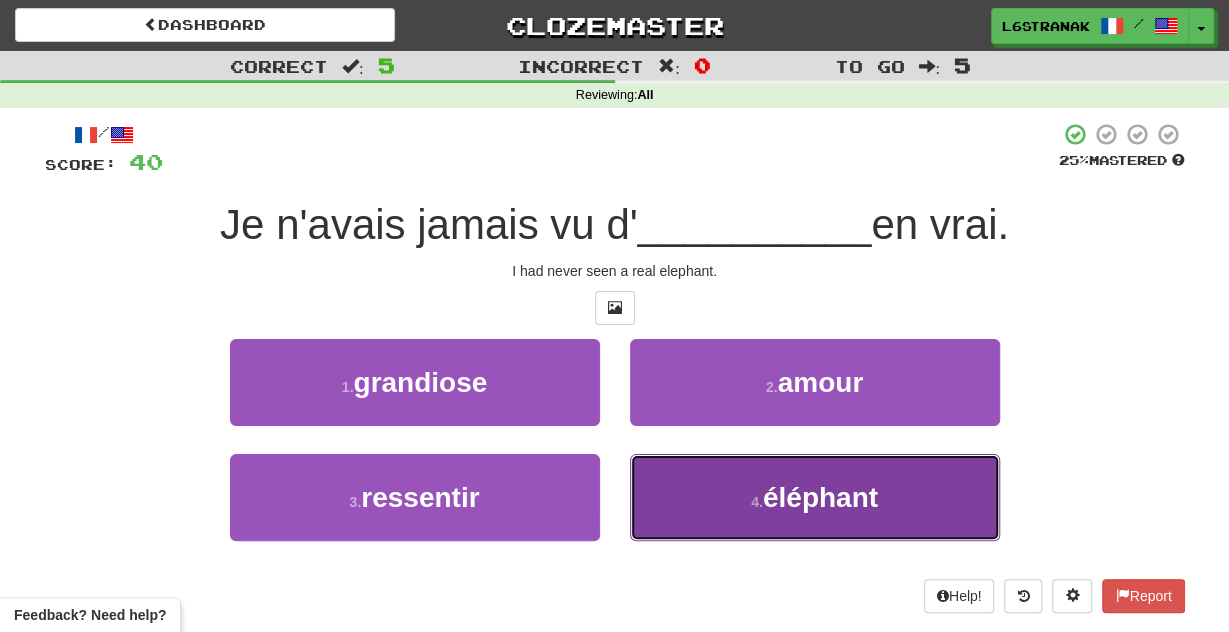 click on "4 .  éléphant" at bounding box center (815, 497) 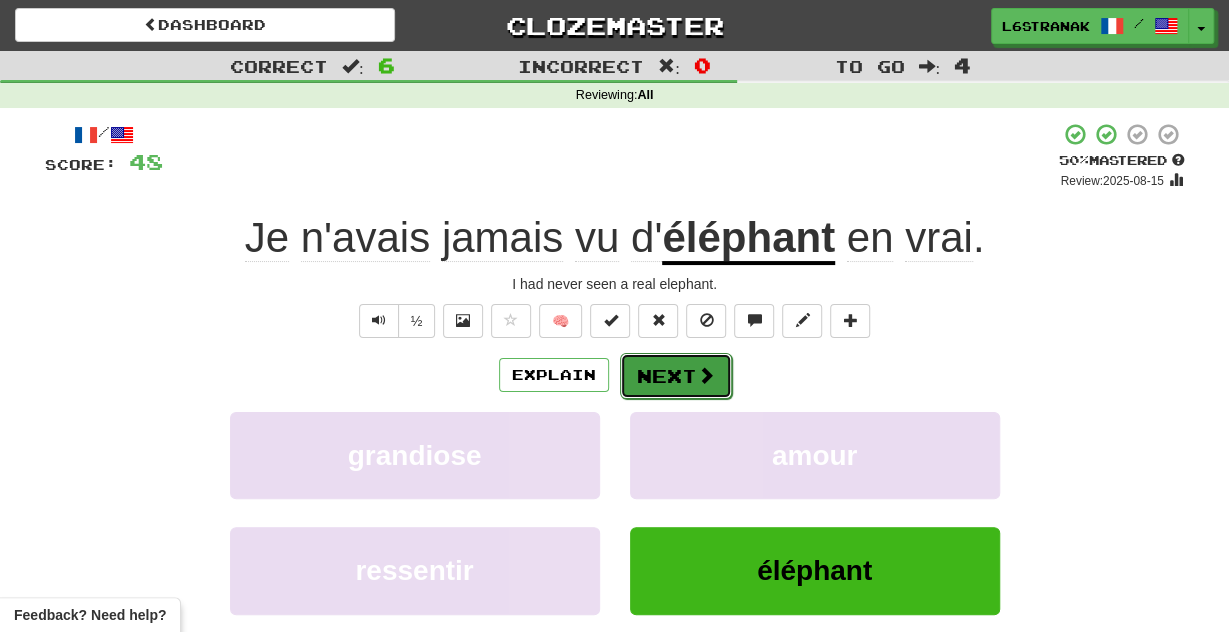 click on "Next" at bounding box center [676, 376] 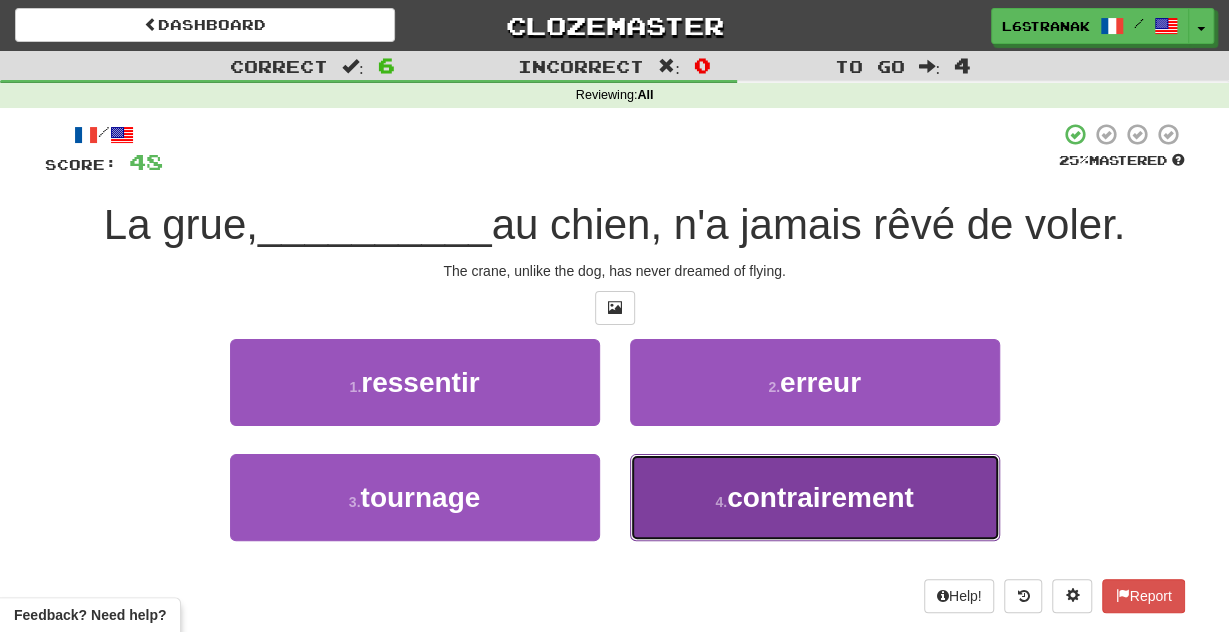 click on "contrairement" at bounding box center [820, 497] 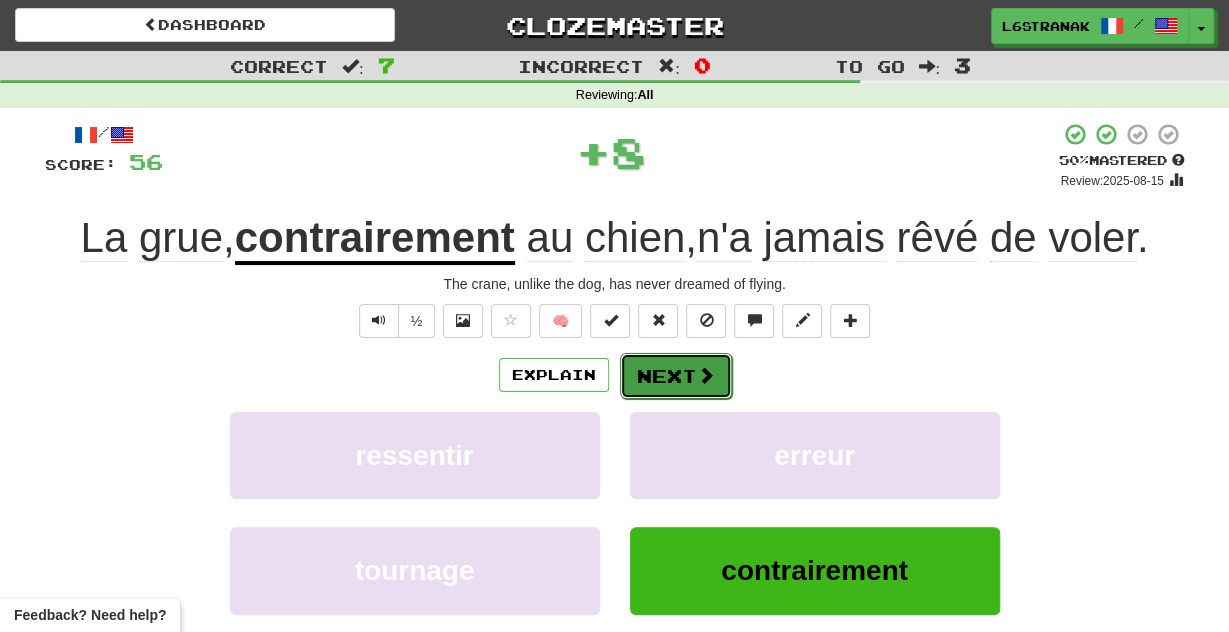 click on "Next" at bounding box center (676, 376) 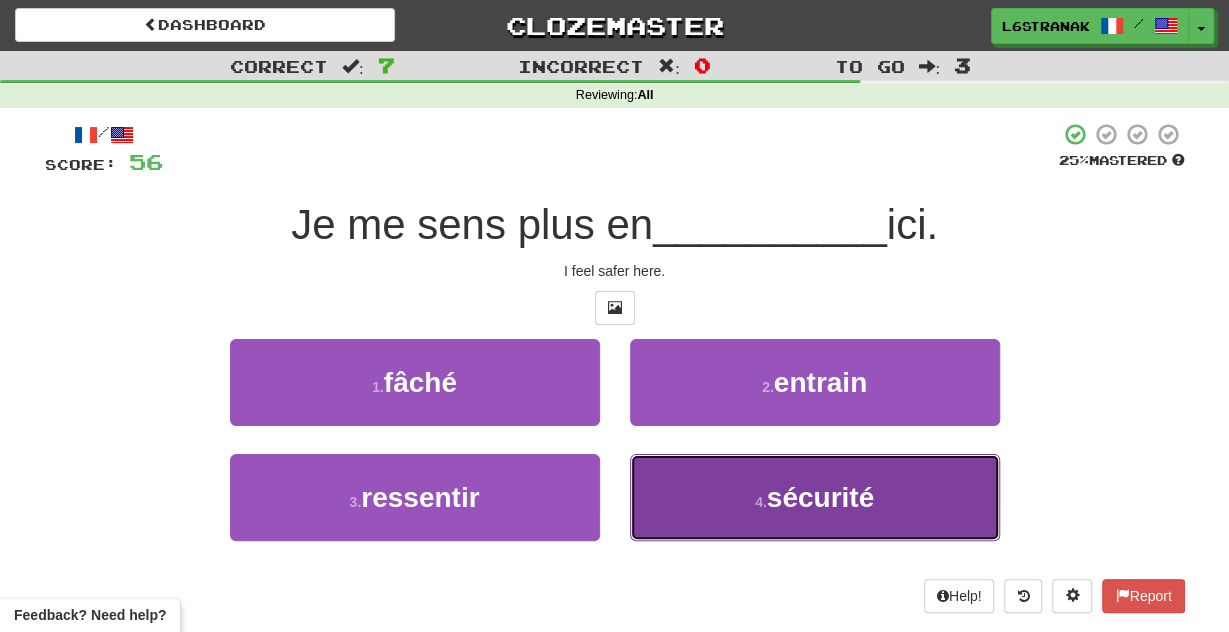 click on "4 .  sécurité" at bounding box center (815, 497) 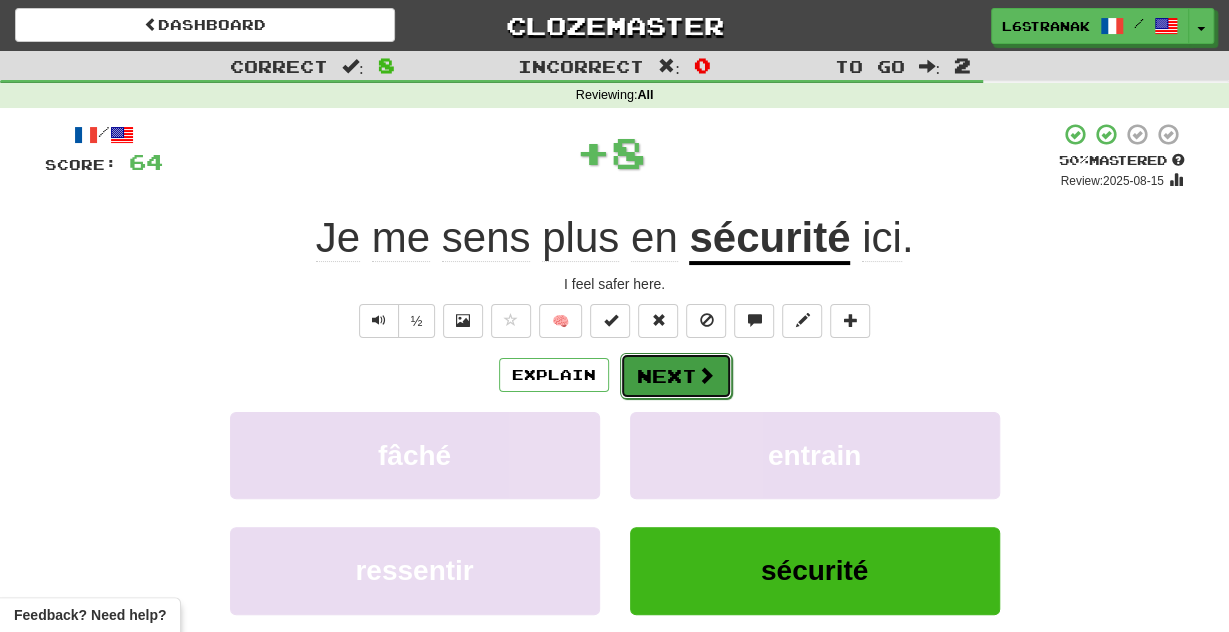 click on "Next" at bounding box center (676, 376) 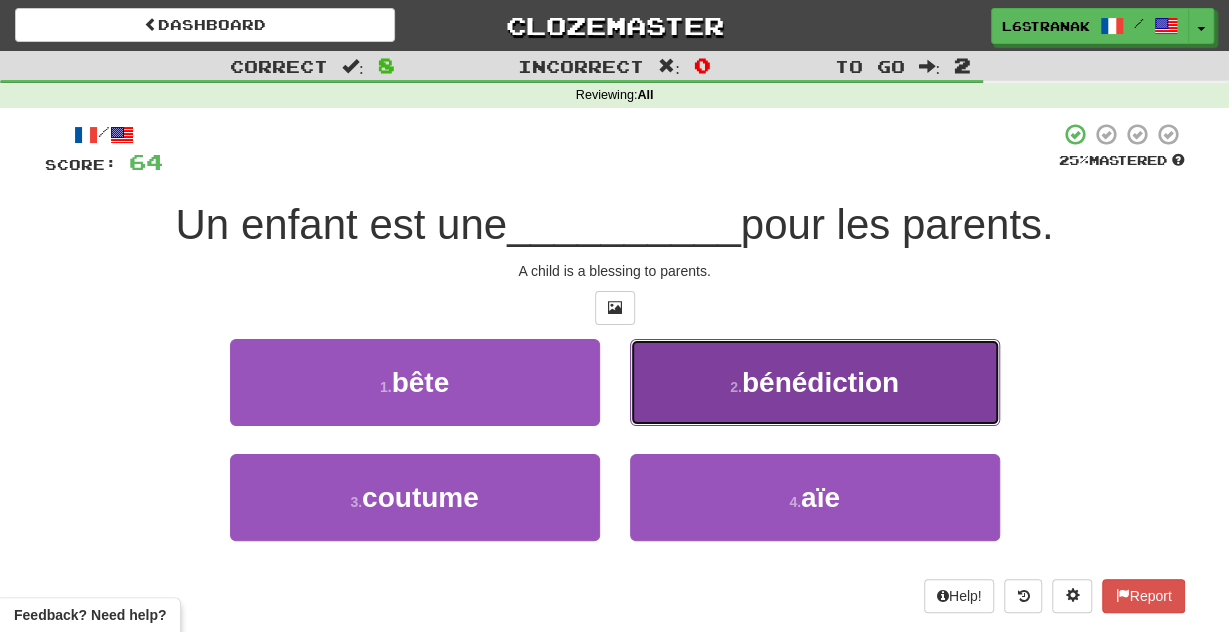 click on "2 .  bénédiction" at bounding box center (815, 382) 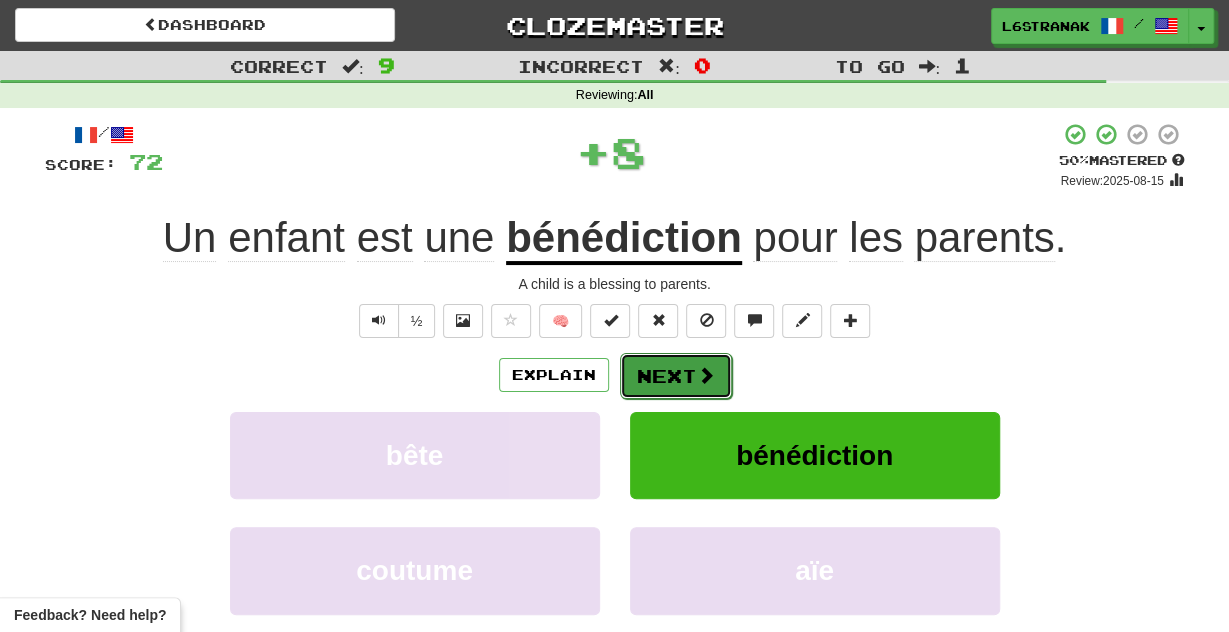 click on "Next" at bounding box center [676, 376] 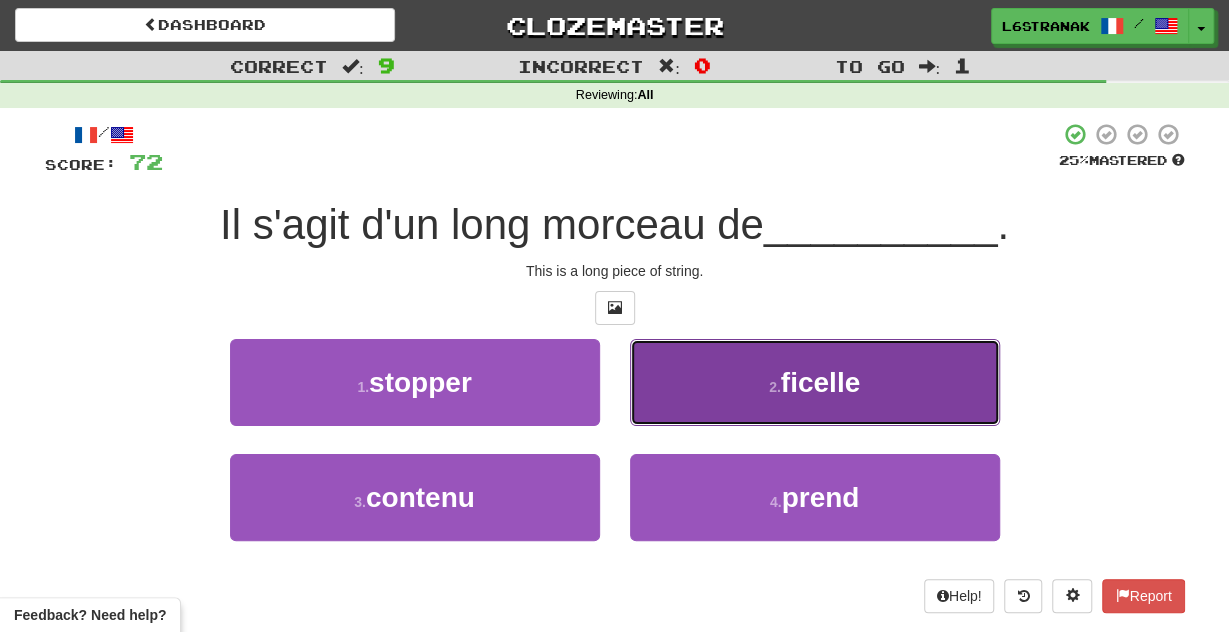 click on "2 .  ficelle" at bounding box center (815, 382) 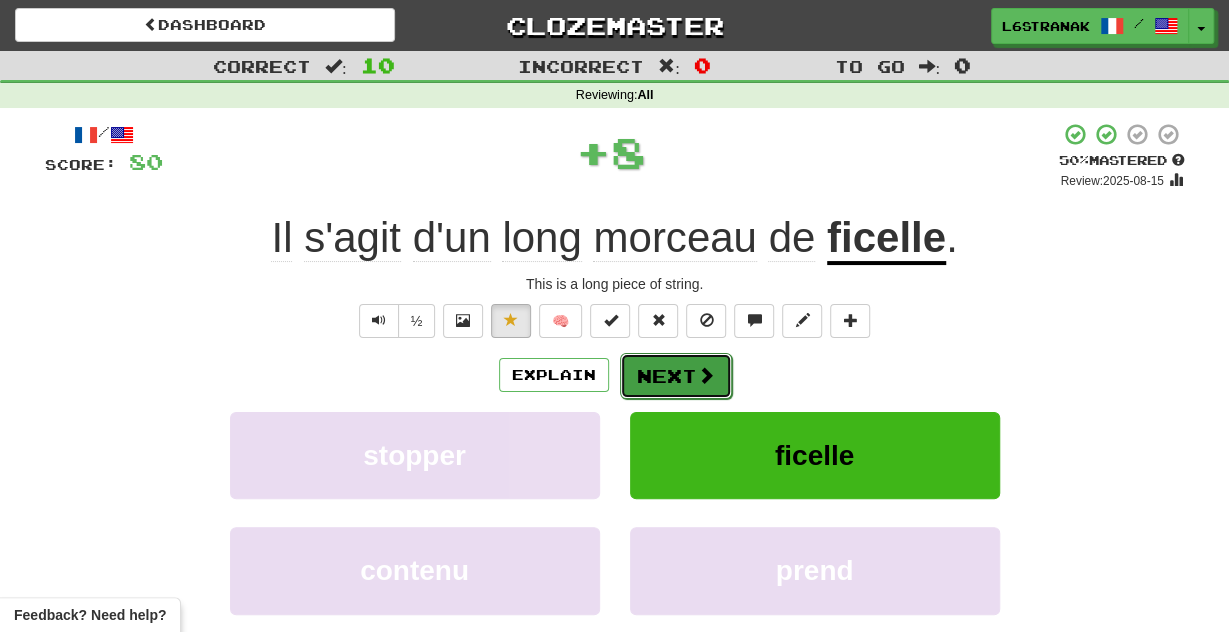 click on "Next" at bounding box center [676, 376] 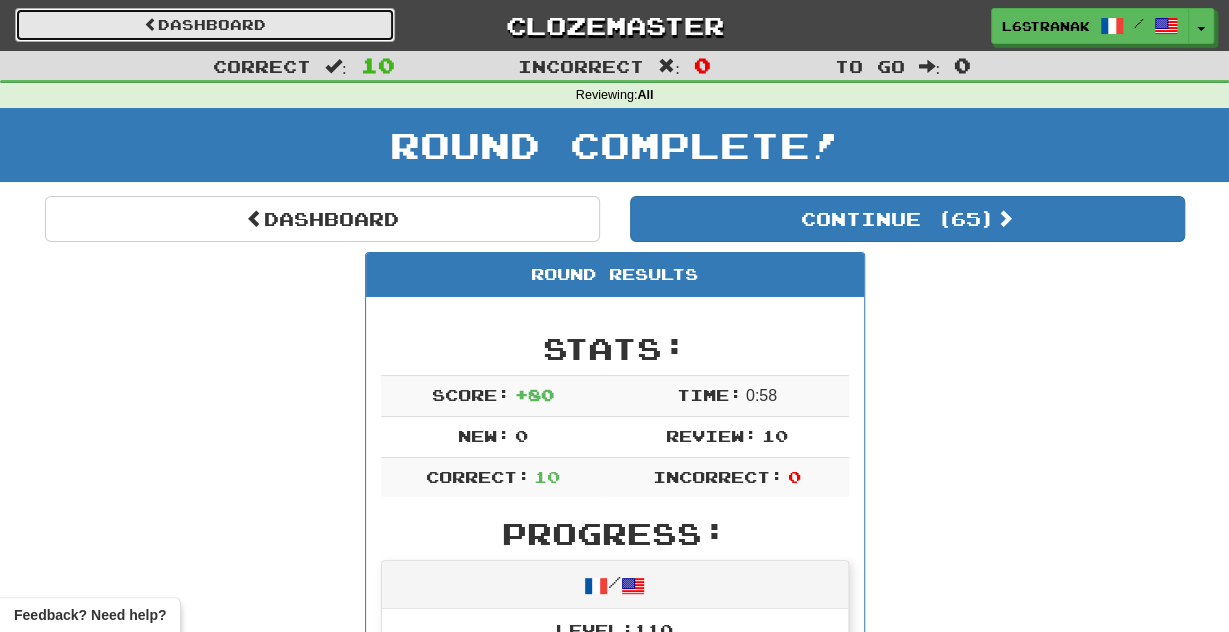 click on "Dashboard" at bounding box center [205, 25] 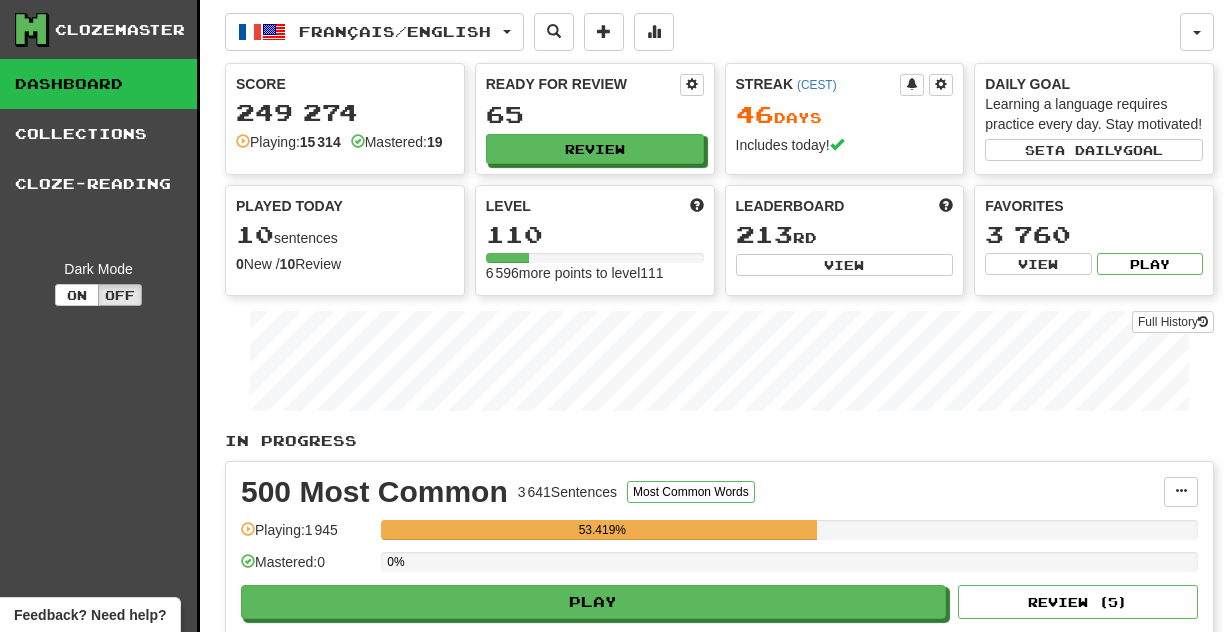 scroll, scrollTop: 0, scrollLeft: 0, axis: both 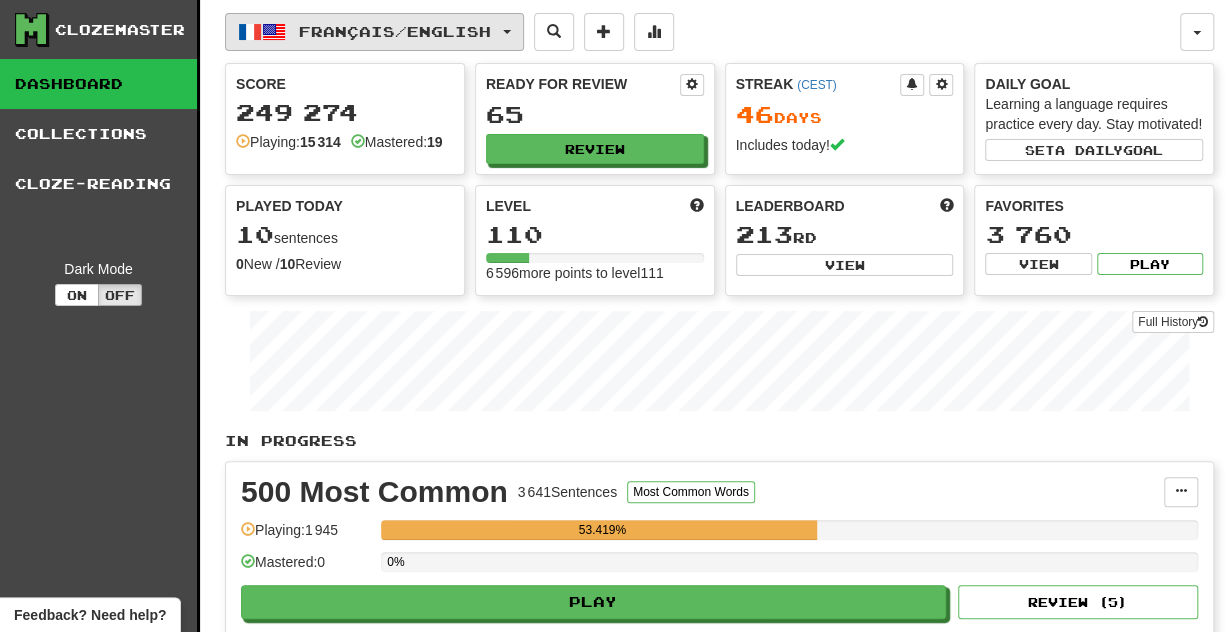 click on "Français  /  English" at bounding box center (395, 31) 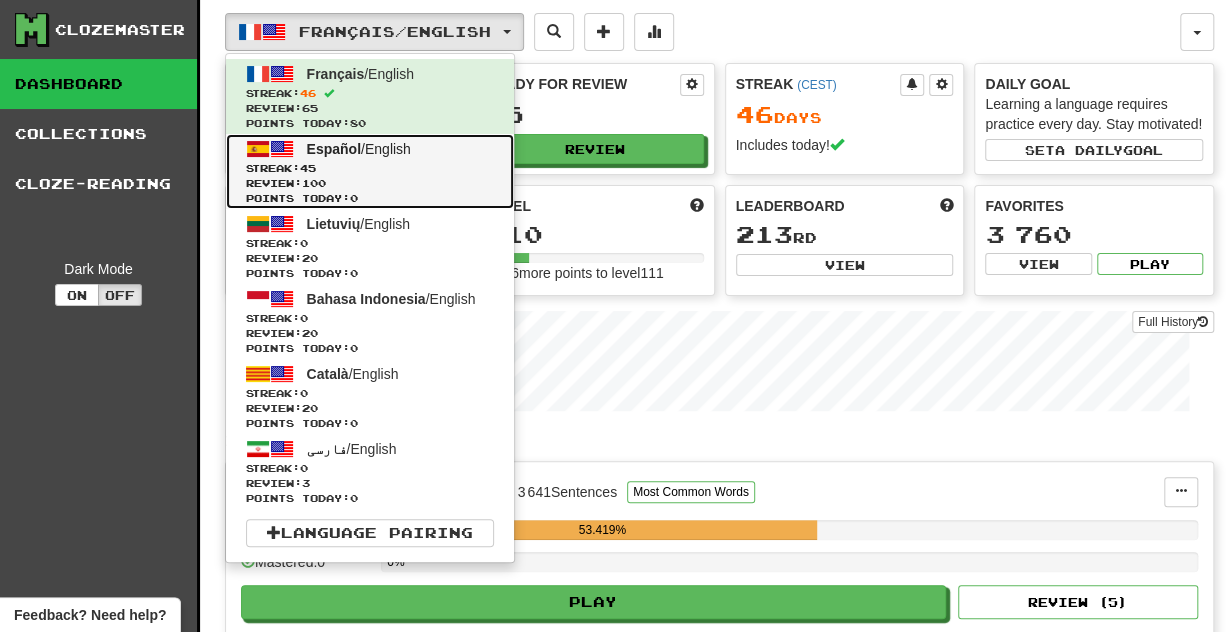 click on "Streak:  45" at bounding box center [370, 168] 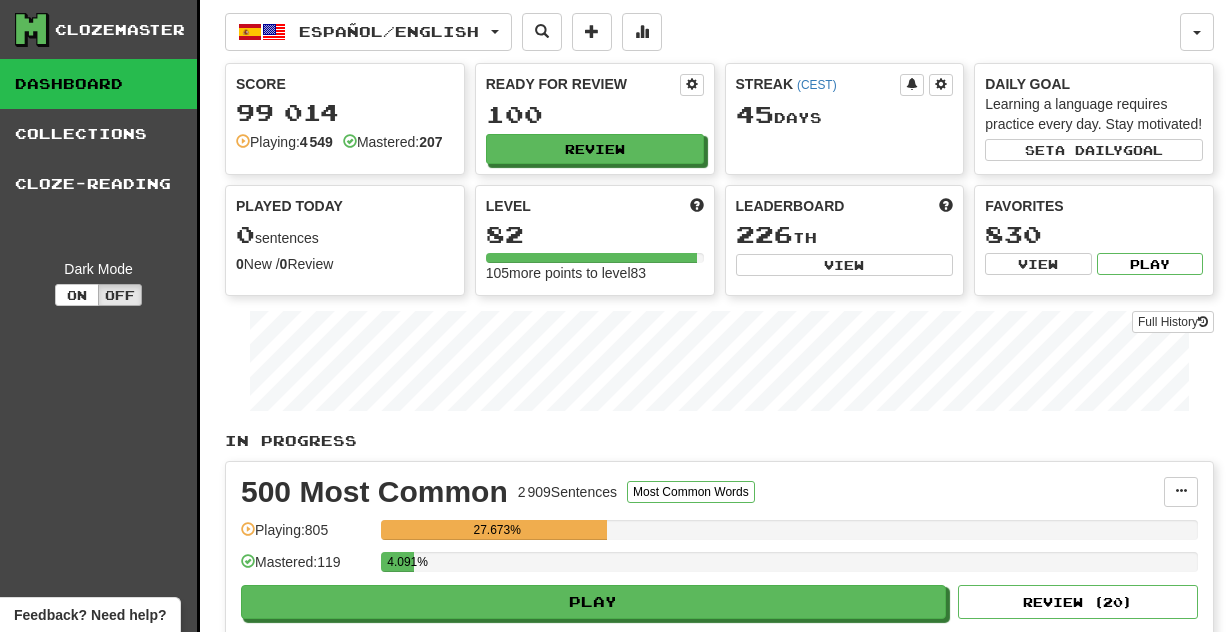 scroll, scrollTop: 0, scrollLeft: 0, axis: both 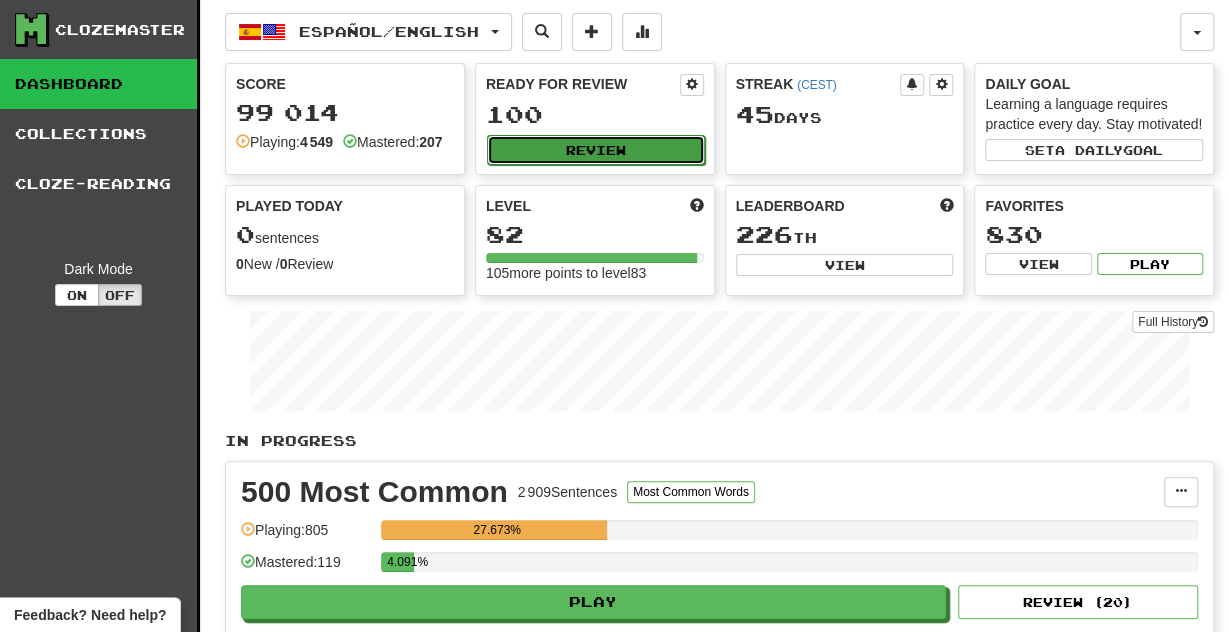 click on "Review" at bounding box center (596, 150) 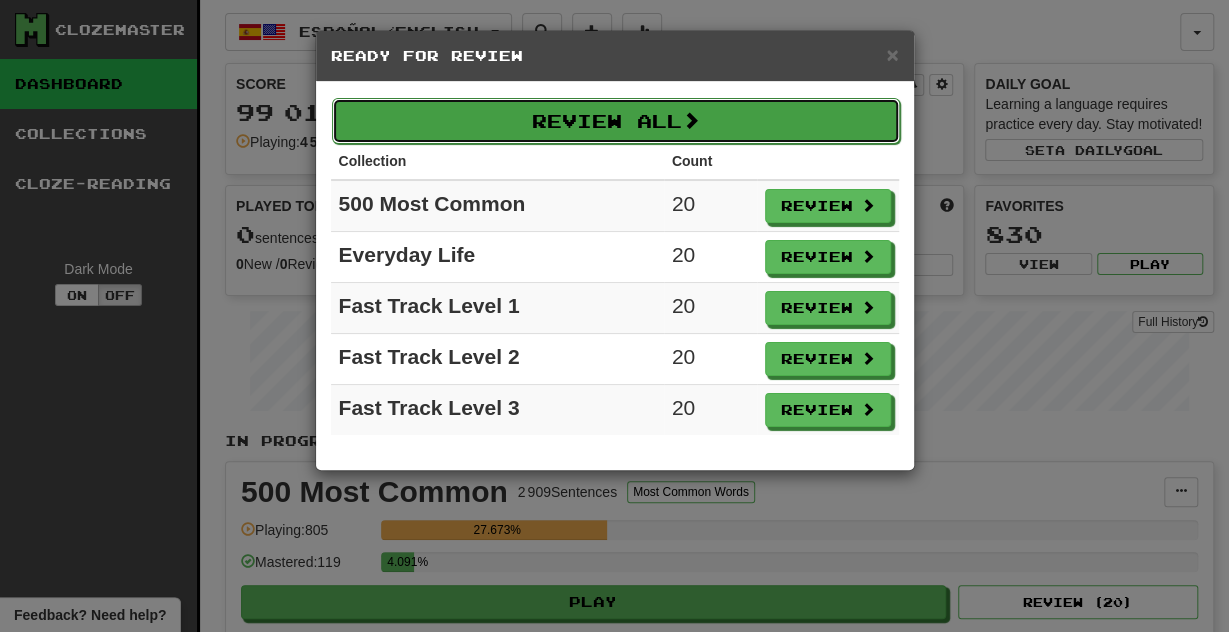 click on "Review All" at bounding box center (616, 121) 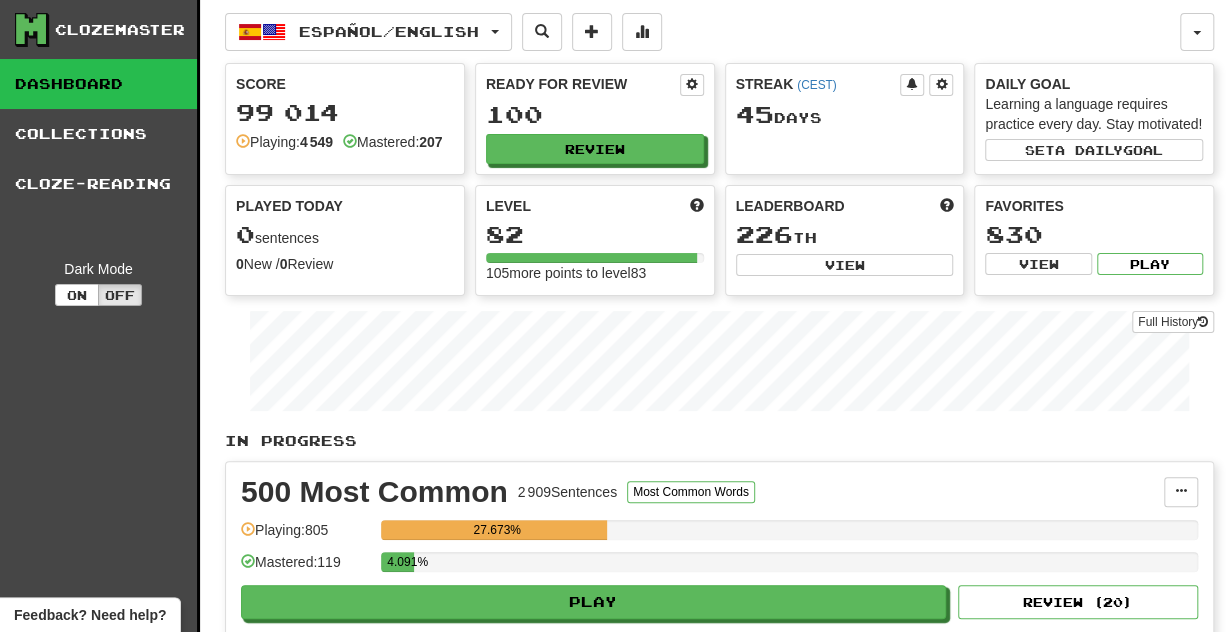 select on "**" 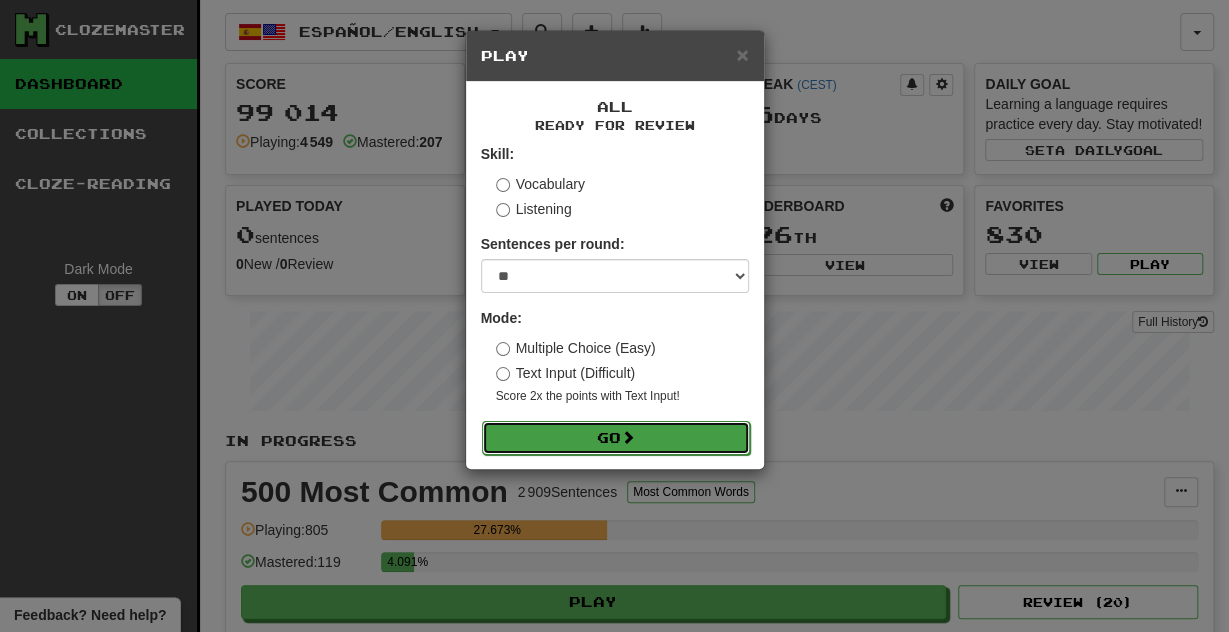 click on "Go" at bounding box center [616, 438] 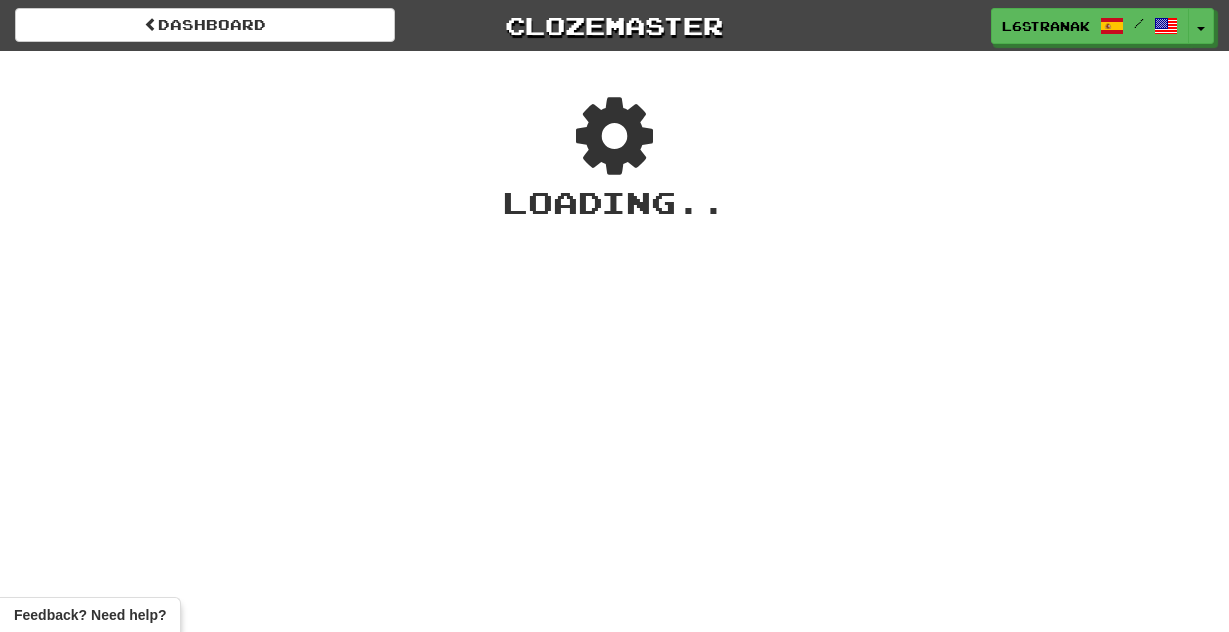 scroll, scrollTop: 0, scrollLeft: 0, axis: both 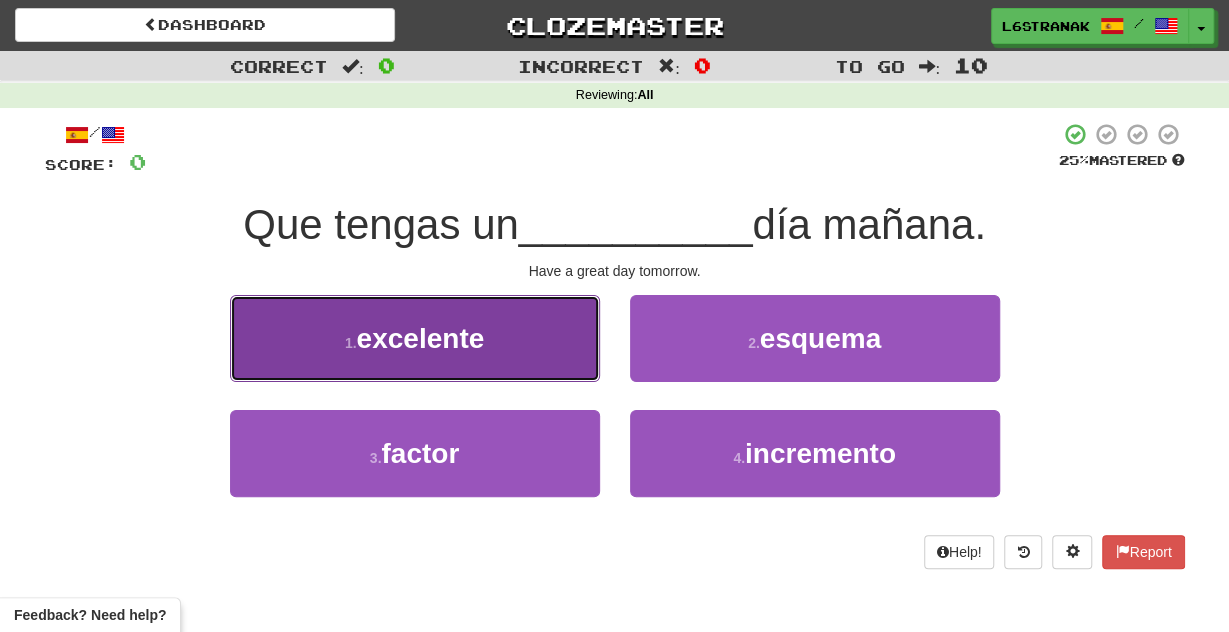 click on "1 .  excelente" at bounding box center [415, 338] 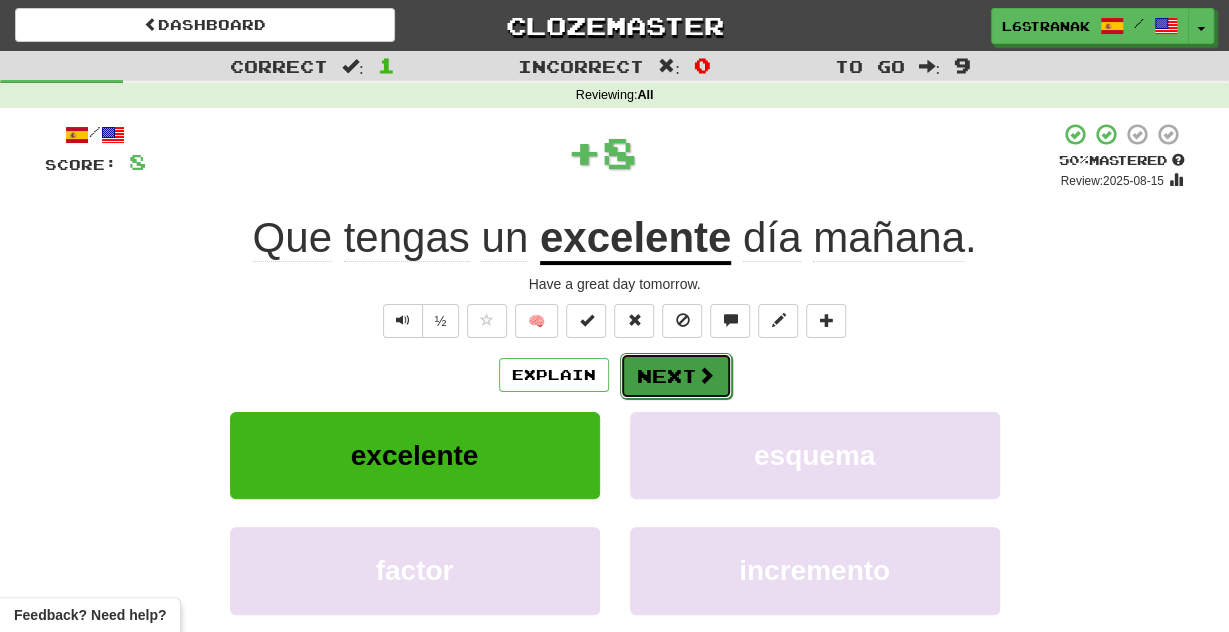 click on "Next" at bounding box center [676, 376] 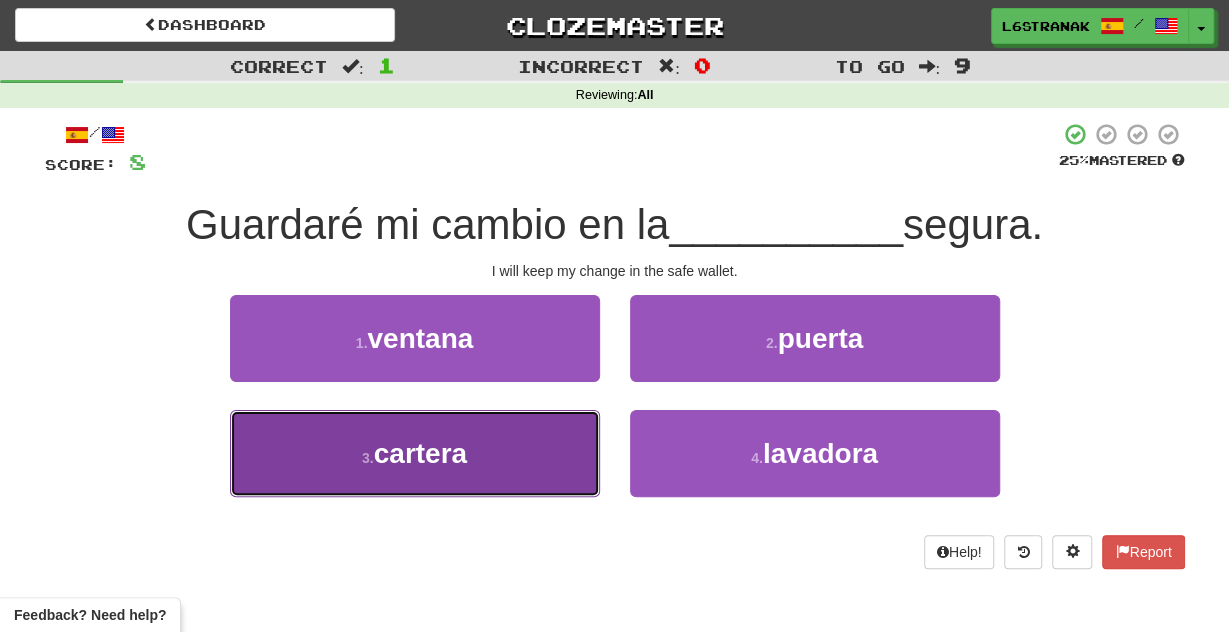 click on "3 .  cartera" at bounding box center (415, 453) 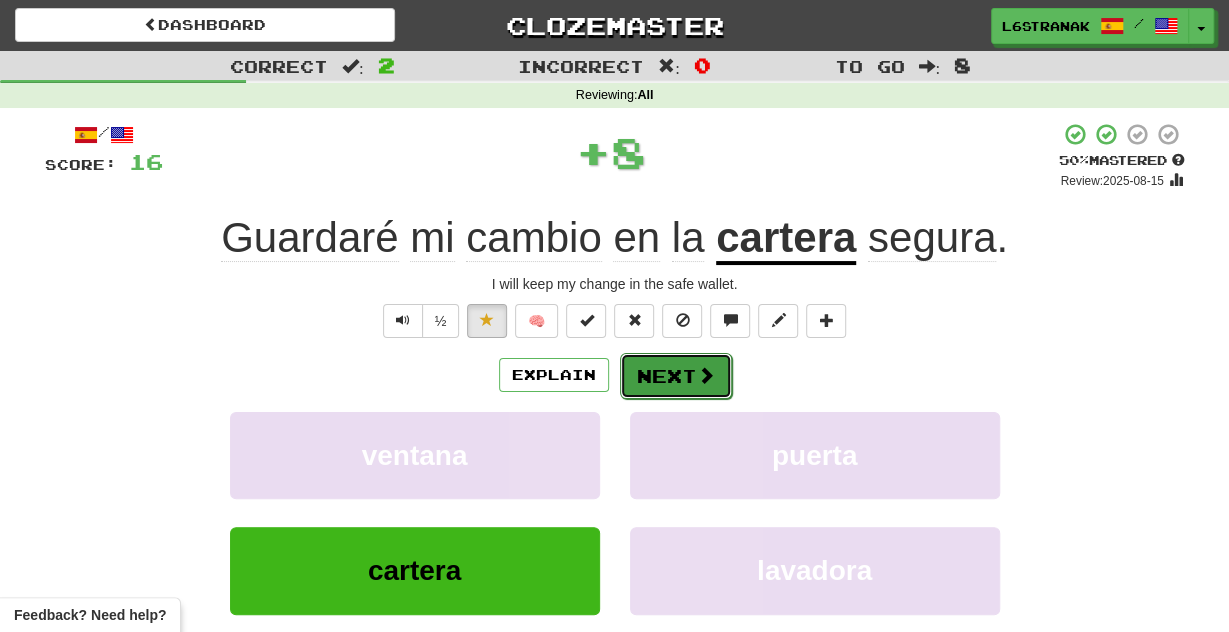 click on "Next" at bounding box center (676, 376) 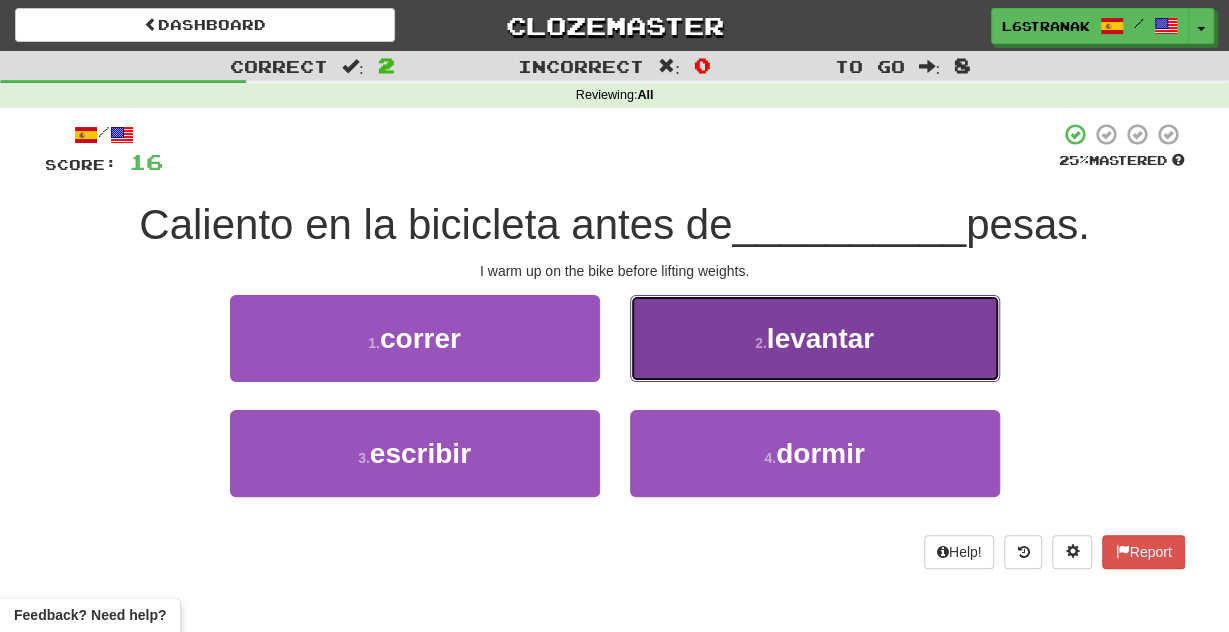 click on "2 .  levantar" at bounding box center (815, 338) 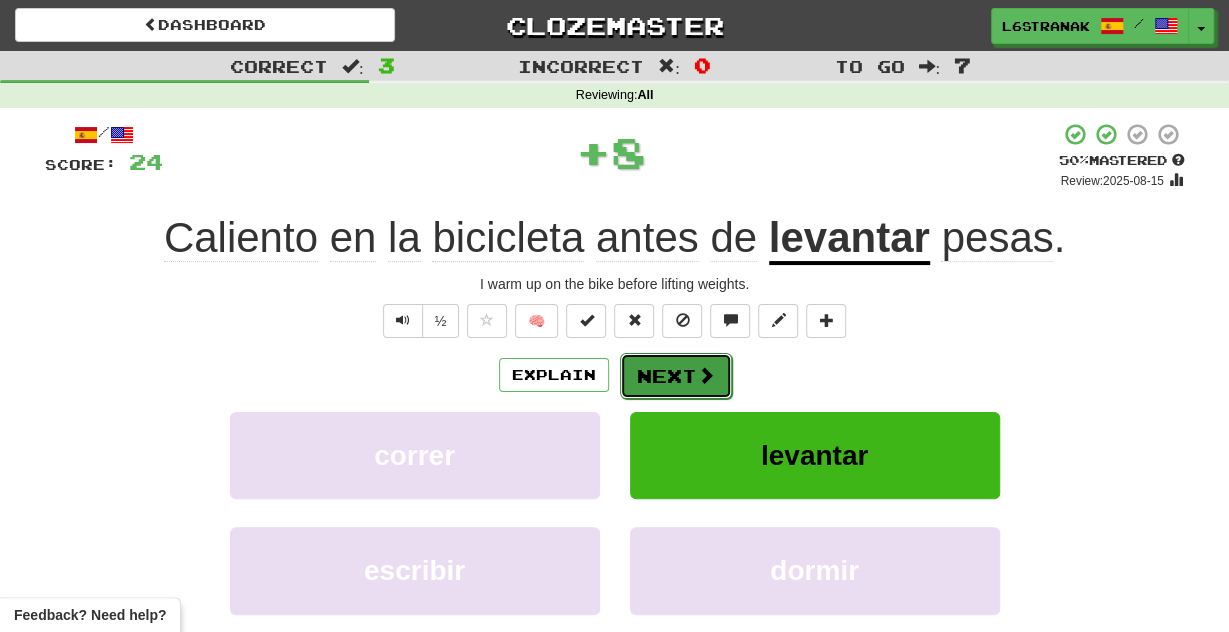 click on "Next" at bounding box center [676, 376] 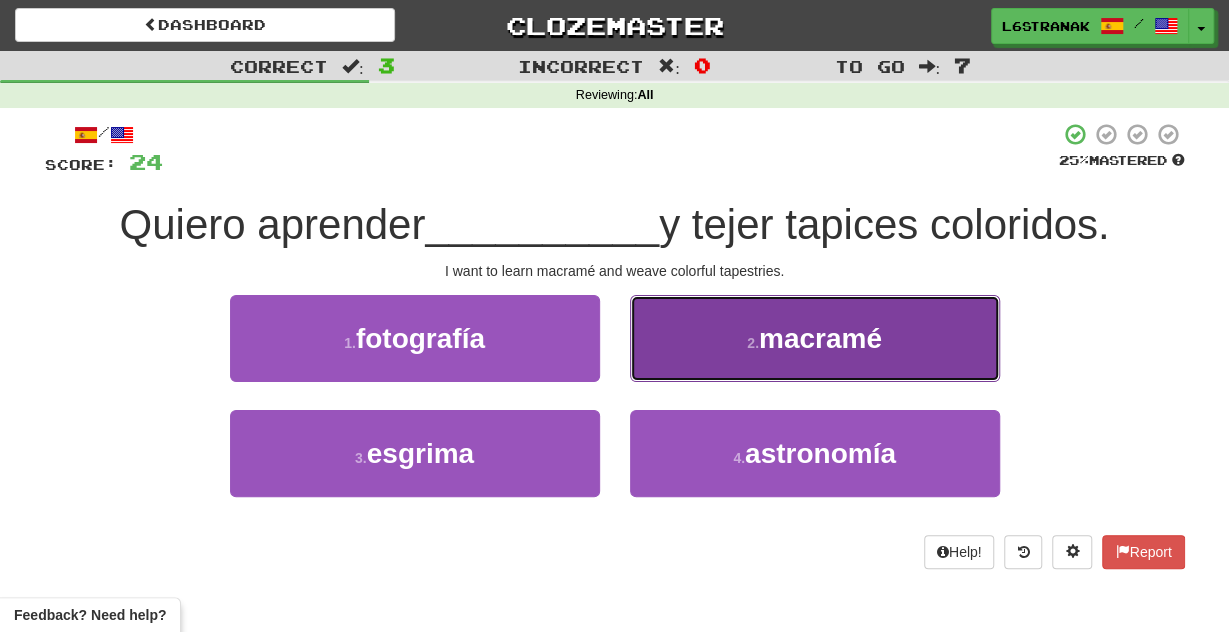 click on "2 .  macramé" at bounding box center [815, 338] 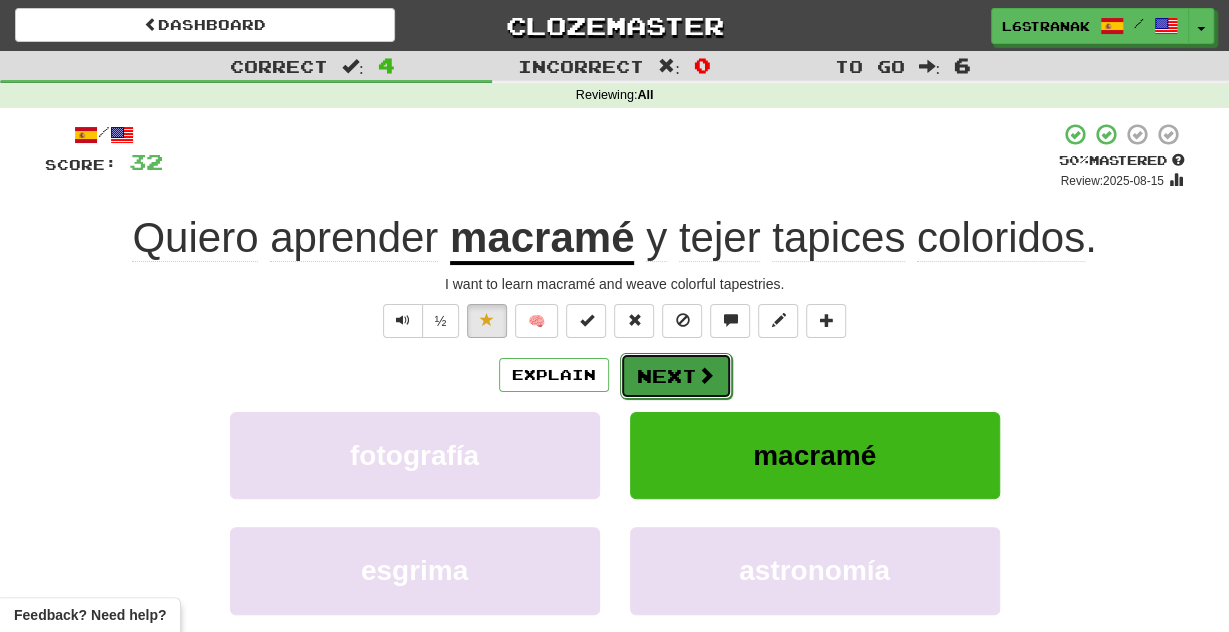 click on "Next" at bounding box center [676, 376] 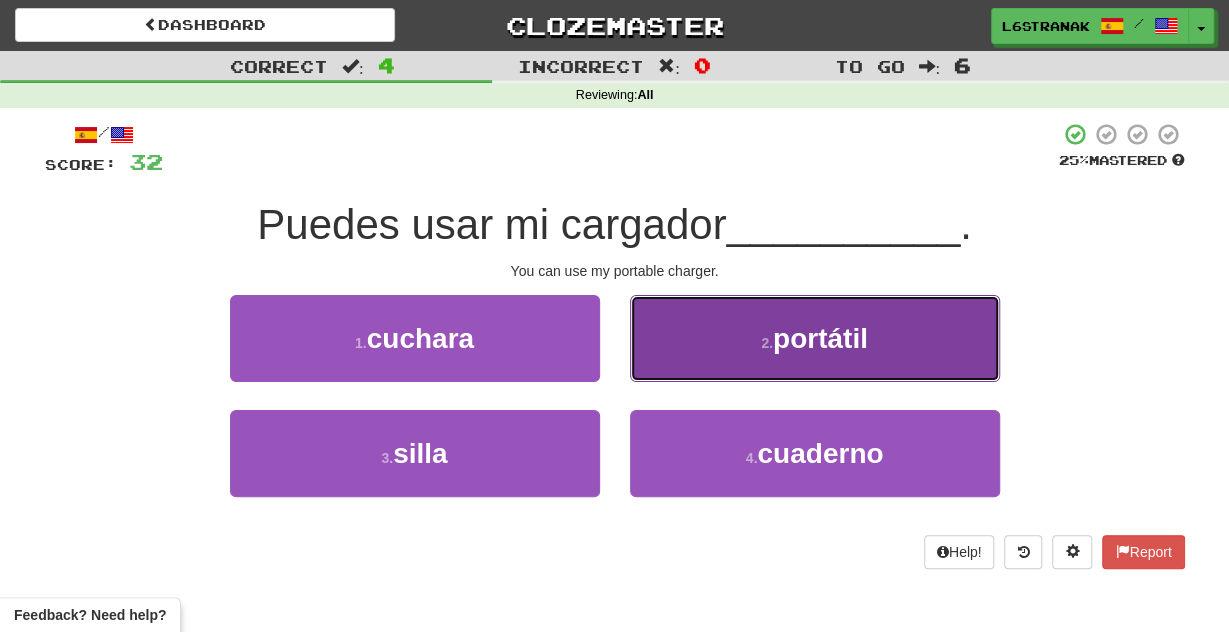 click on "2 .  portátil" at bounding box center (815, 338) 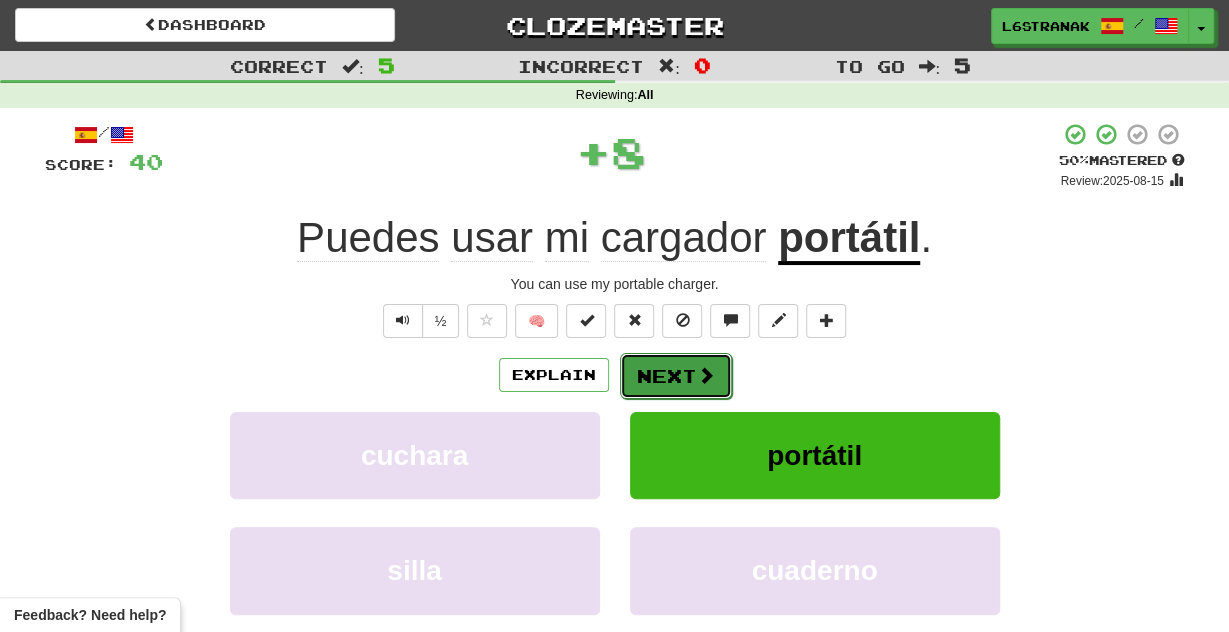 click on "Next" at bounding box center [676, 376] 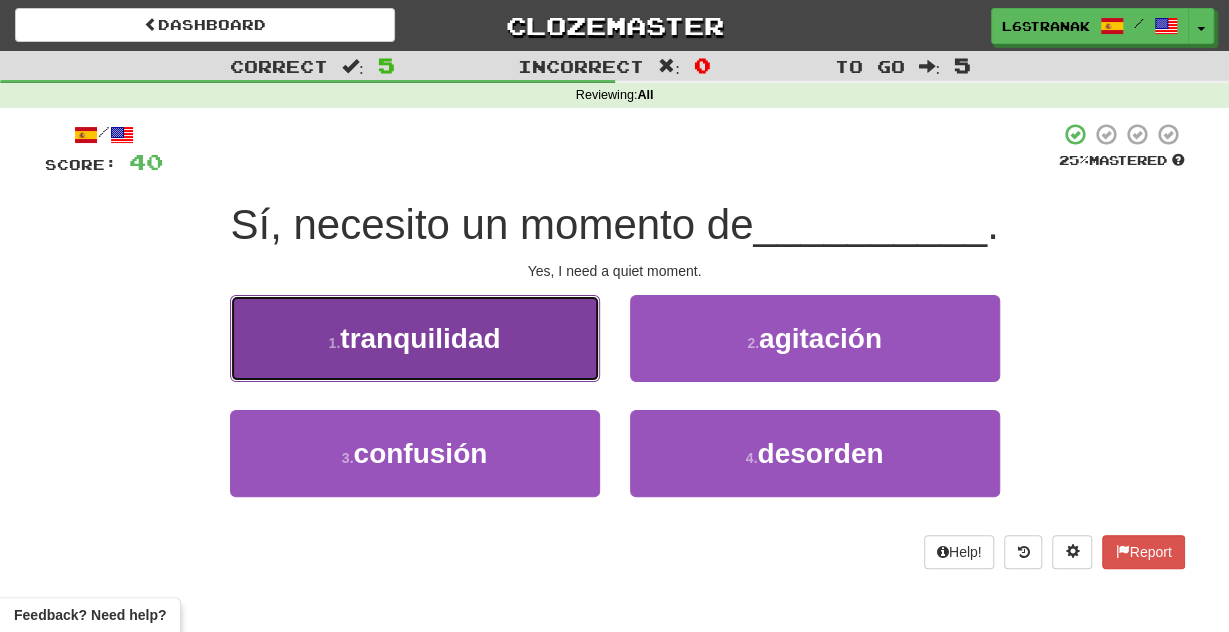 click on "1 .  tranquilidad" at bounding box center (415, 338) 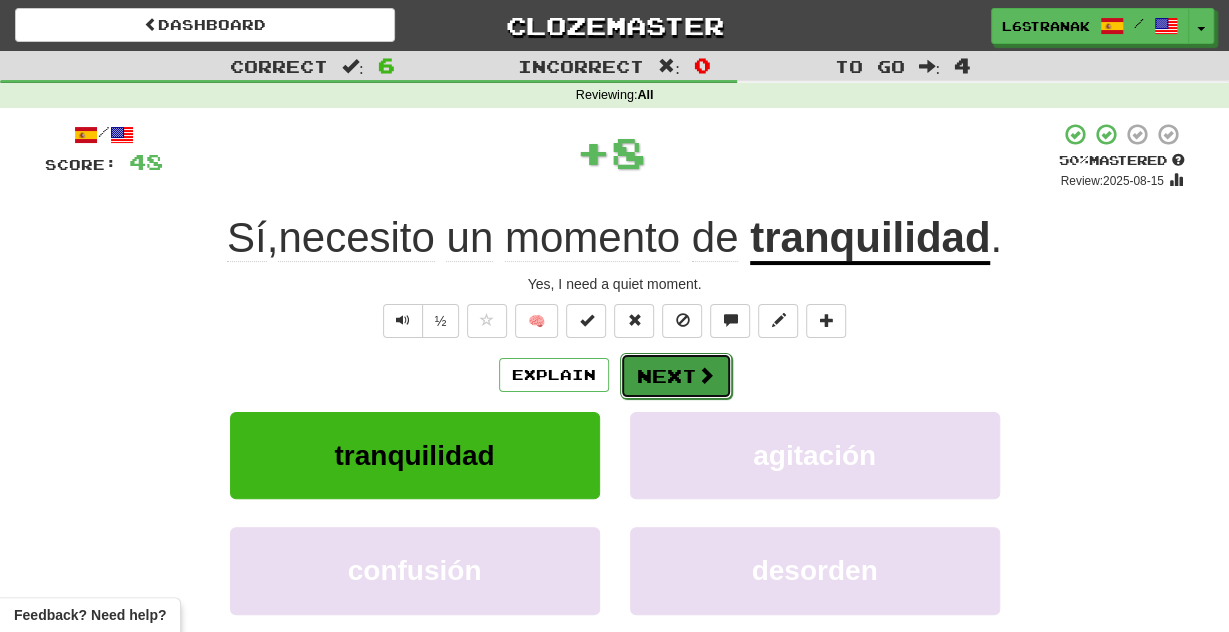 click on "Next" at bounding box center (676, 376) 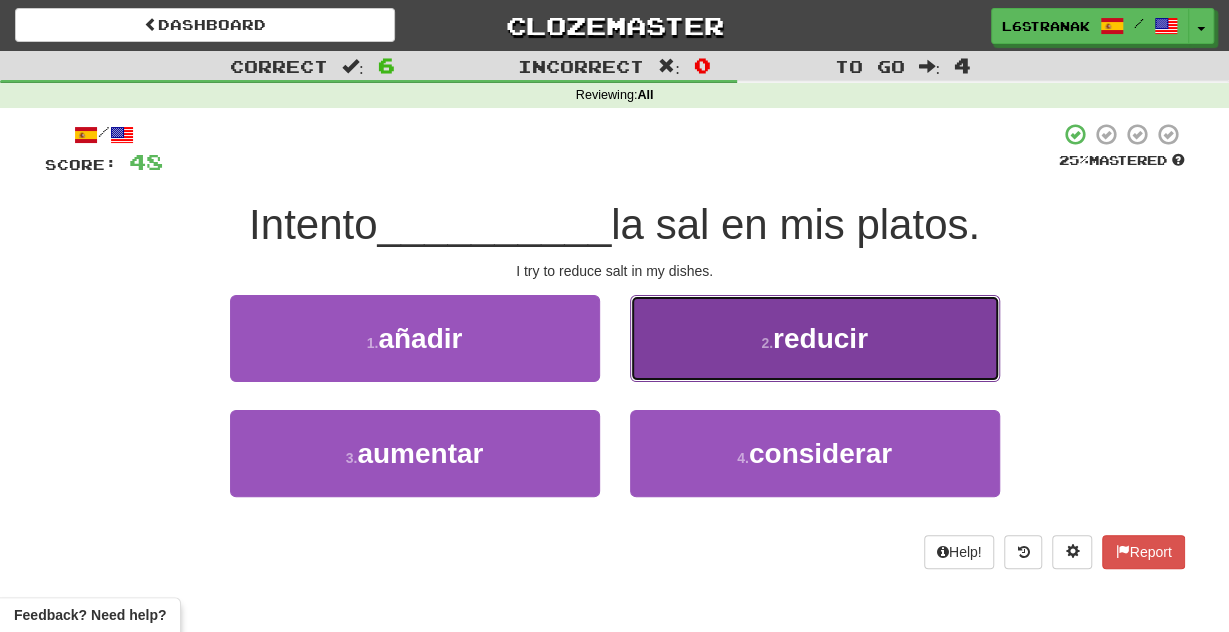 click on "2 .  reducir" at bounding box center [815, 338] 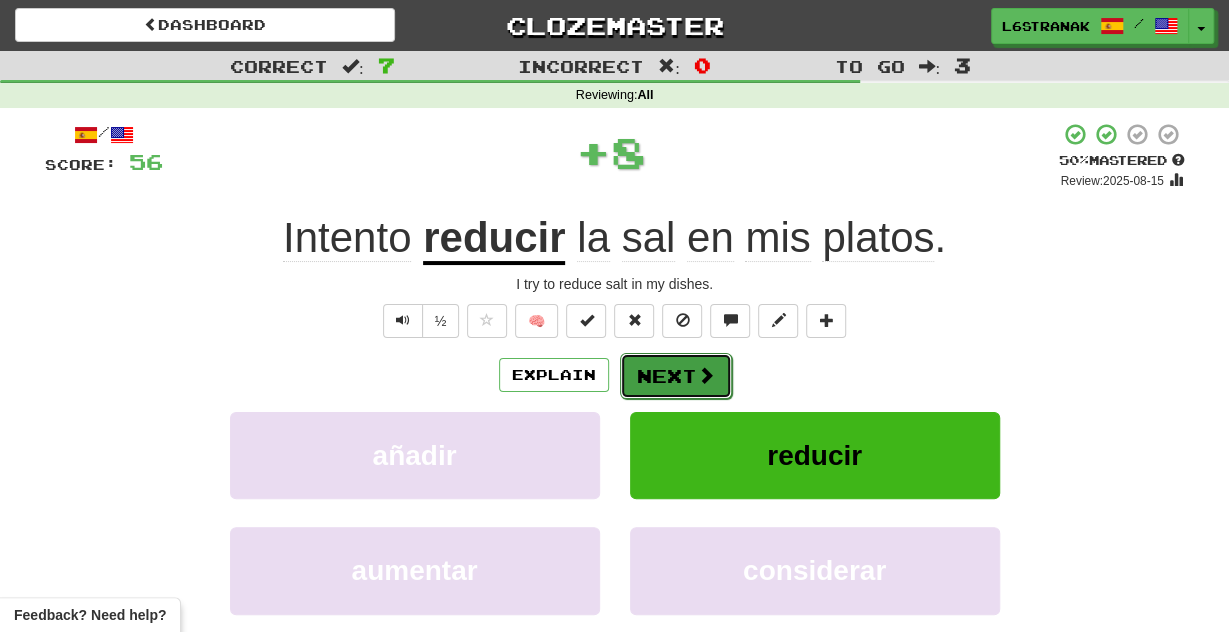 click on "Next" at bounding box center (676, 376) 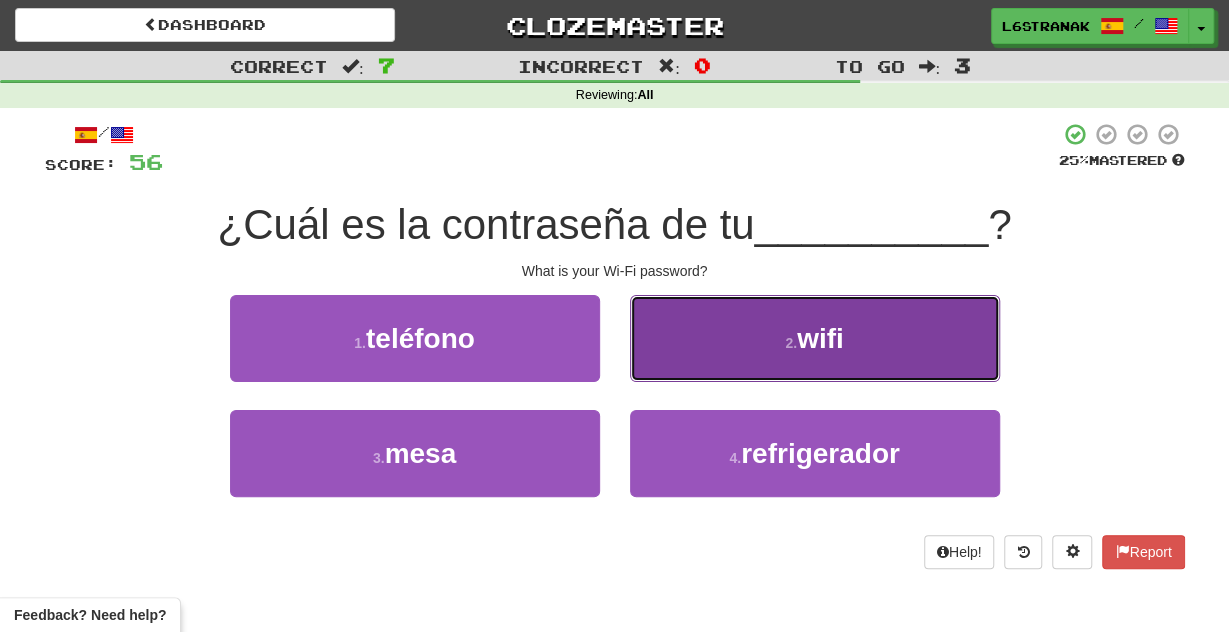 click on "2 .  wifi" at bounding box center [815, 338] 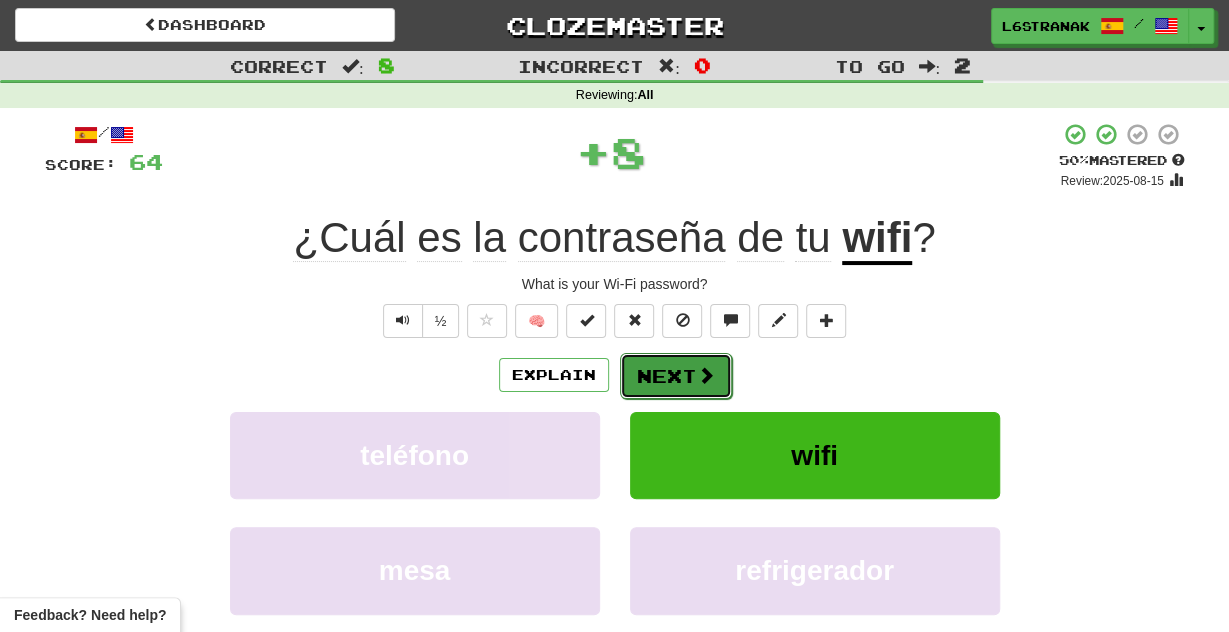 click on "Next" at bounding box center [676, 376] 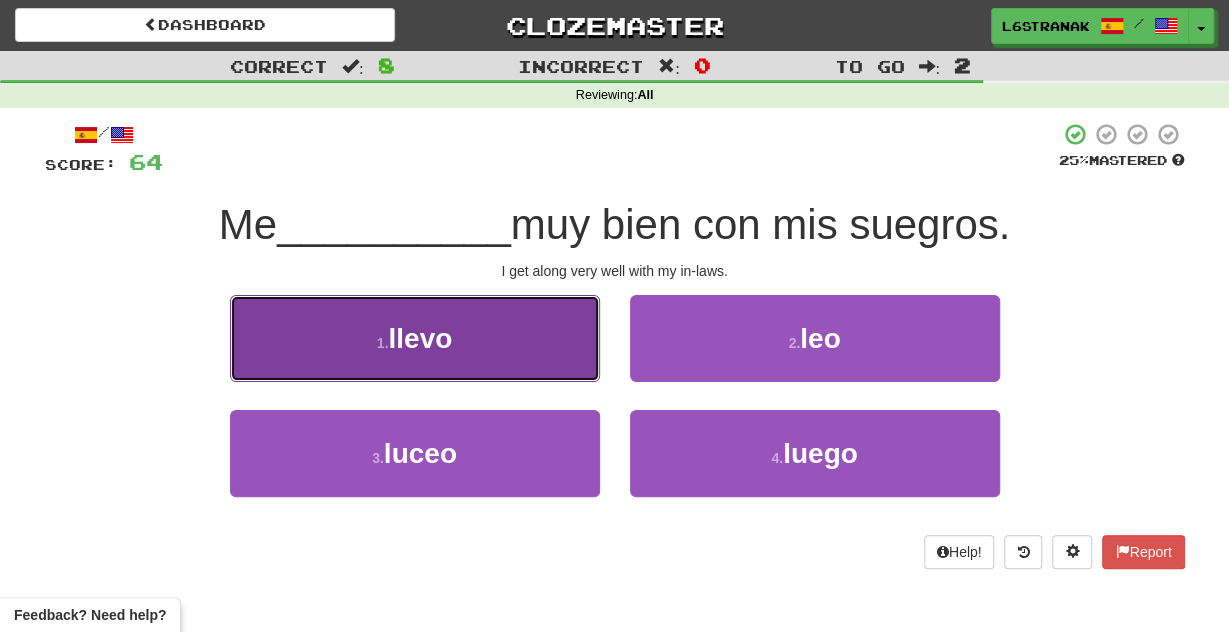 click on "1 .  llevo" at bounding box center [415, 338] 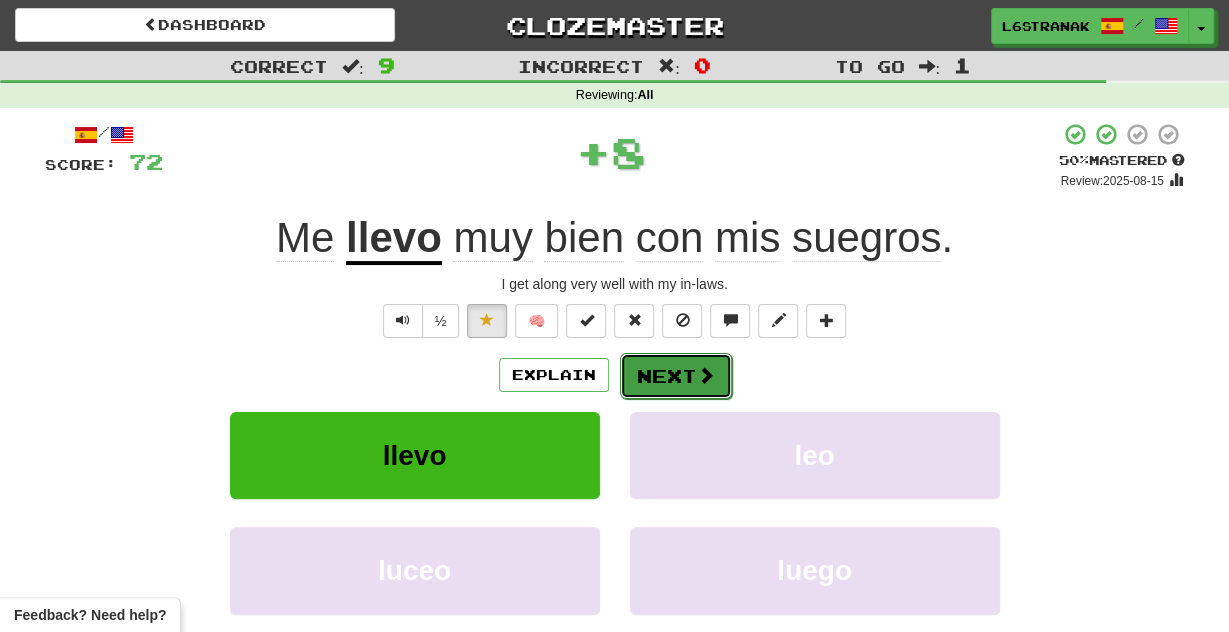 click at bounding box center [706, 375] 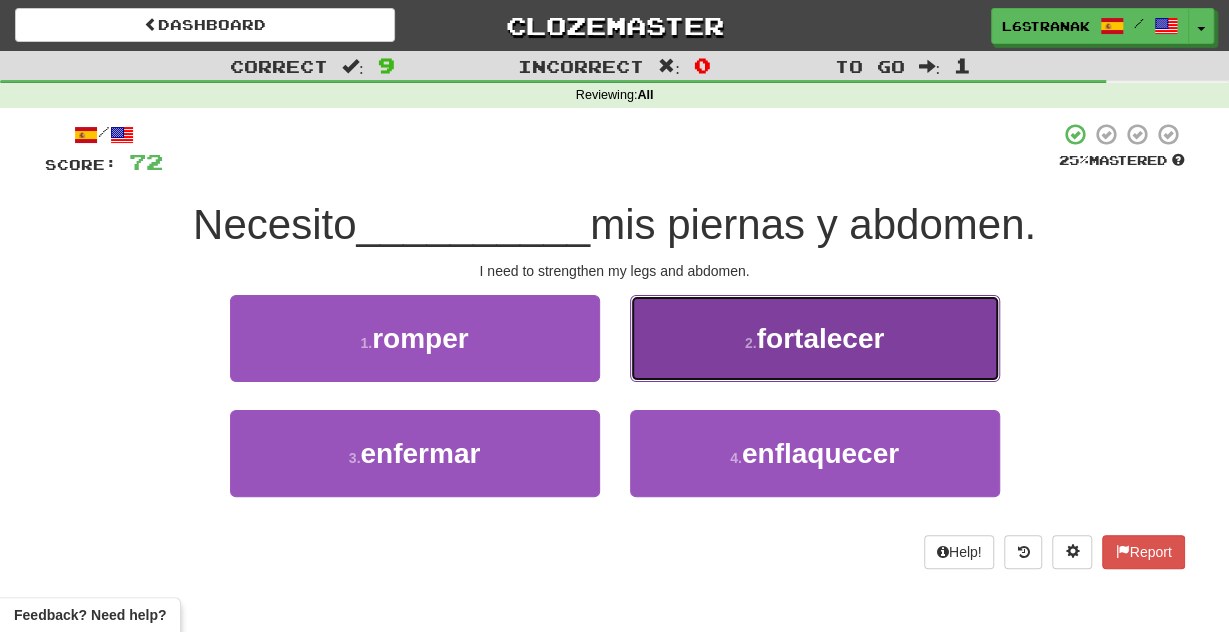 click on "2 .  fortalecer" at bounding box center [815, 338] 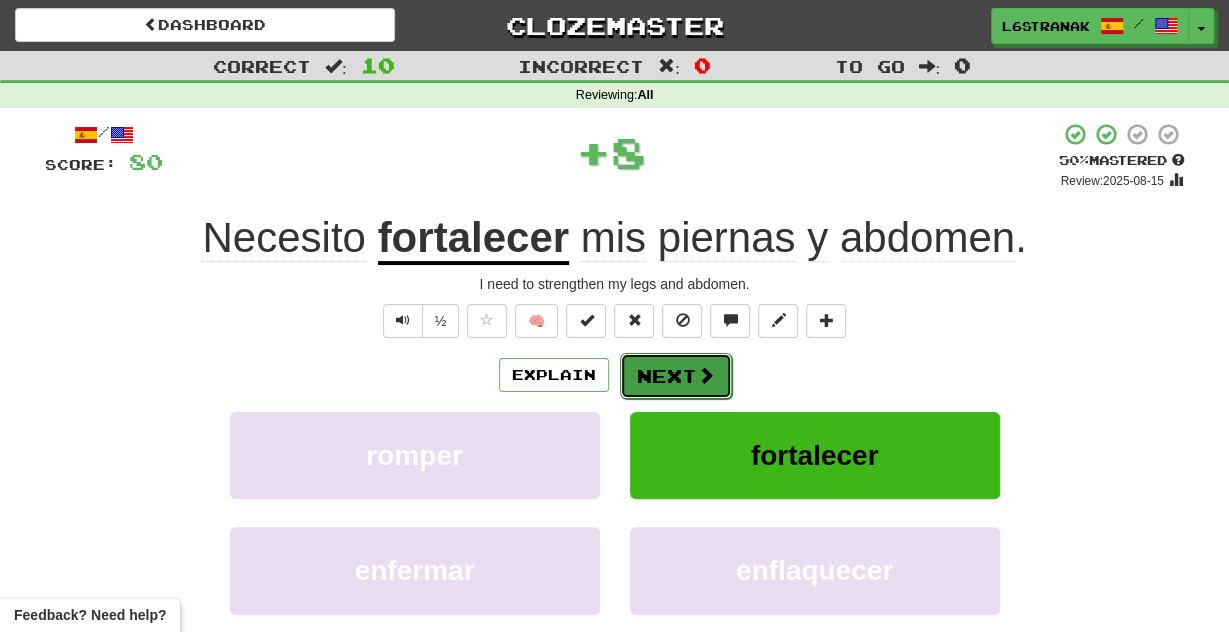 click on "Next" at bounding box center (676, 376) 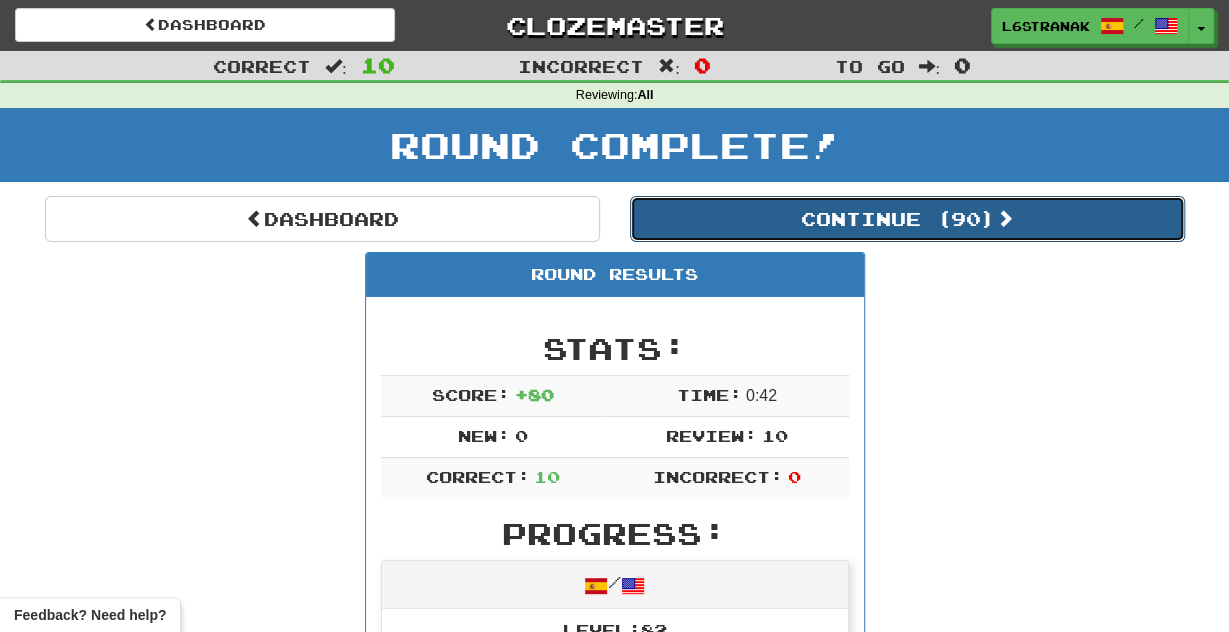 click on "Continue ( 90 )" at bounding box center (907, 219) 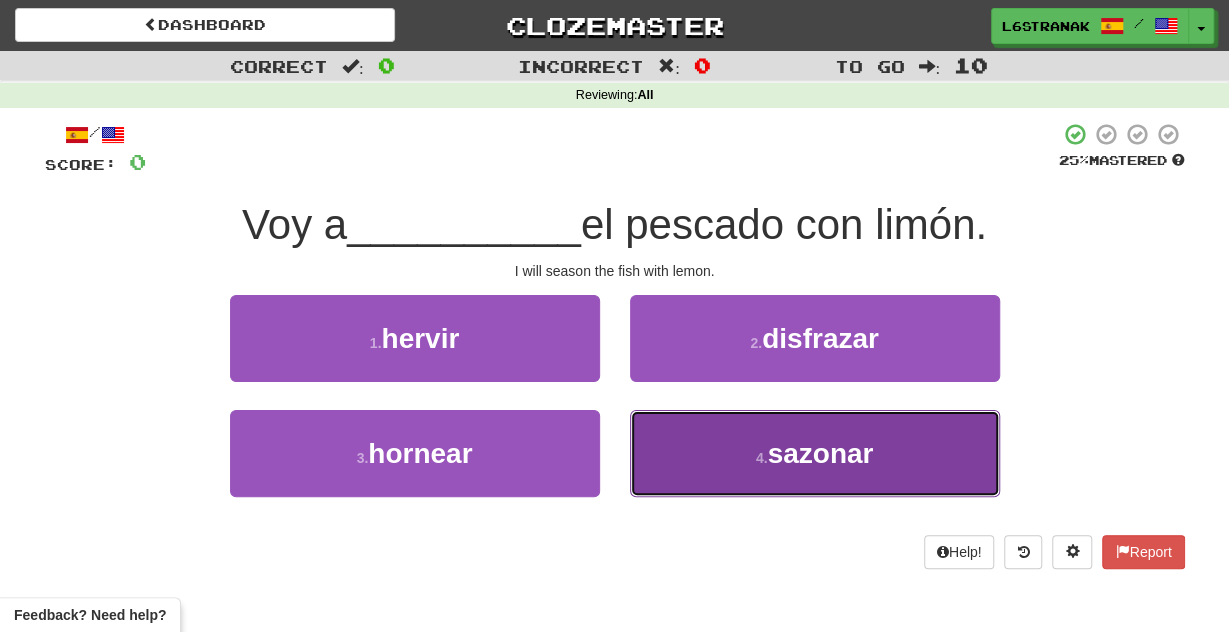 click on "4 .  sazonar" at bounding box center (815, 453) 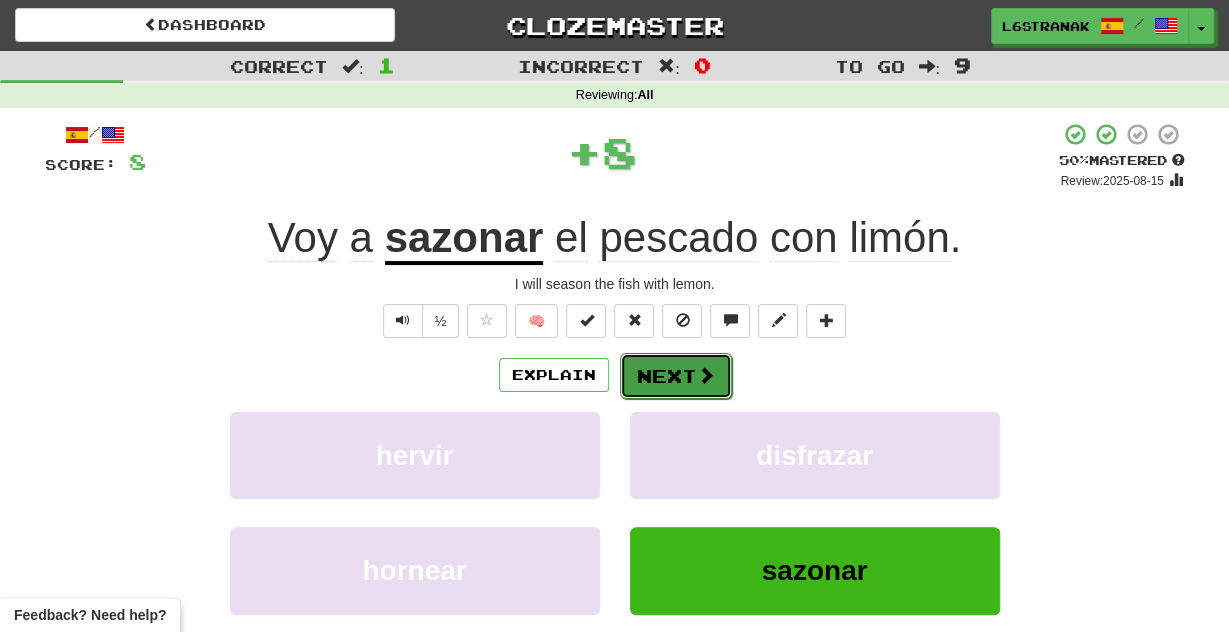 click on "Next" at bounding box center (676, 376) 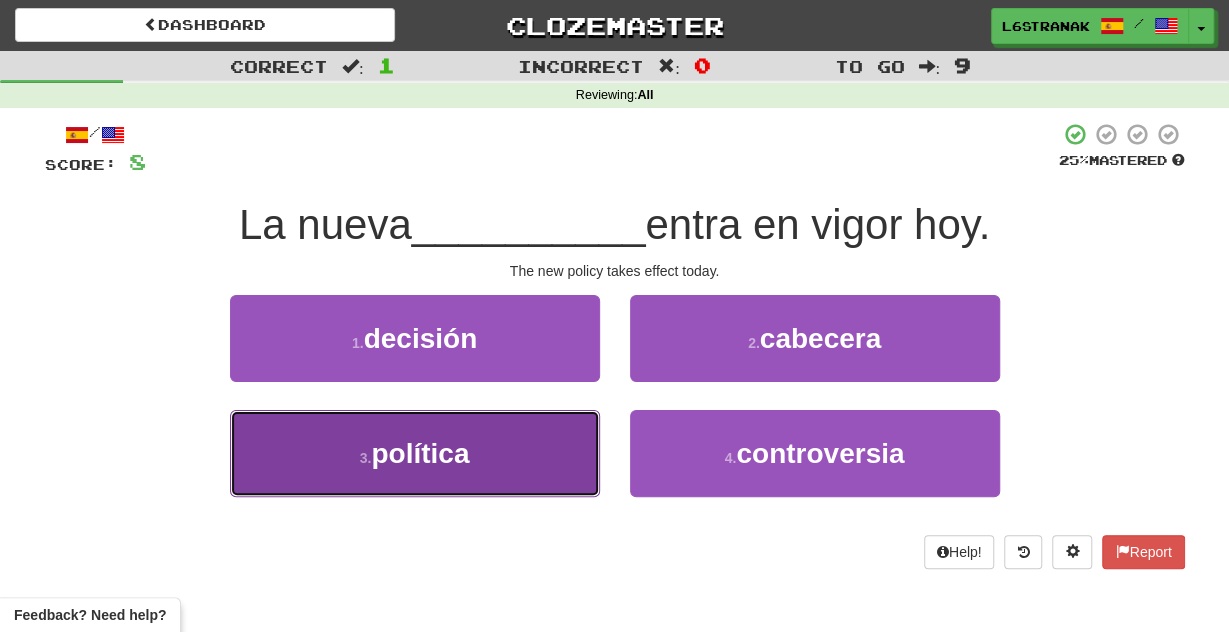 click on "3 .  política" at bounding box center (415, 453) 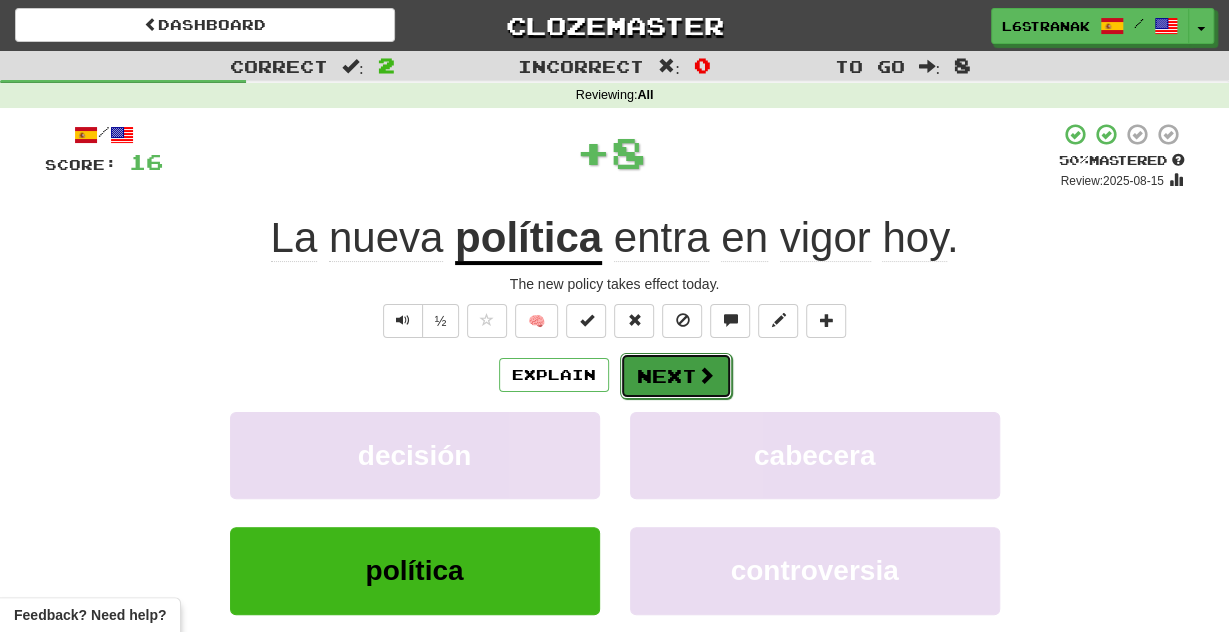 click on "Next" at bounding box center [676, 376] 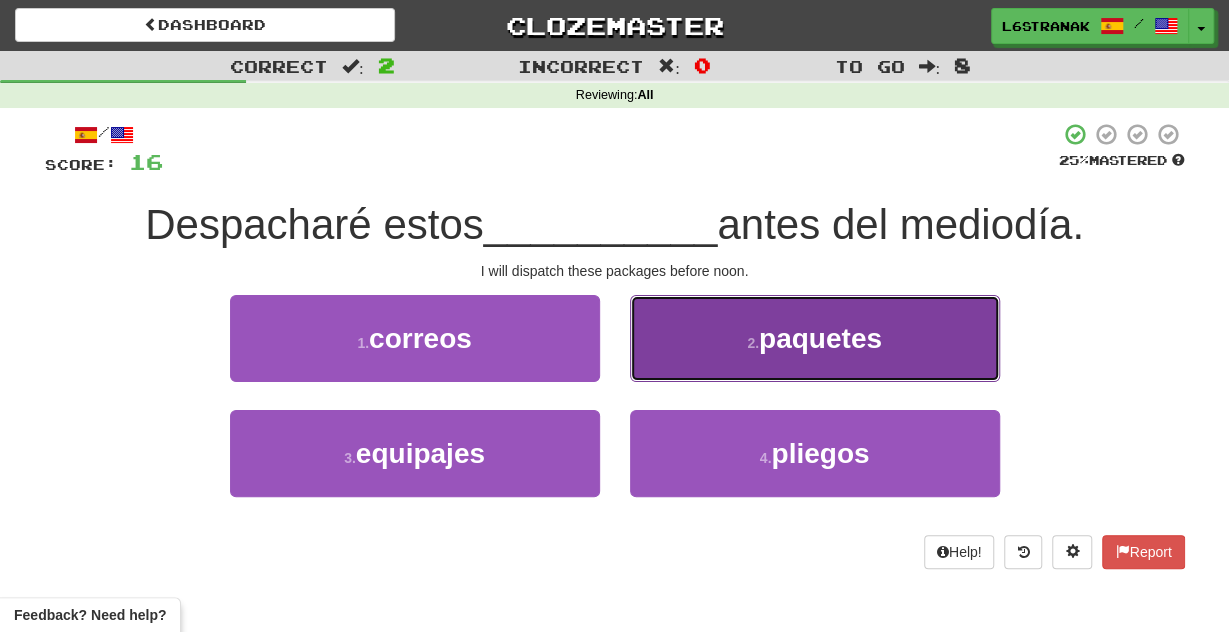 click on "2 .  paquetes" at bounding box center [815, 338] 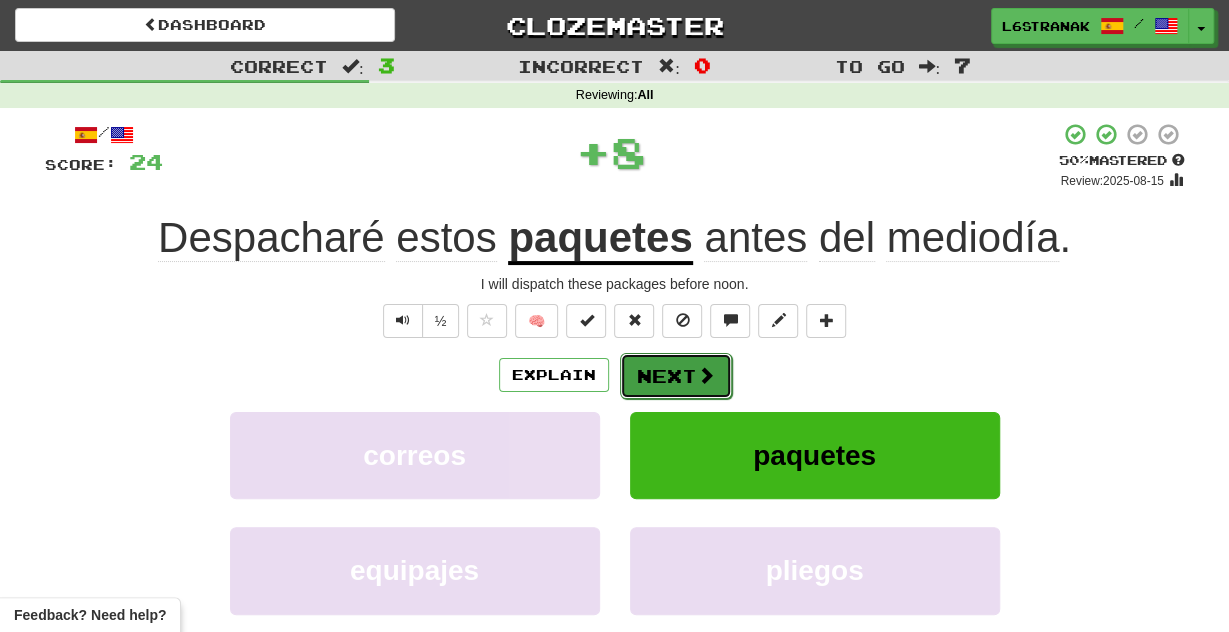 click on "Next" at bounding box center [676, 376] 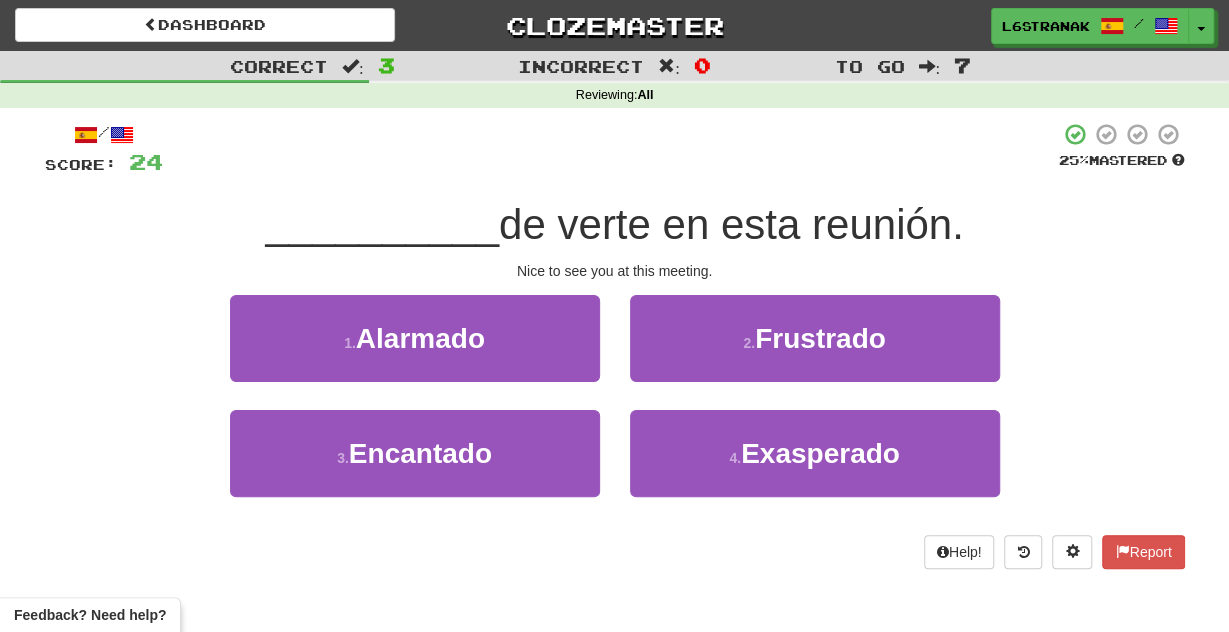 drag, startPoint x: 623, startPoint y: 447, endPoint x: 601, endPoint y: 448, distance: 22.022715 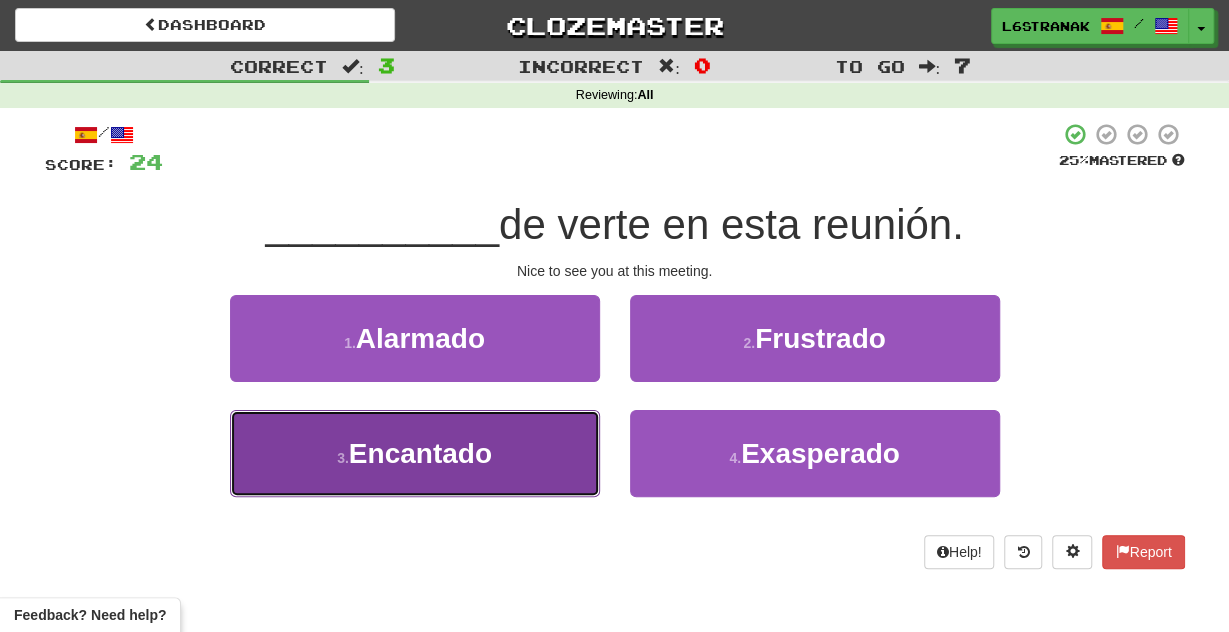 click on "3 .  Encantado" at bounding box center (415, 453) 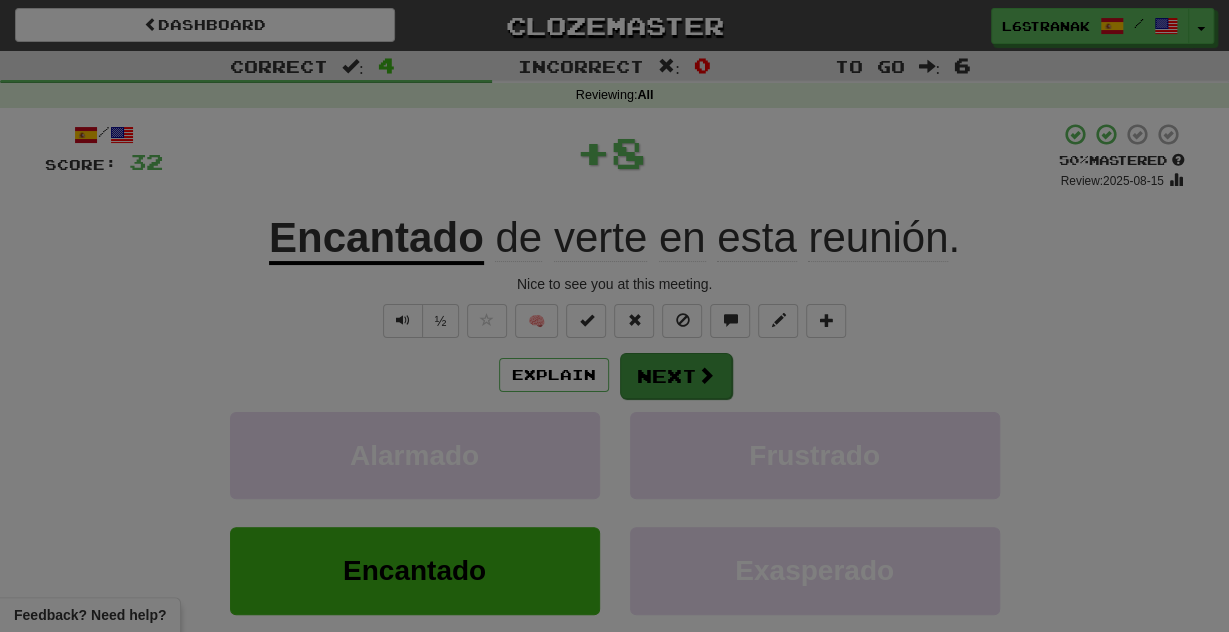 click at bounding box center (614, 316) 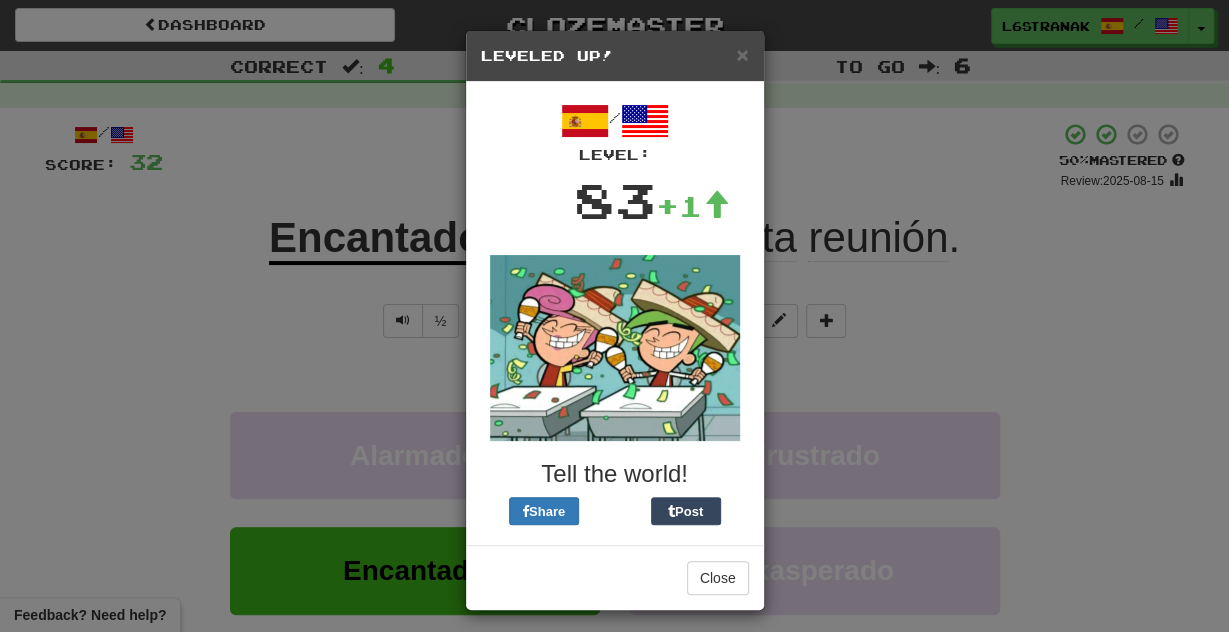 click on "× Leveled Up!  /  Level: 83 +1 Tell the world!  Share  Post Close" at bounding box center [614, 316] 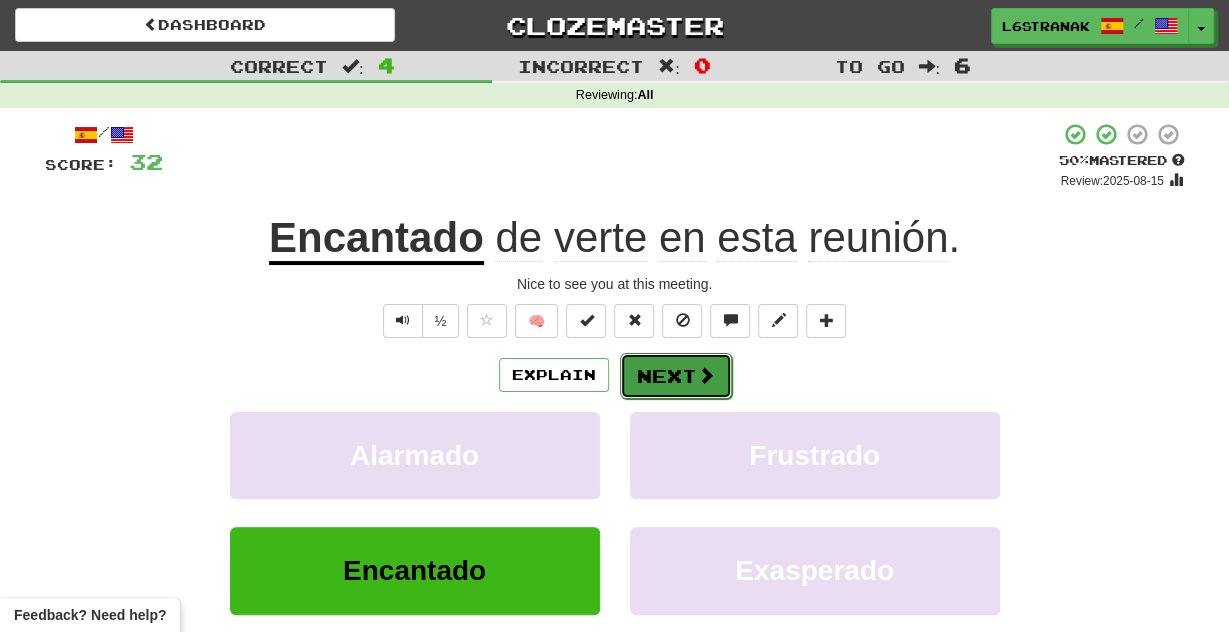 click on "Next" at bounding box center [676, 376] 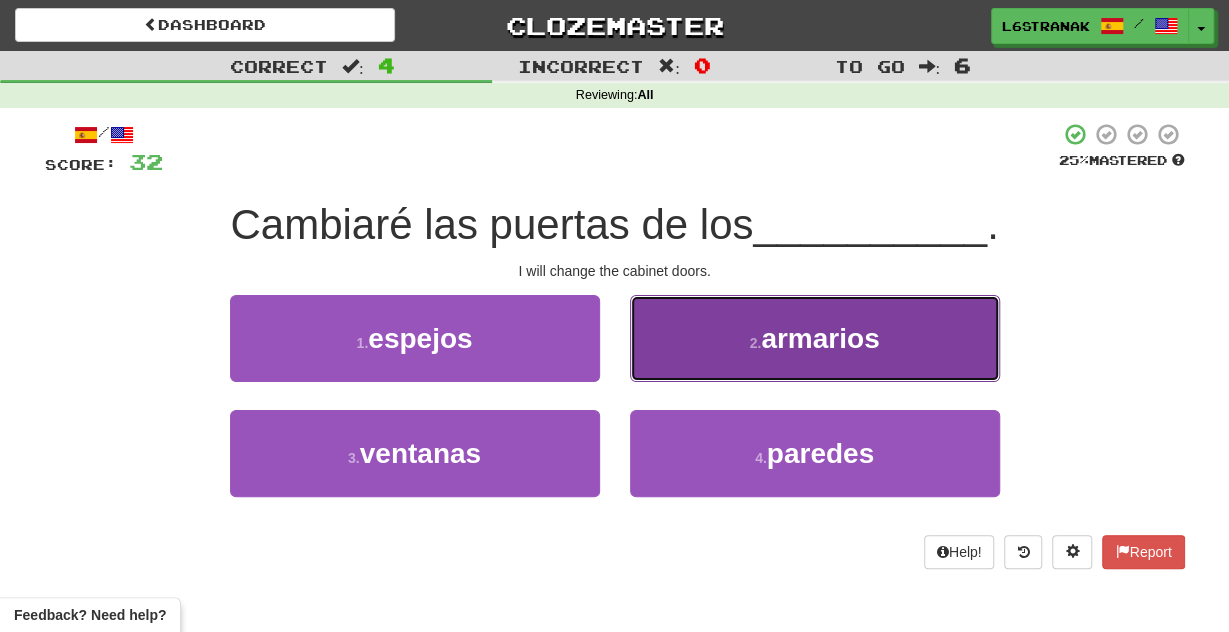 click on "2 .  armarios" at bounding box center [815, 338] 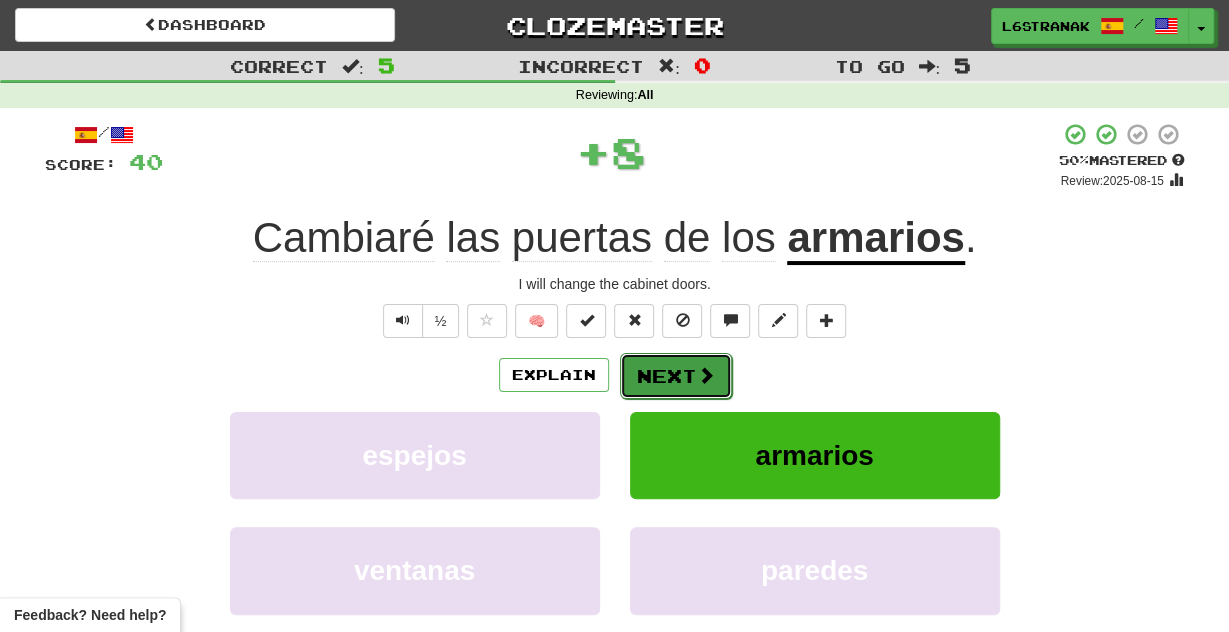 click on "Next" at bounding box center (676, 376) 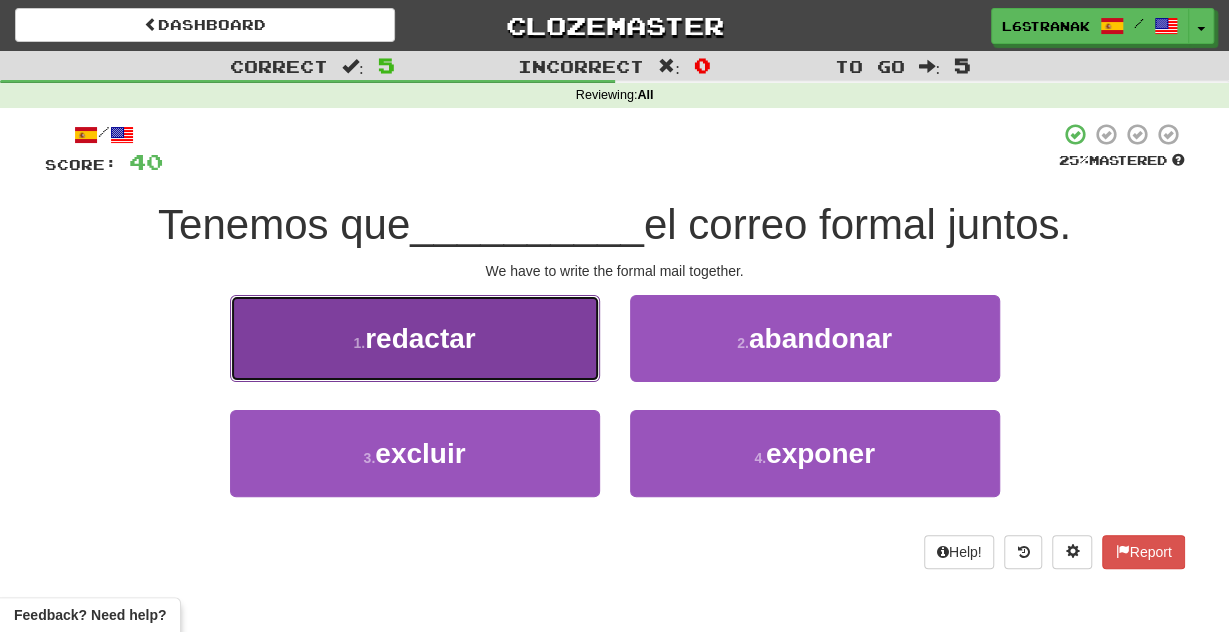 click on "1 .  redactar" at bounding box center (415, 338) 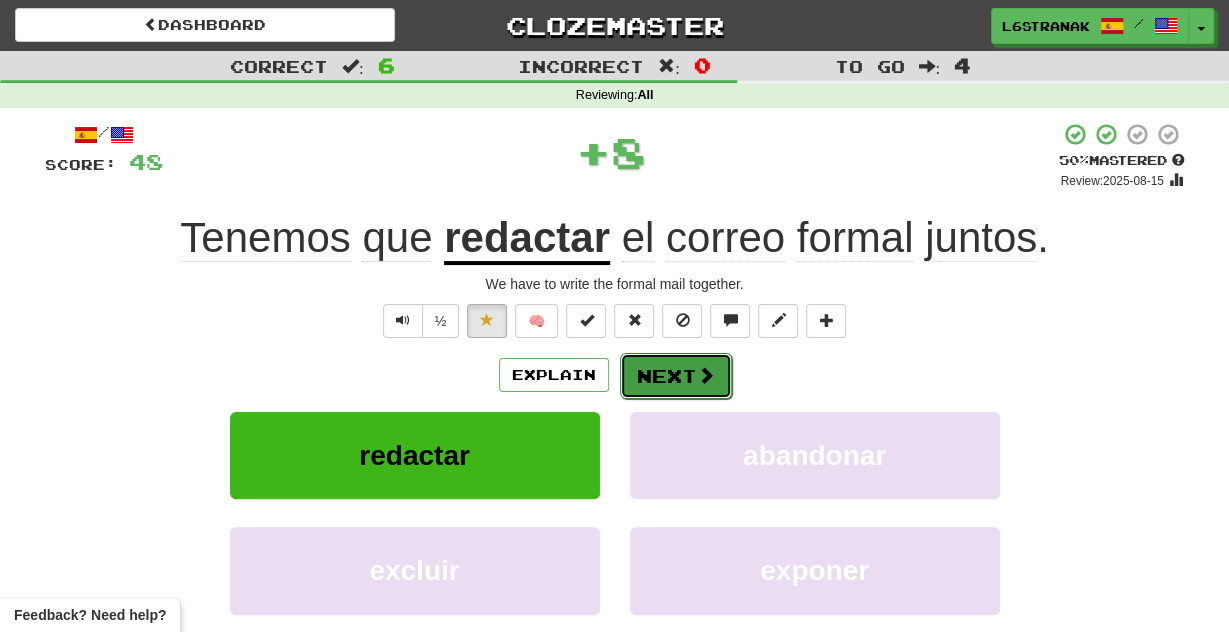 click on "Next" at bounding box center (676, 376) 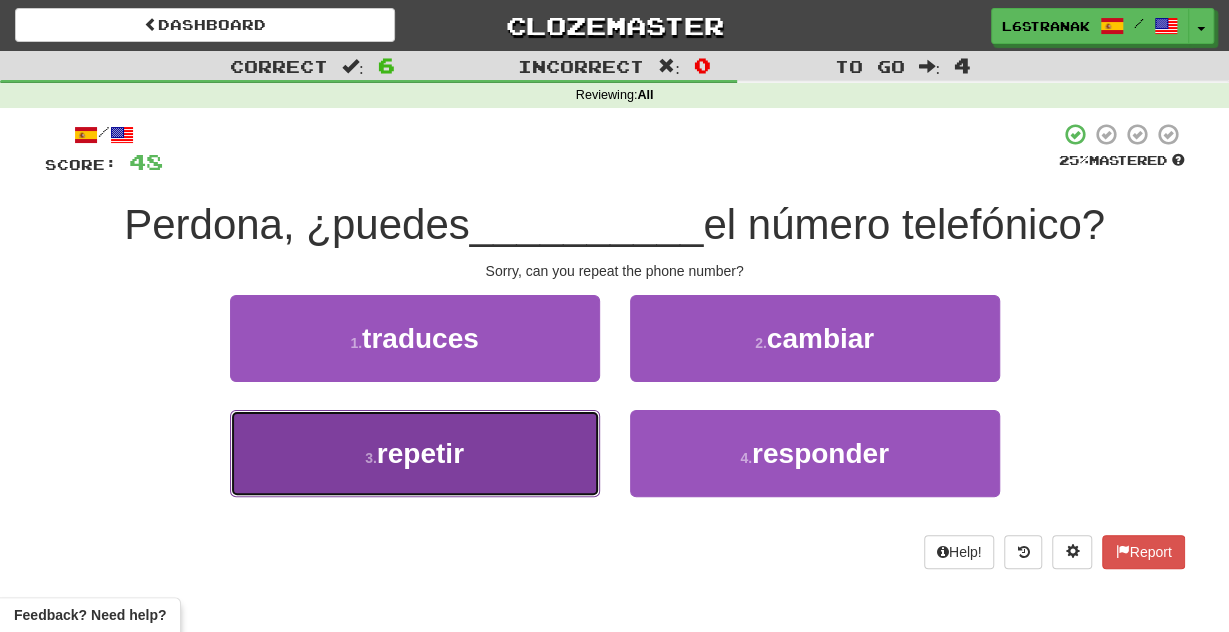 click on "3 .  repetir" at bounding box center (415, 453) 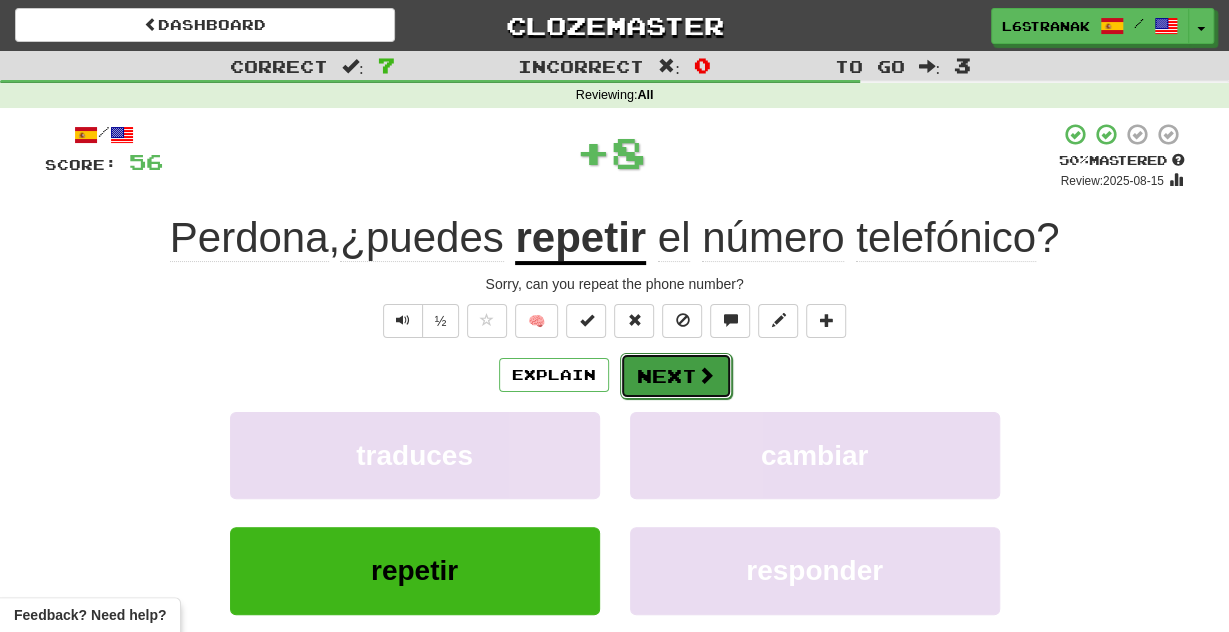 click on "Next" at bounding box center [676, 376] 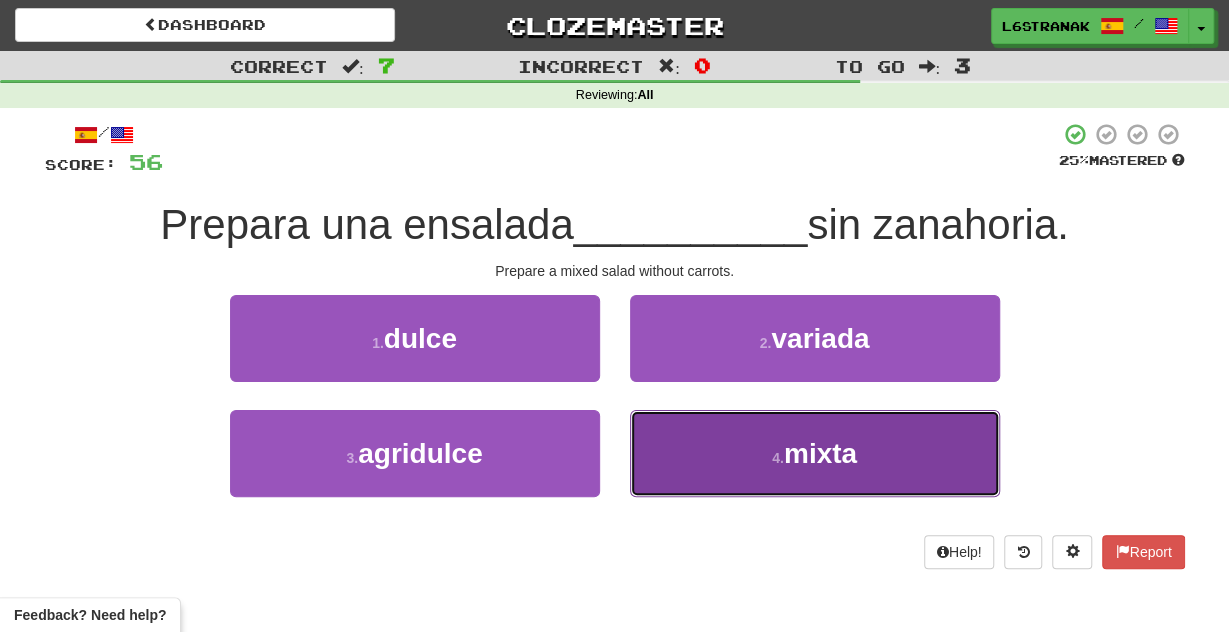 click on "4 .  mixta" at bounding box center (815, 453) 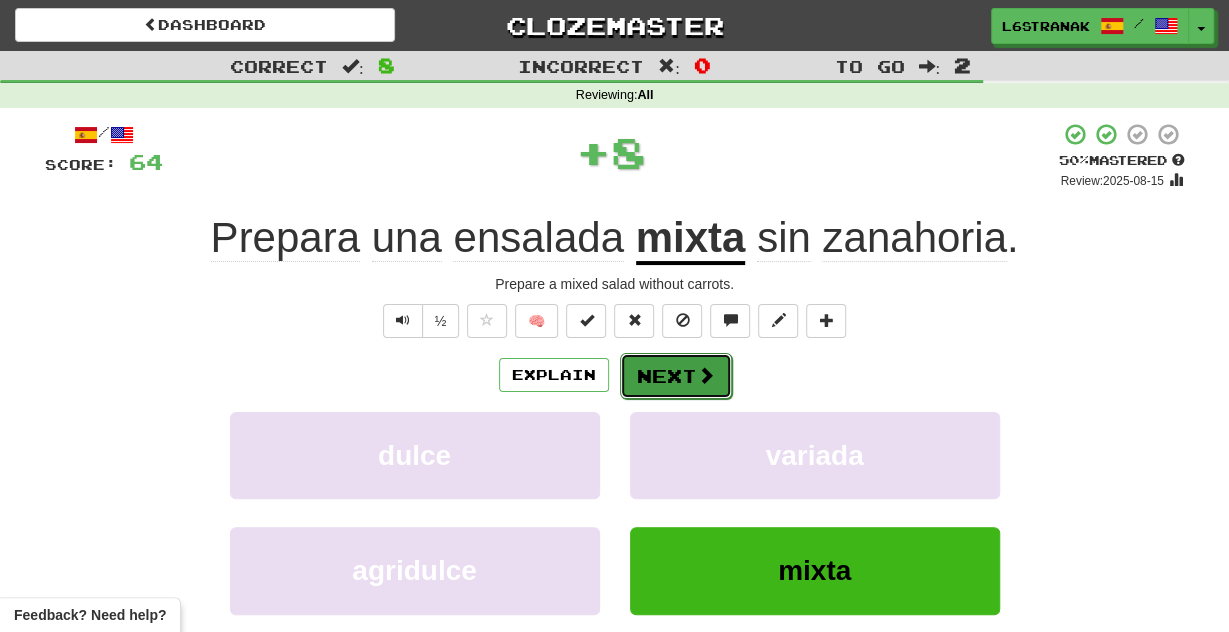 click on "Next" at bounding box center (676, 376) 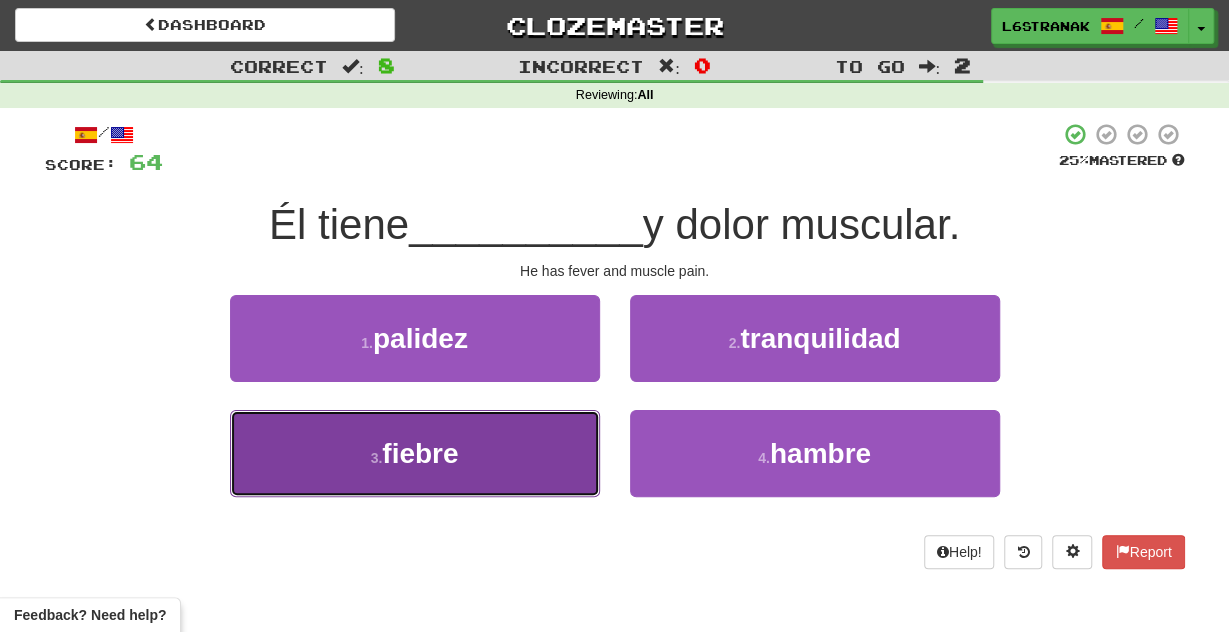 click on "3 .  fiebre" at bounding box center [415, 453] 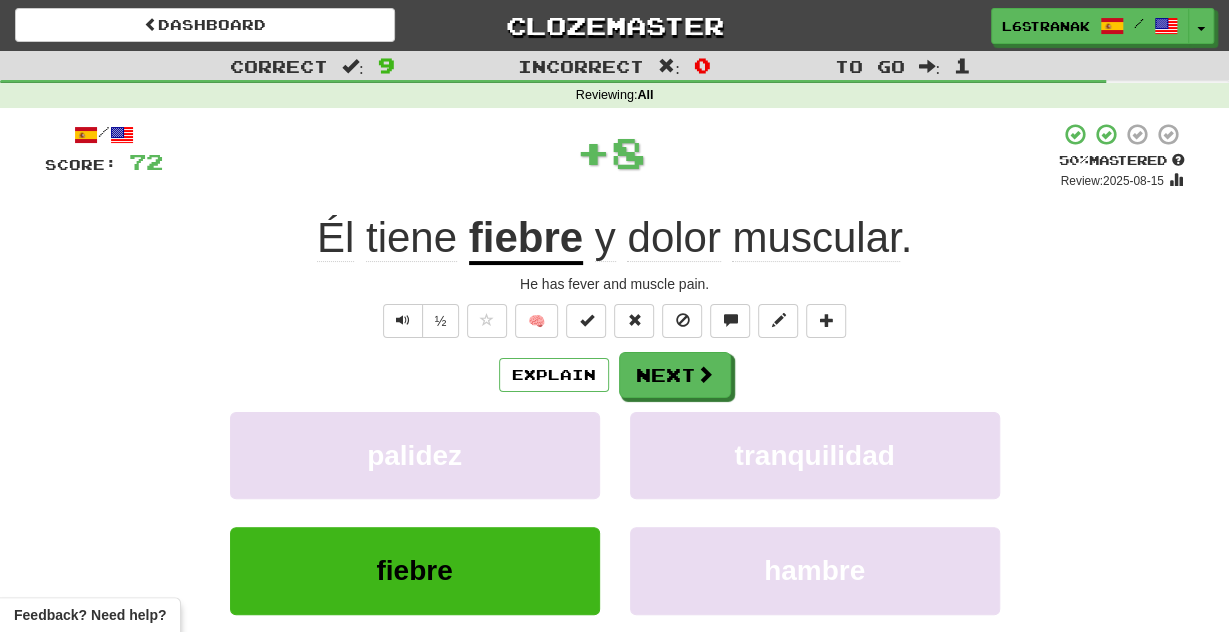 click on "Explain Next" at bounding box center [615, 375] 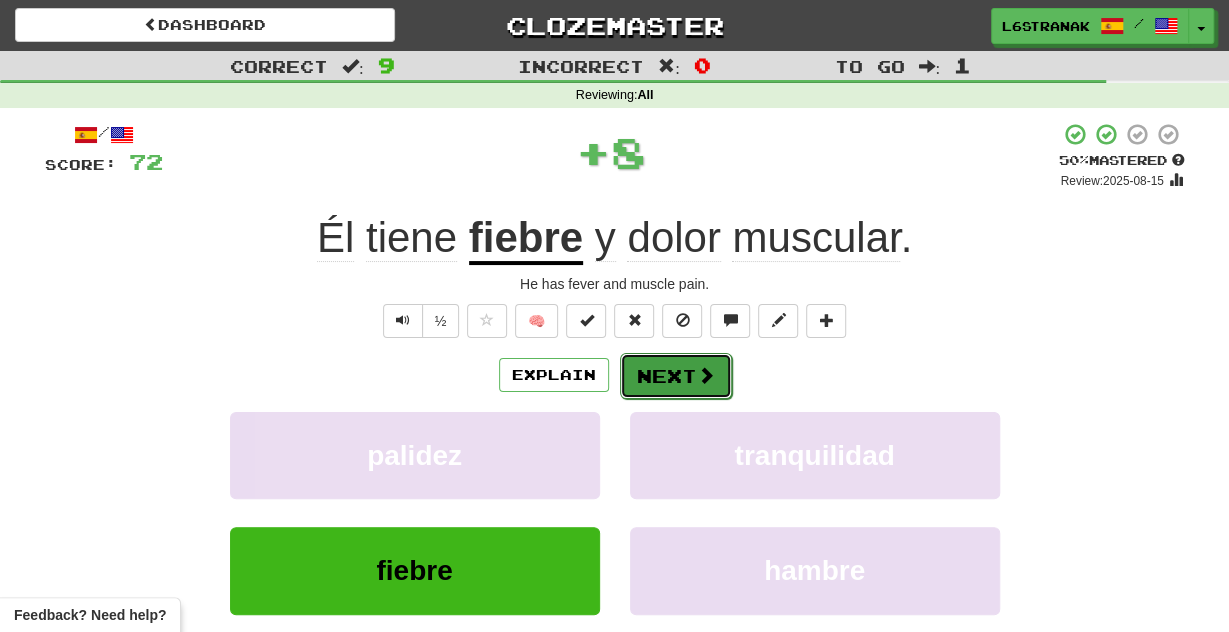 click on "Next" at bounding box center (676, 376) 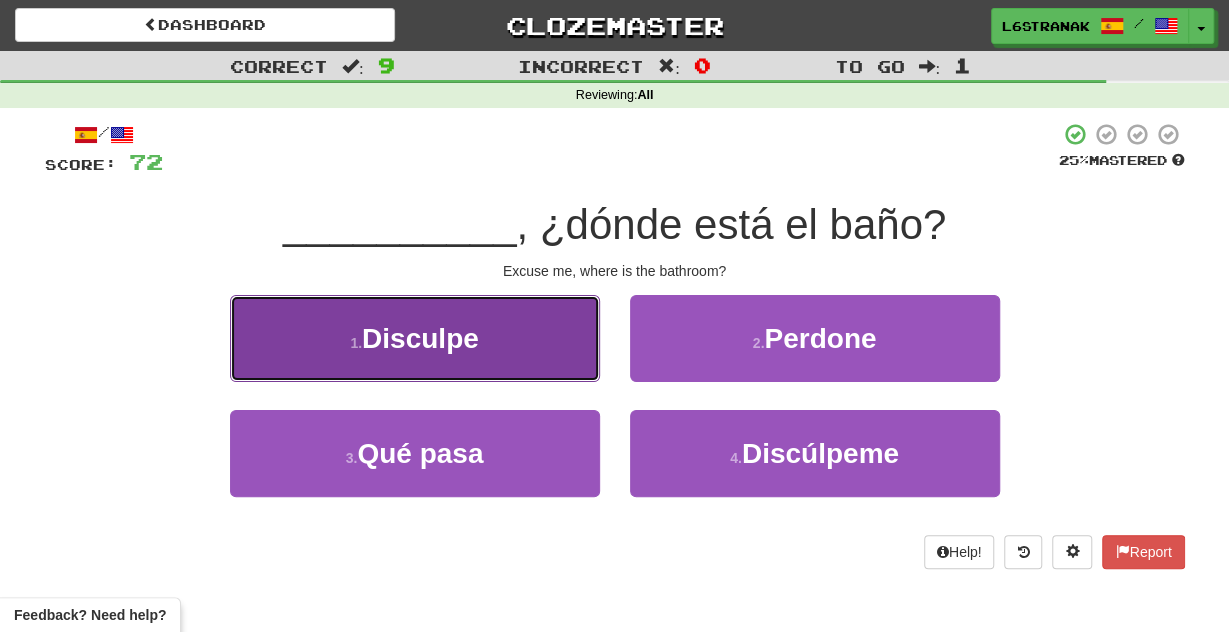 click on "1 .  Disculpe" at bounding box center (415, 338) 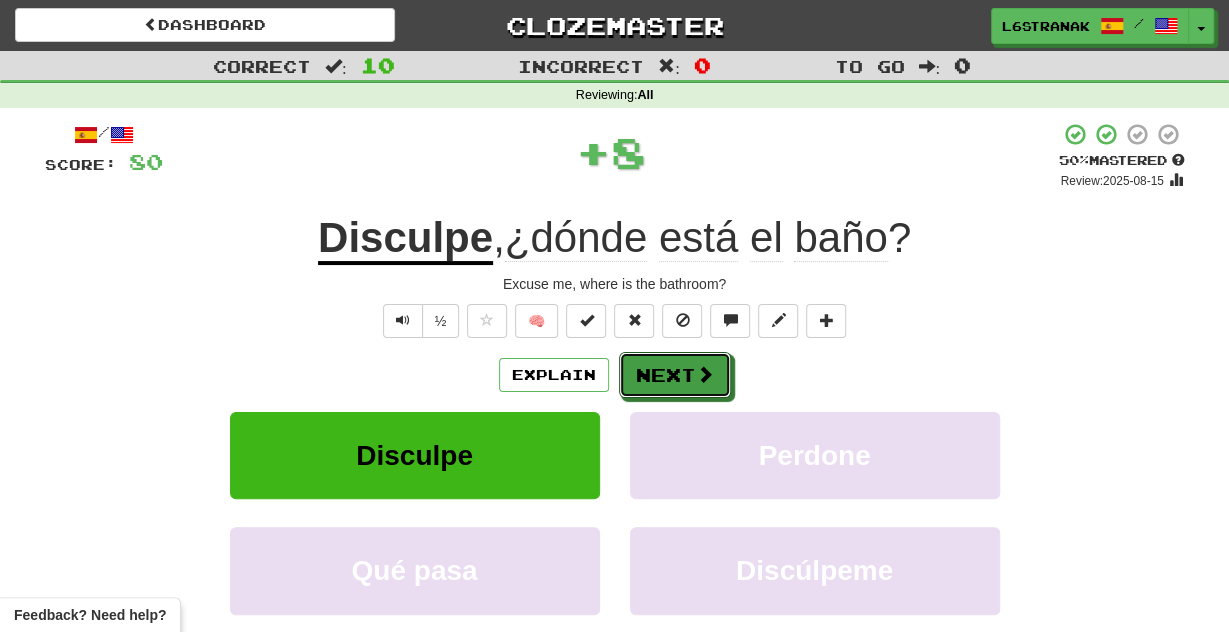 click on "Next" at bounding box center (675, 375) 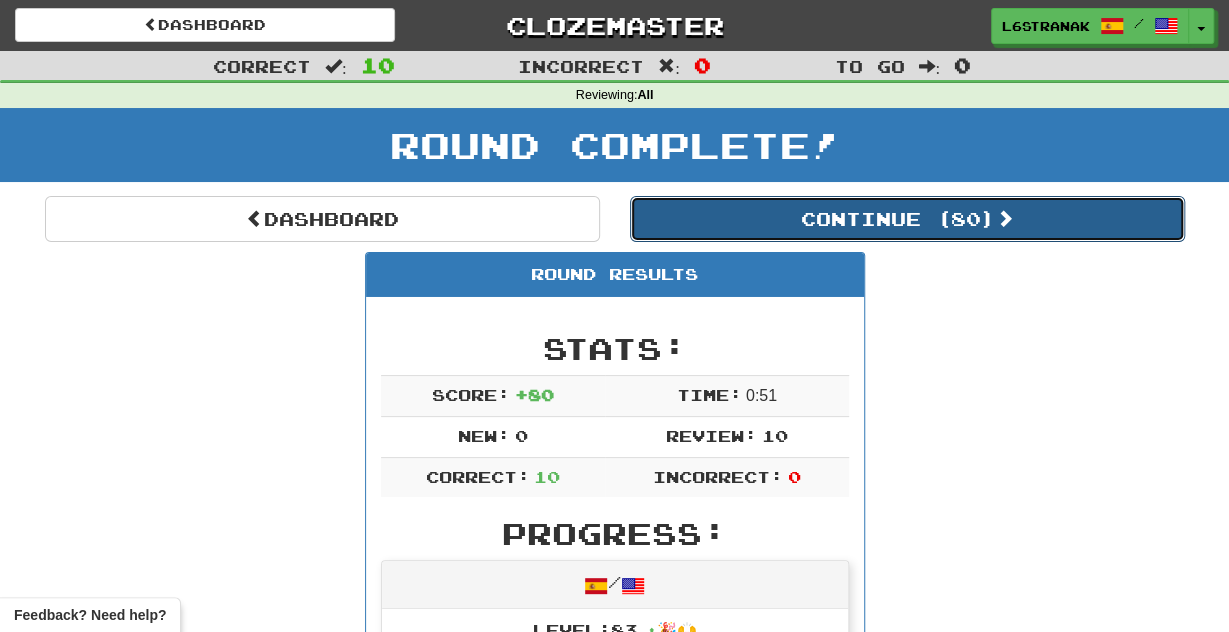 click on "Continue ( 80 )" at bounding box center (907, 219) 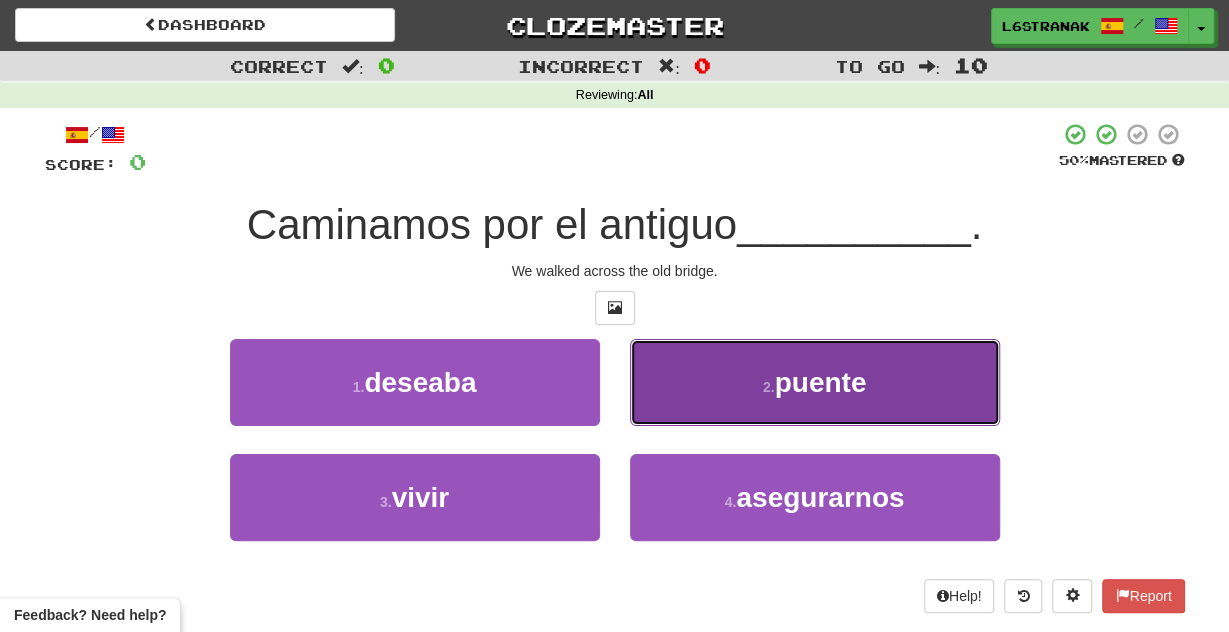 click on "2 .  puente" at bounding box center [815, 382] 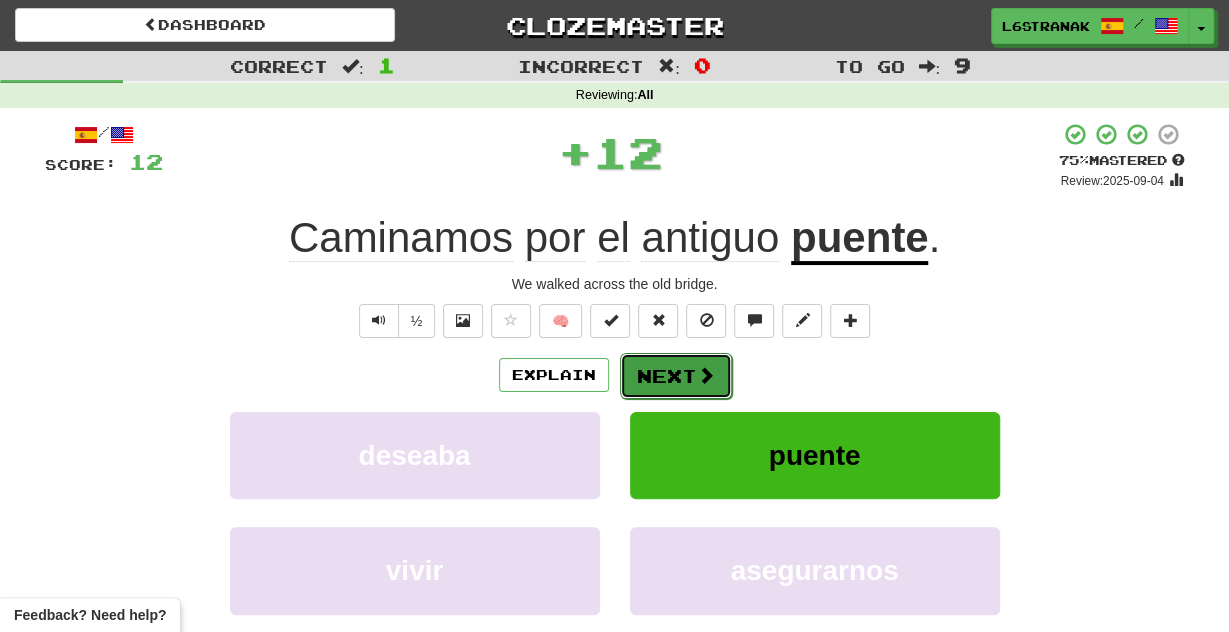 click on "Next" at bounding box center (676, 376) 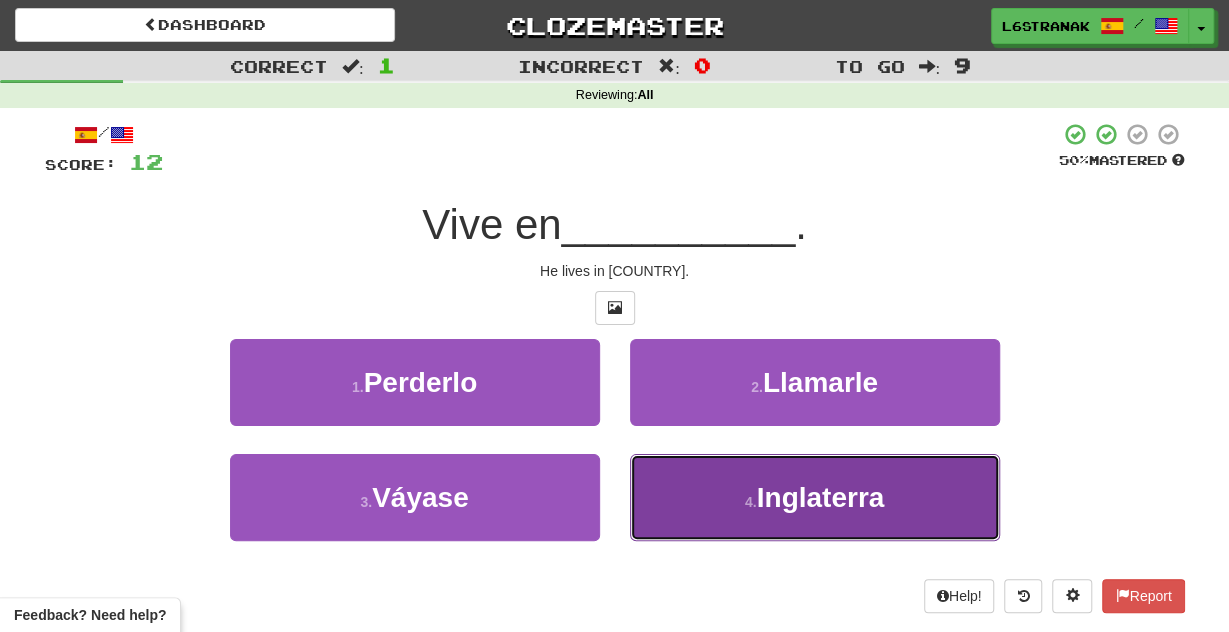 click on "4 .  Inglaterra" at bounding box center (815, 497) 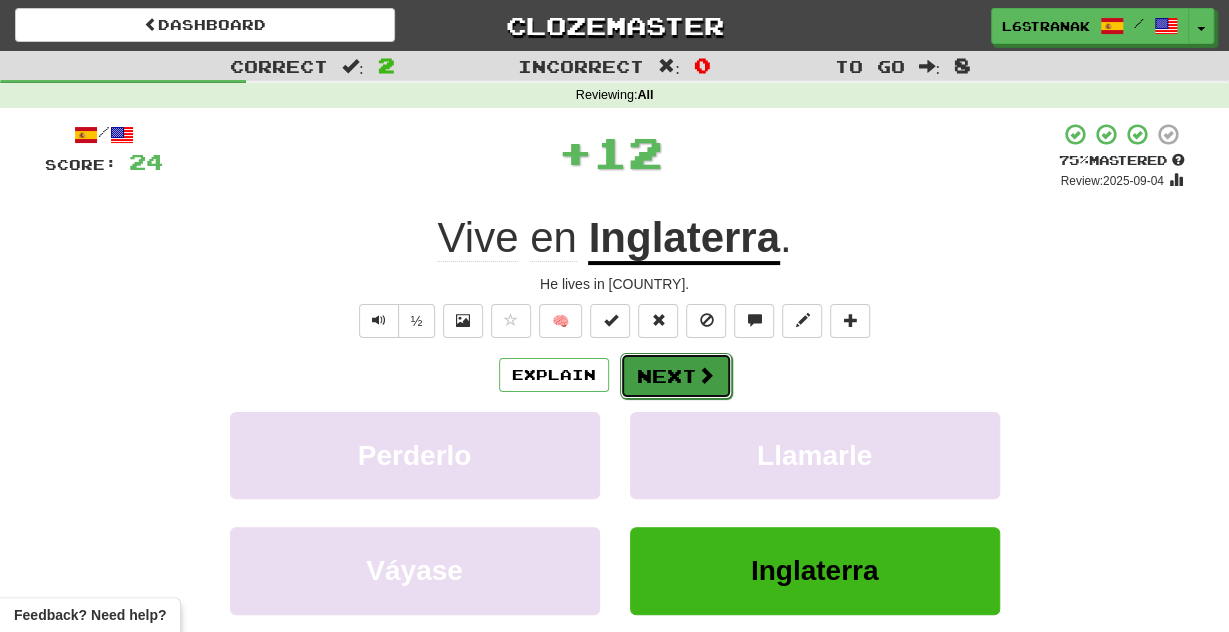click on "Next" at bounding box center [676, 376] 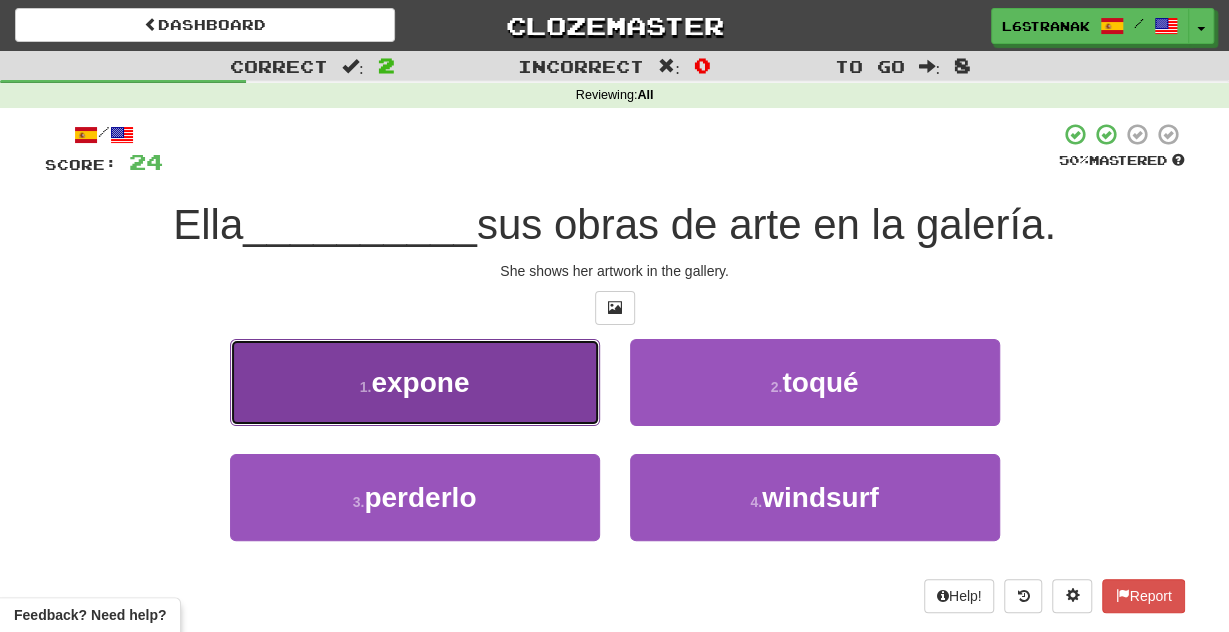 click on "1 .  expone" at bounding box center (415, 382) 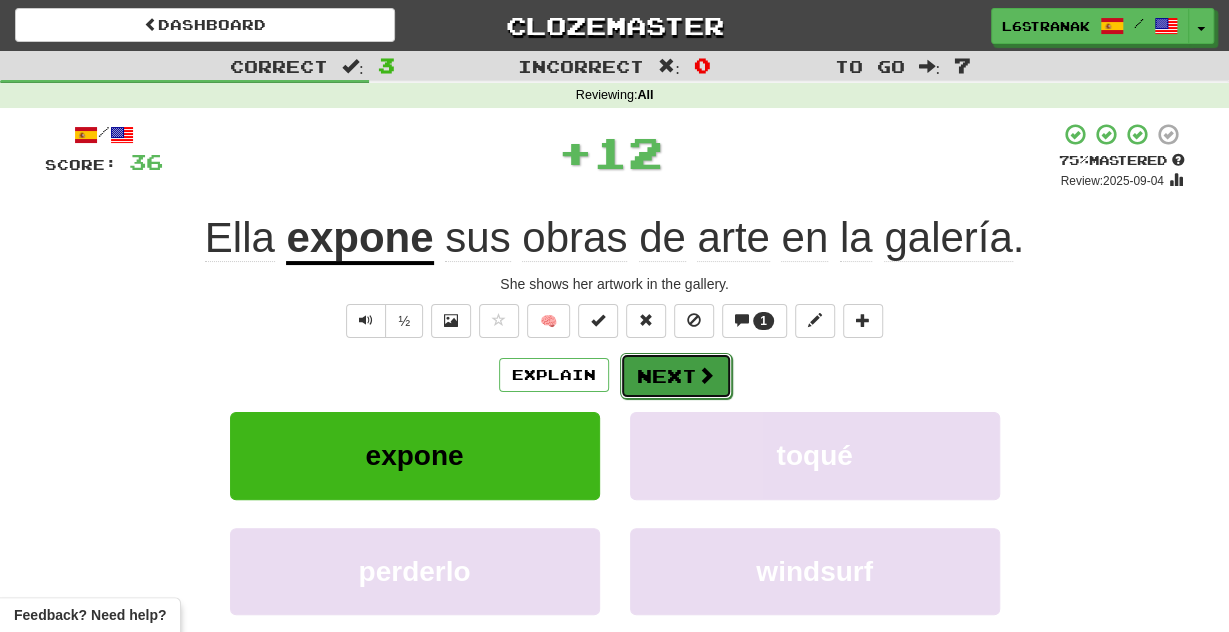 click on "Next" at bounding box center [676, 376] 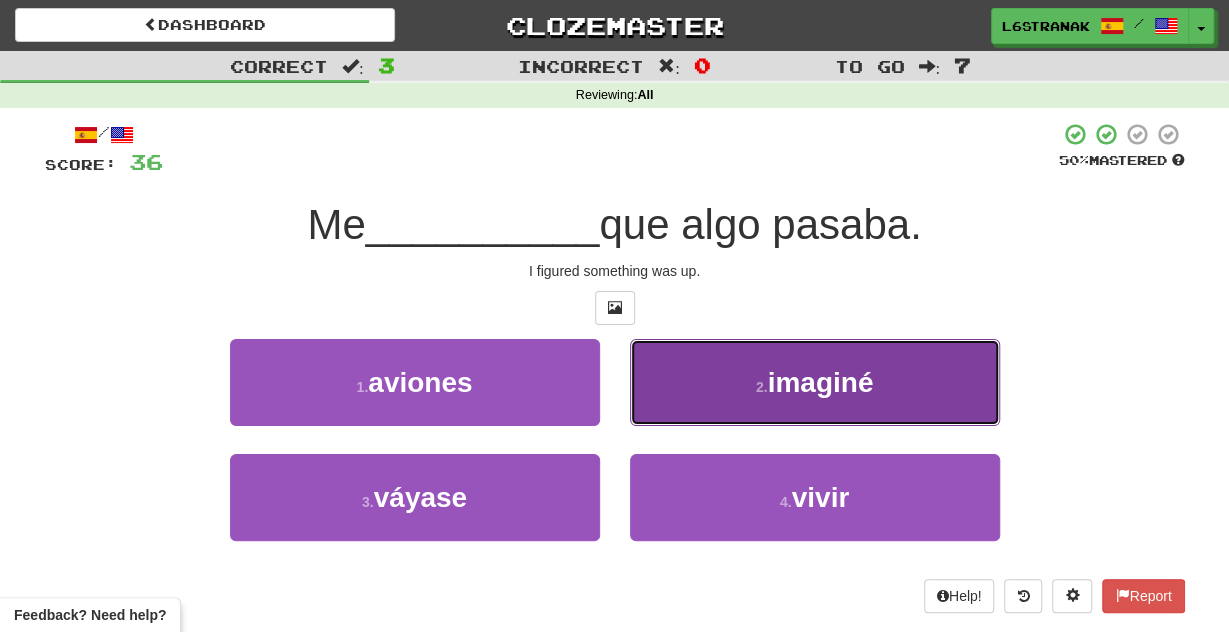 click on "2 .  imaginé" at bounding box center [815, 382] 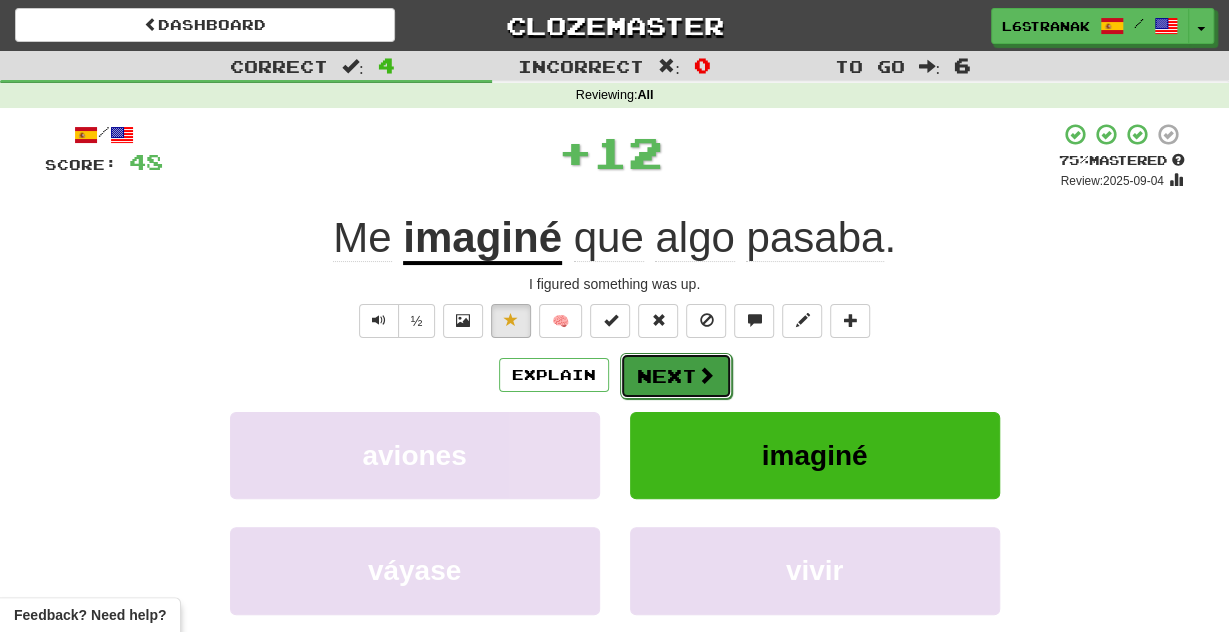 click on "Next" at bounding box center (676, 376) 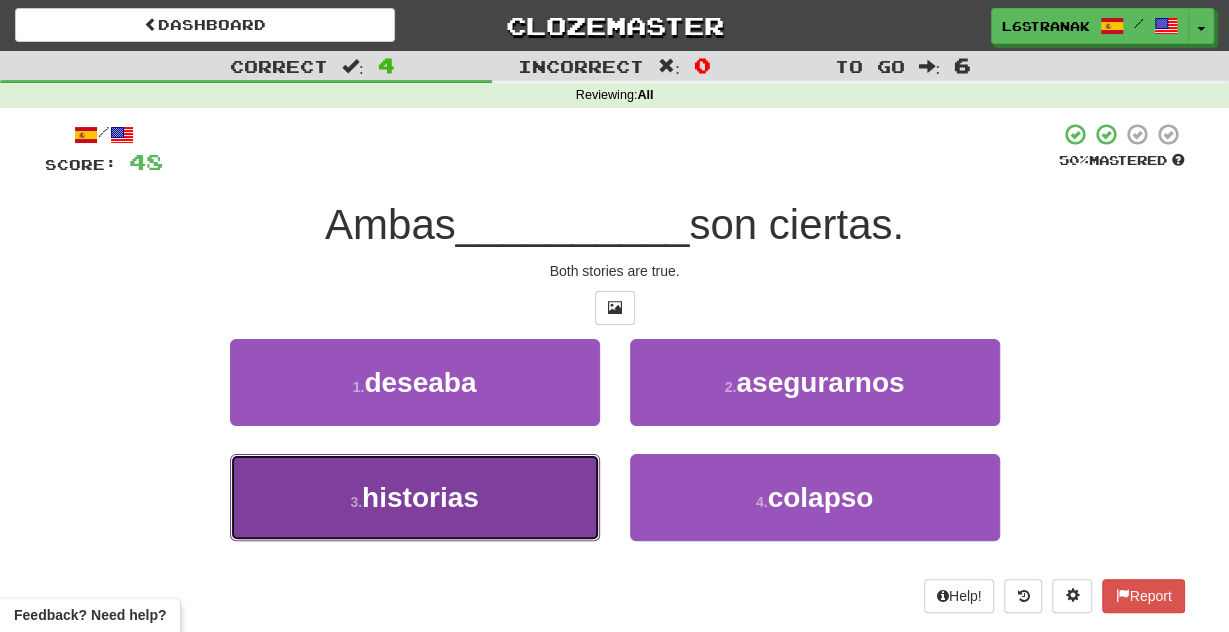 click on "3 .  historias" at bounding box center (415, 497) 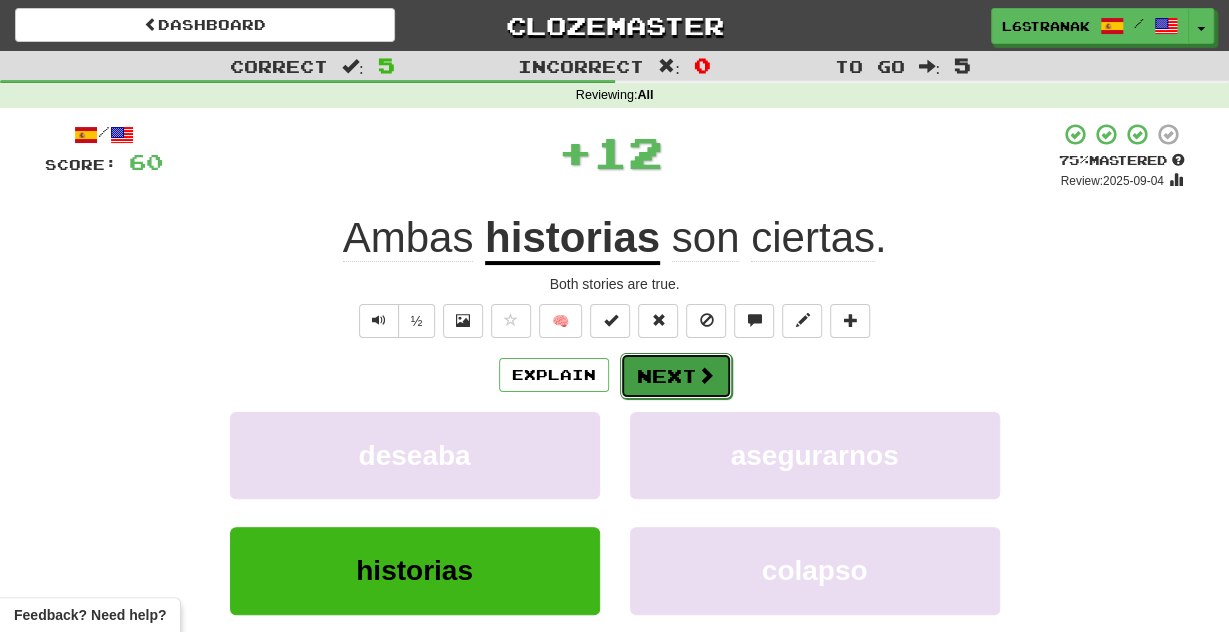 click on "Next" at bounding box center [676, 376] 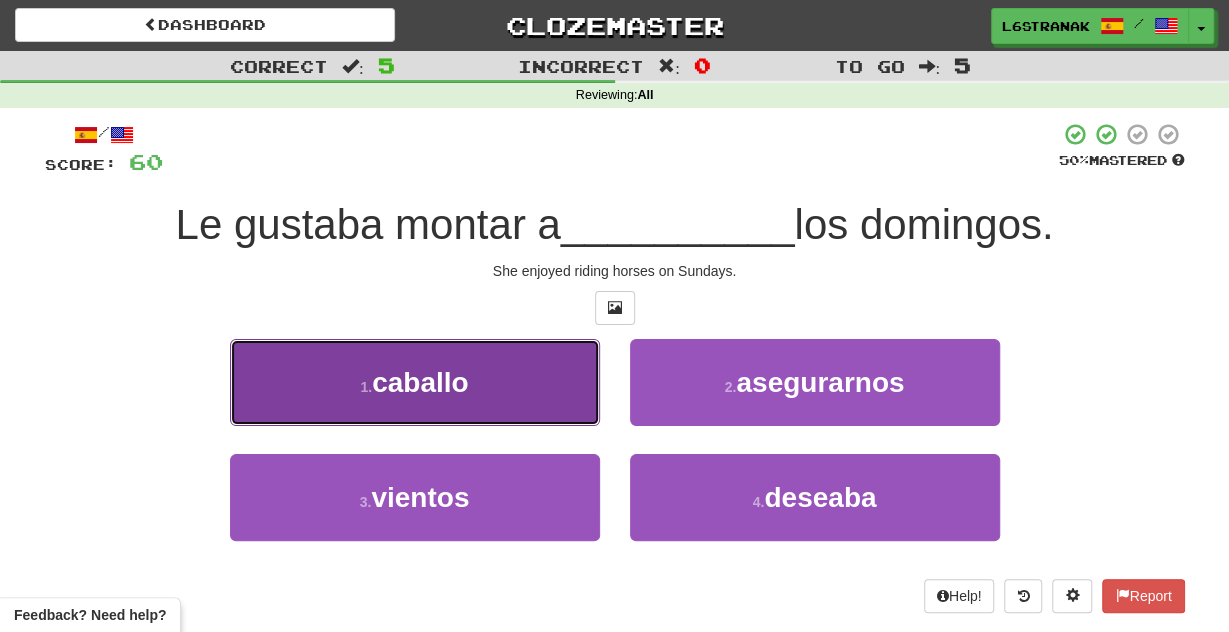 click on "1 .  caballo" at bounding box center (415, 382) 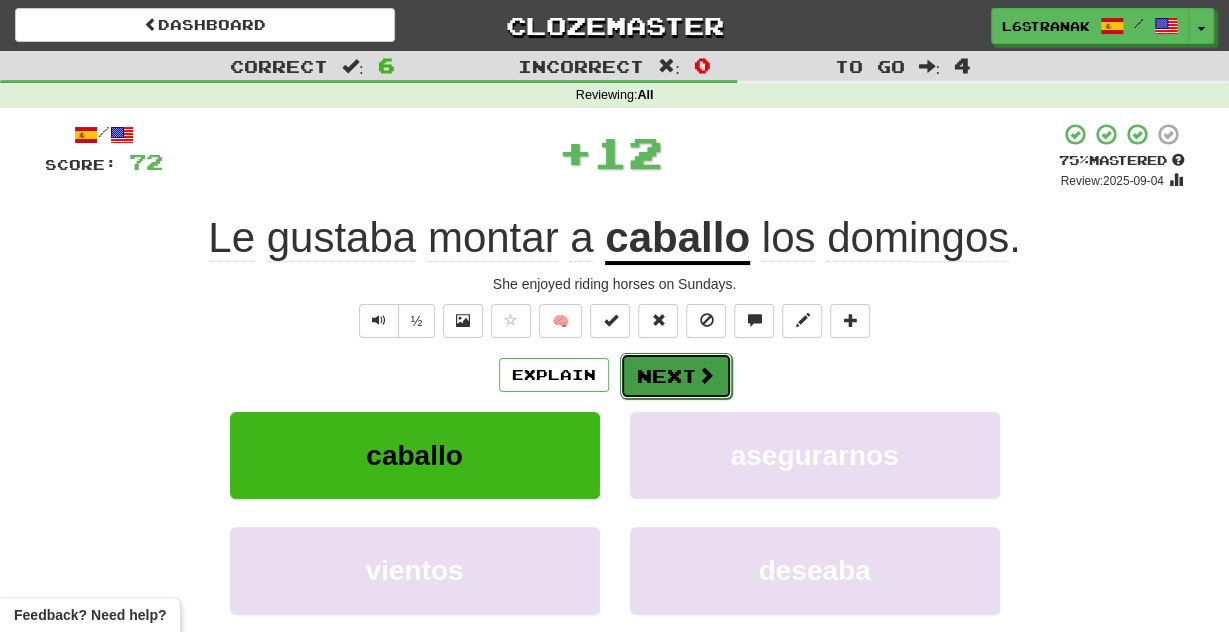 click on "Next" at bounding box center (676, 376) 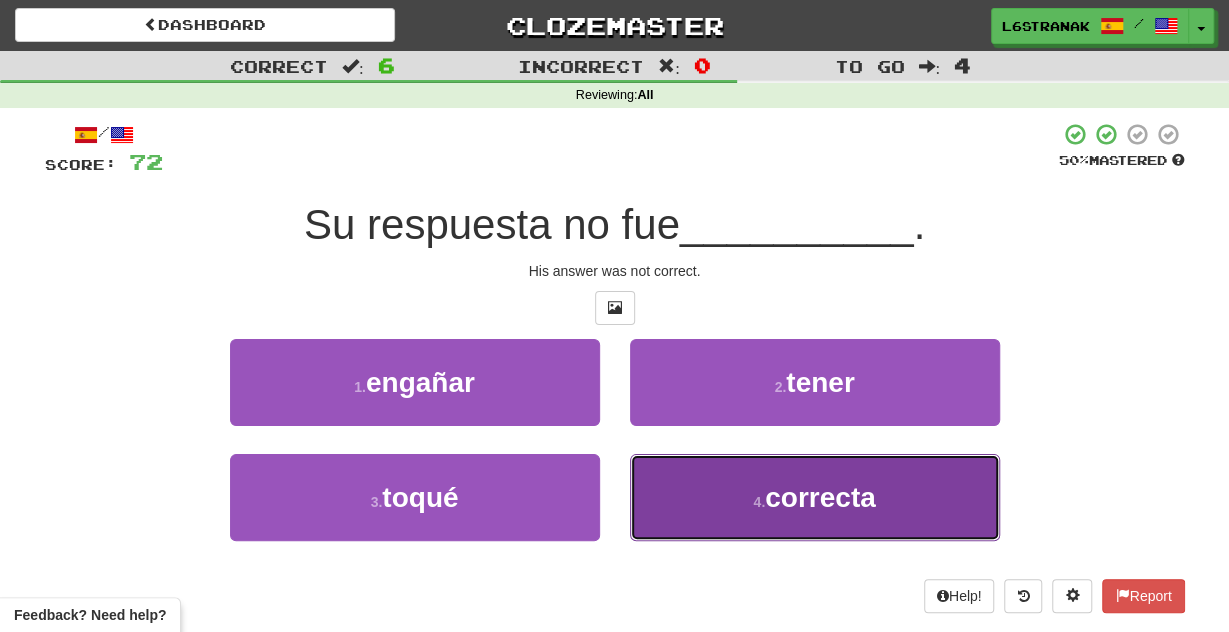 click on "4 .  correcta" at bounding box center (815, 497) 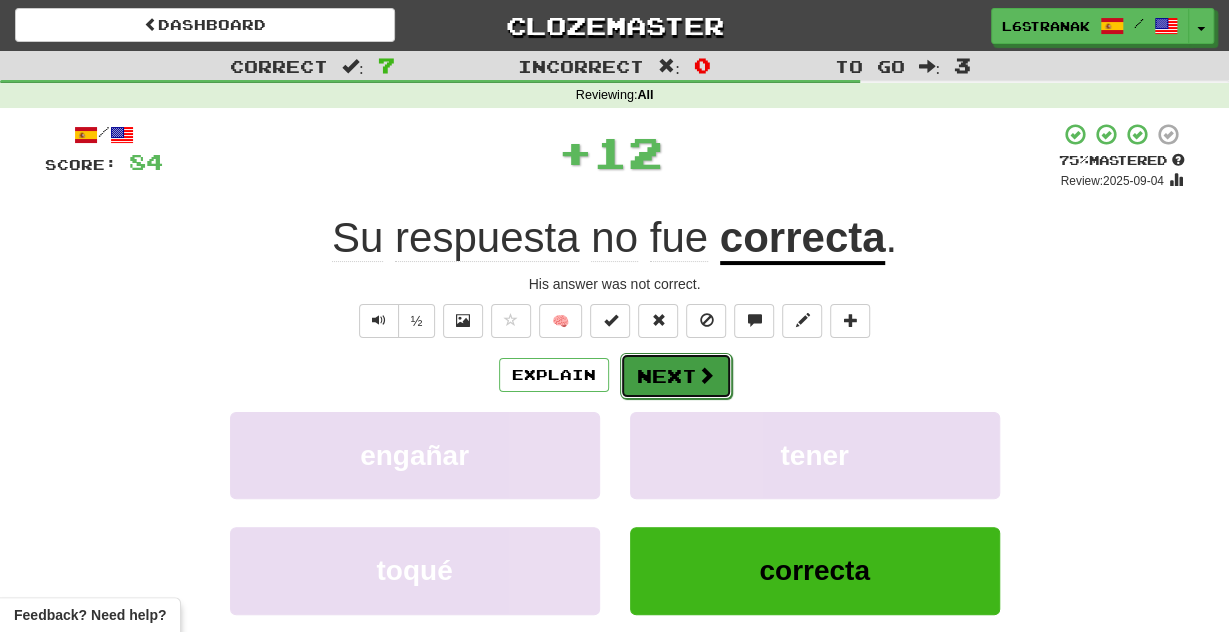 click on "Next" at bounding box center [676, 376] 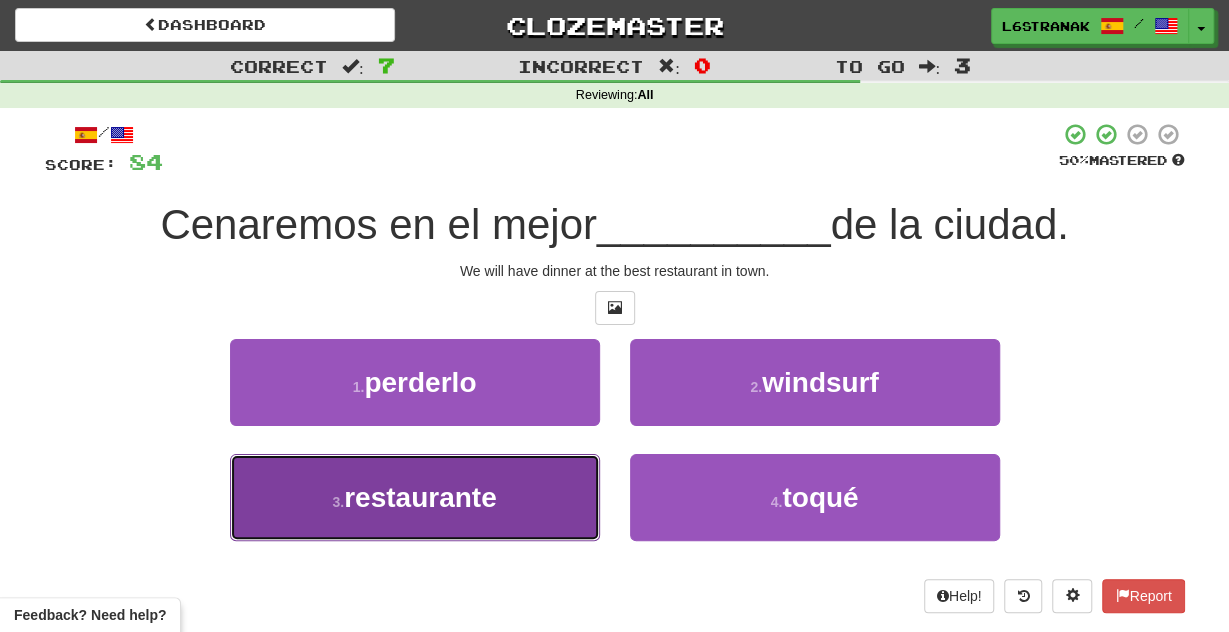 click on "3 .  restaurante" at bounding box center [415, 497] 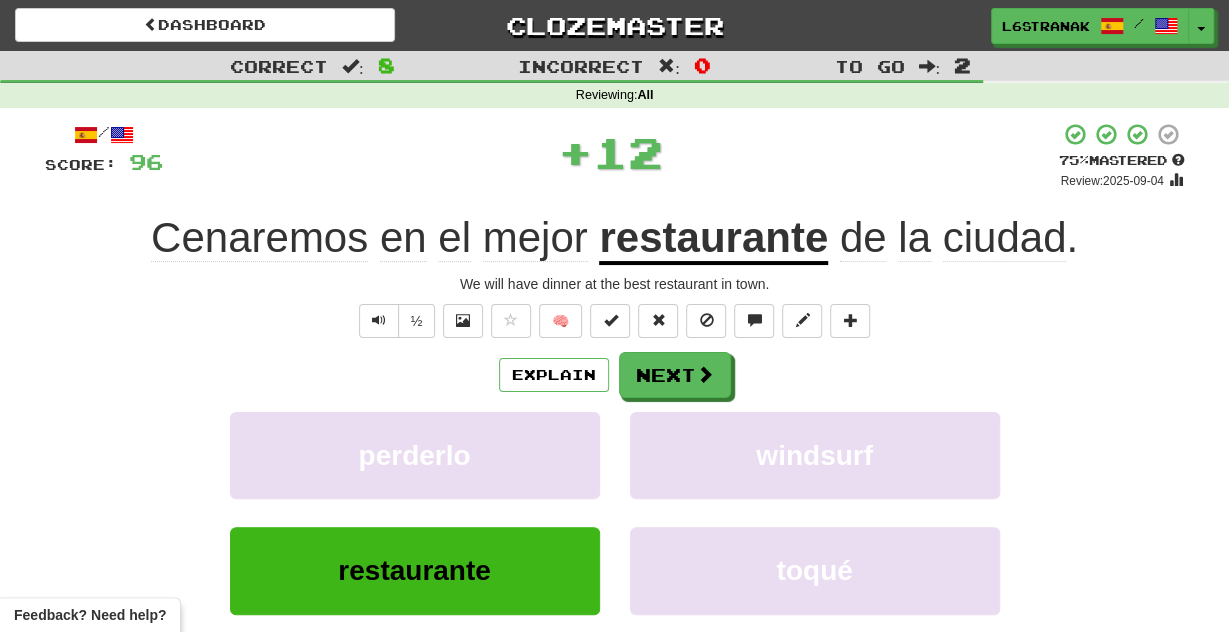 click on "Explain Next" at bounding box center (615, 375) 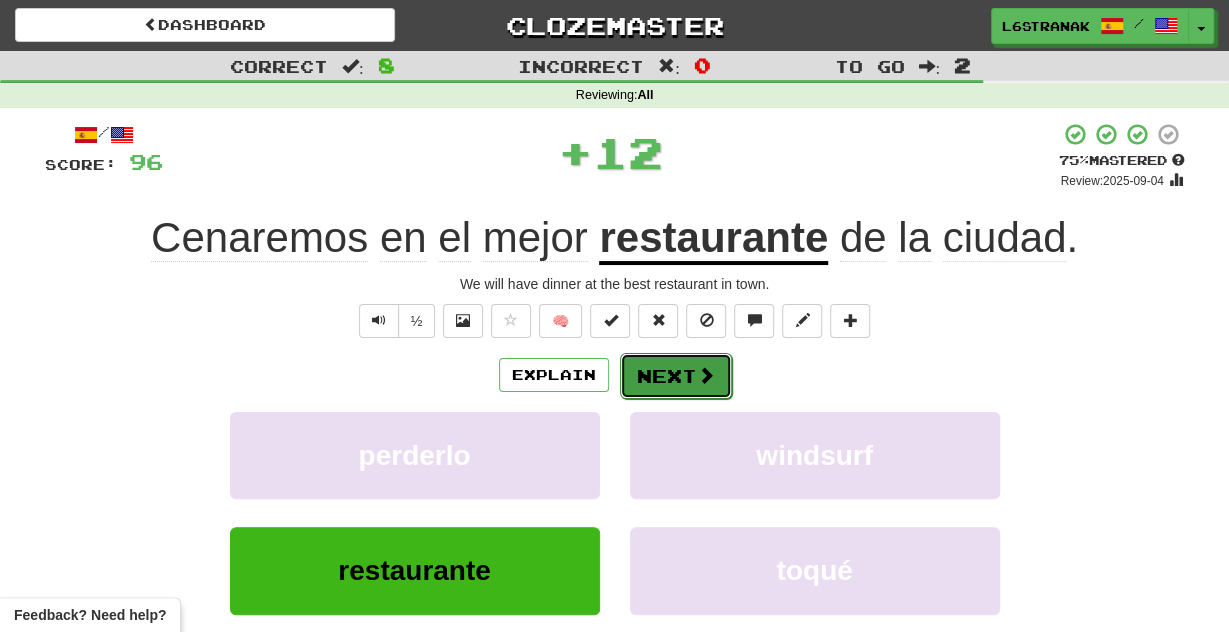click at bounding box center [706, 375] 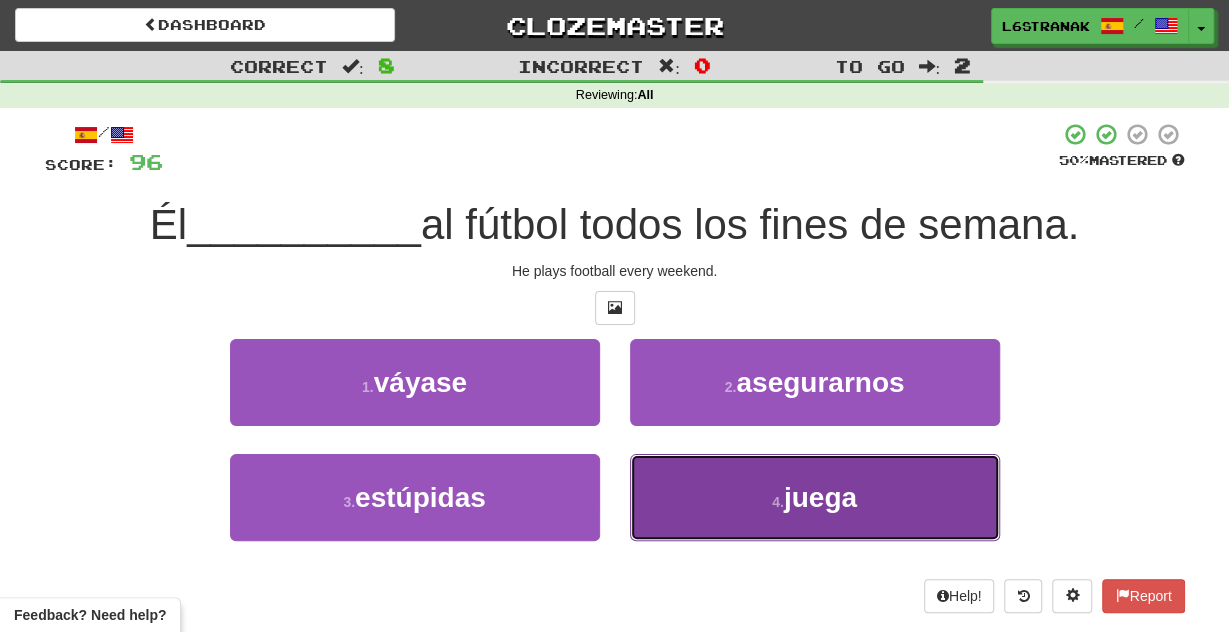 click on "4 .  juega" at bounding box center (815, 497) 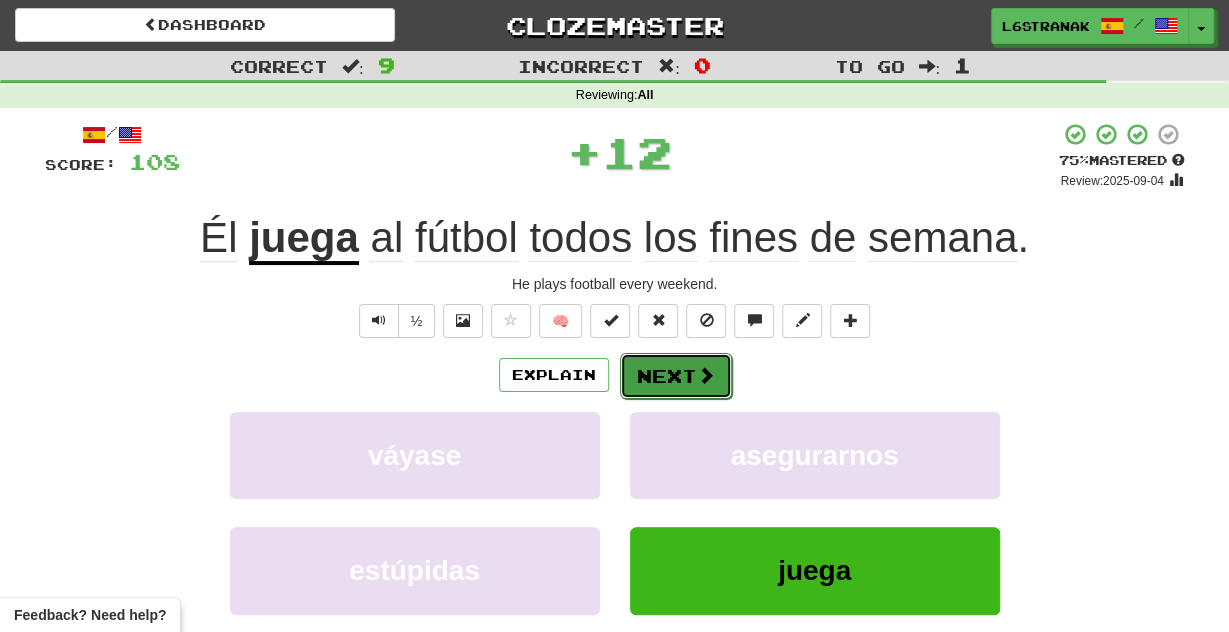 click on "Next" at bounding box center (676, 376) 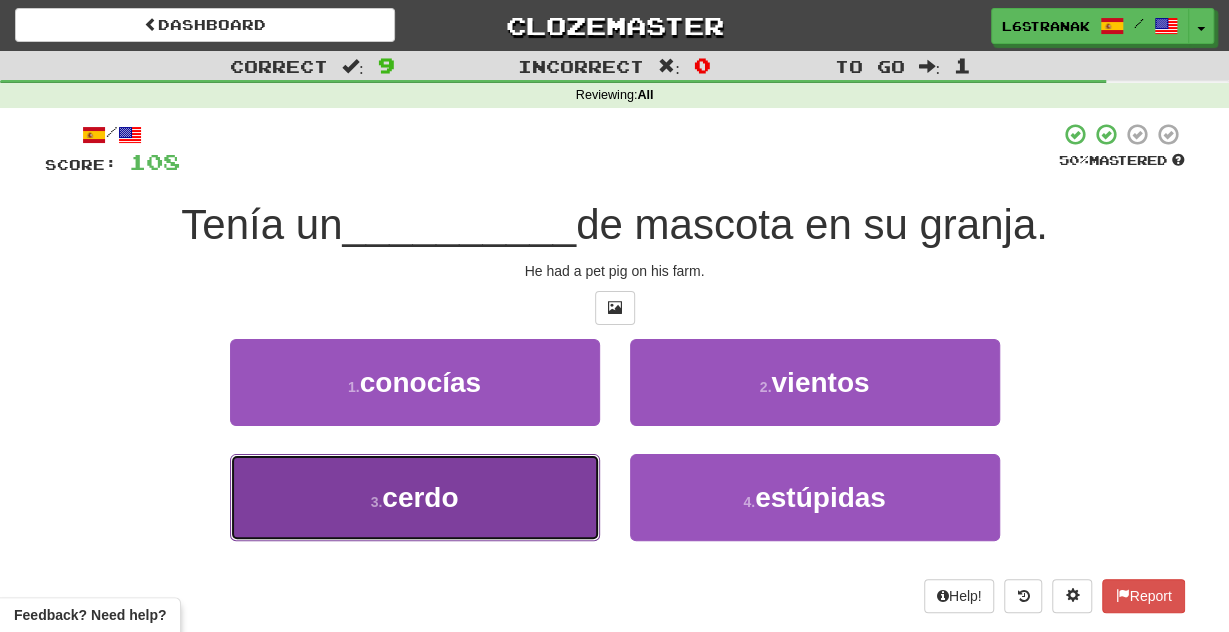 click on "3 .  cerdo" at bounding box center (415, 497) 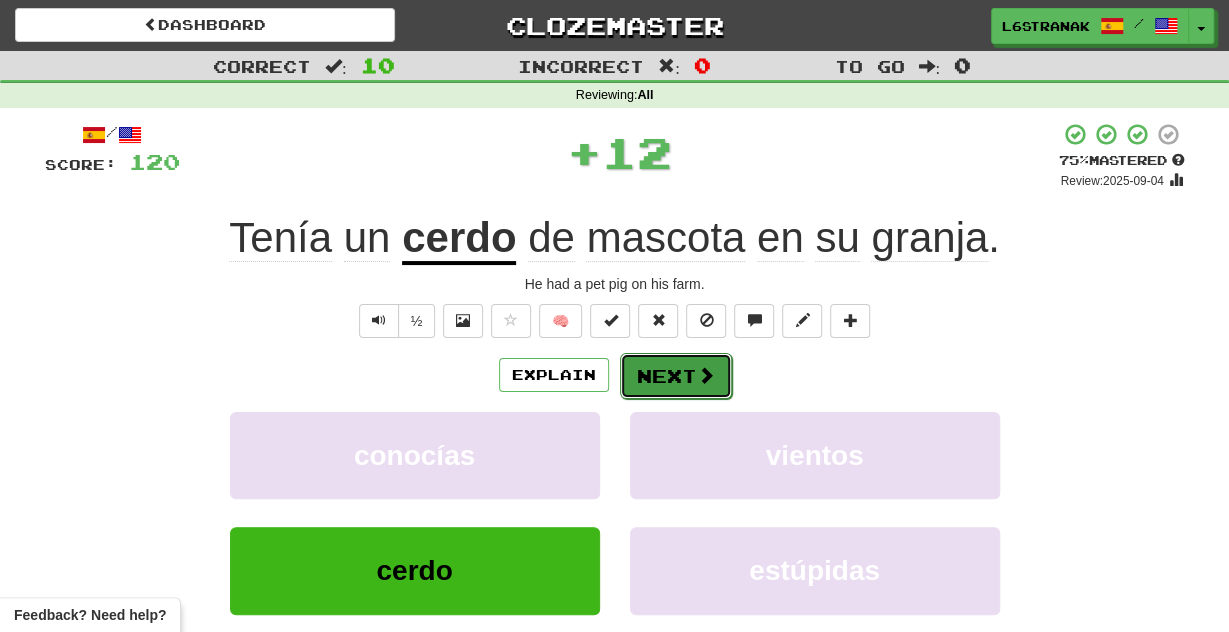 click on "Next" at bounding box center [676, 376] 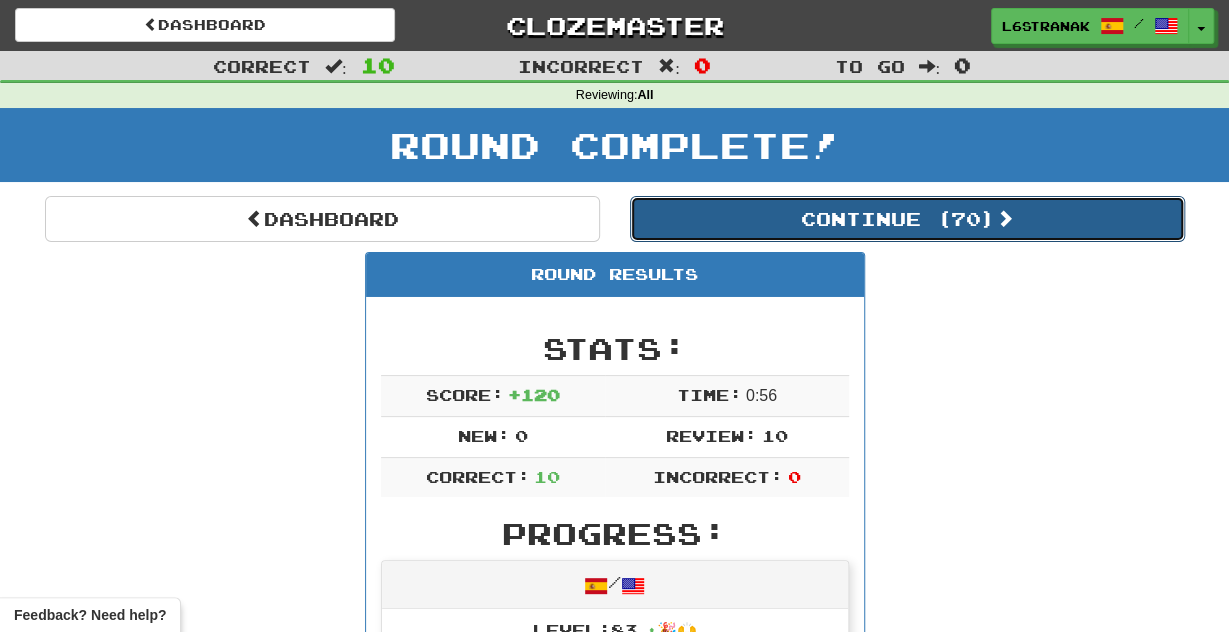 click on "Continue ( 70 )" at bounding box center (907, 219) 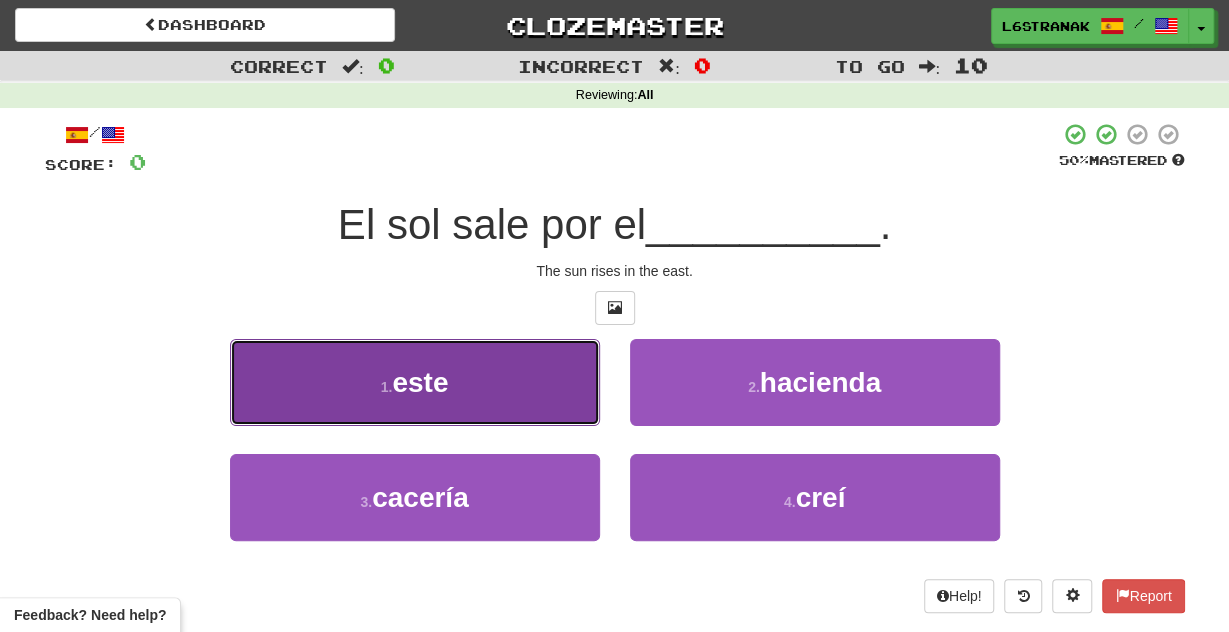 click on "1 .  este" at bounding box center [415, 382] 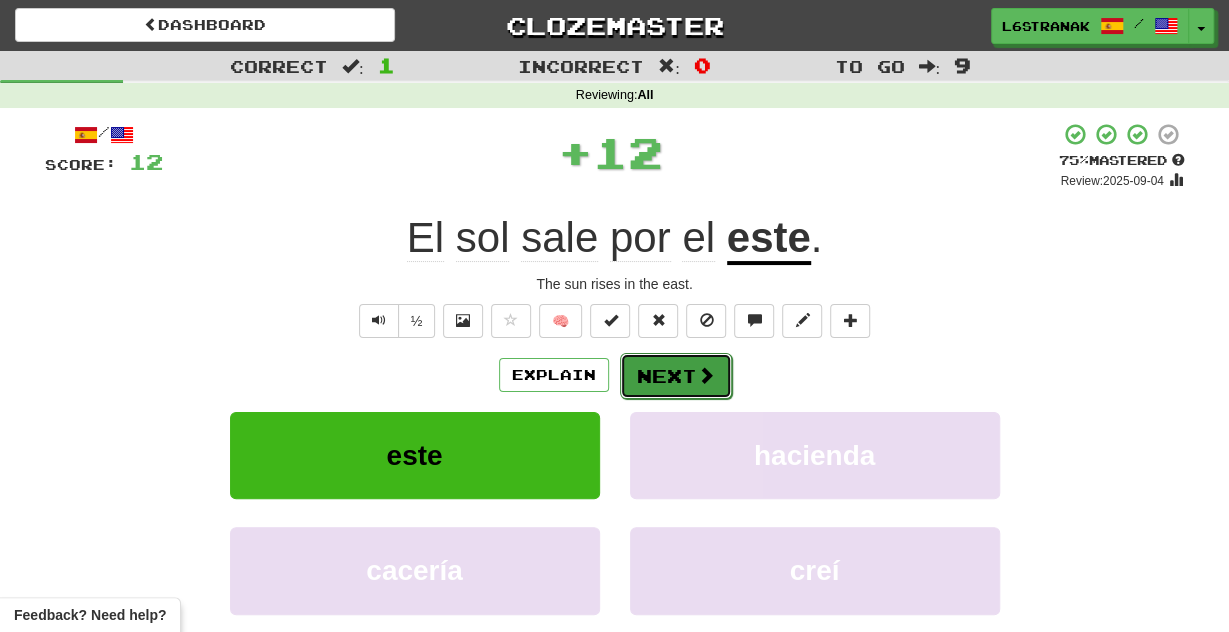 click on "Next" at bounding box center [676, 376] 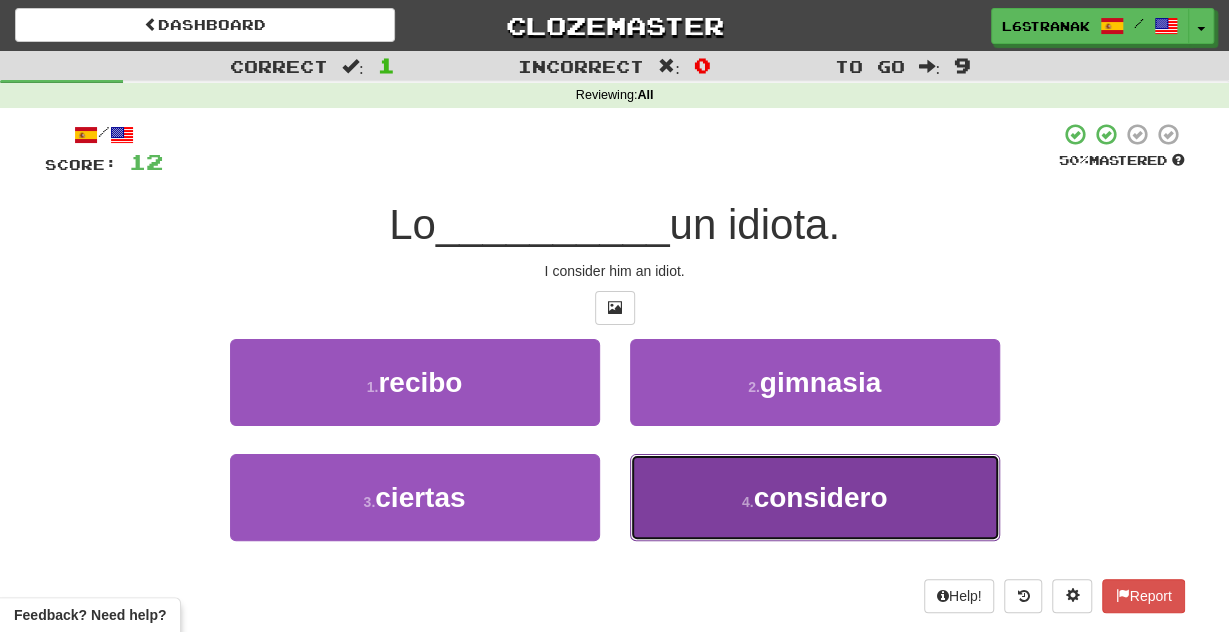 click on "4 .  considero" at bounding box center (815, 497) 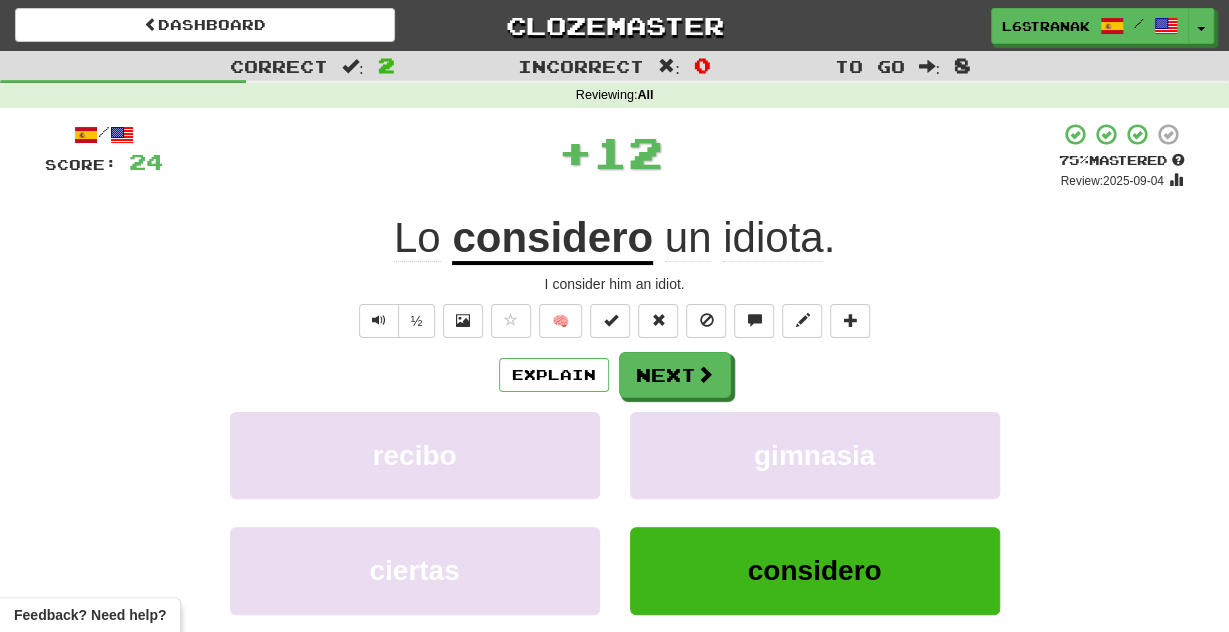 click on "Explain Next recibo gimnasia ciertas considero Learn more: recibo gimnasia ciertas considero" at bounding box center [615, 512] 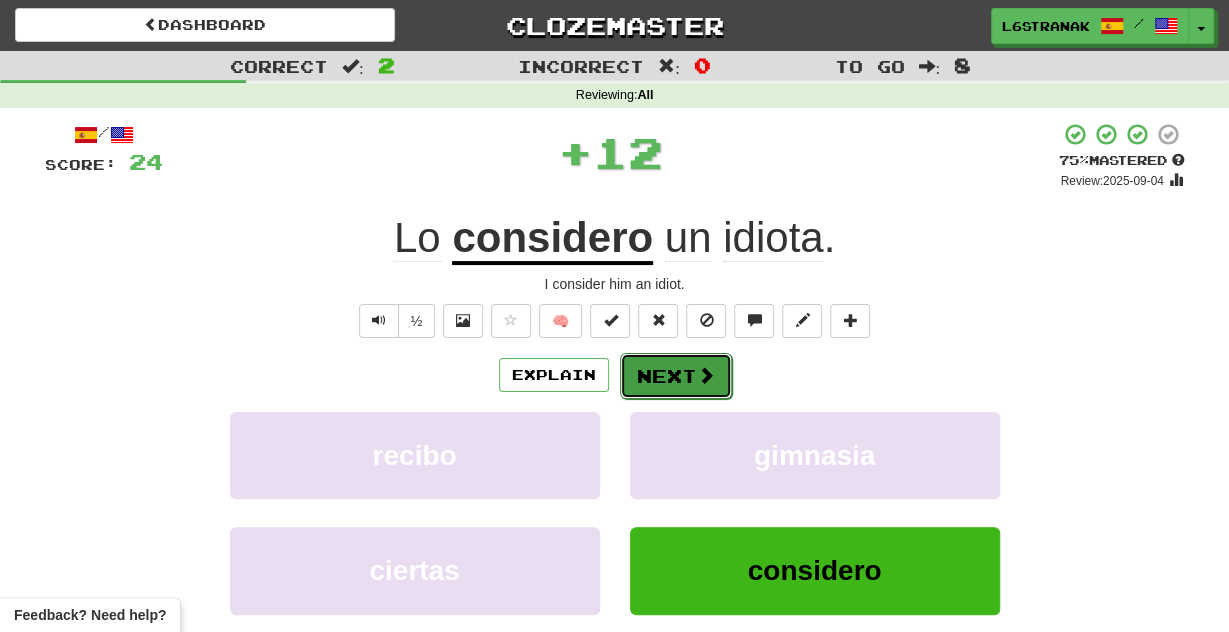 click on "Next" at bounding box center (676, 376) 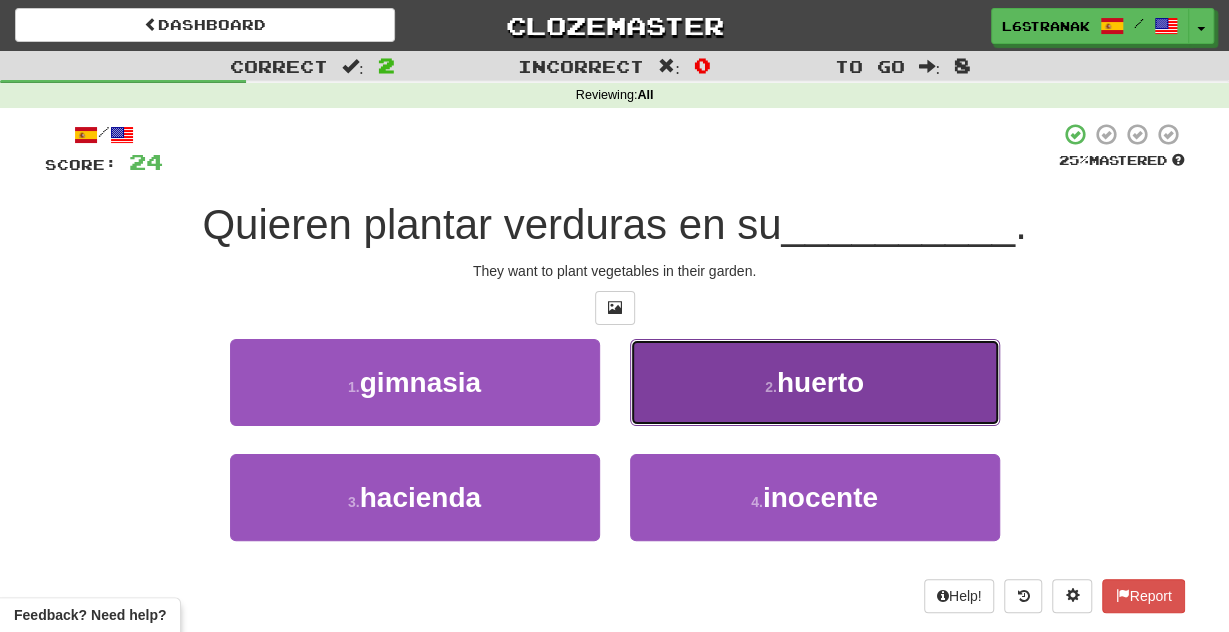 drag, startPoint x: 693, startPoint y: 390, endPoint x: 689, endPoint y: 377, distance: 13.601471 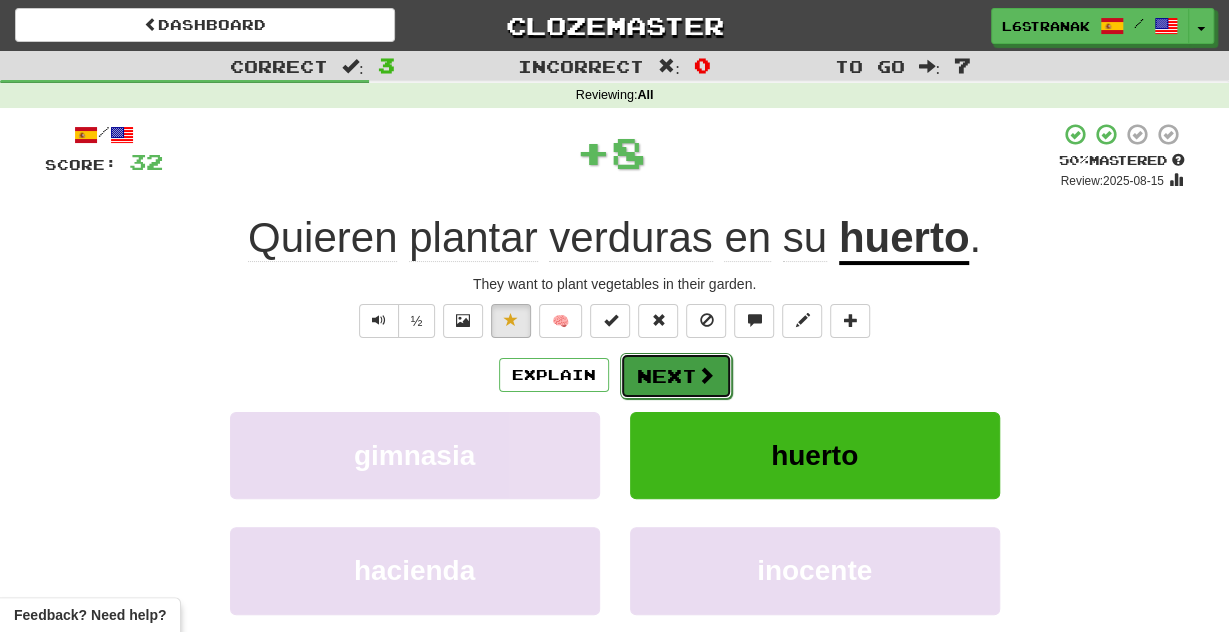 click on "Next" at bounding box center (676, 376) 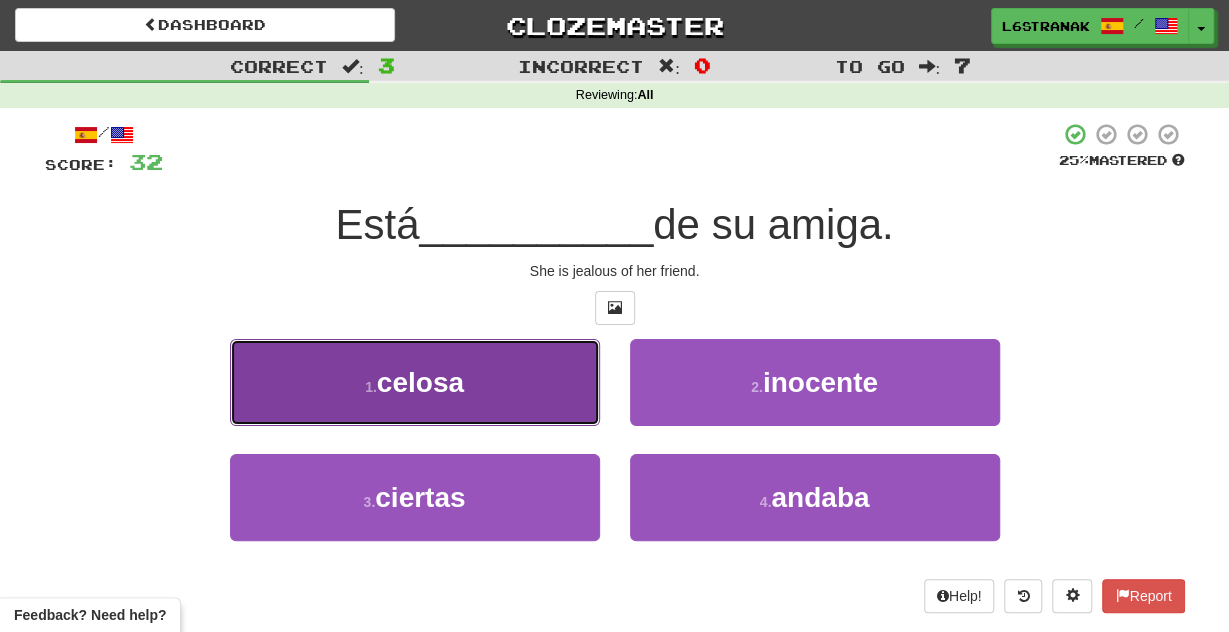 click on "1 .  celosa" at bounding box center [415, 382] 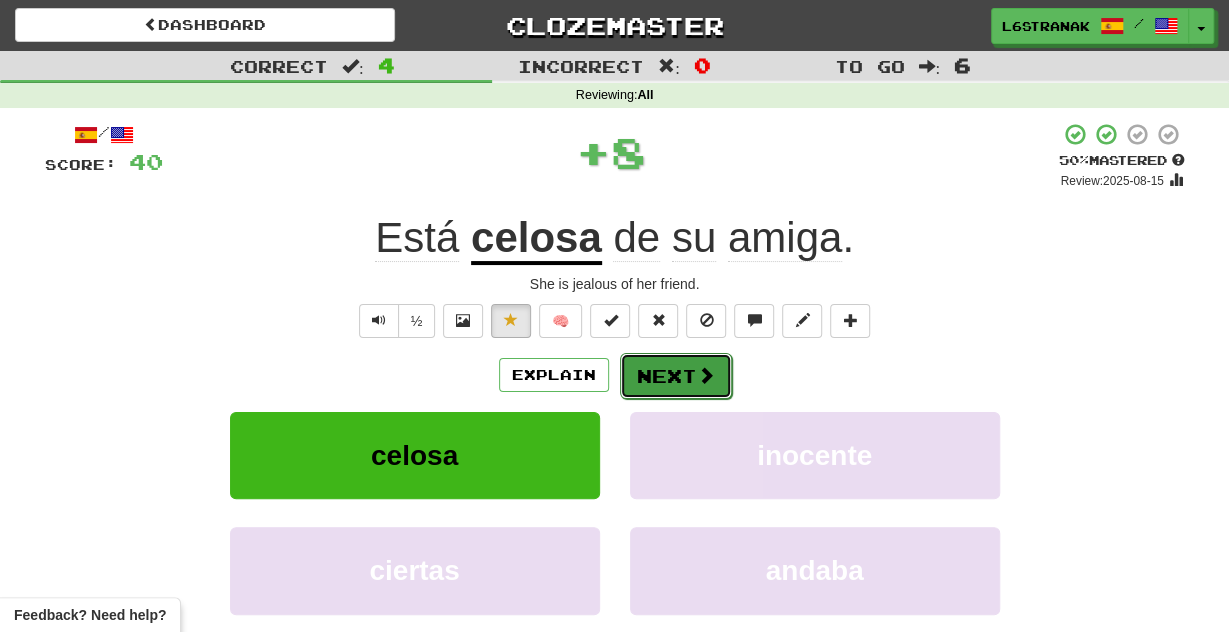 click on "Next" at bounding box center [676, 376] 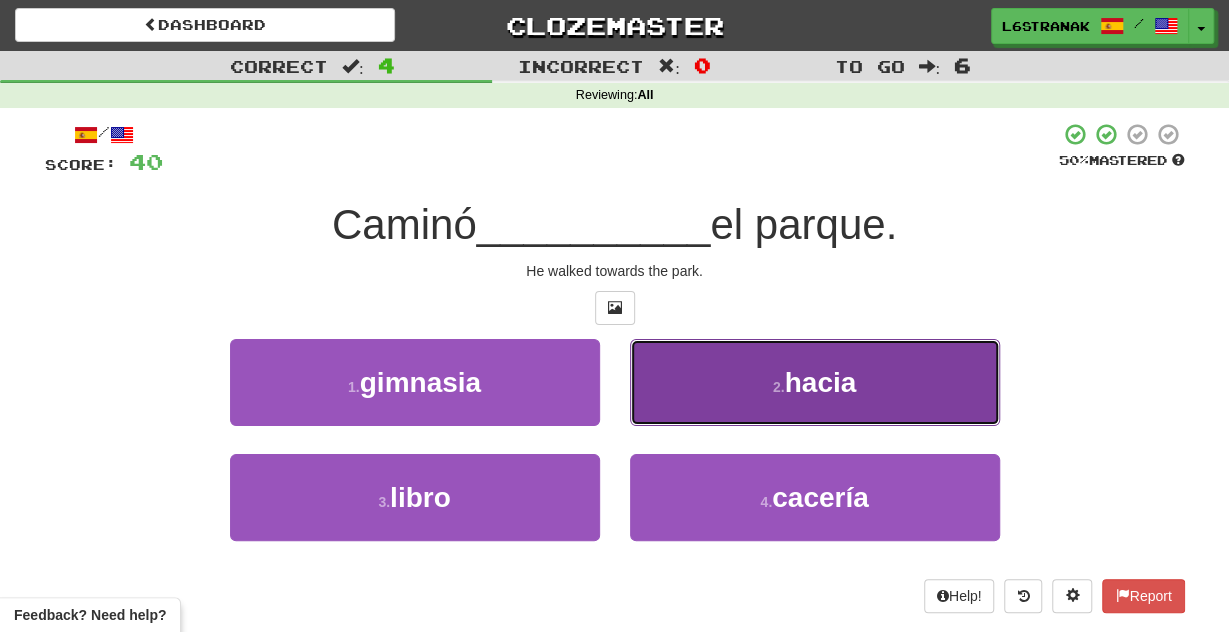 click on "2 .  hacia" at bounding box center [815, 382] 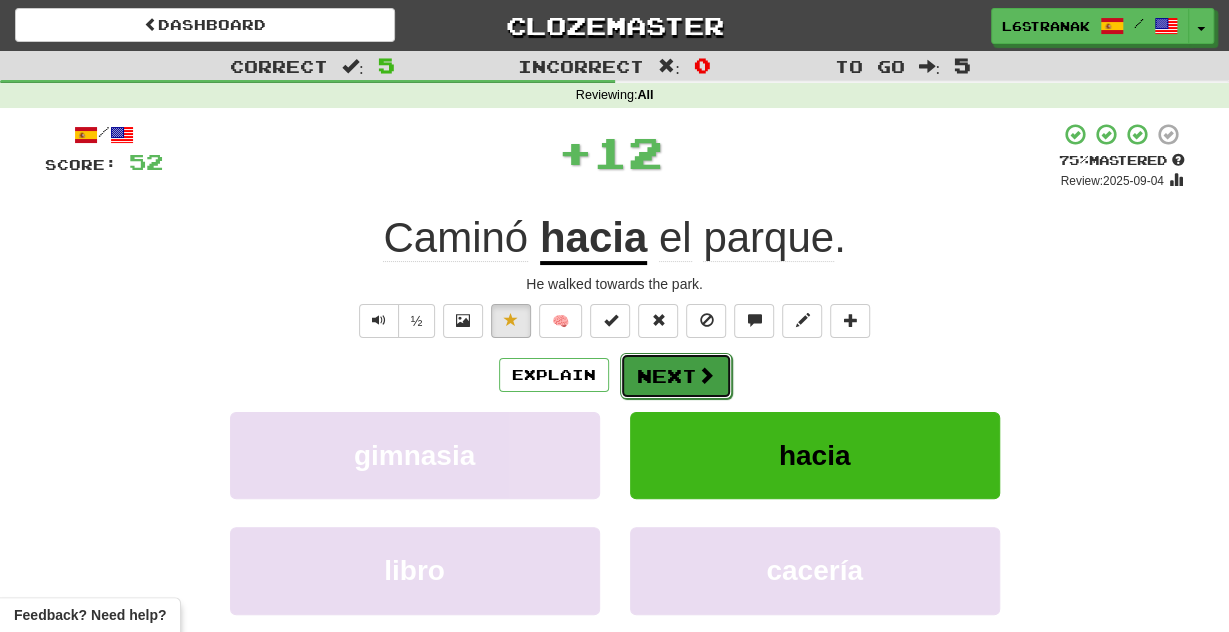 click on "Next" at bounding box center [676, 376] 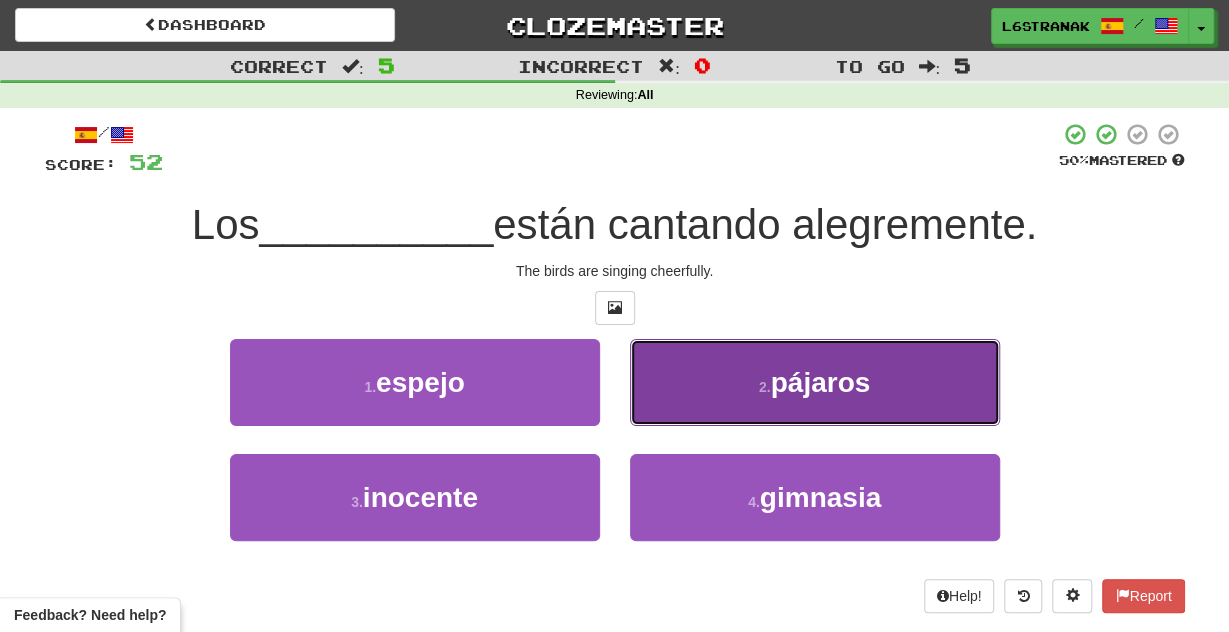click on "2 .  pájaros" at bounding box center [815, 382] 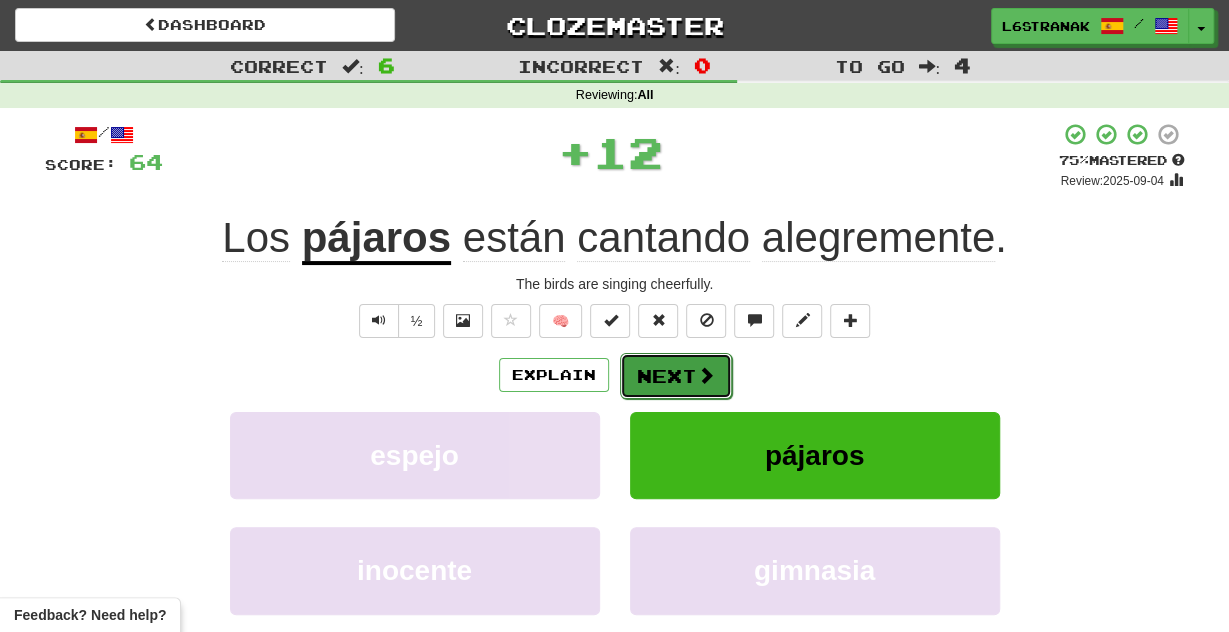 click on "Next" at bounding box center [676, 376] 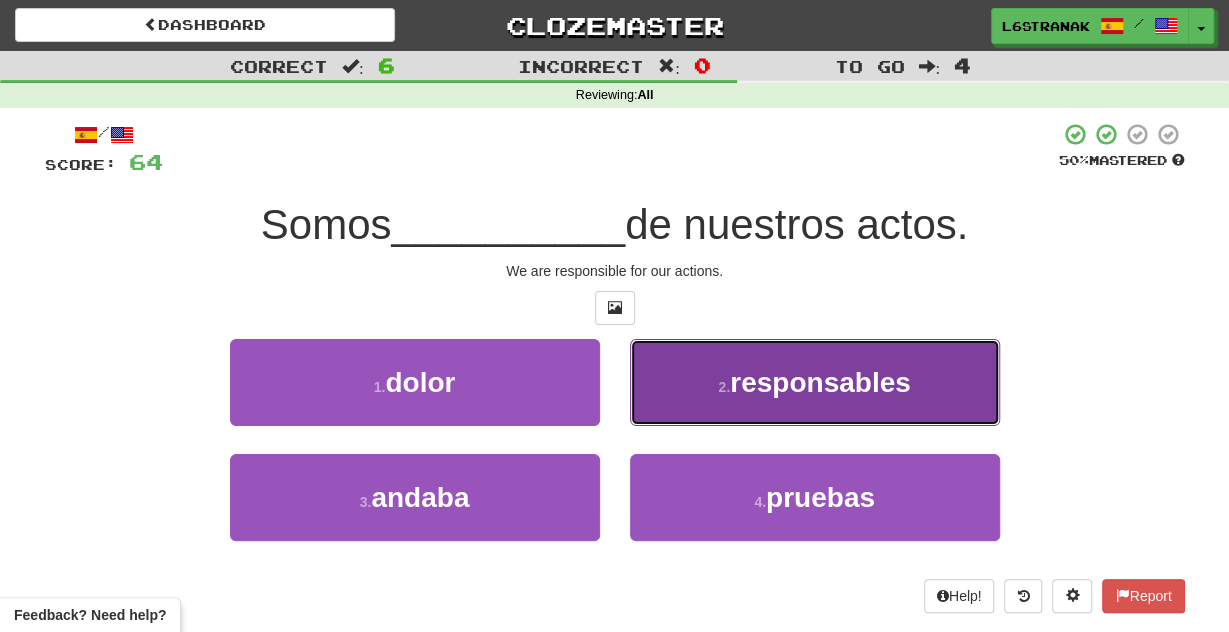 click on "2 .  responsables" at bounding box center (815, 382) 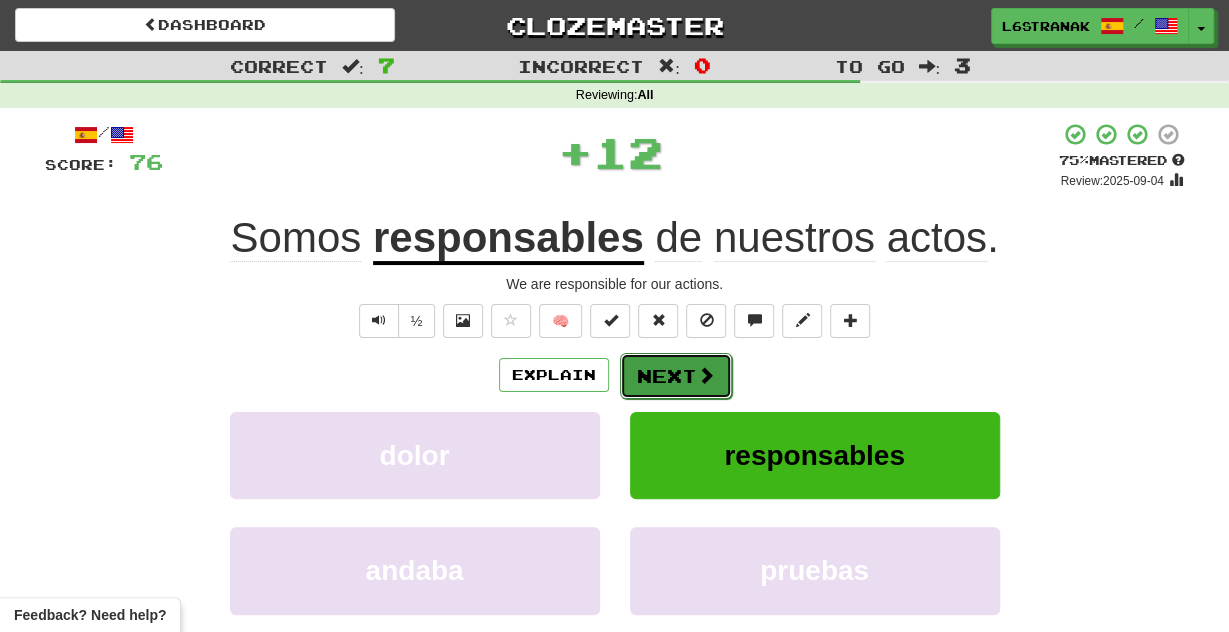 click on "Next" at bounding box center (676, 376) 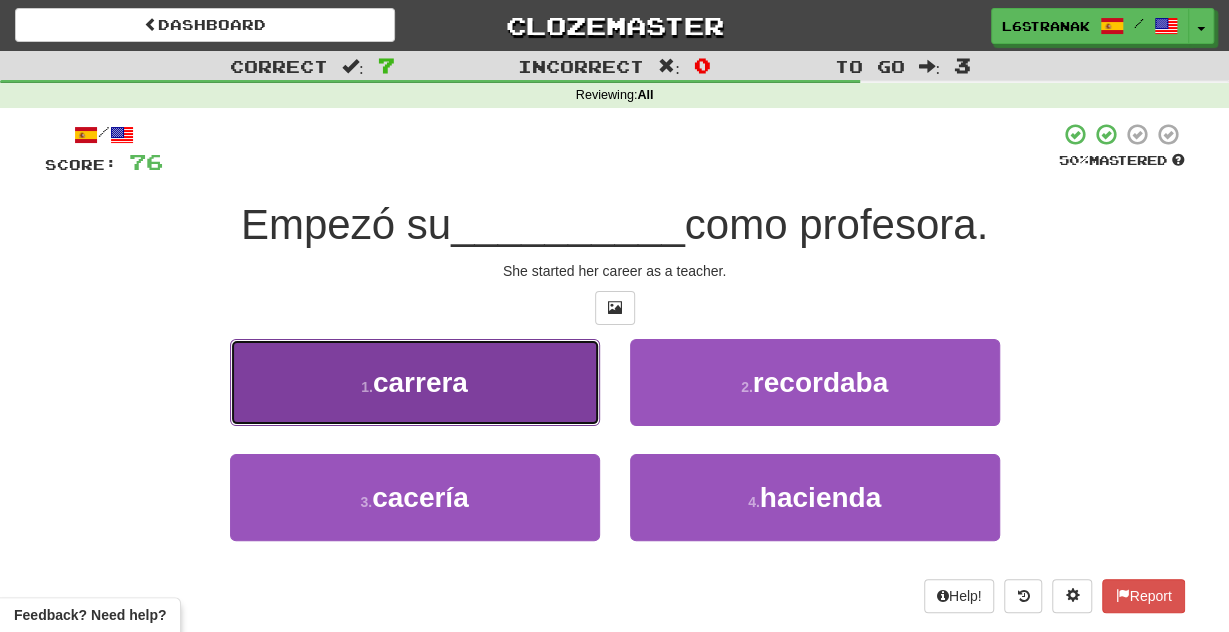 click on "1 .  carrera" at bounding box center (415, 382) 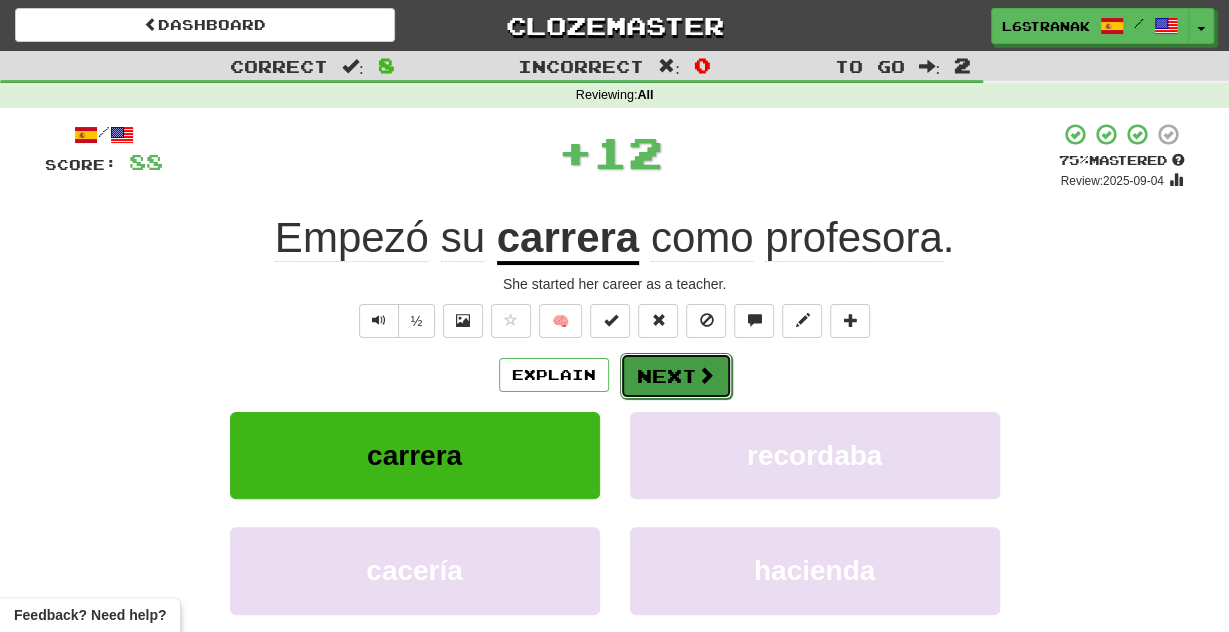 click on "Next" at bounding box center [676, 376] 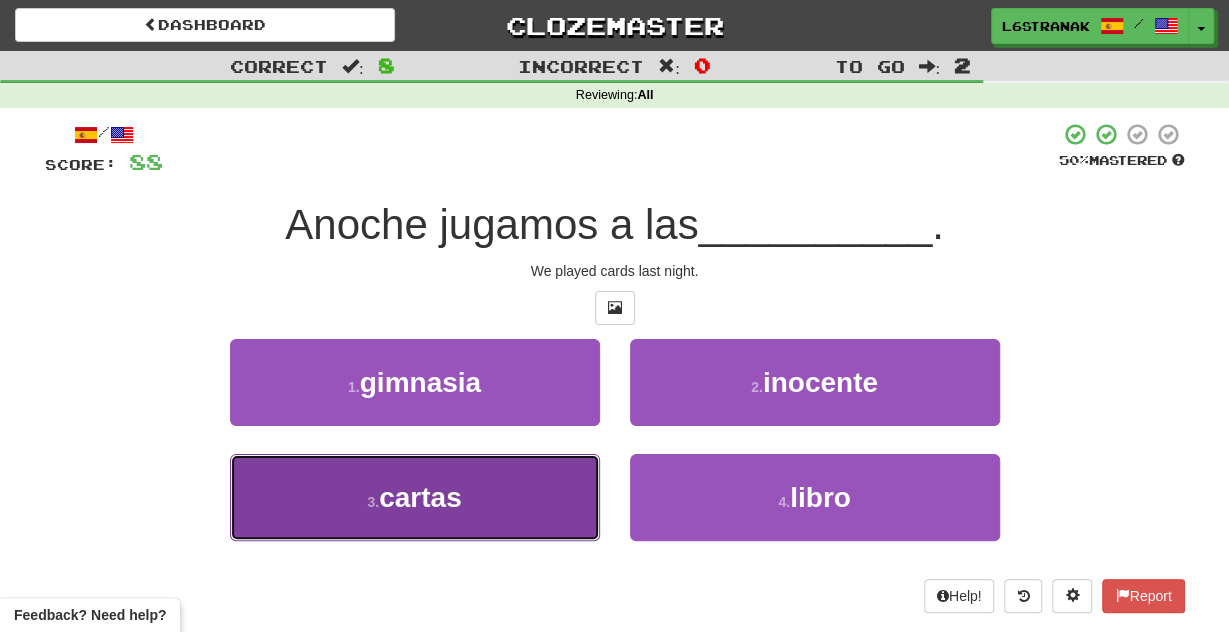 click on "3 .  cartas" at bounding box center [415, 497] 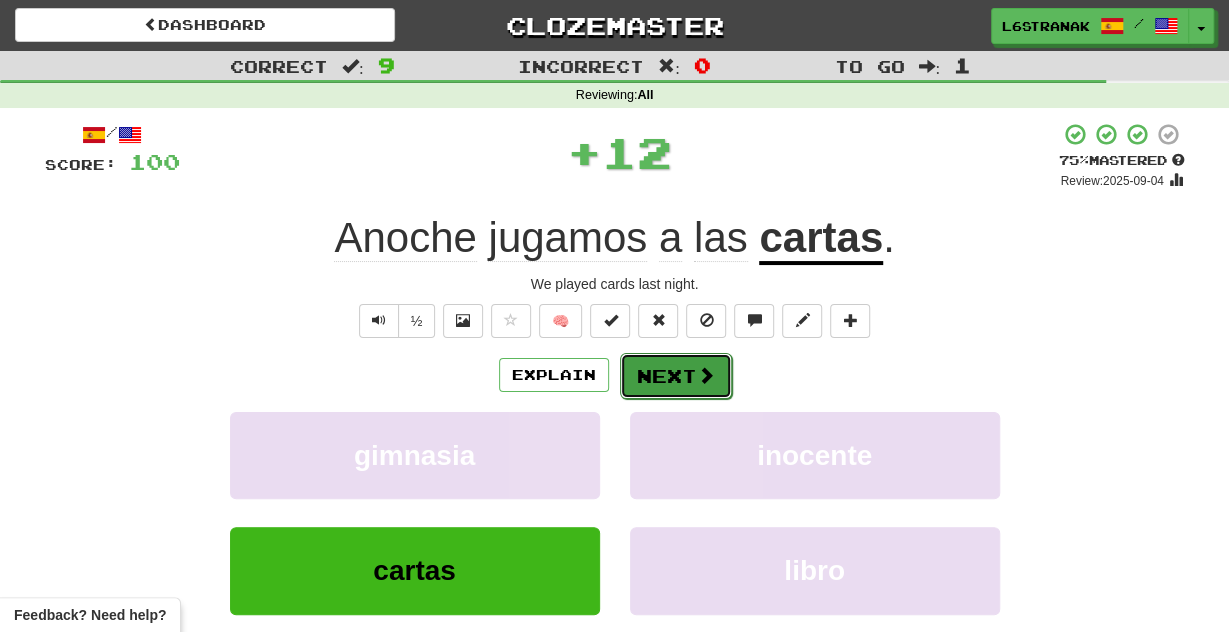 click on "Next" at bounding box center [676, 376] 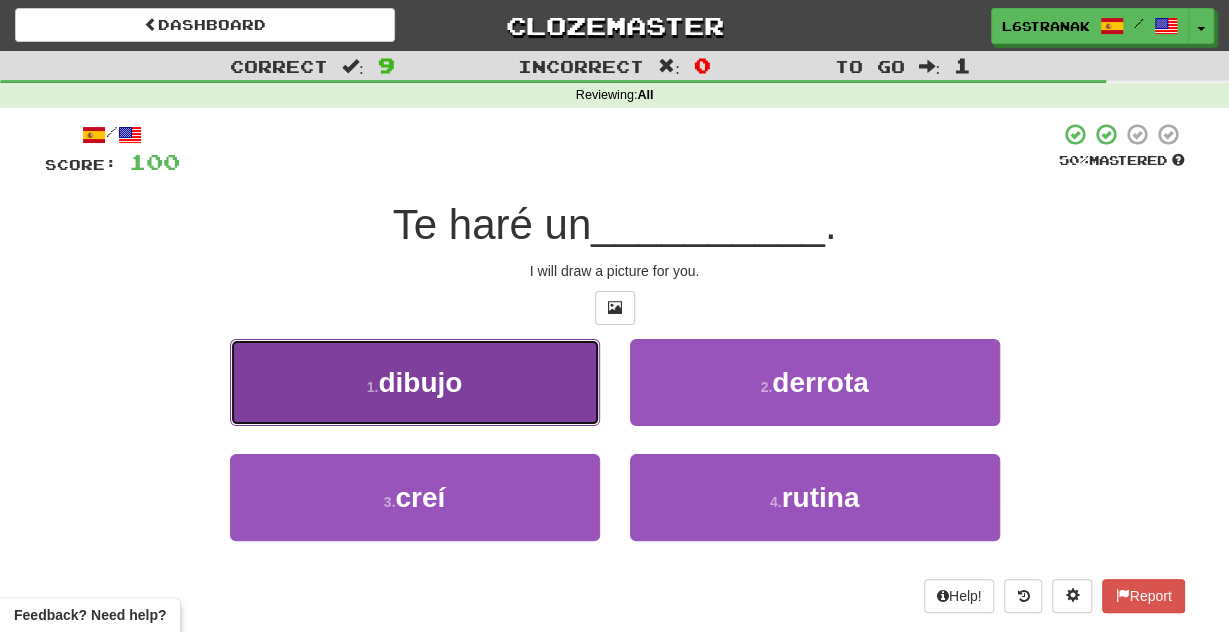 click on "1 .  dibujo" at bounding box center (415, 382) 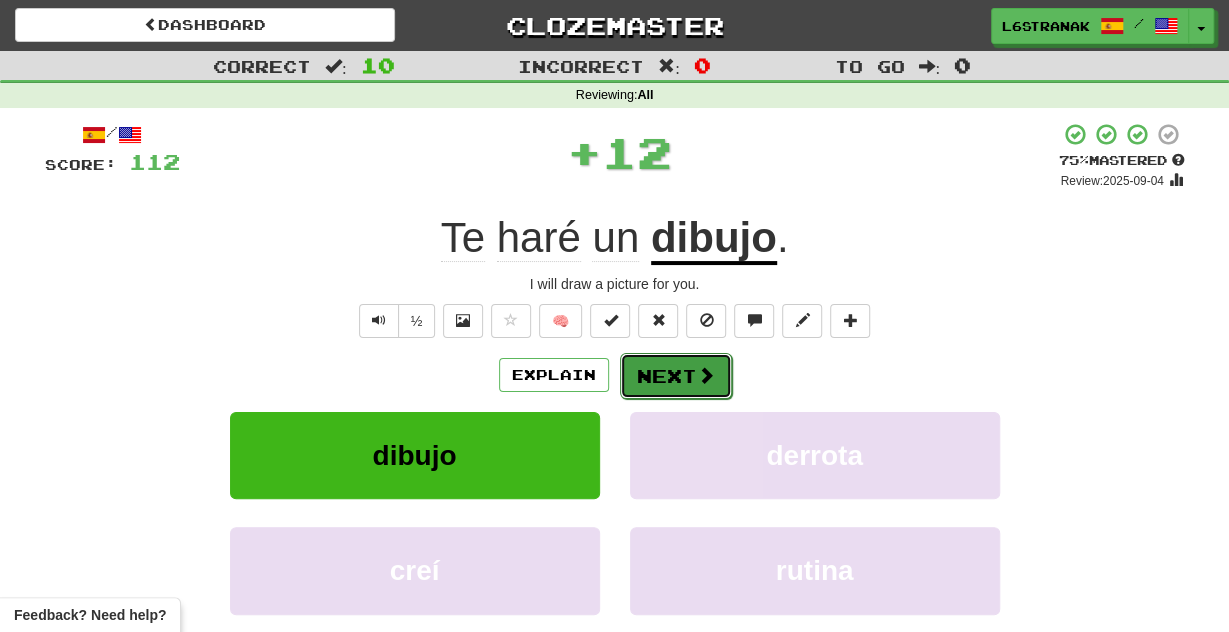 click on "Next" at bounding box center (676, 376) 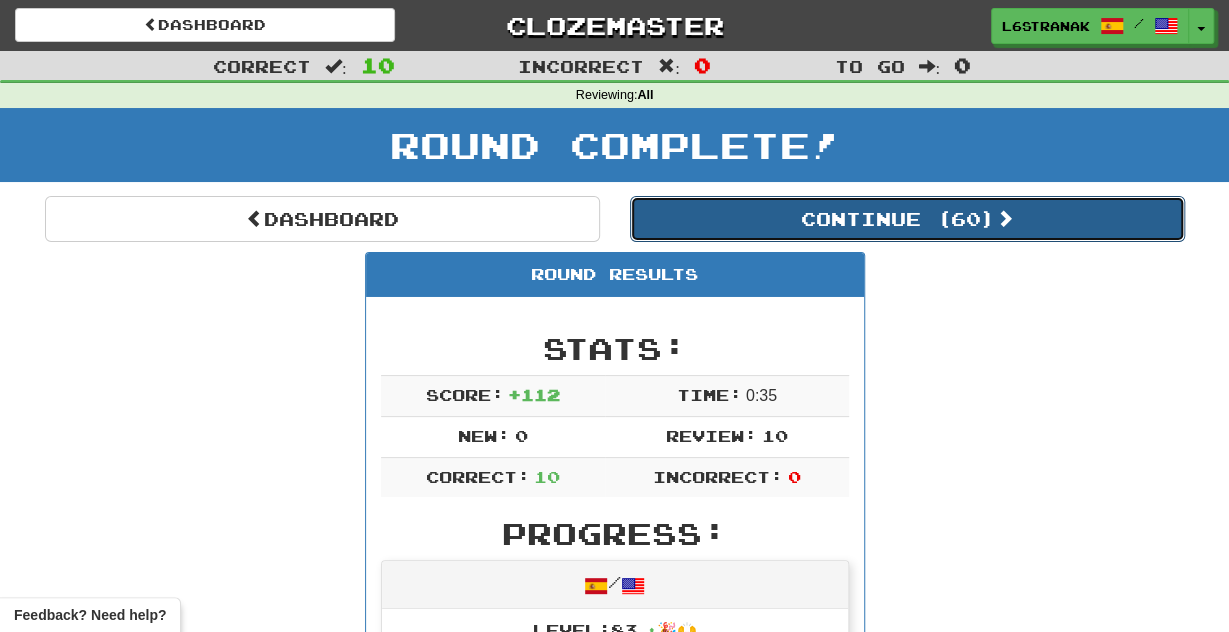 click on "Continue ( 60 )" at bounding box center [907, 219] 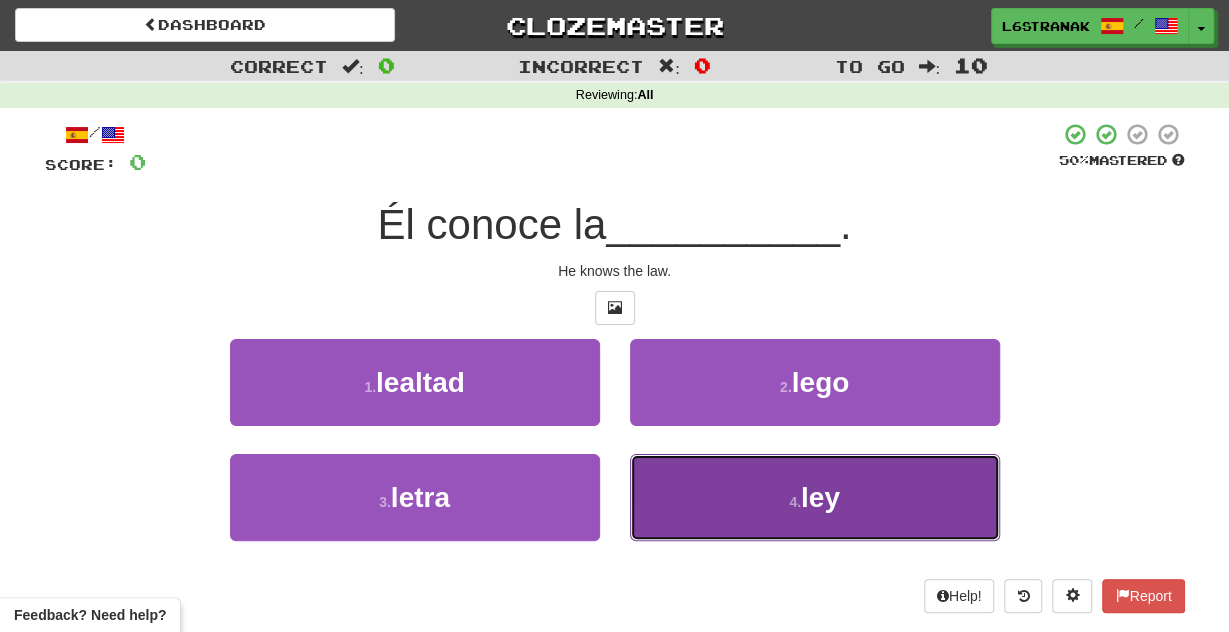 click on "4 .  ley" at bounding box center [815, 497] 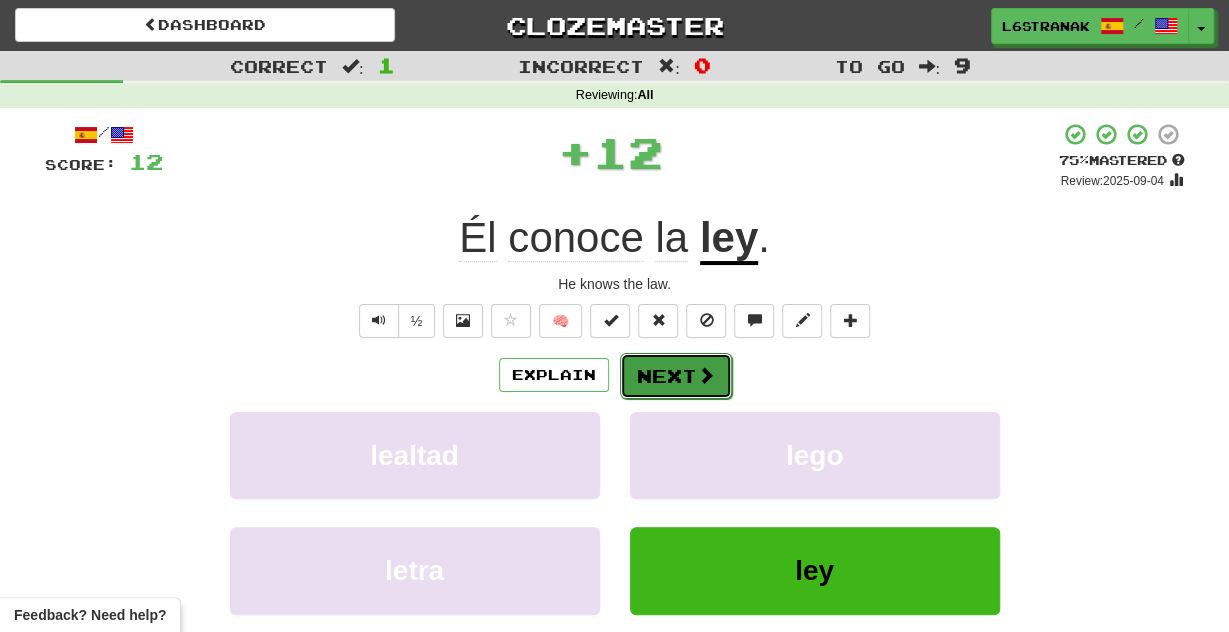 click on "Next" at bounding box center [676, 376] 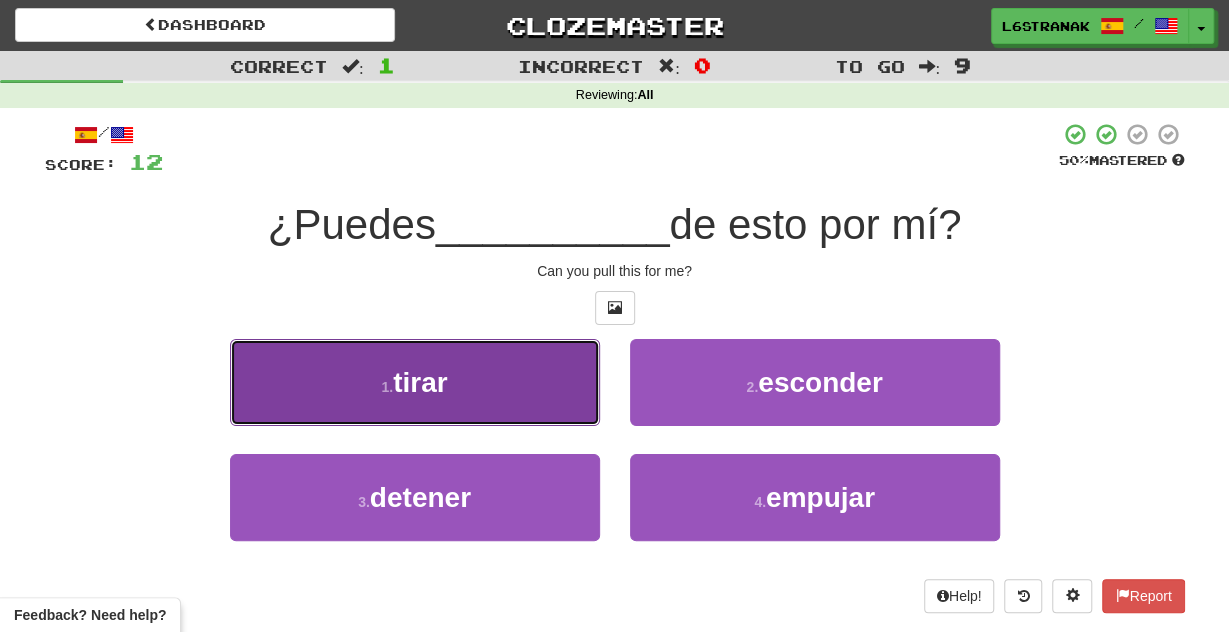 click on "1 .  tirar" at bounding box center [415, 382] 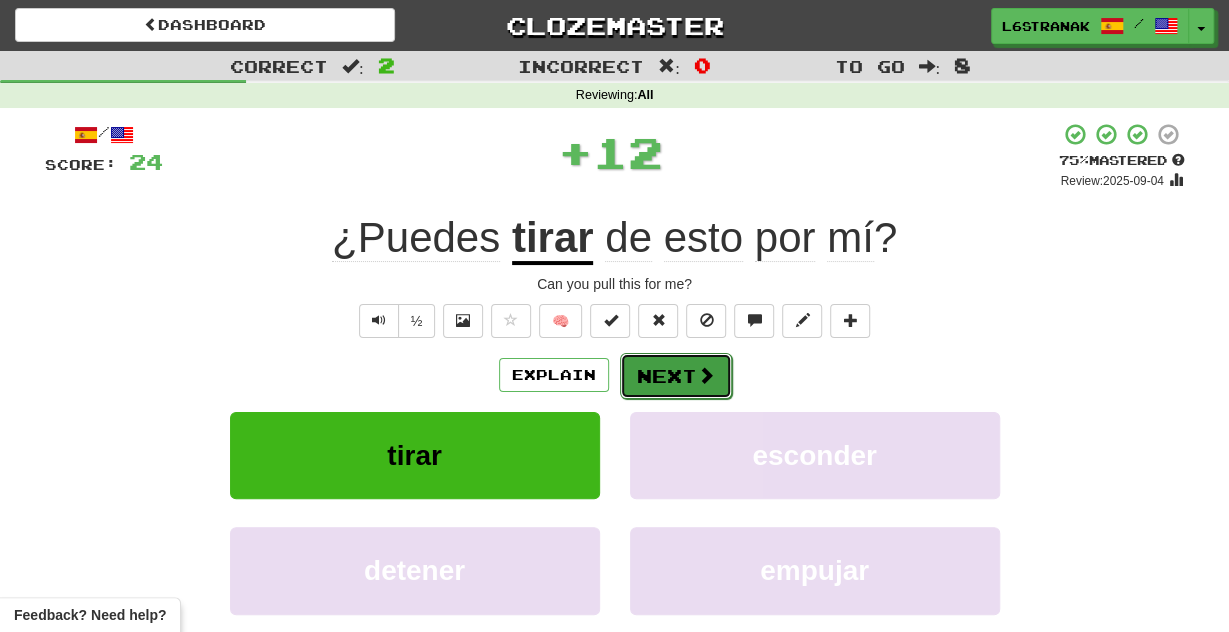 click on "Next" at bounding box center (676, 376) 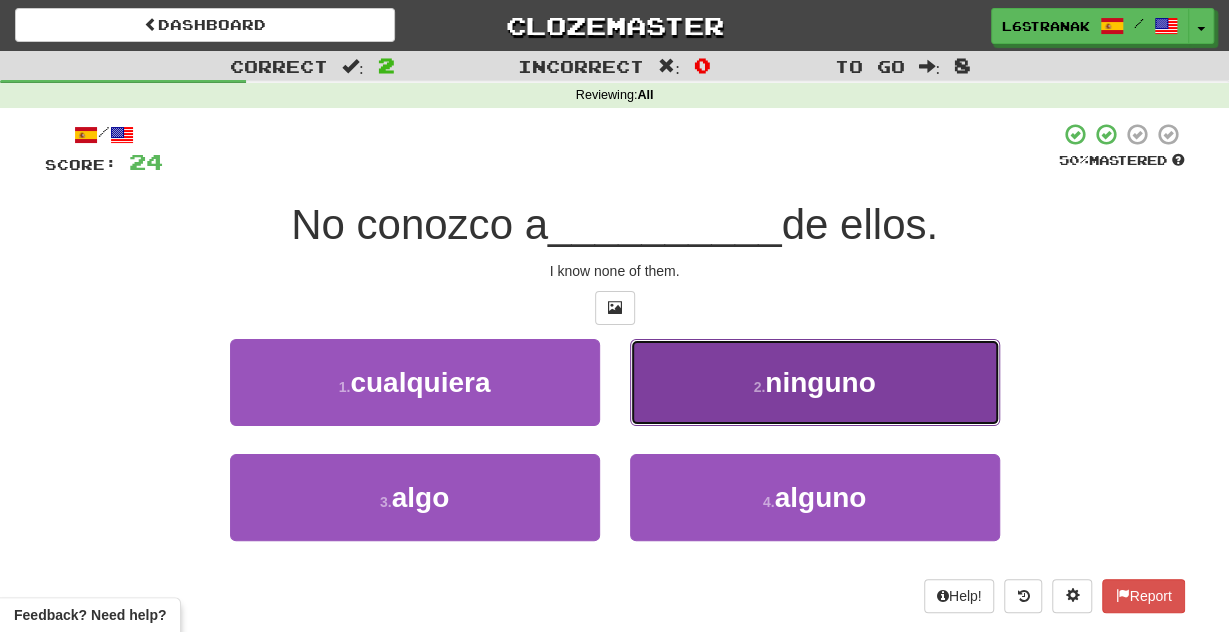 click on "2 ." at bounding box center (759, 387) 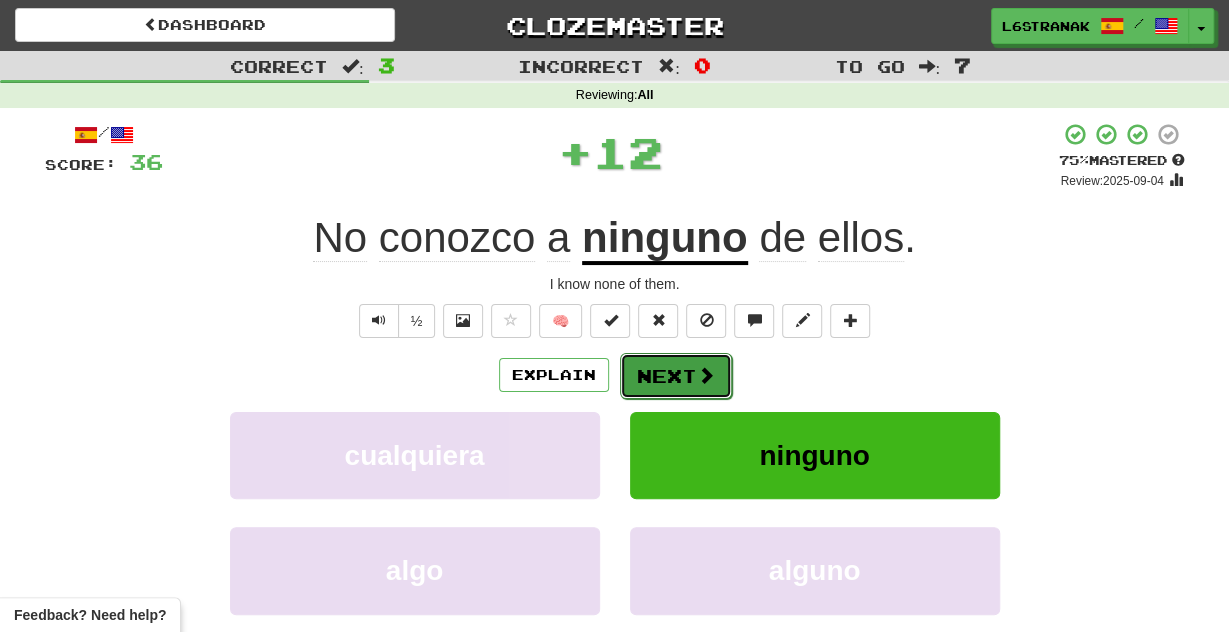 click at bounding box center [706, 375] 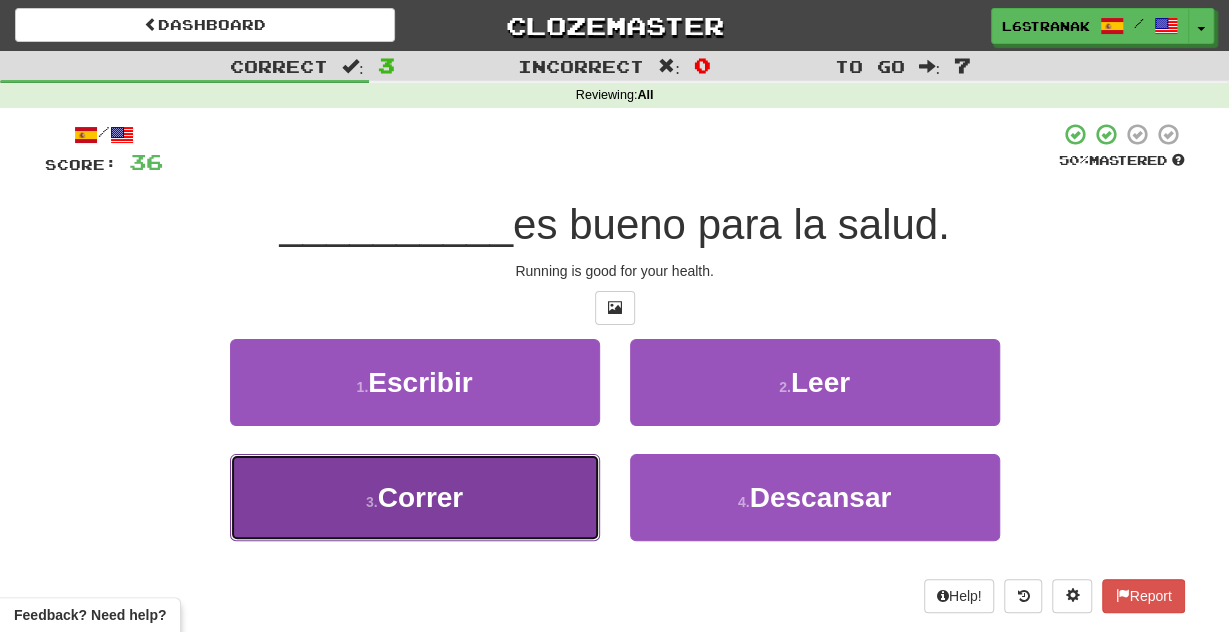 click on "3 .  Correr" at bounding box center [415, 497] 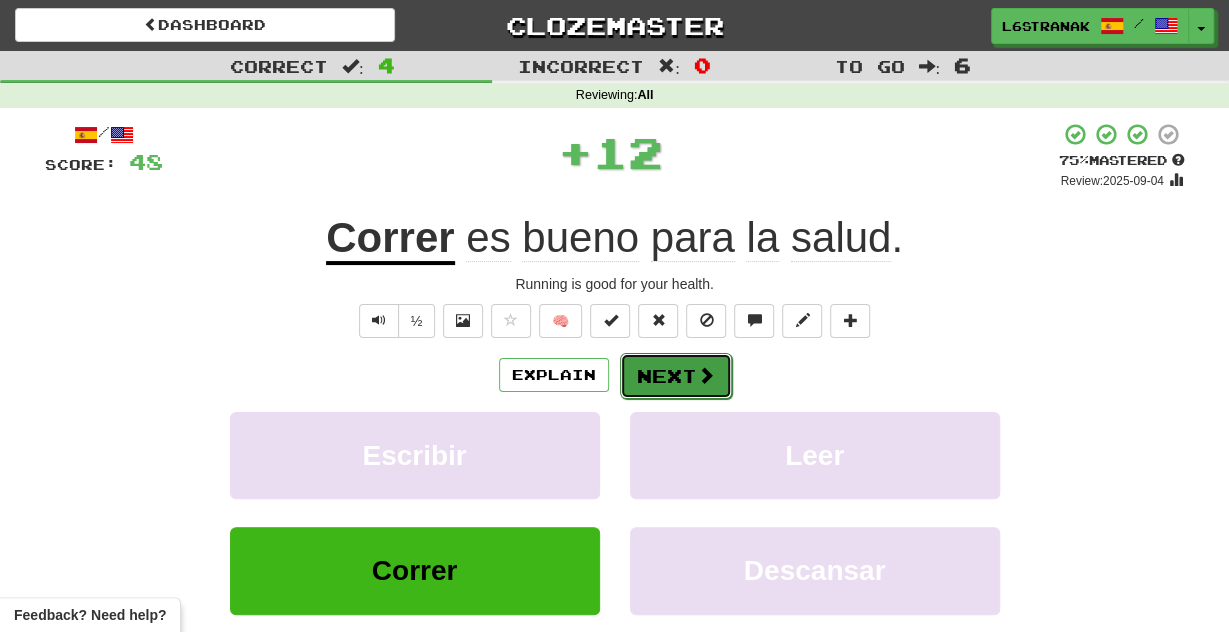 click on "Next" at bounding box center [676, 376] 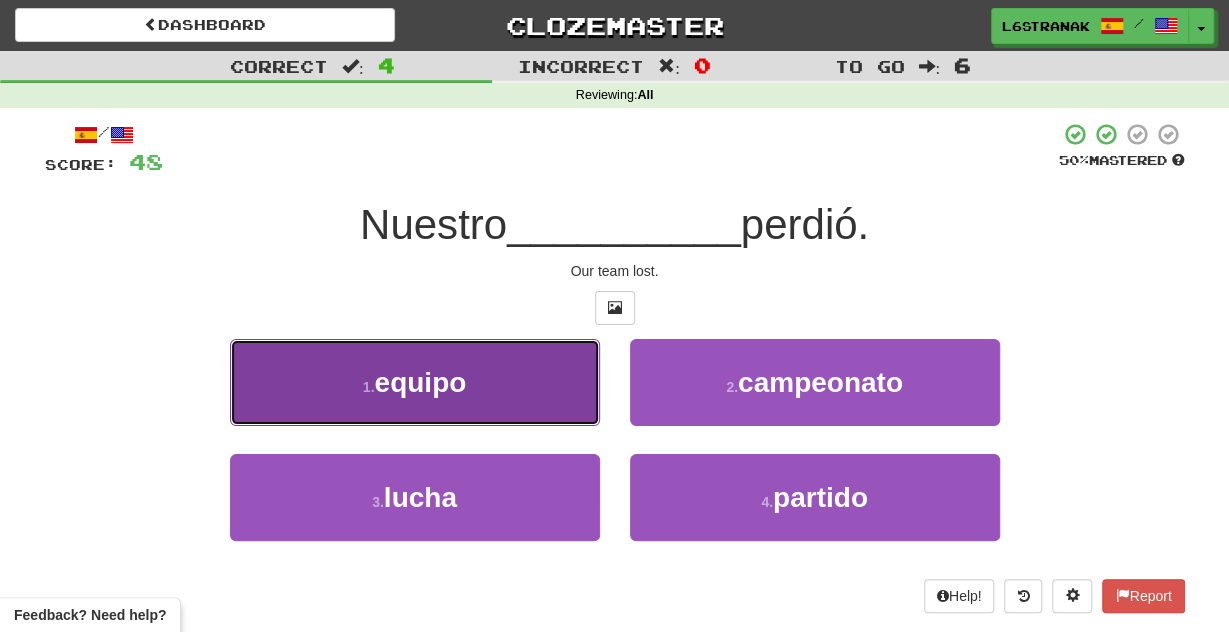 click on "1 .  equipo" at bounding box center [415, 382] 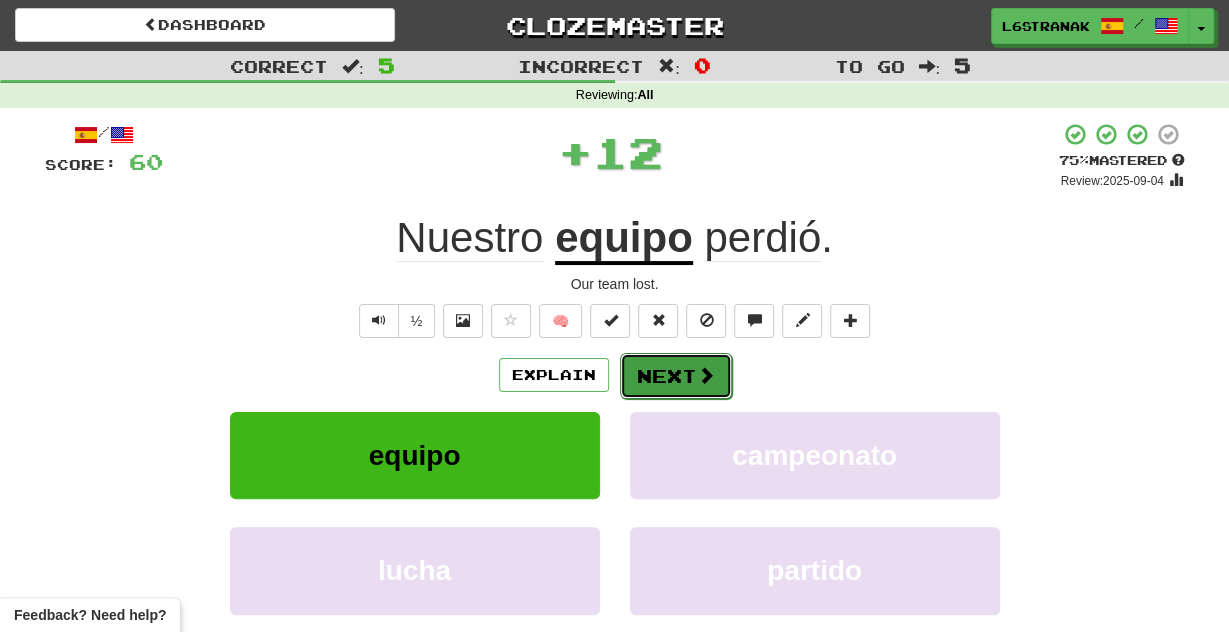 click on "Next" at bounding box center [676, 376] 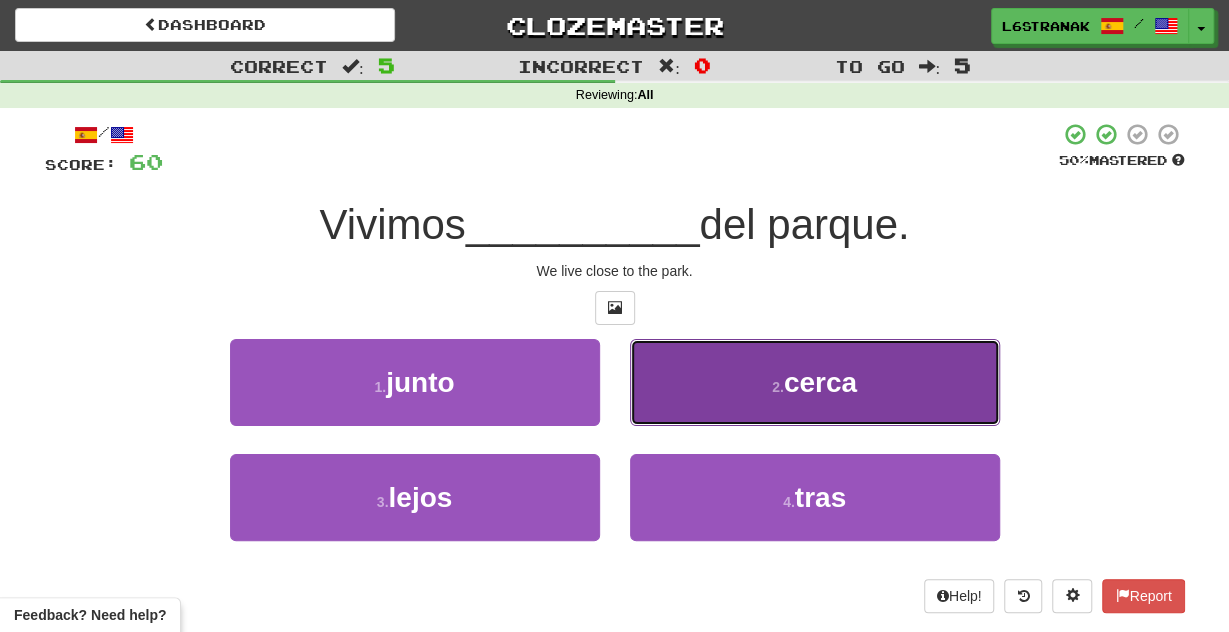 click on "2 .  cerca" at bounding box center (815, 382) 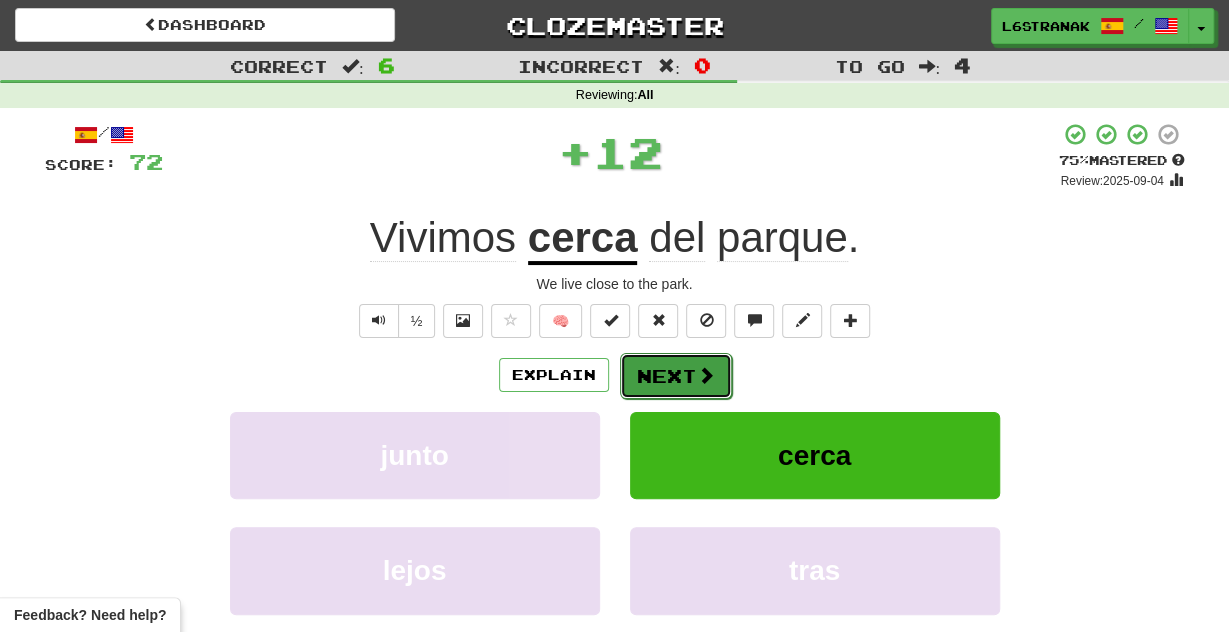 click on "Next" at bounding box center [676, 376] 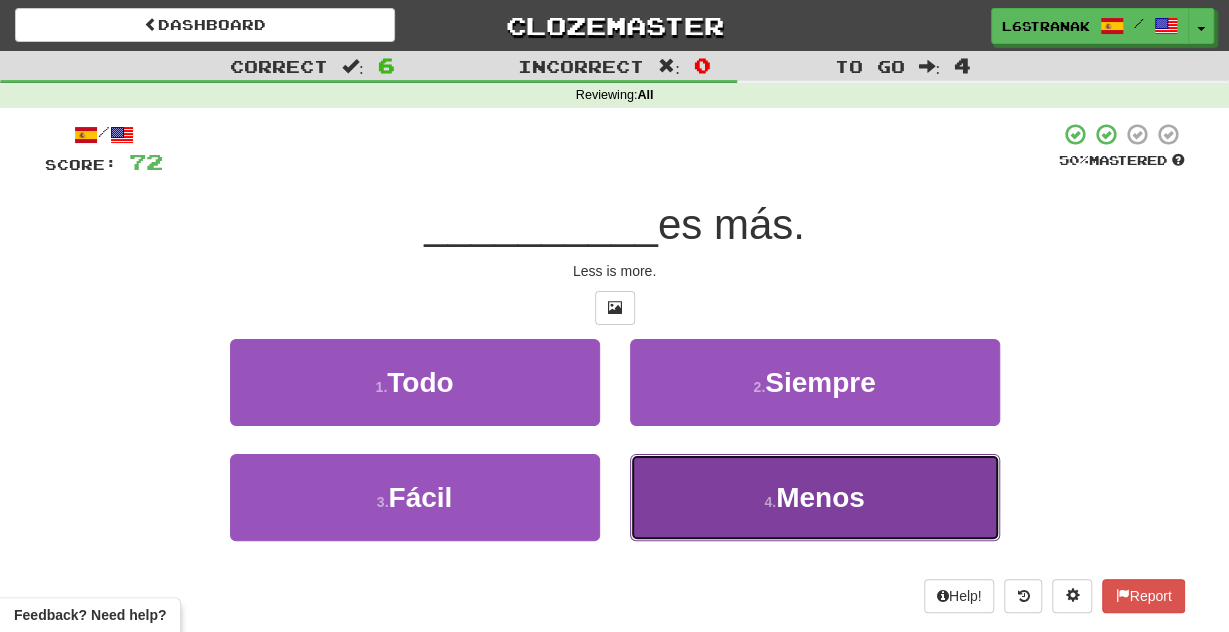 click on "4 .  Menos" at bounding box center [815, 497] 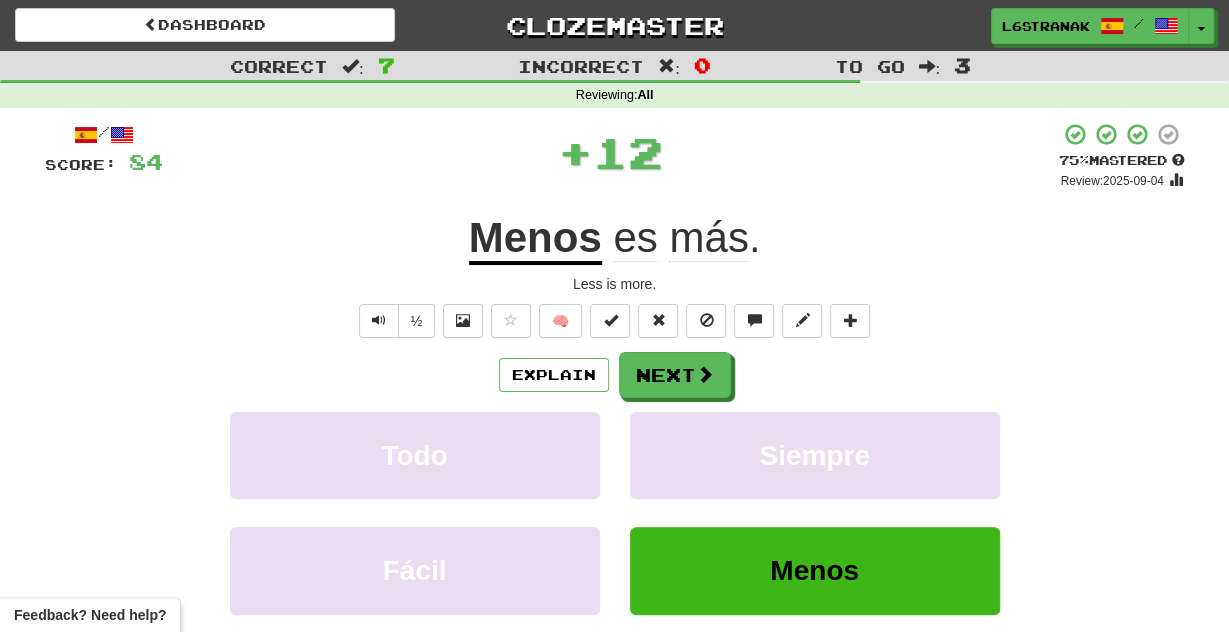 click on "Explain Next Todo Siempre Fácil Menos Learn more: Todo Siempre Fácil Menos" at bounding box center (615, 512) 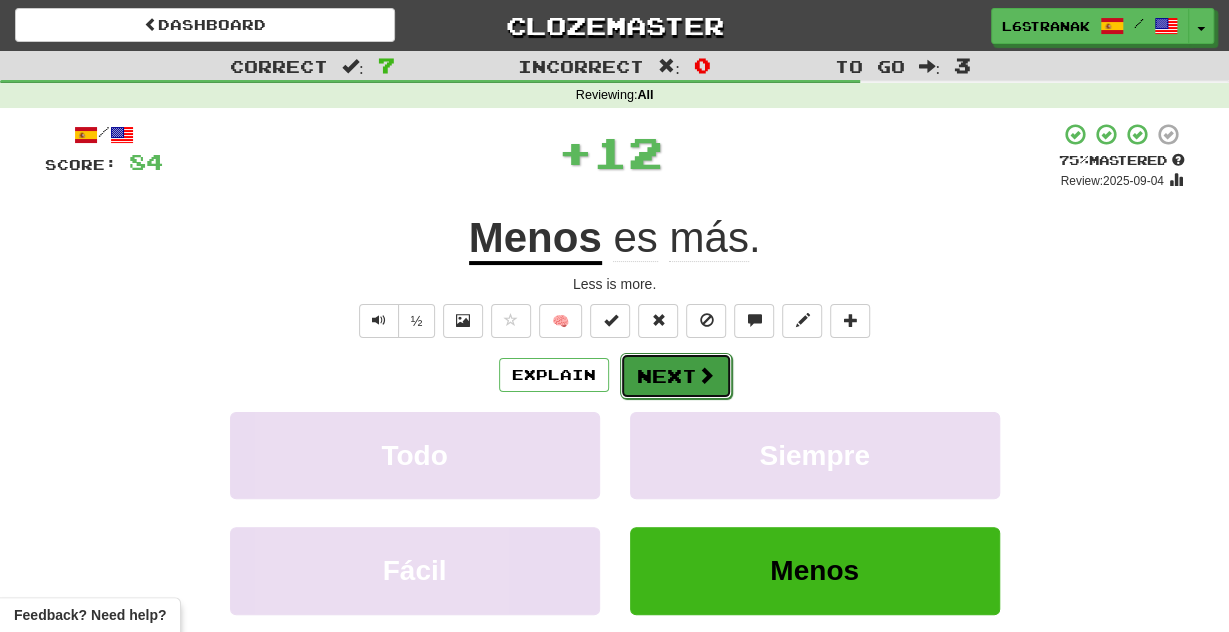 click on "Next" at bounding box center [676, 376] 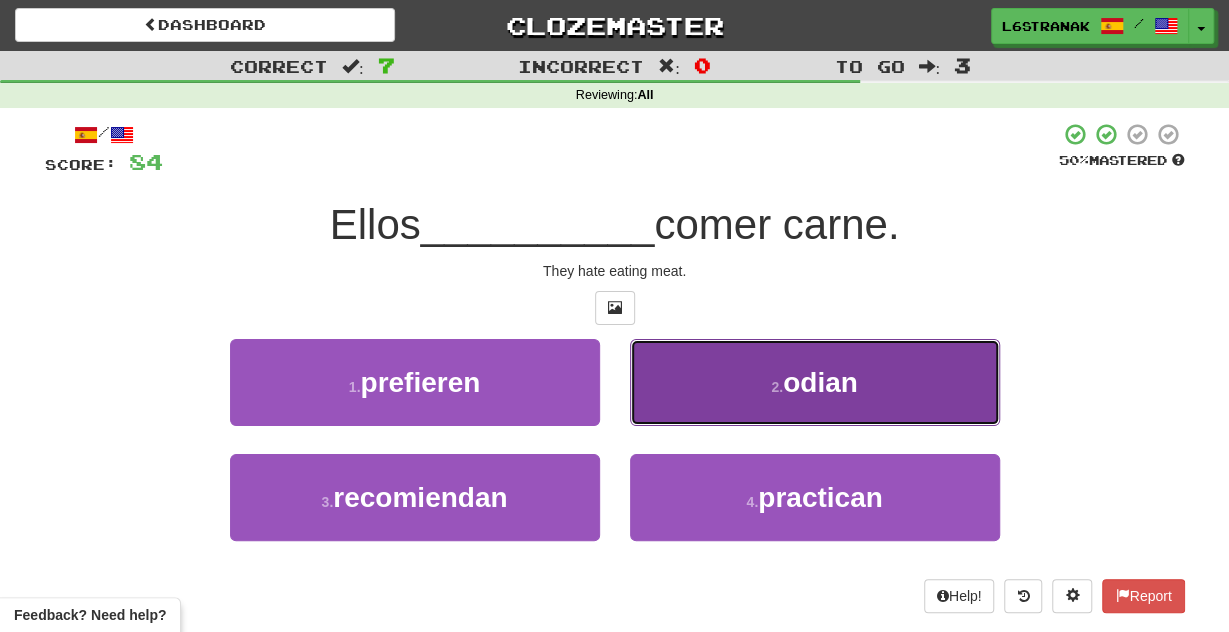 click on "2 .  odian" at bounding box center [815, 382] 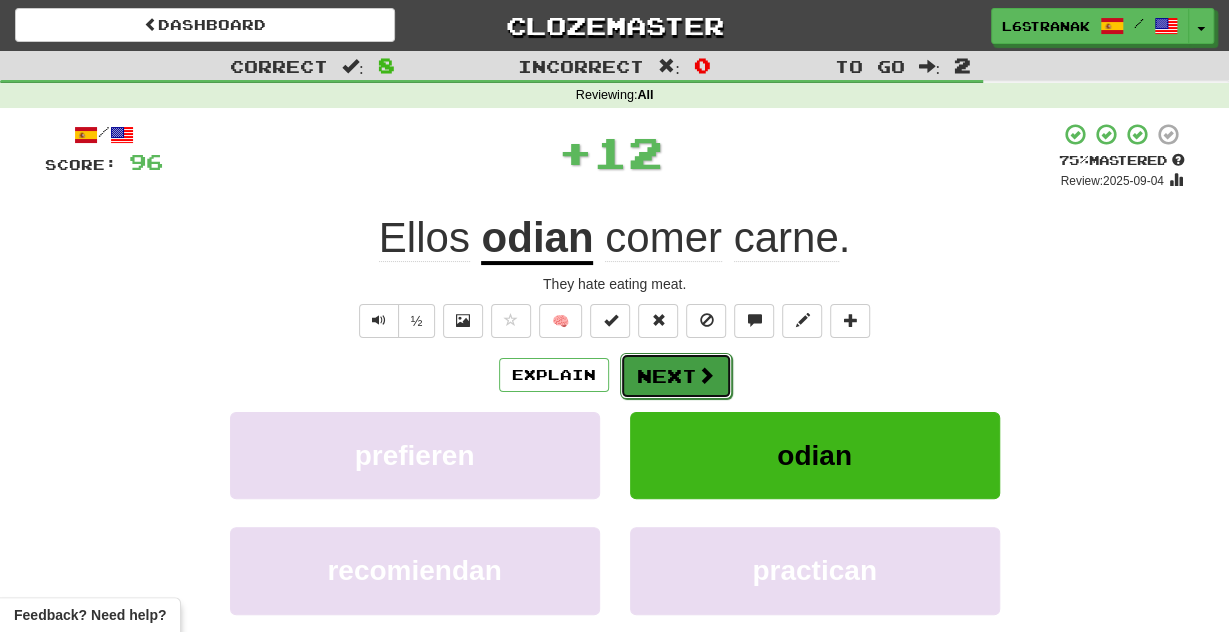 click on "Next" at bounding box center (676, 376) 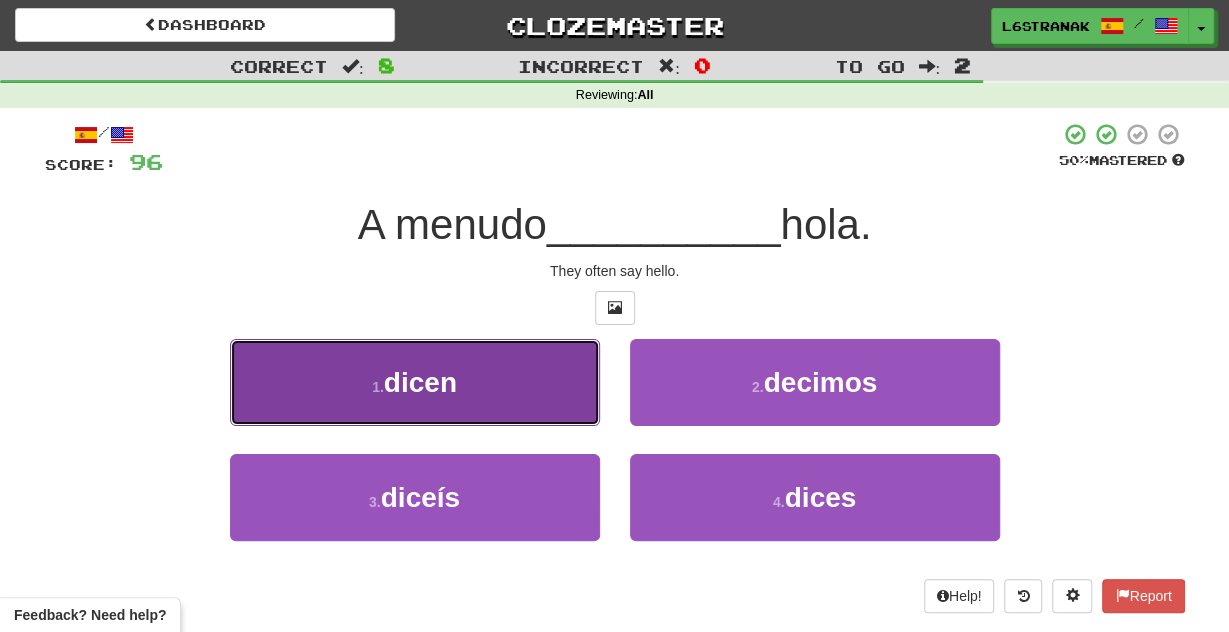 click on "1 .  dicen" at bounding box center [415, 382] 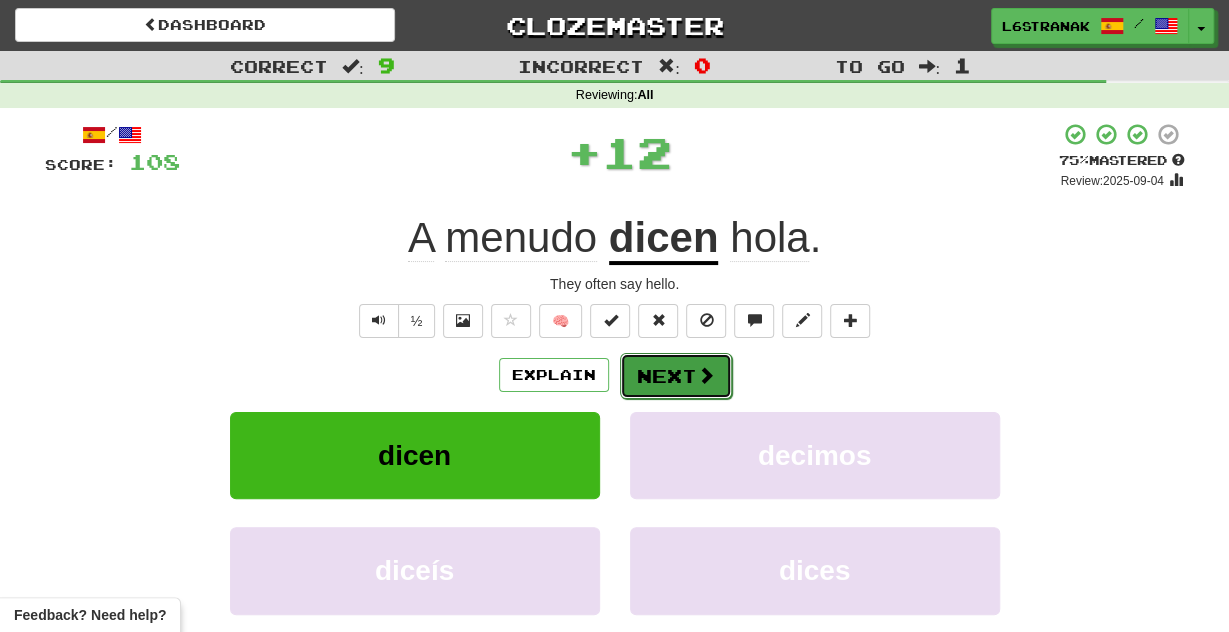 click on "Next" at bounding box center [676, 376] 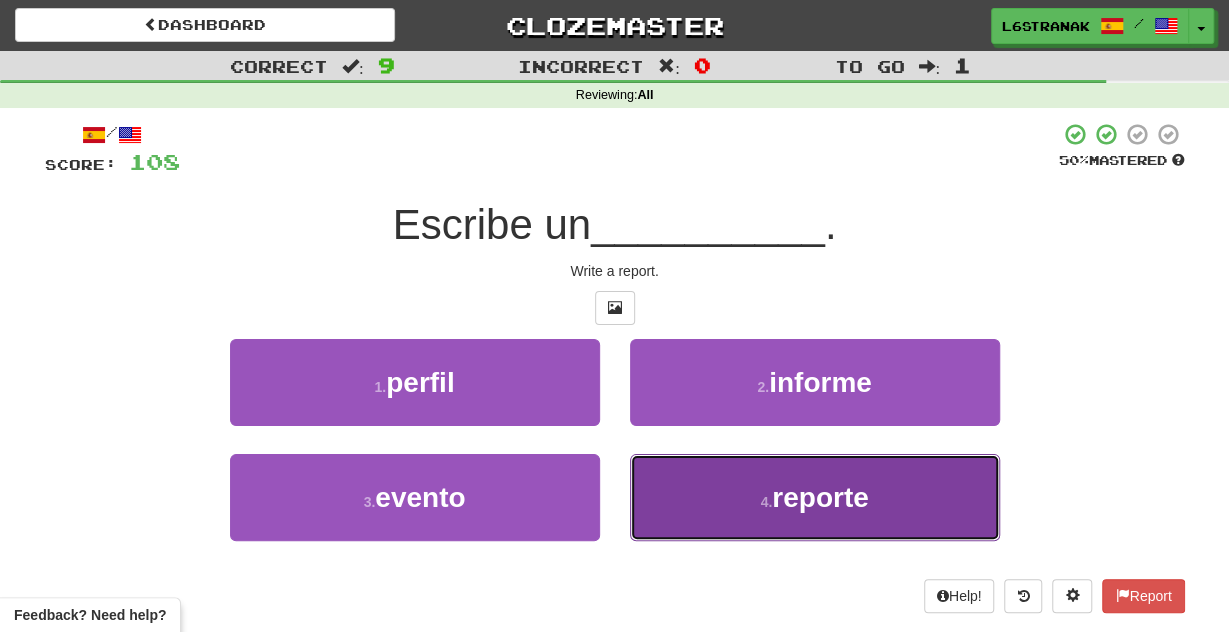 click on "reporte" at bounding box center (820, 497) 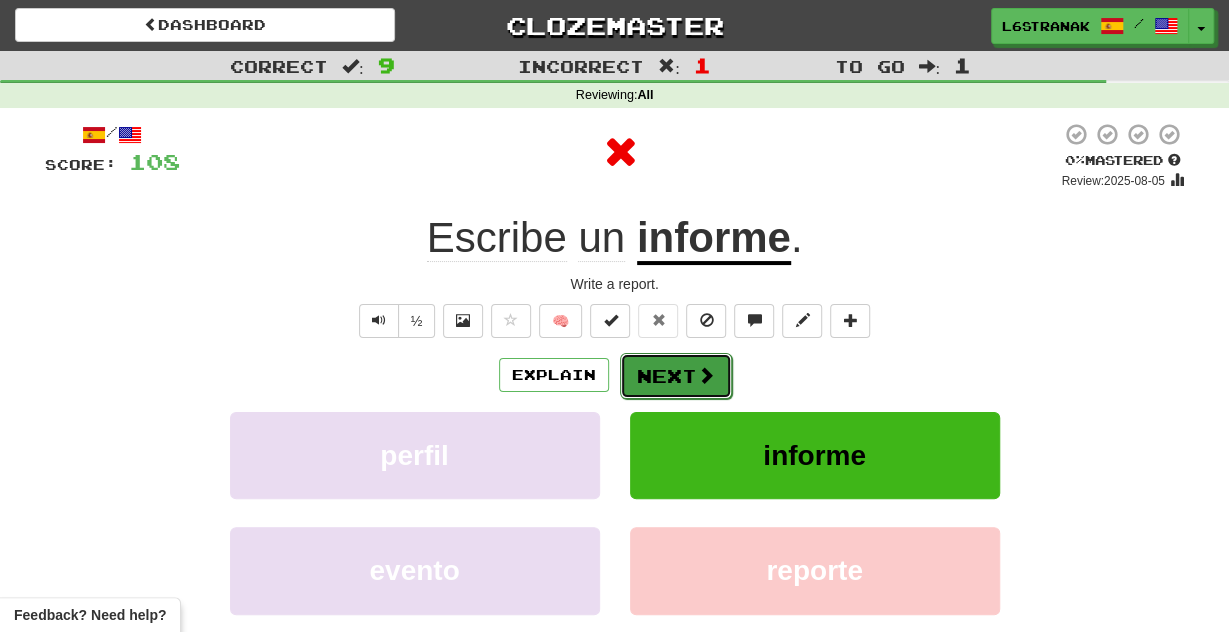 click on "Next" at bounding box center (676, 376) 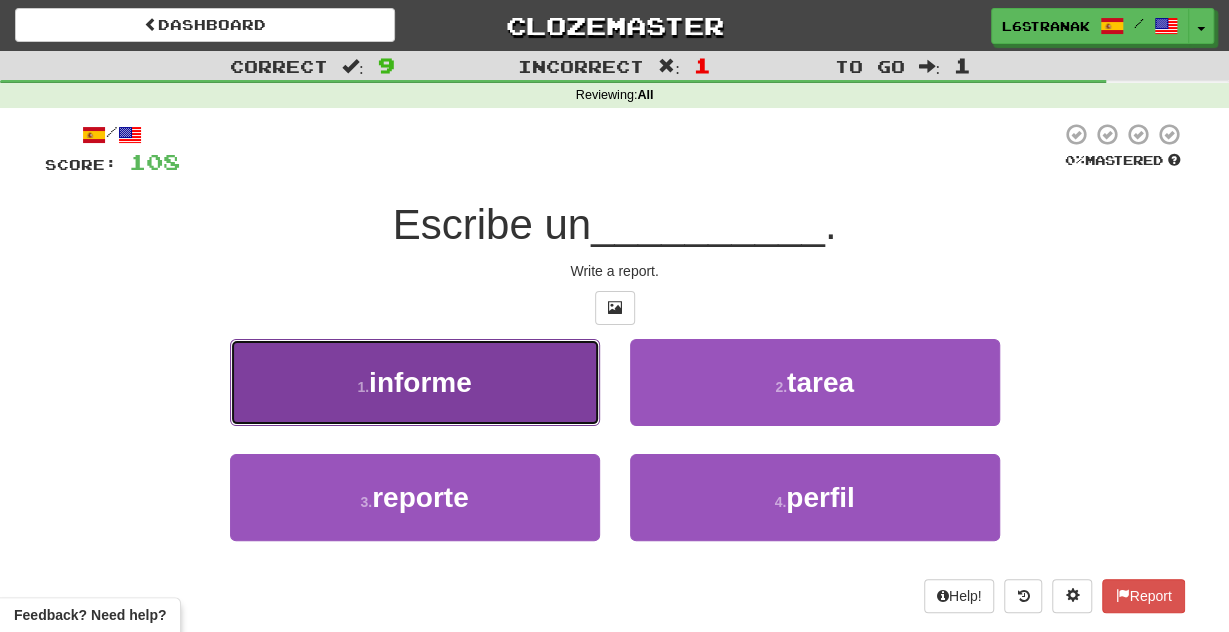 click on "1 .  informe" at bounding box center (415, 382) 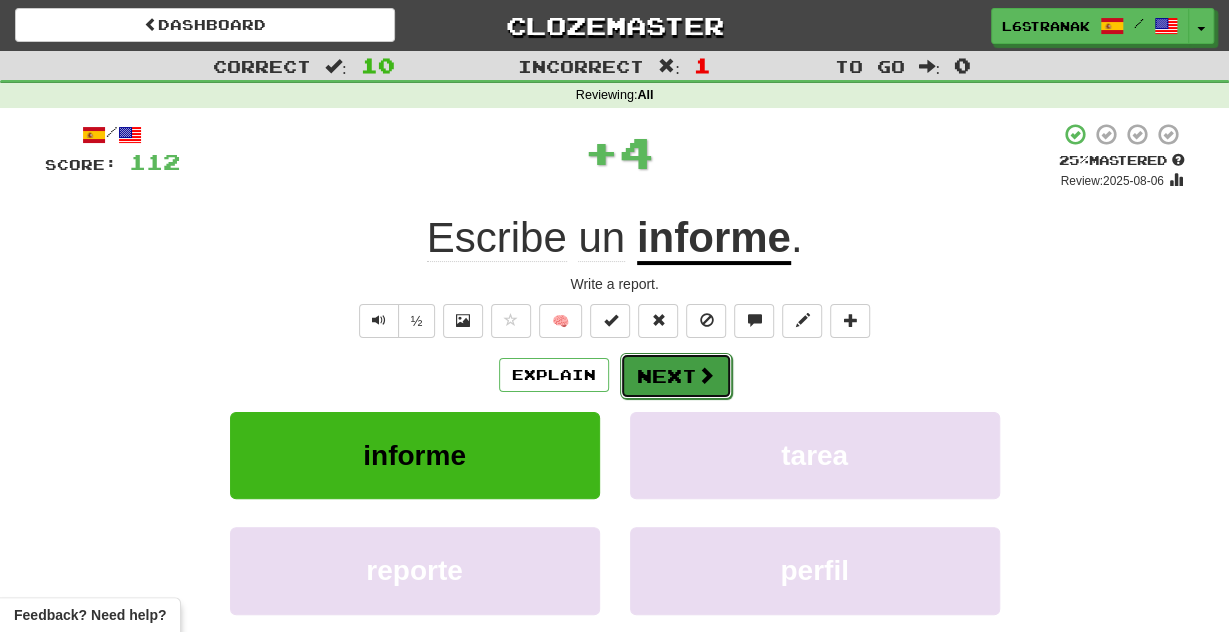 click on "Next" at bounding box center (676, 376) 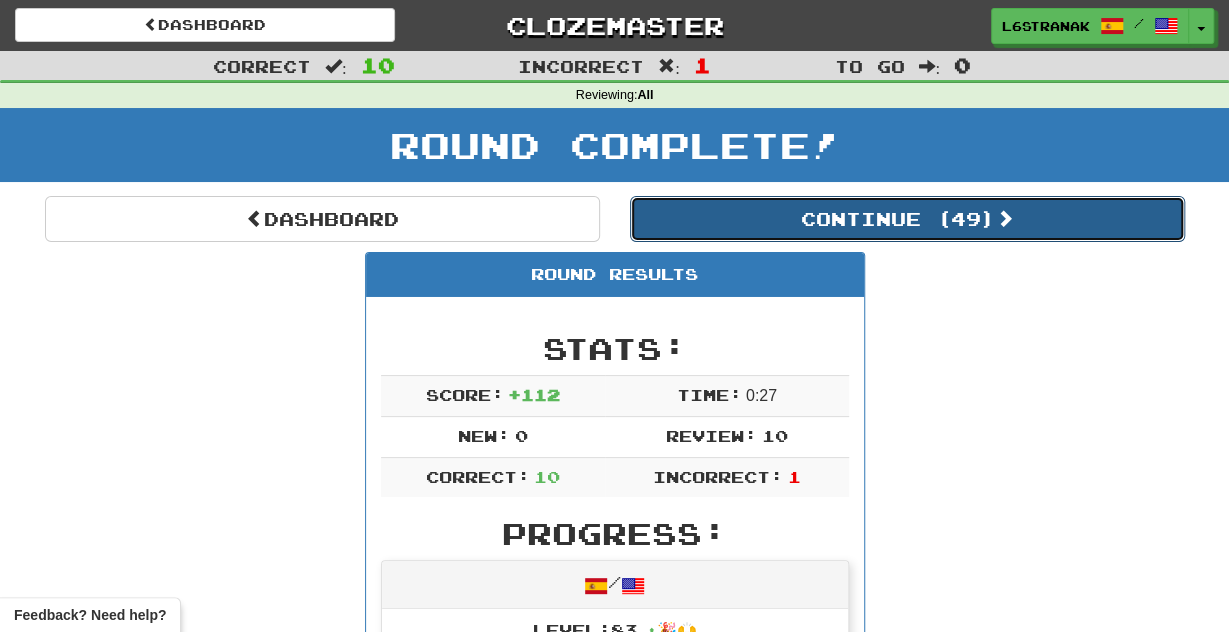 click on "Continue ( 49 )" at bounding box center (907, 219) 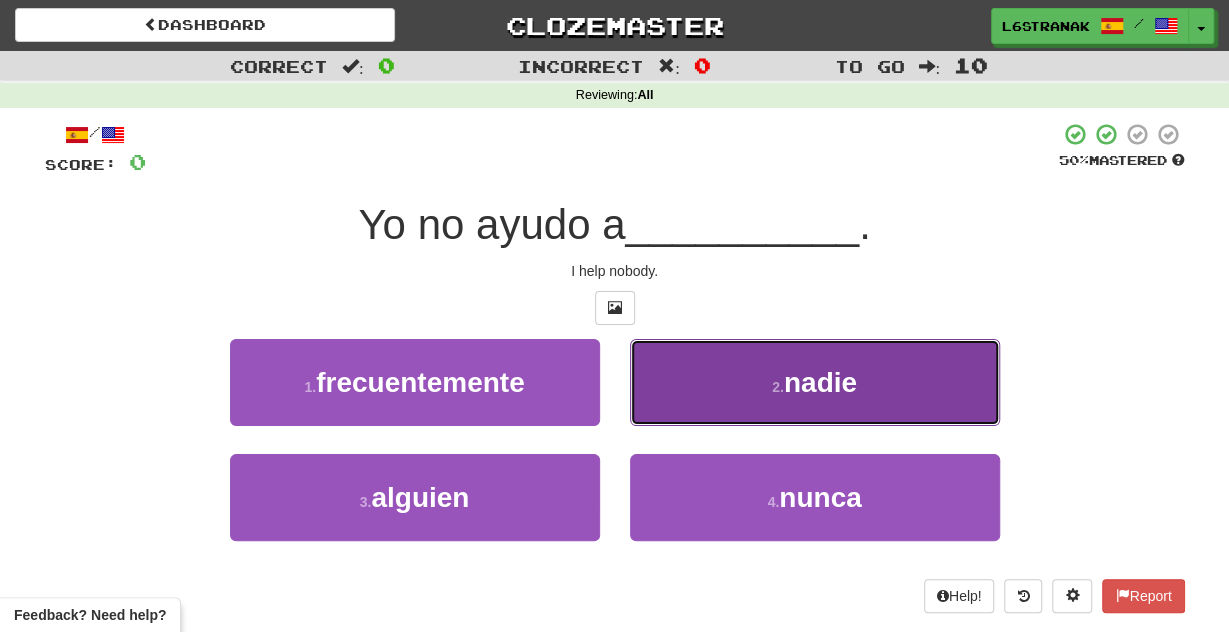 click on "2 .  nadie" at bounding box center (815, 382) 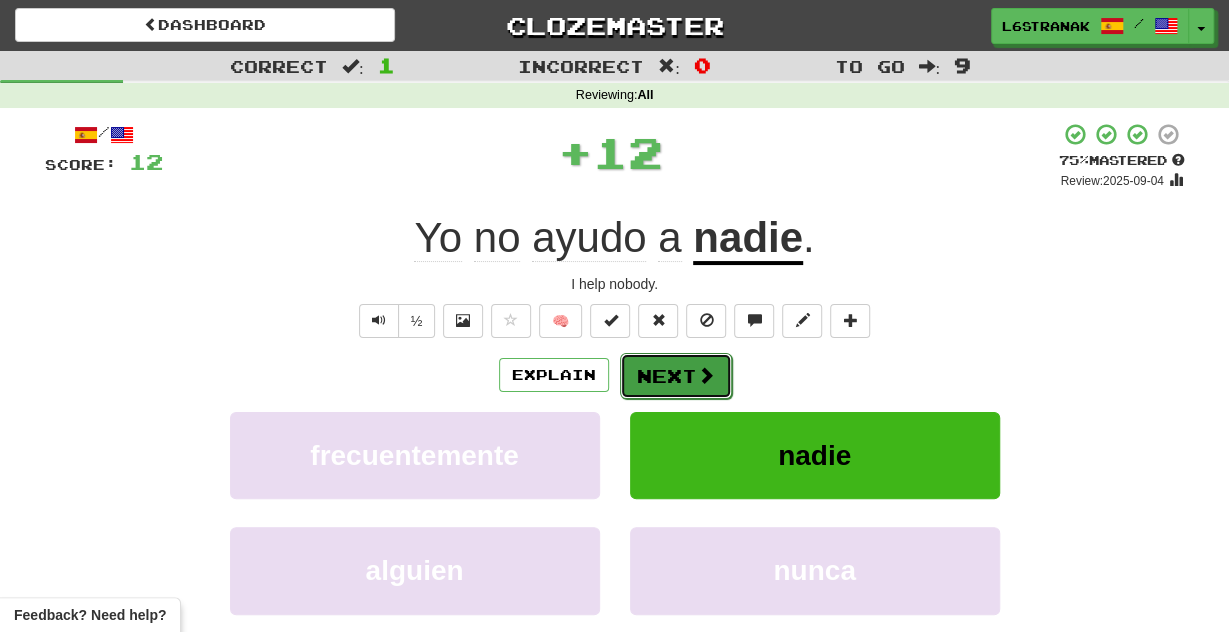 click on "Next" at bounding box center (676, 376) 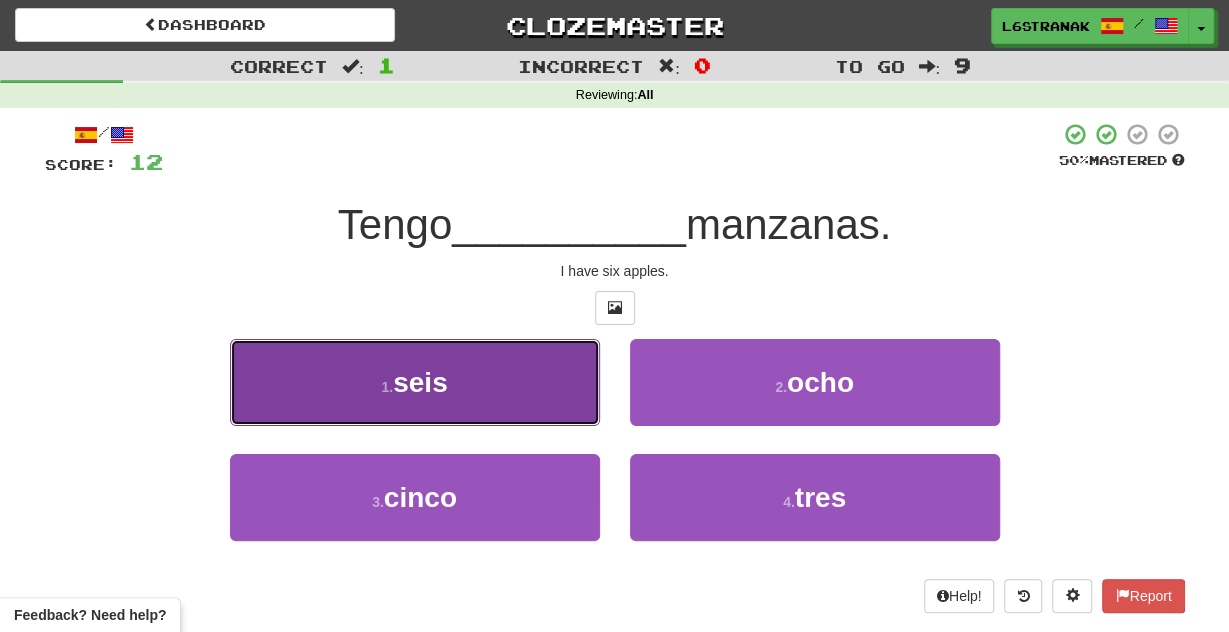 click on "1 .  seis" at bounding box center (415, 382) 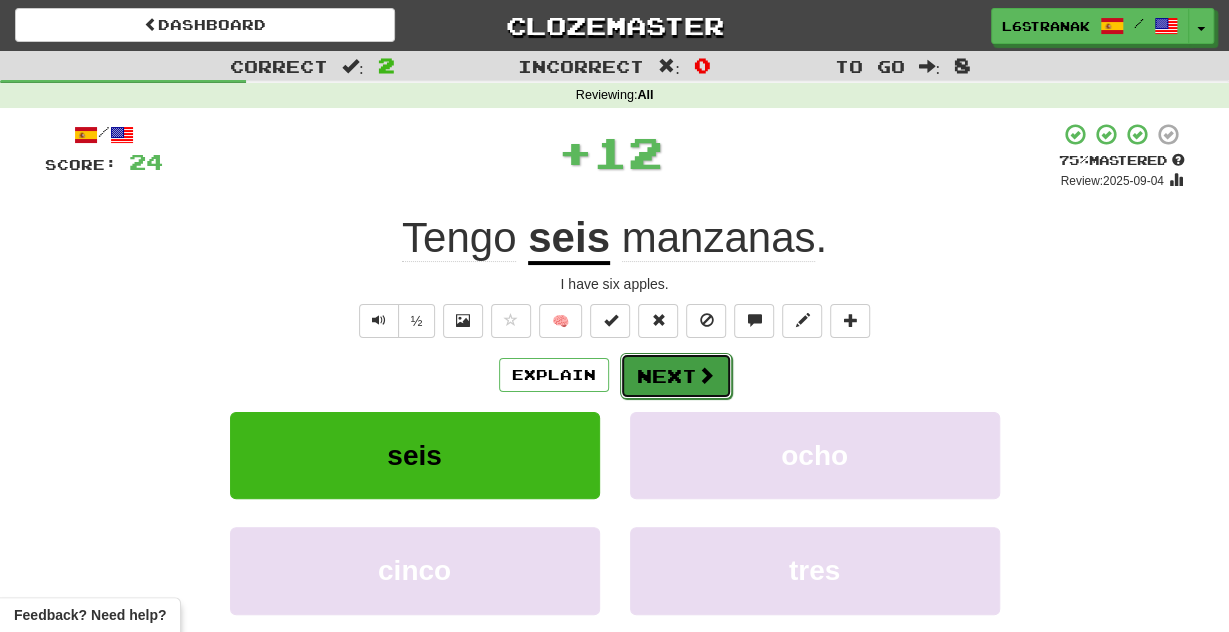 click on "Next" at bounding box center (676, 376) 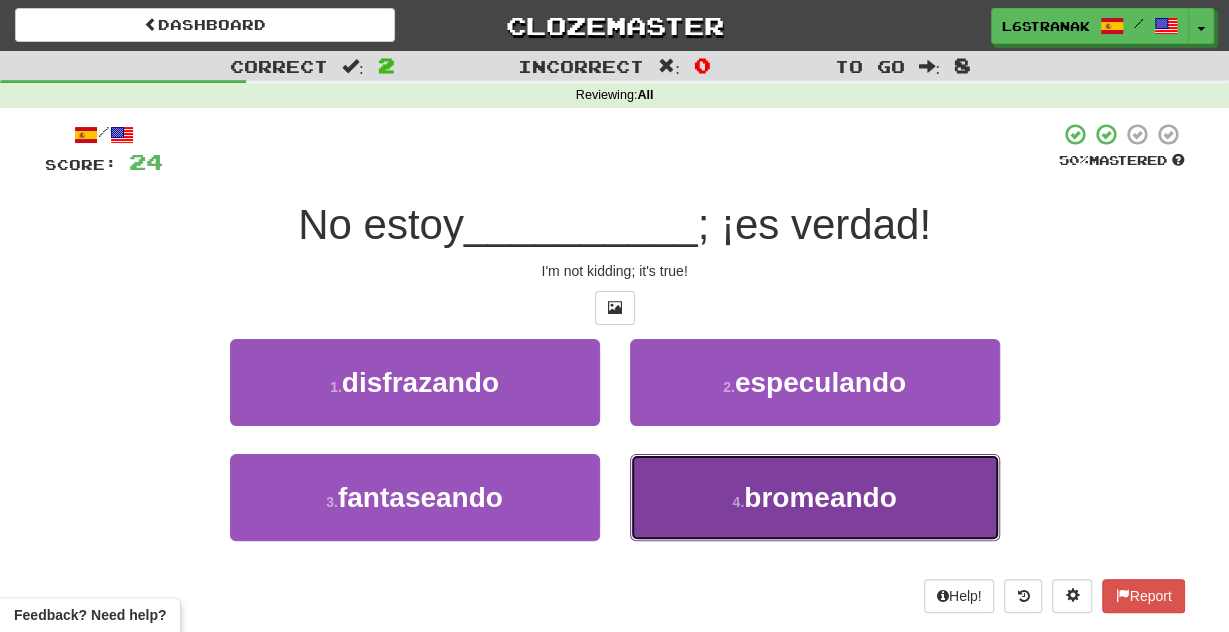 click on "4 .  bromeando" at bounding box center [815, 497] 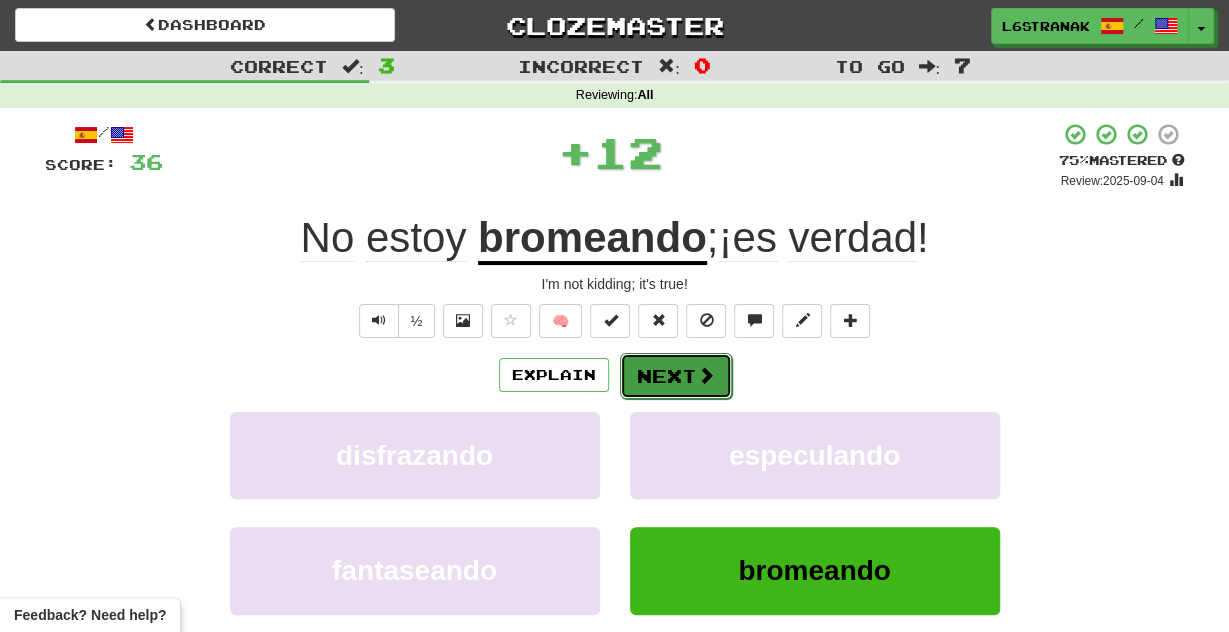 click on "Next" at bounding box center [676, 376] 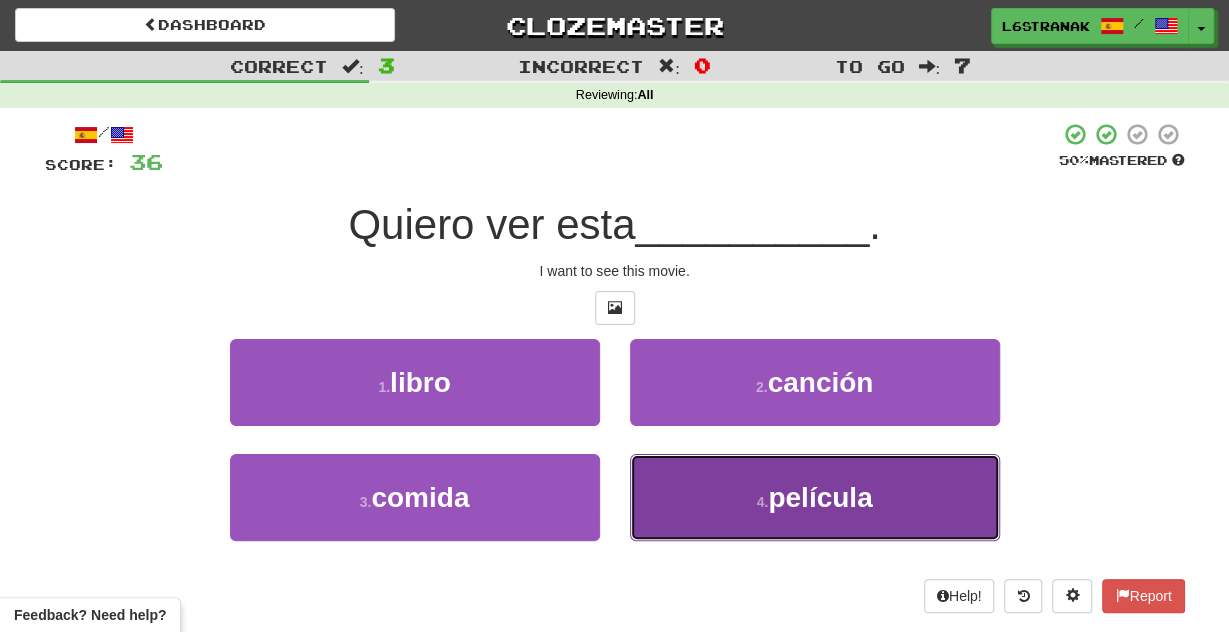 click on "4 .  película" at bounding box center (815, 497) 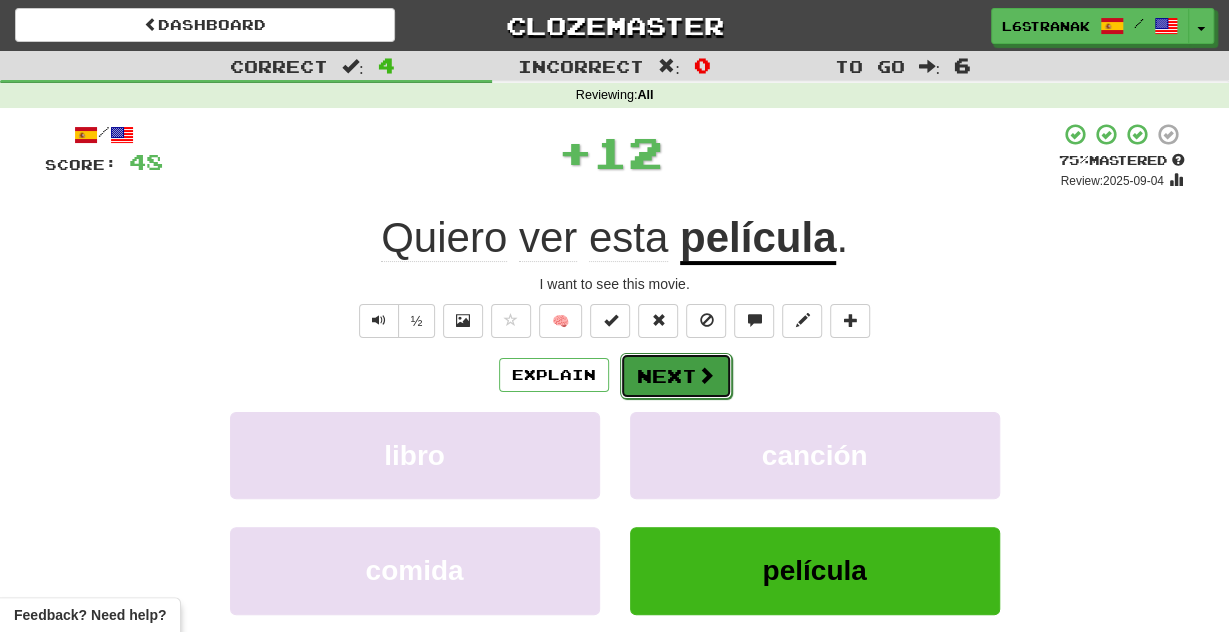 click on "Next" at bounding box center (676, 376) 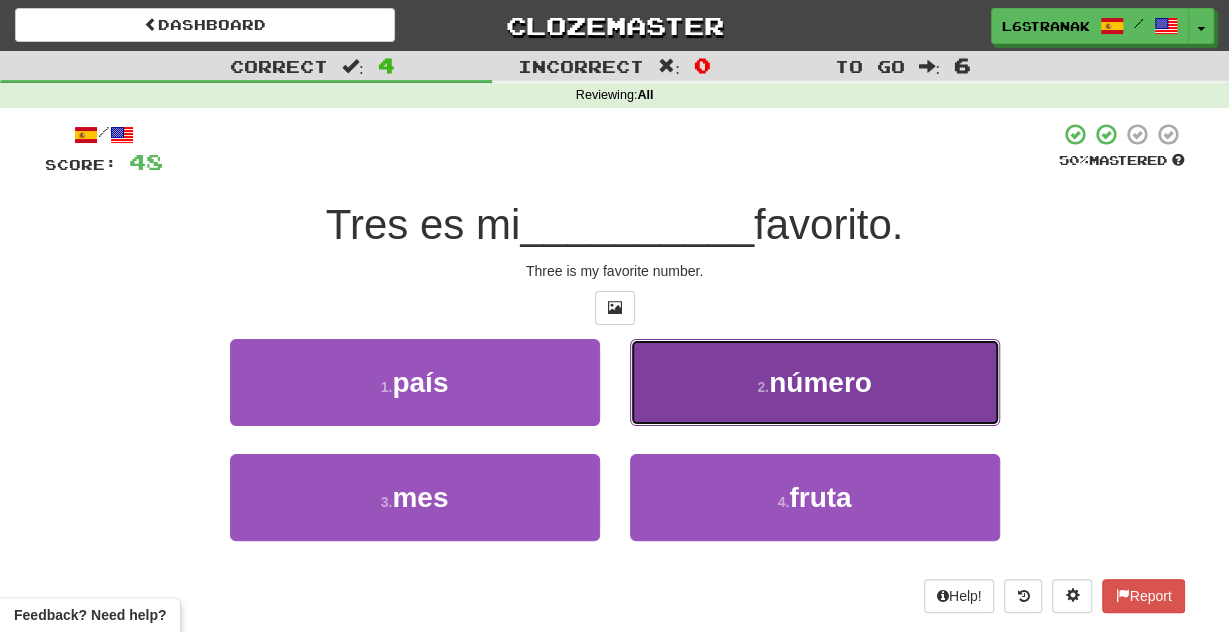 click on "2 .  número" at bounding box center (815, 382) 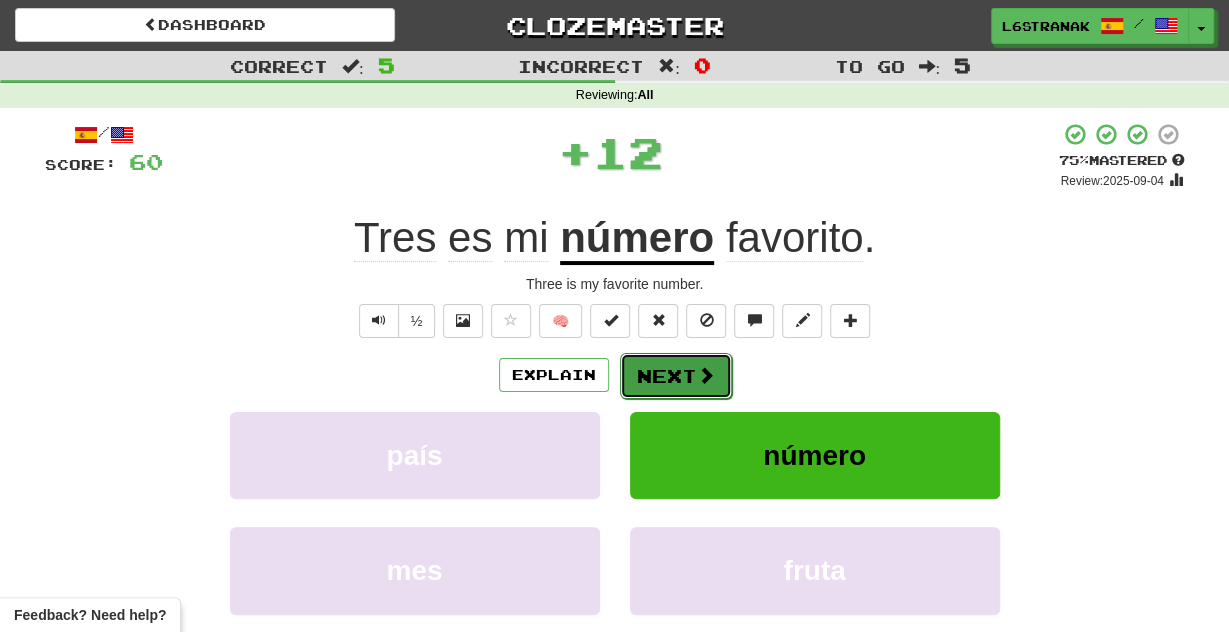 click on "Next" at bounding box center (676, 376) 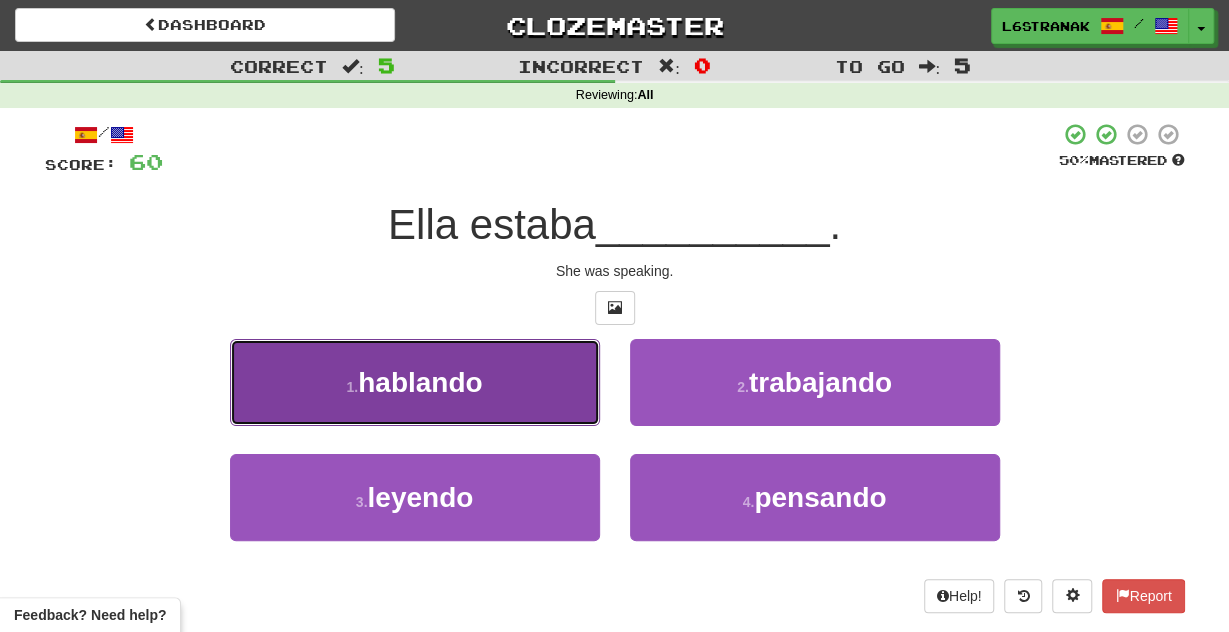 click on "1 .  hablando" at bounding box center [415, 382] 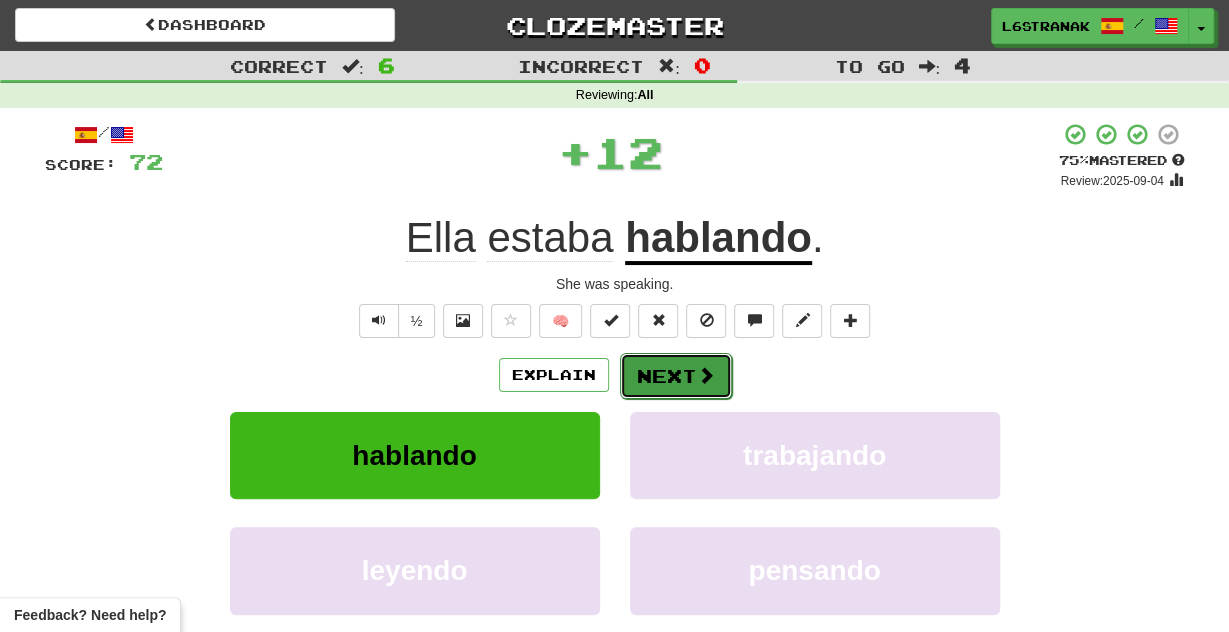 click on "Next" at bounding box center [676, 376] 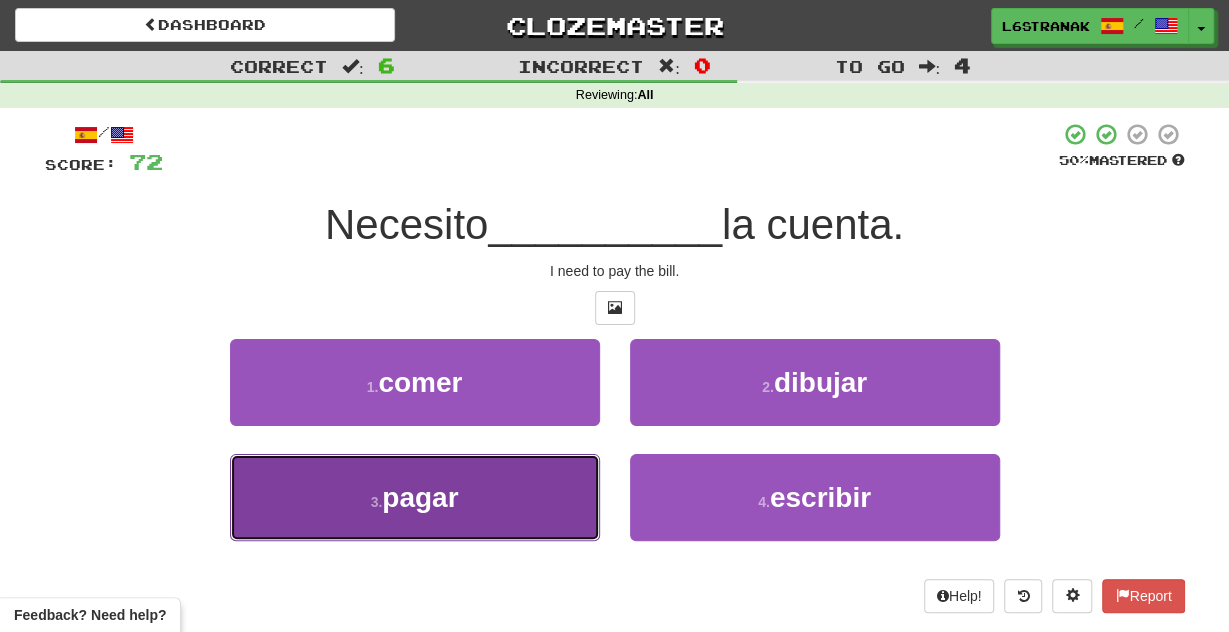 click on "3 .  pagar" at bounding box center [415, 497] 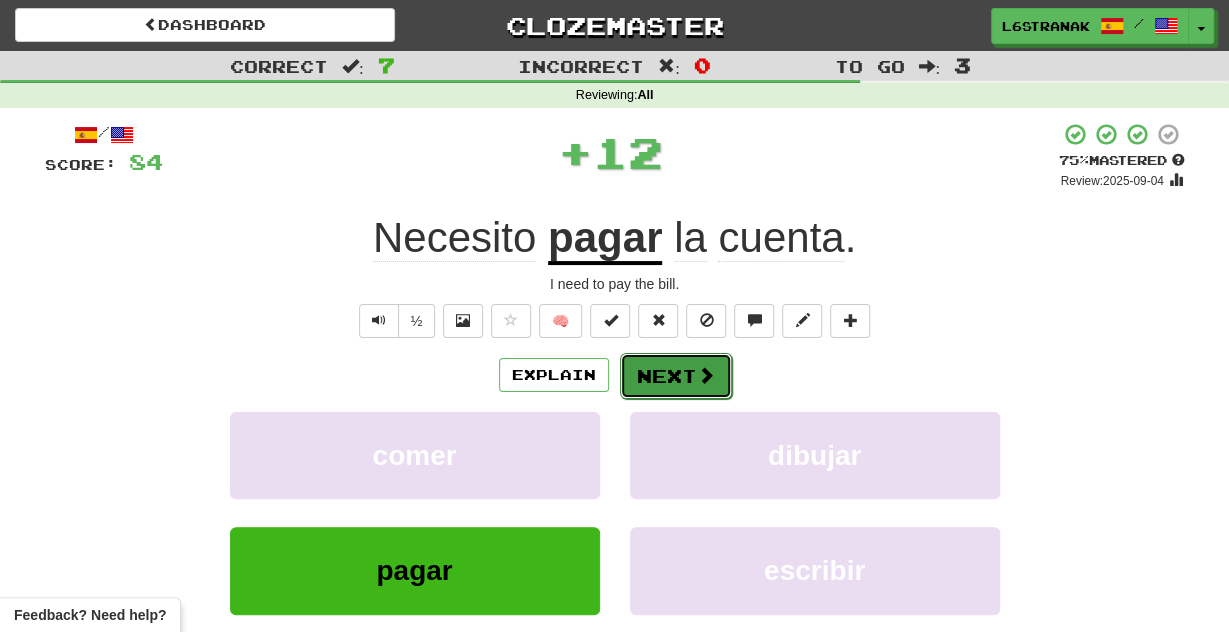click on "Next" at bounding box center [676, 376] 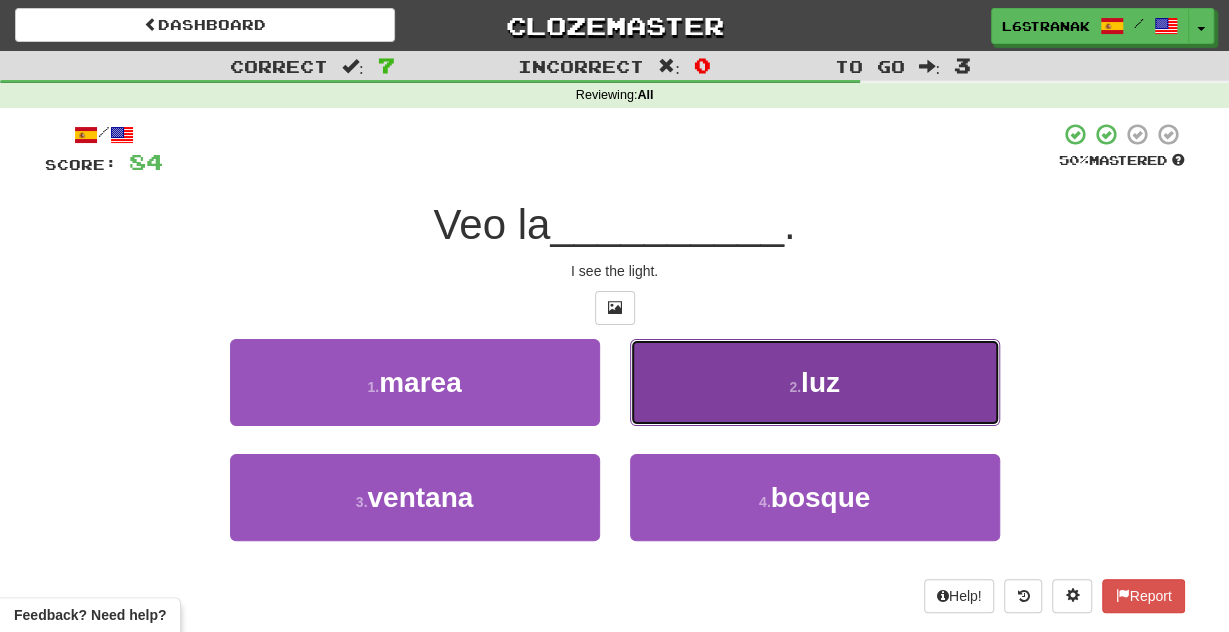 click on "2 .  luz" at bounding box center (815, 382) 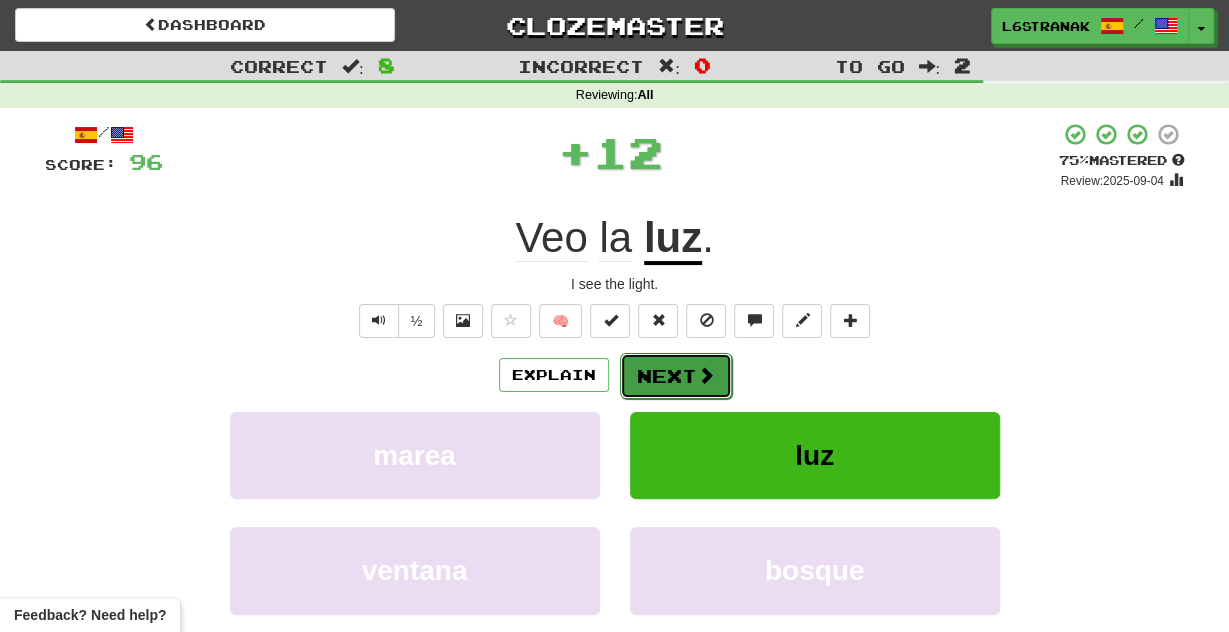 click on "Next" at bounding box center (676, 376) 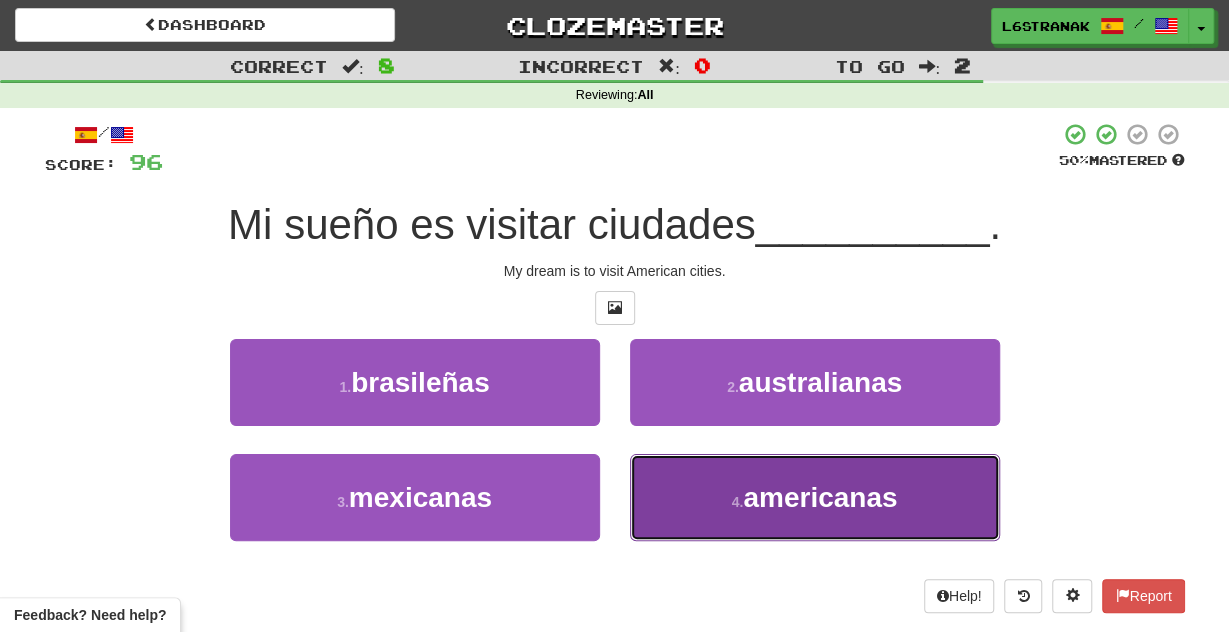 click on "4 .  americanas" at bounding box center [815, 497] 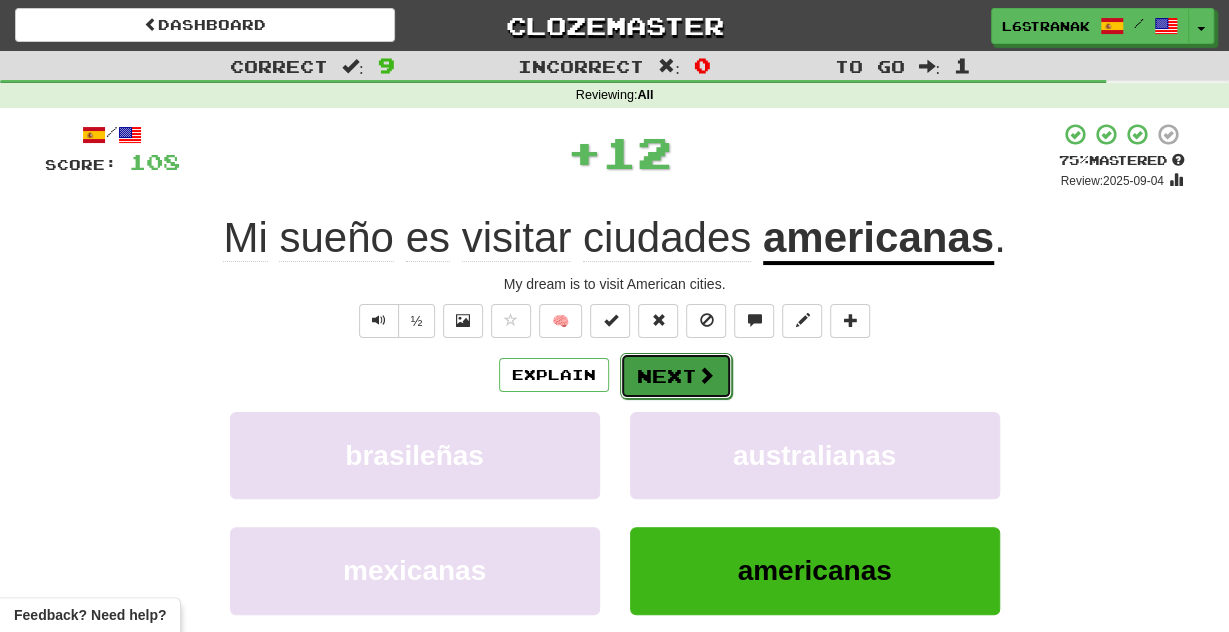 click on "Next" at bounding box center [676, 376] 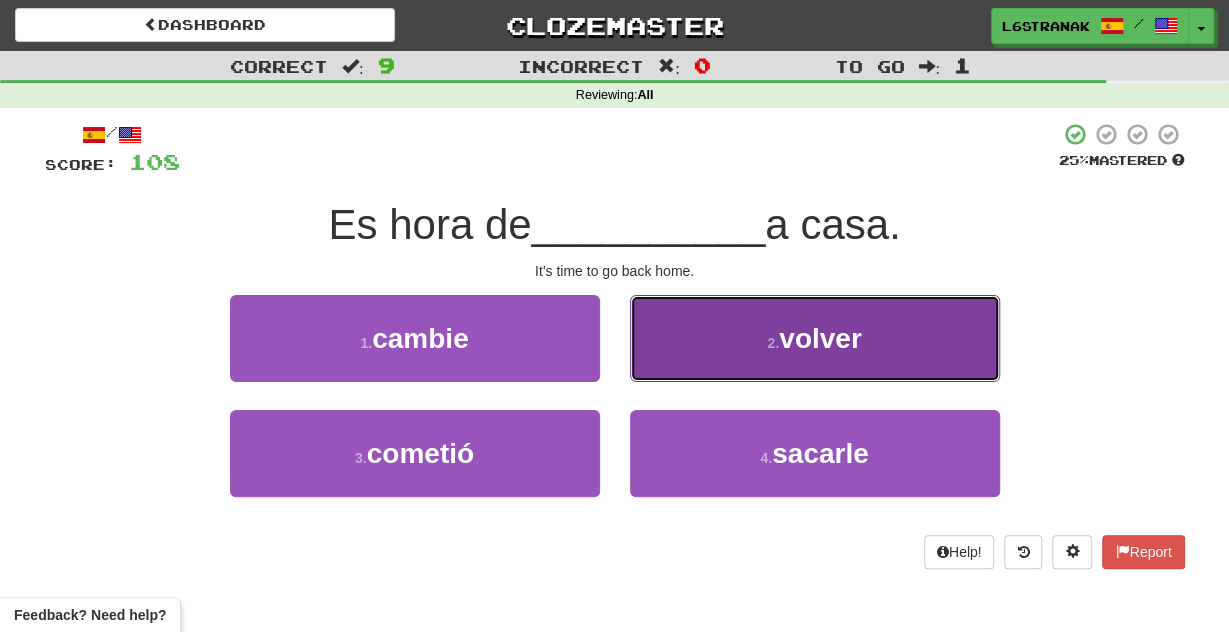 click on "2 .  volver" at bounding box center [815, 338] 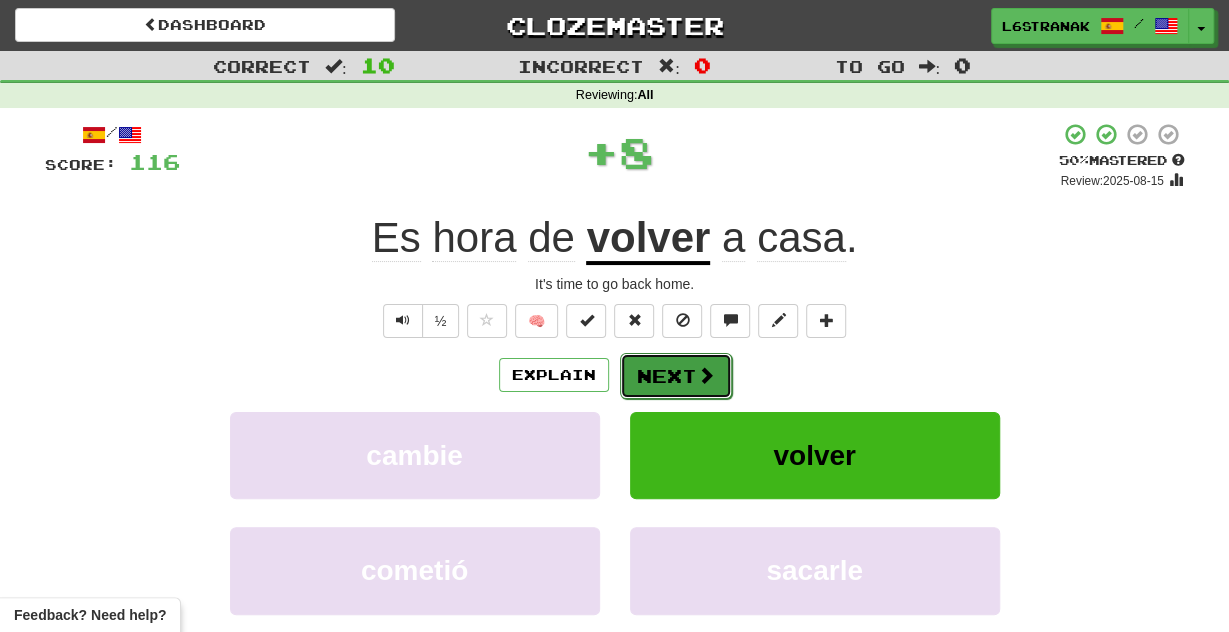 click on "Next" at bounding box center [676, 376] 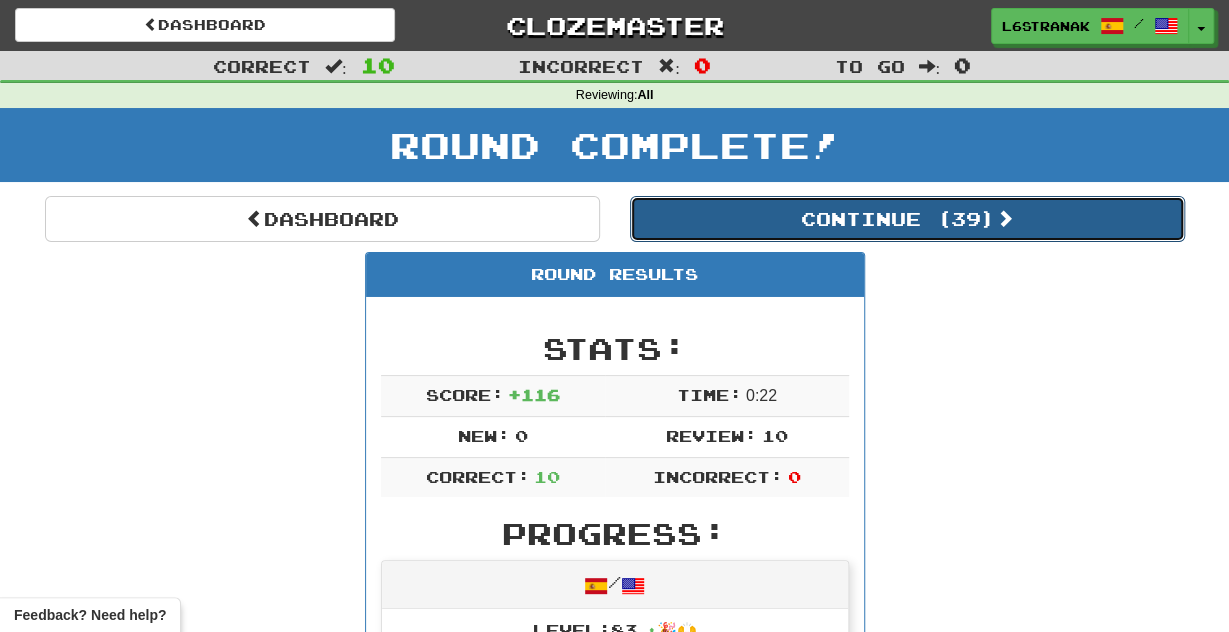 click on "Continue ( 39 )" at bounding box center [907, 219] 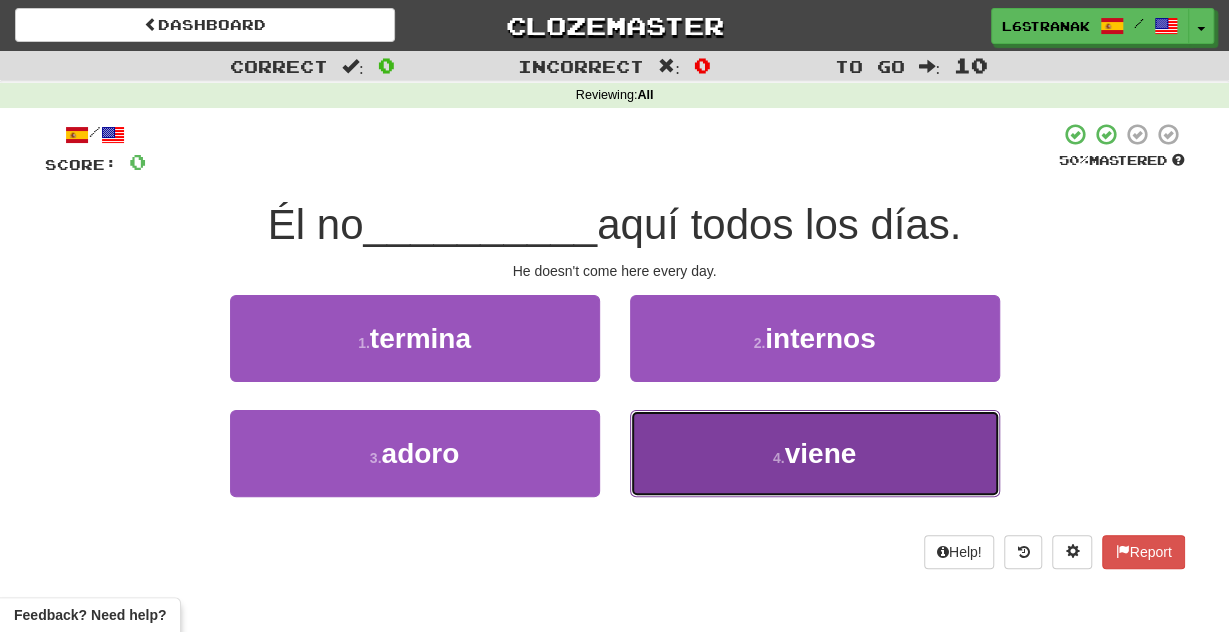 click on "4 .  viene" at bounding box center (815, 453) 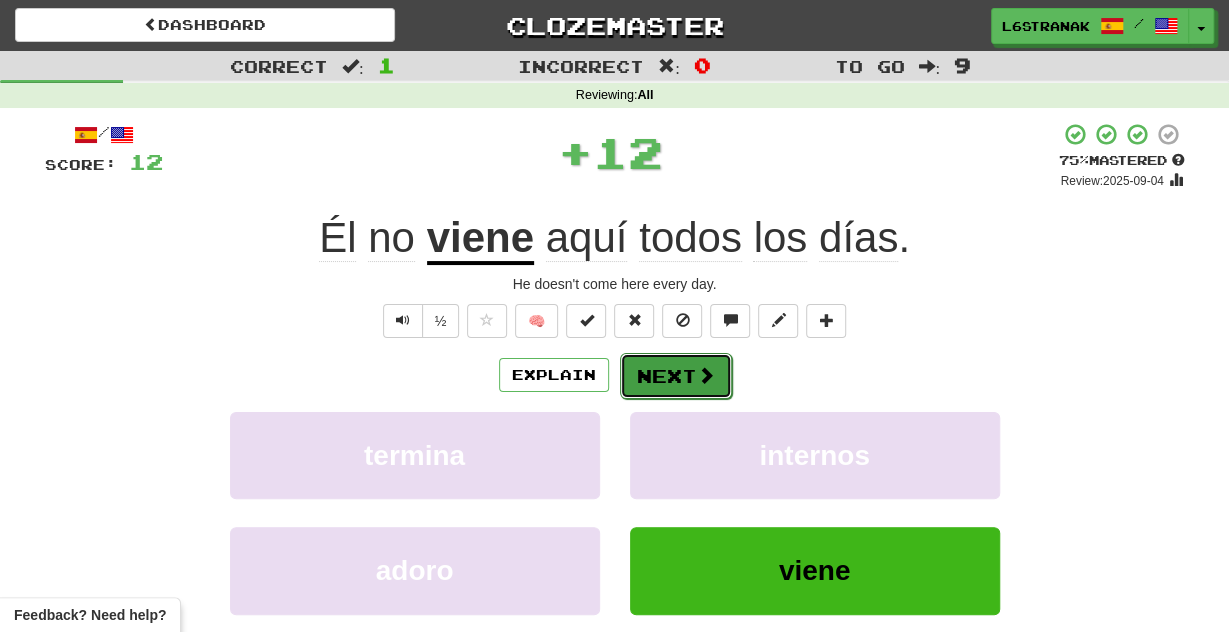 click on "Next" at bounding box center (676, 376) 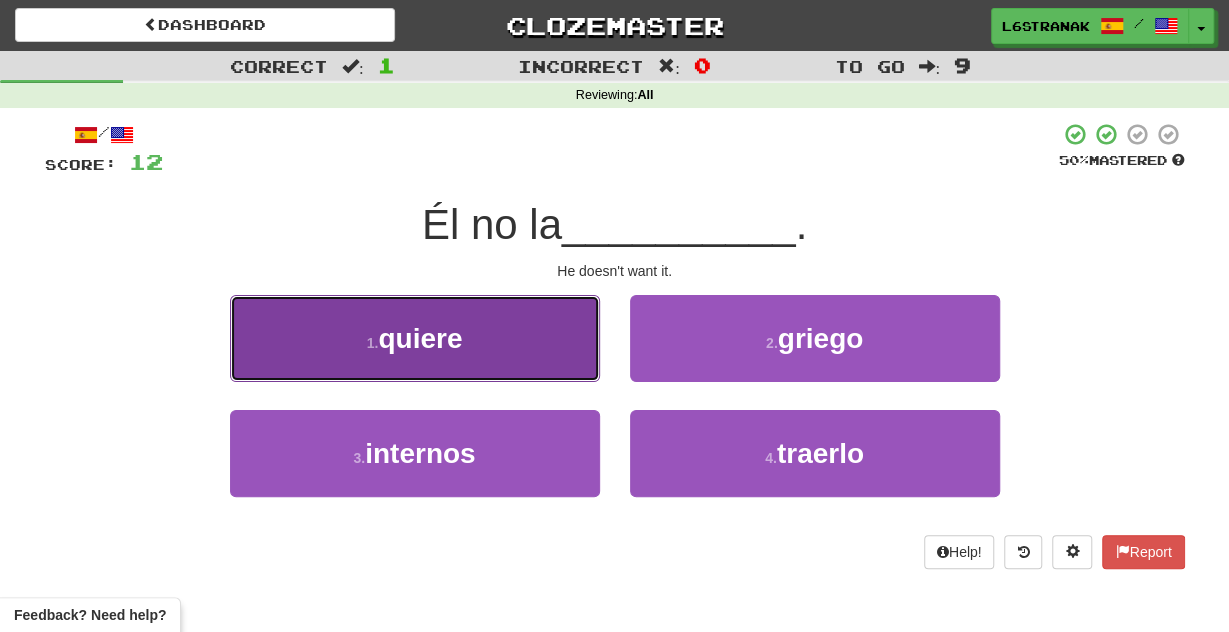 click on "1 .  quiere" at bounding box center (415, 338) 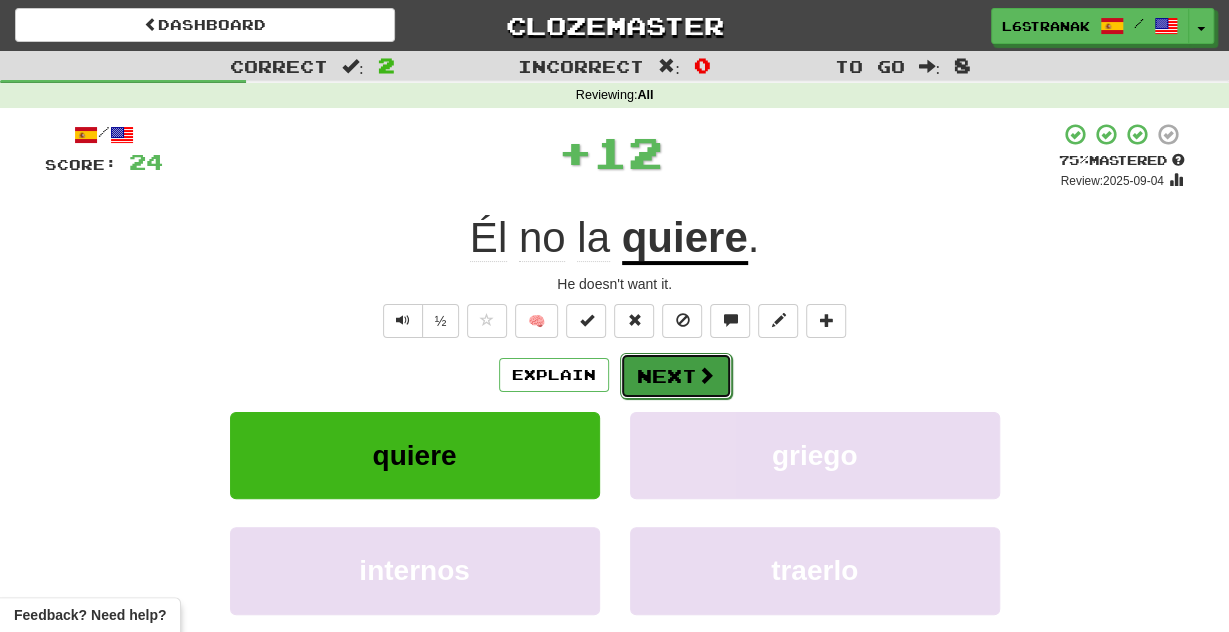 click on "Next" at bounding box center (676, 376) 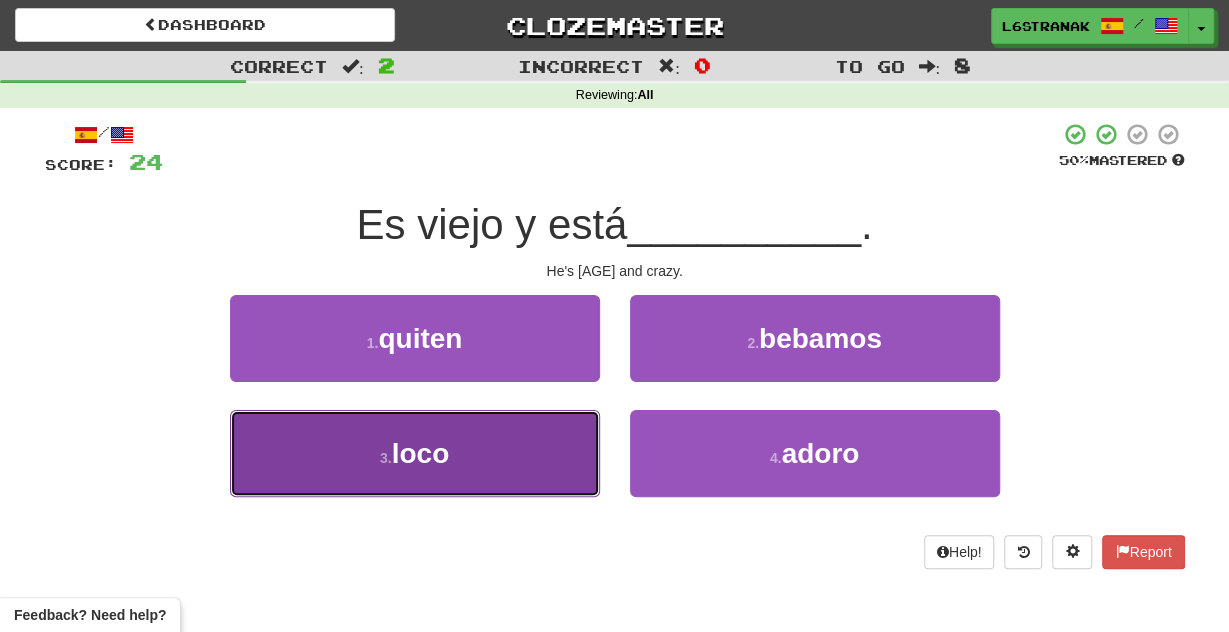 click on "3 .  loco" at bounding box center (415, 453) 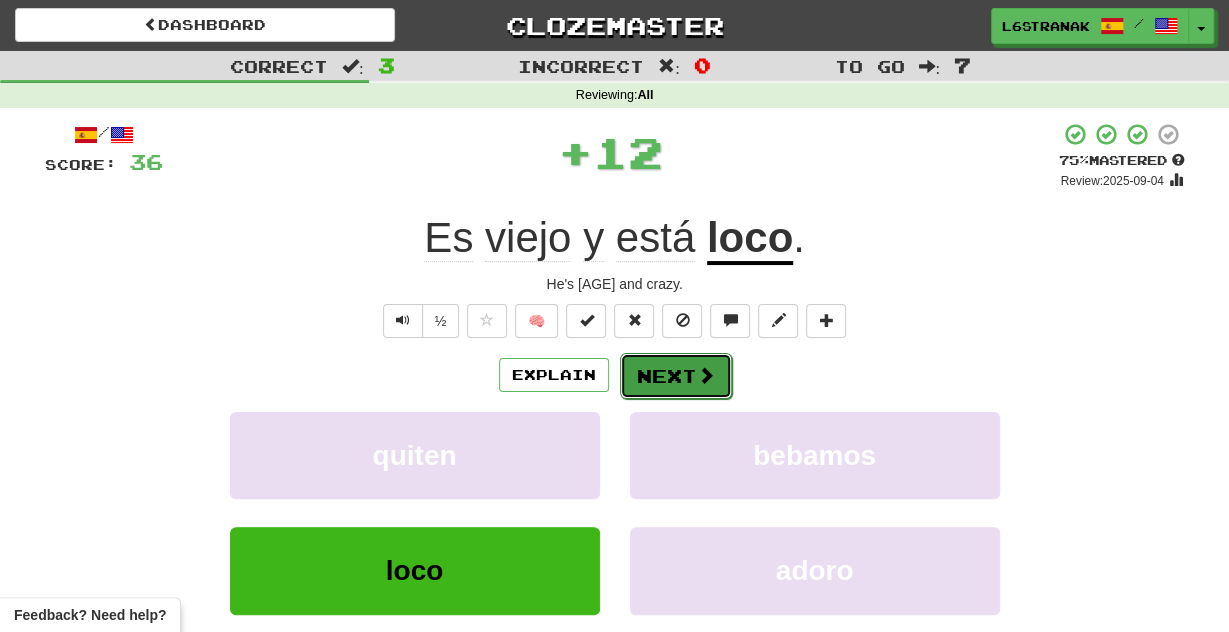 click on "Next" at bounding box center [676, 376] 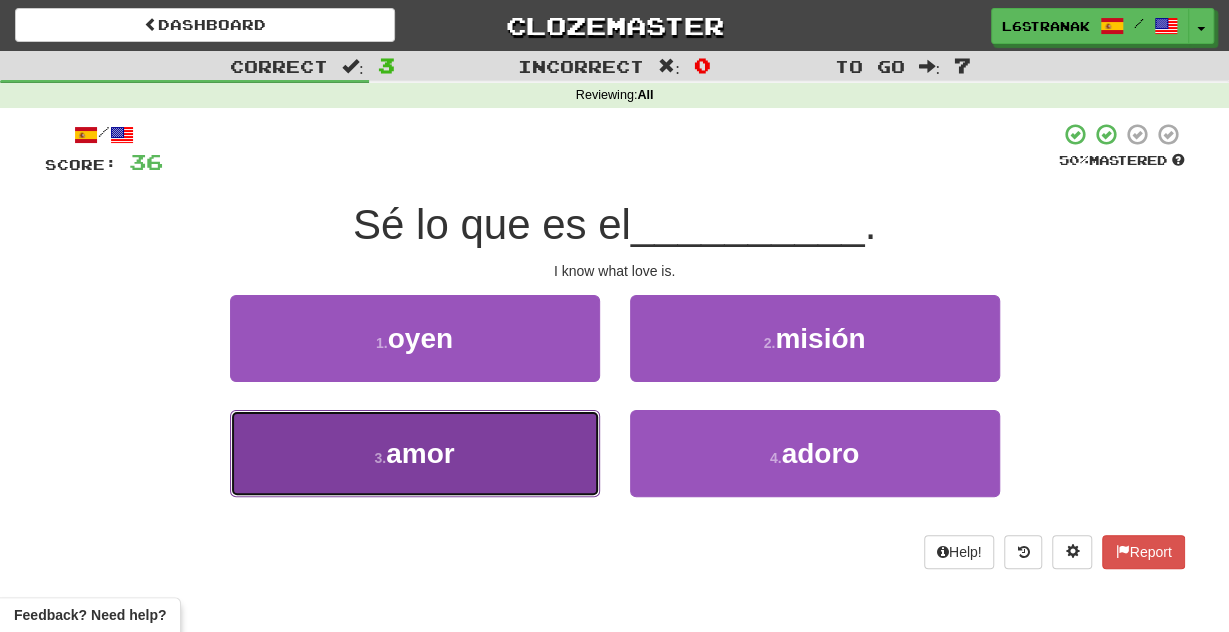 click on "3 .  amor" at bounding box center [415, 453] 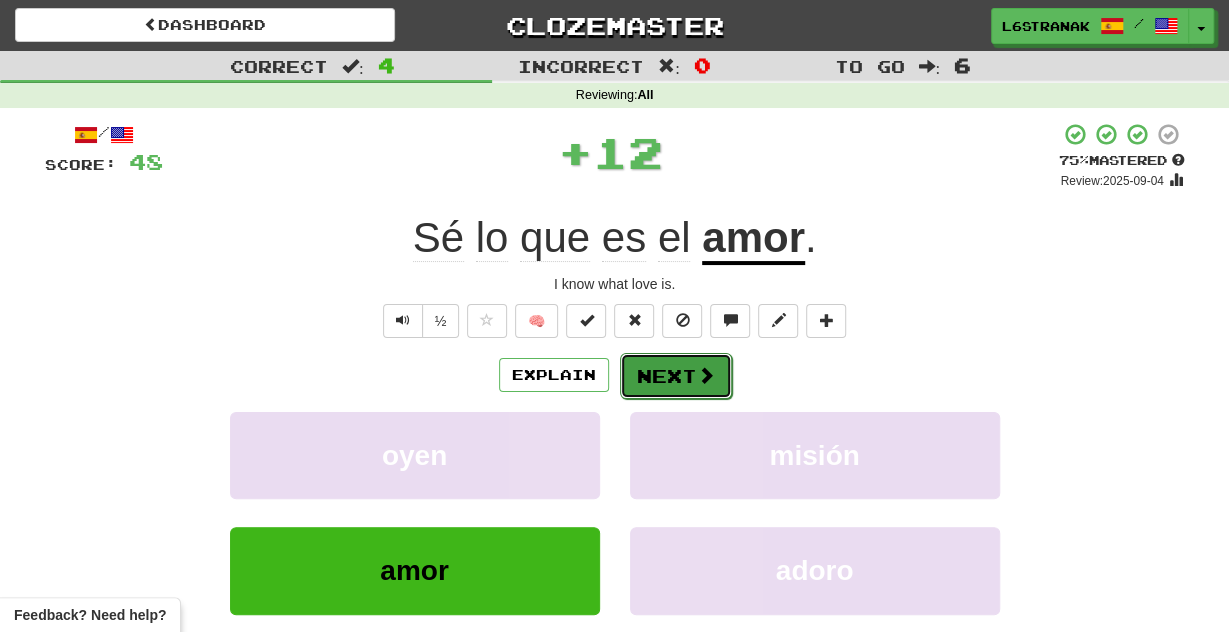 click at bounding box center (706, 375) 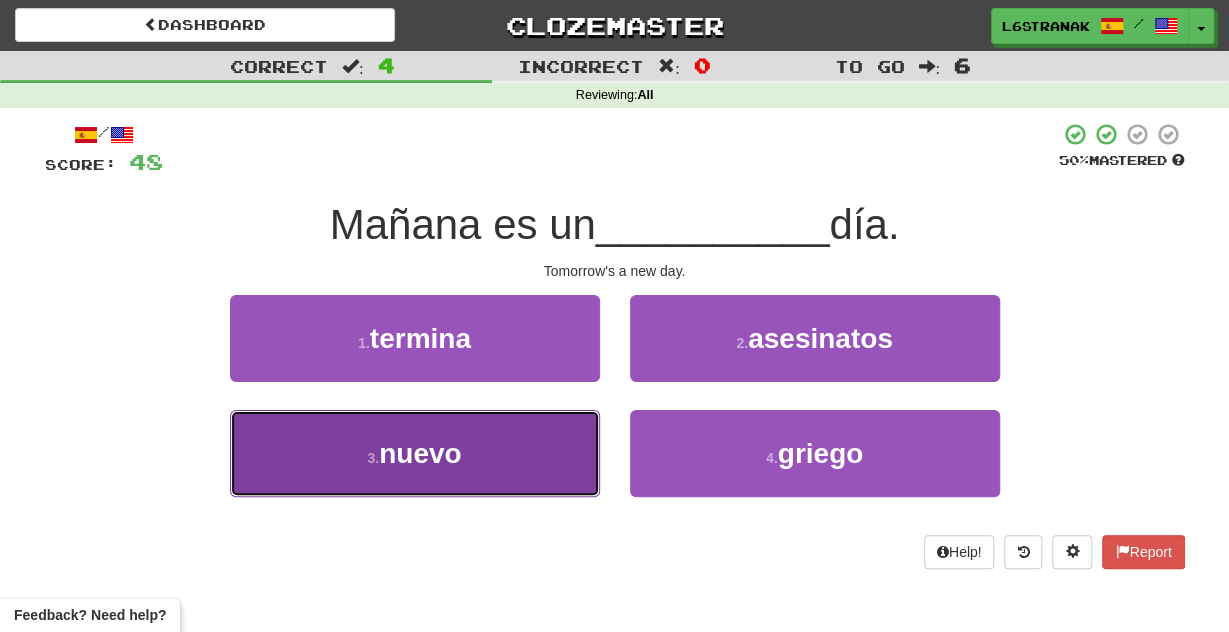 click on "3 .  nuevo" at bounding box center [415, 453] 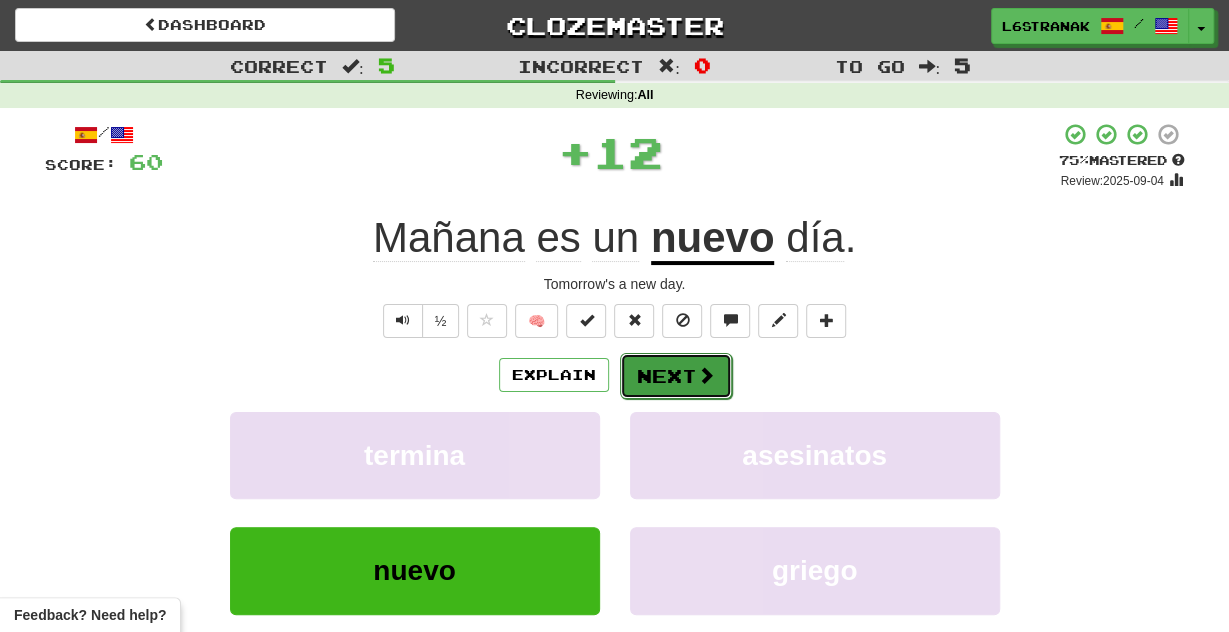 click on "Next" at bounding box center (676, 376) 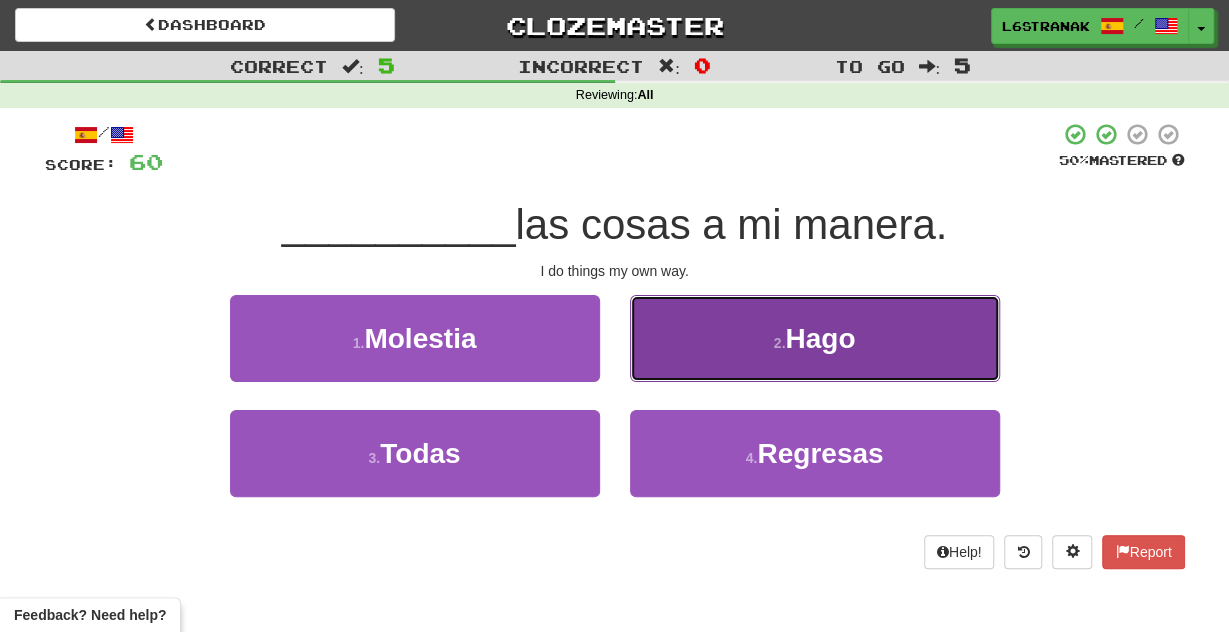 click on "2 .  Hago" at bounding box center (815, 338) 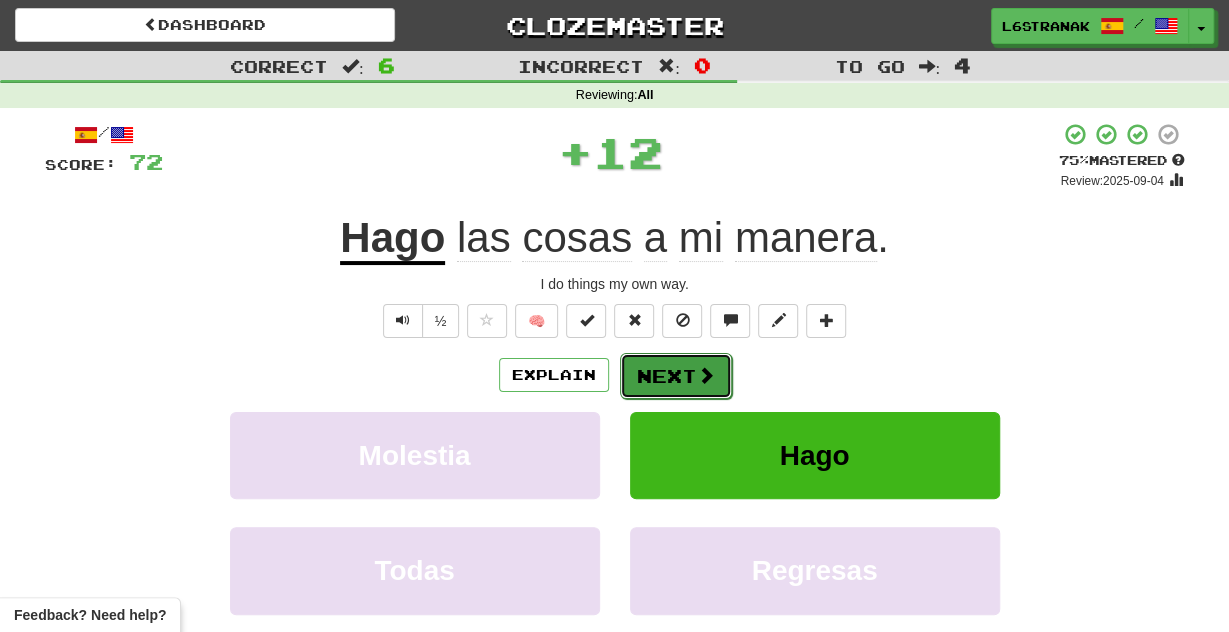 click on "Next" at bounding box center [676, 376] 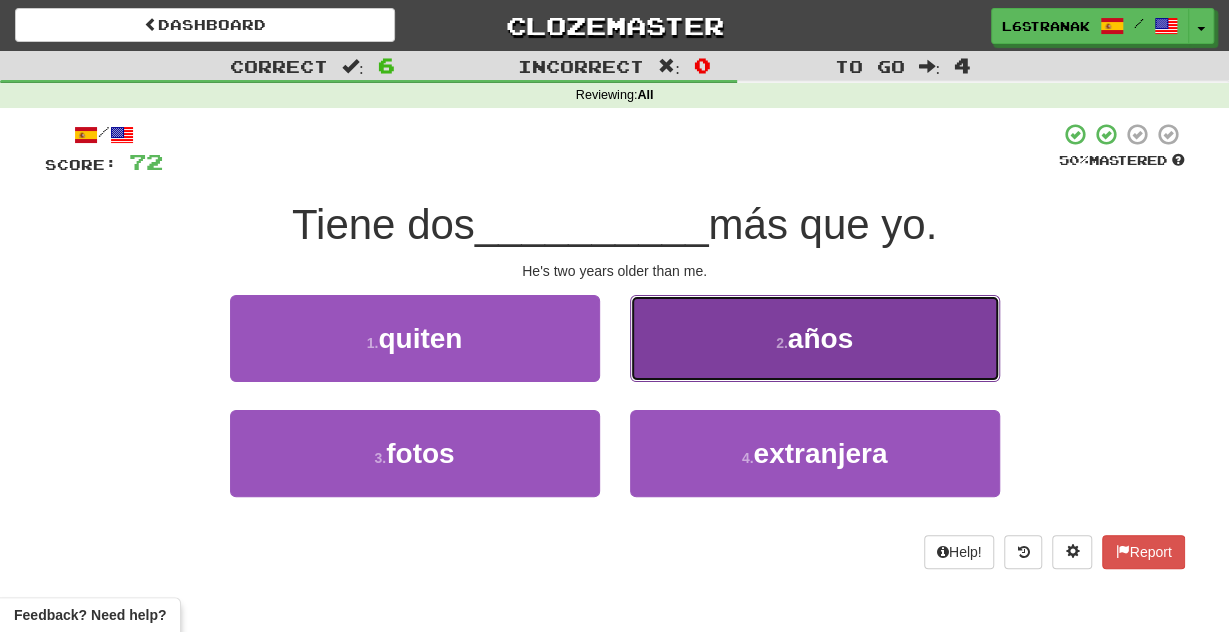 click on "2 .  años" at bounding box center [815, 338] 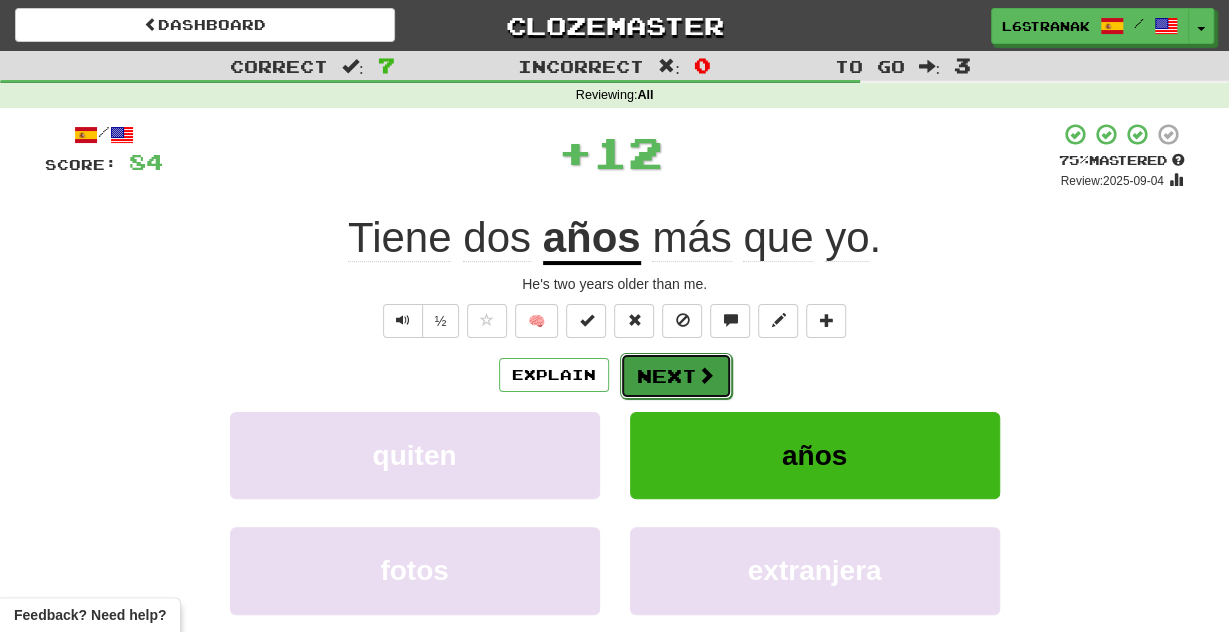 click on "Next" at bounding box center [676, 376] 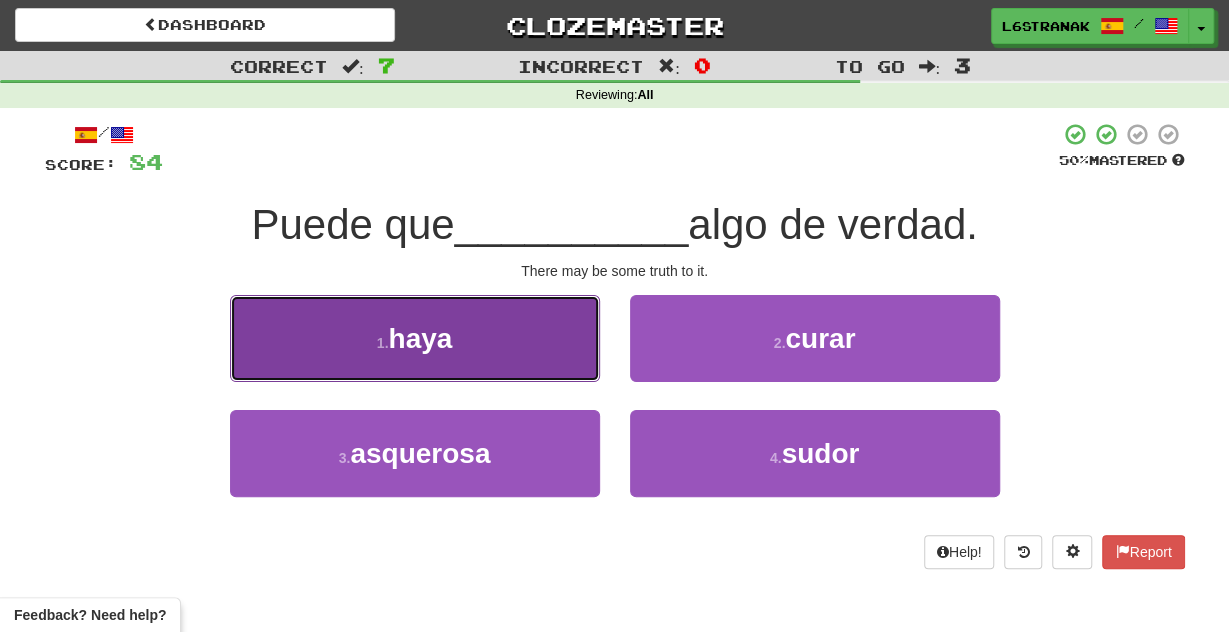 click on "1 .  haya" at bounding box center (415, 338) 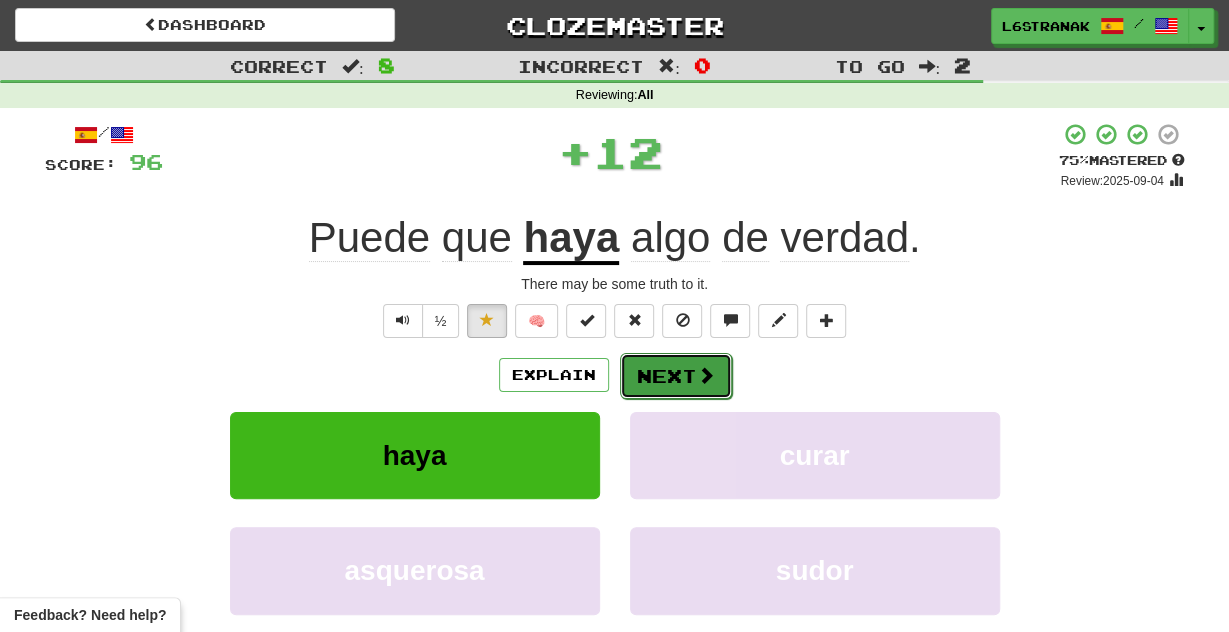 click on "Next" at bounding box center (676, 376) 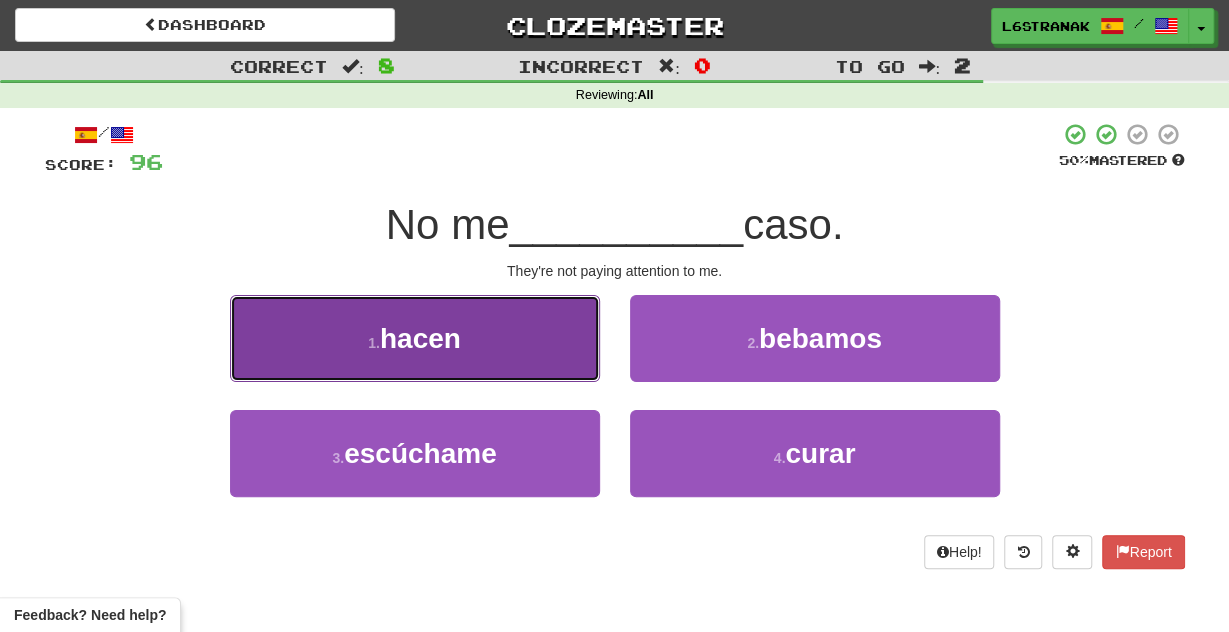 click on "1 .  hacen" at bounding box center [415, 338] 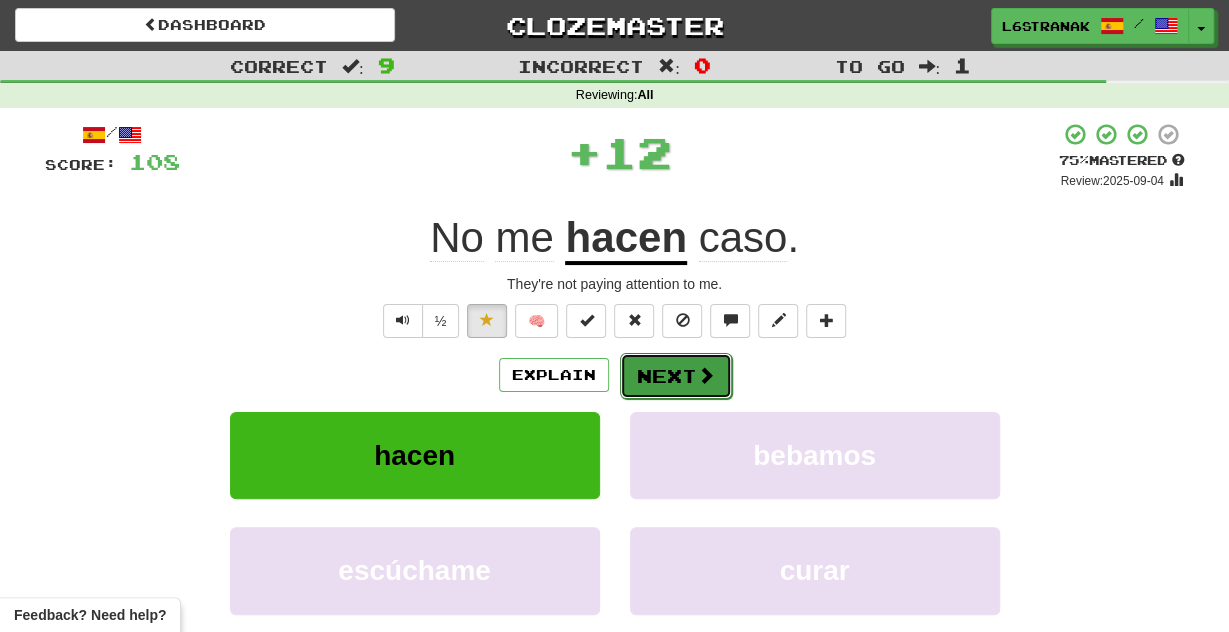click on "Next" at bounding box center (676, 376) 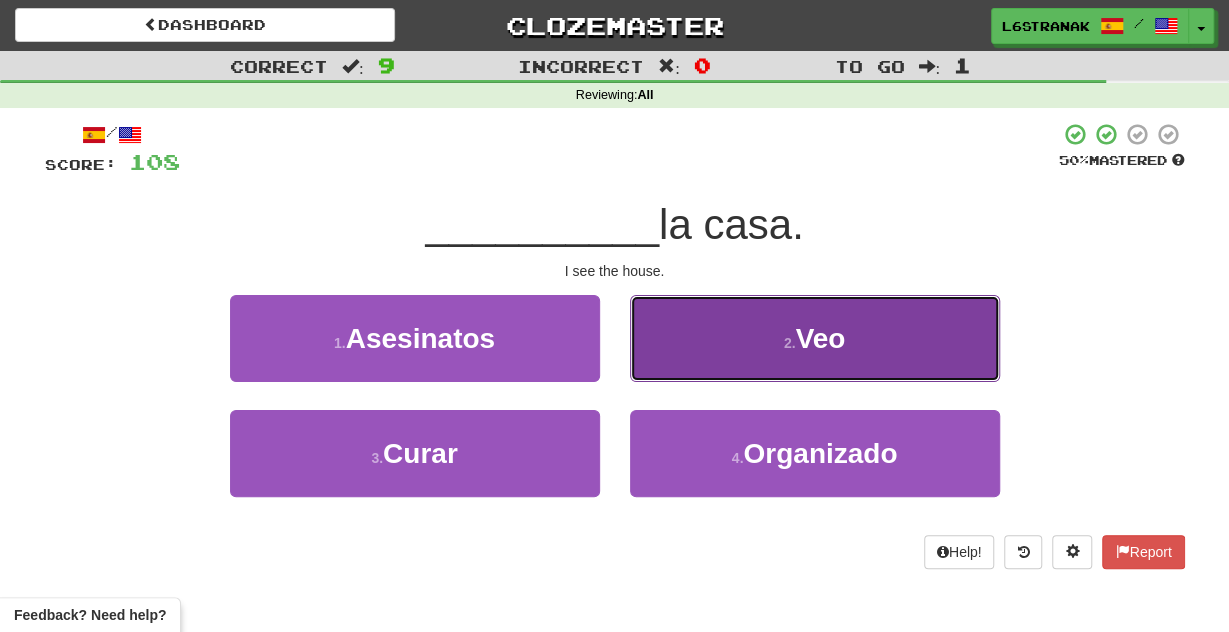 click on "2 .  Veo" at bounding box center [815, 338] 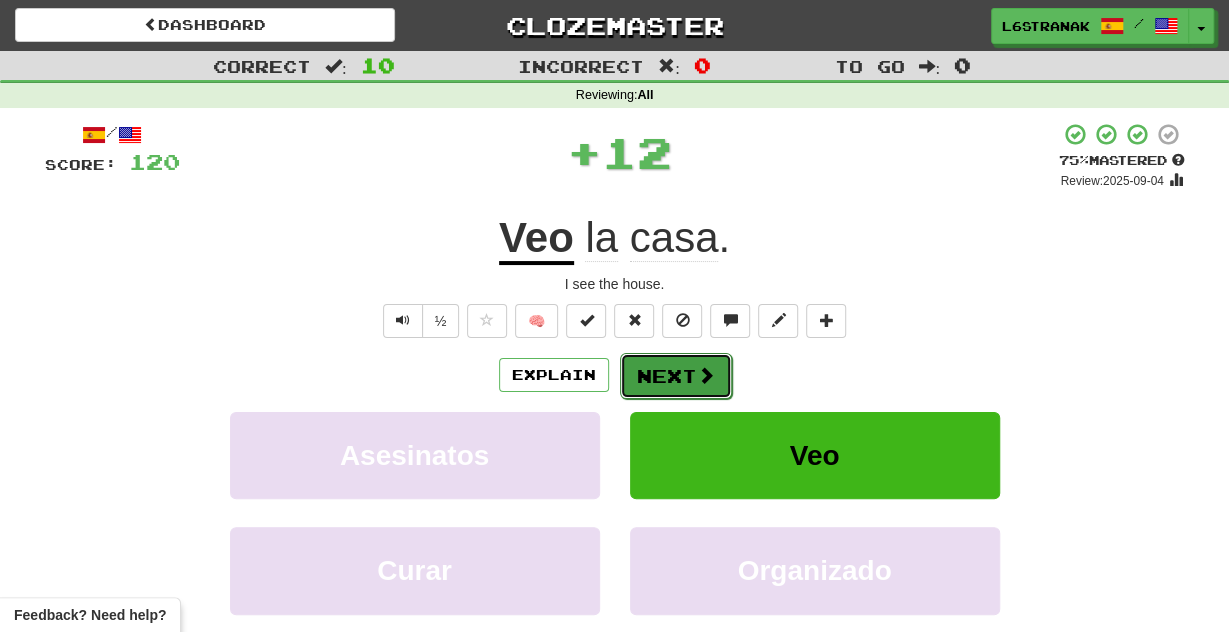 click on "Next" at bounding box center (676, 376) 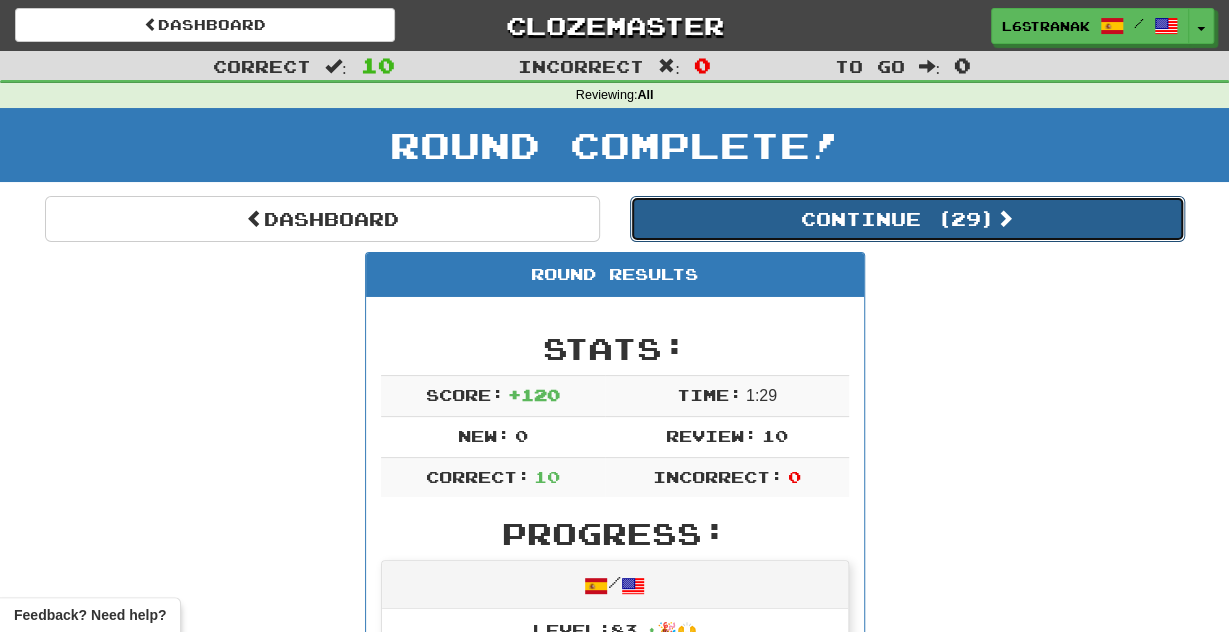 click on "Continue ( 29 )" at bounding box center (907, 219) 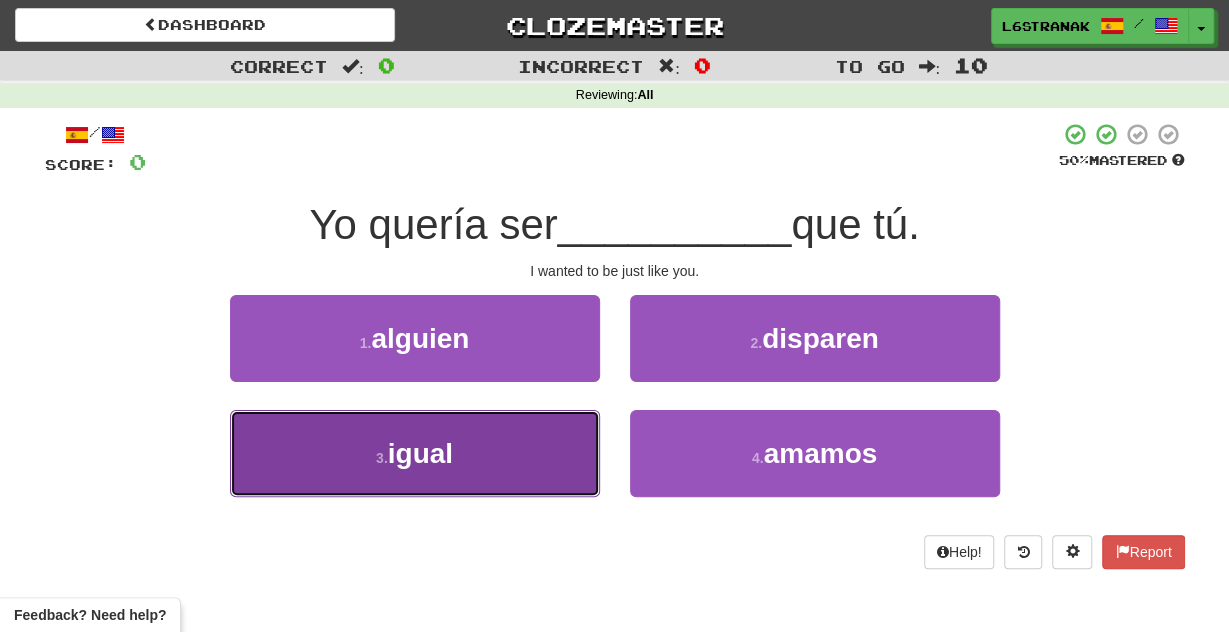 click on "3 .  igual" at bounding box center [415, 453] 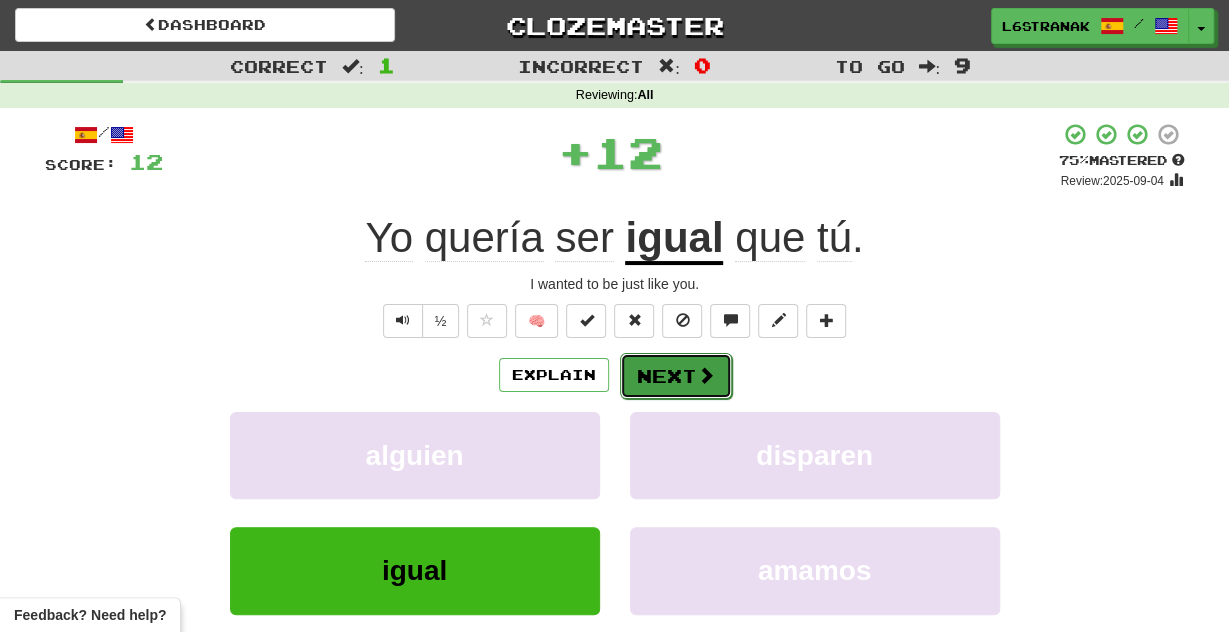 click at bounding box center (706, 375) 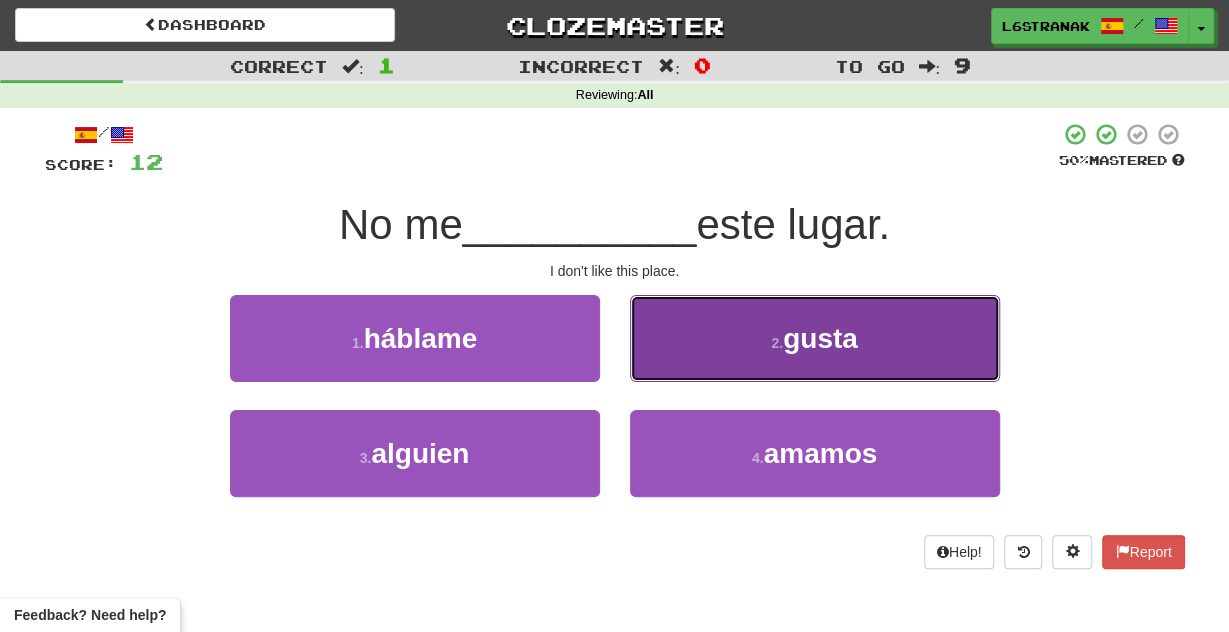 click on "2 .  gusta" at bounding box center (815, 338) 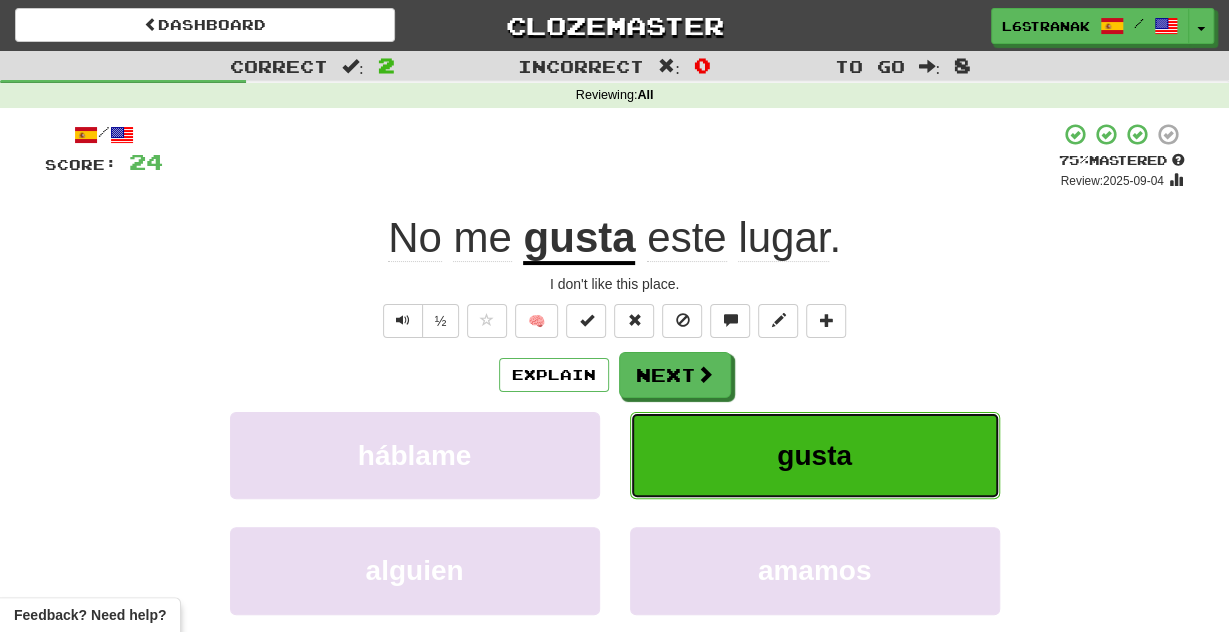 type 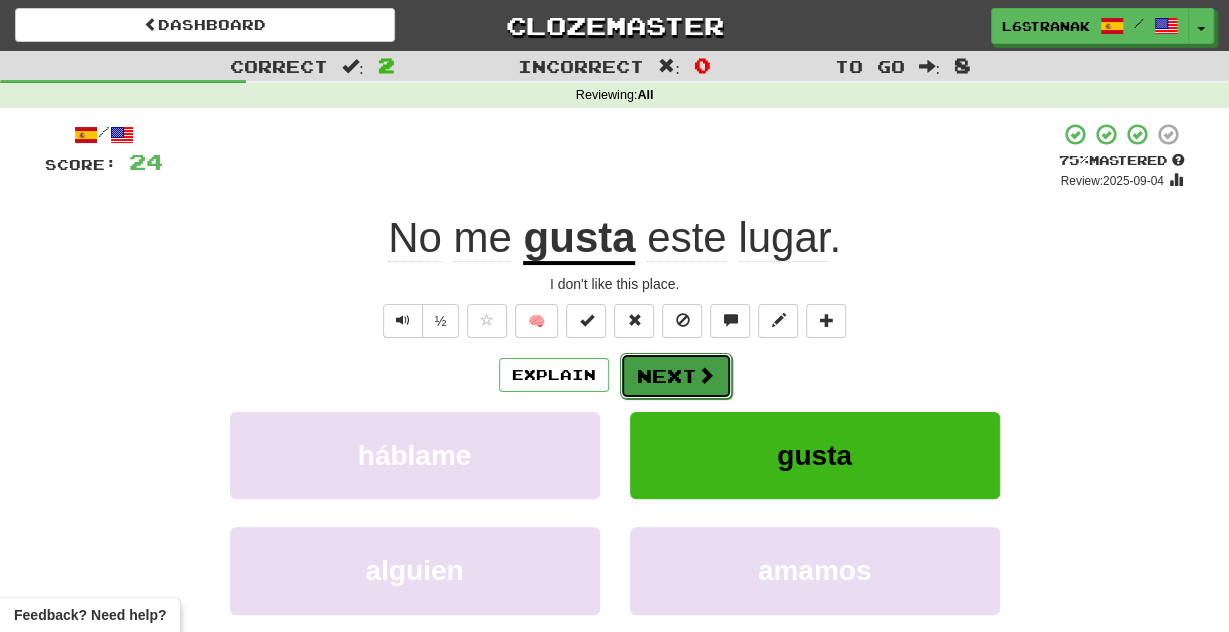 click on "Next" at bounding box center (676, 376) 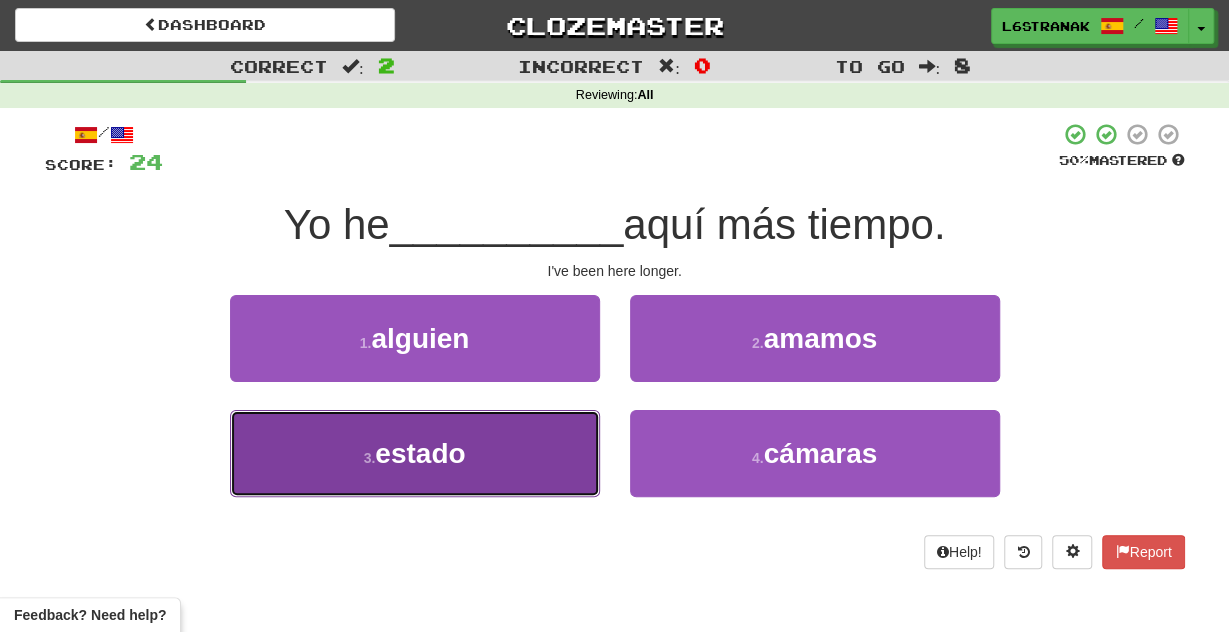 click on "3 .  estado" at bounding box center [415, 453] 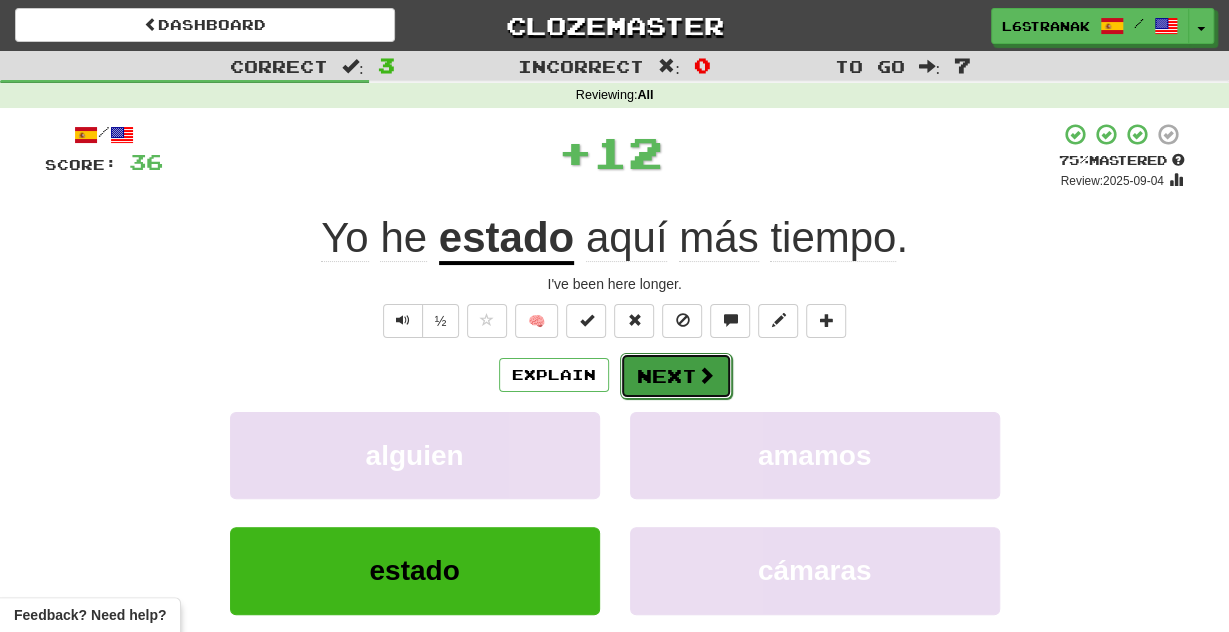 click at bounding box center [706, 375] 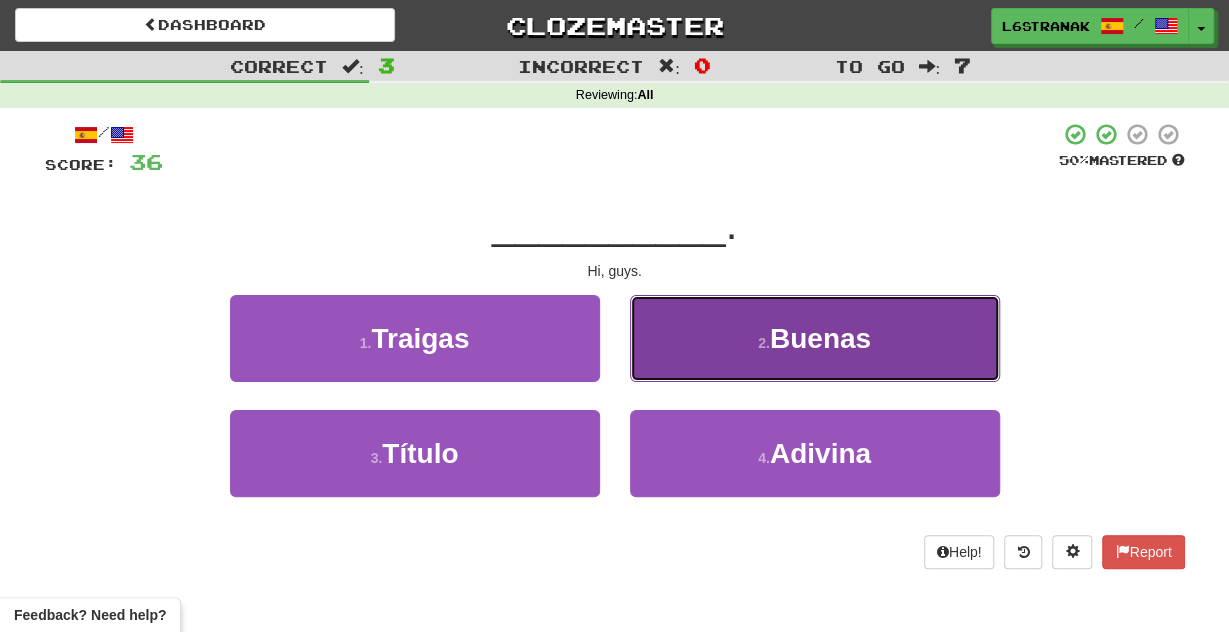 click on "2 .  Buenas" at bounding box center (815, 338) 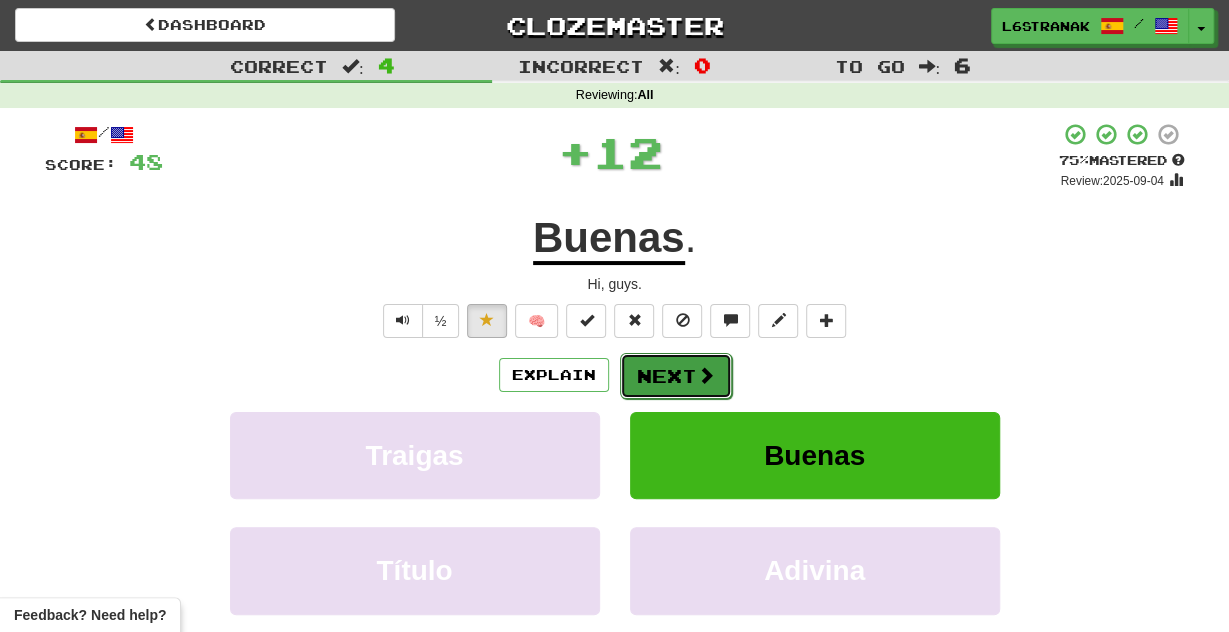 click on "Next" at bounding box center (676, 376) 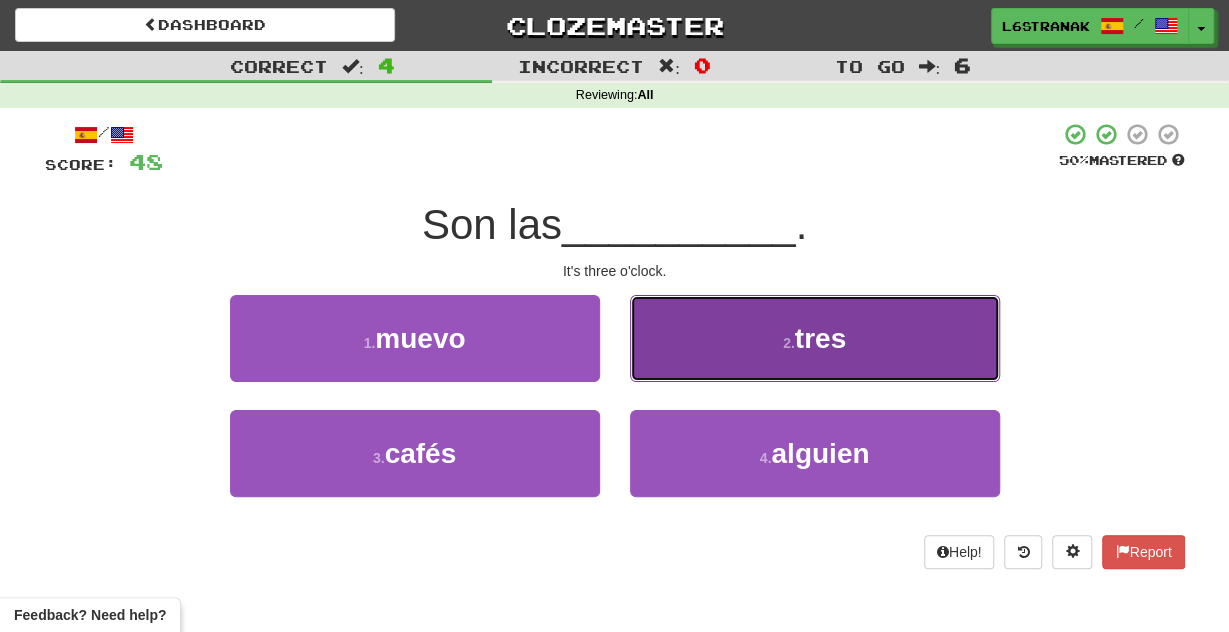 click on "2 .  tres" at bounding box center (815, 338) 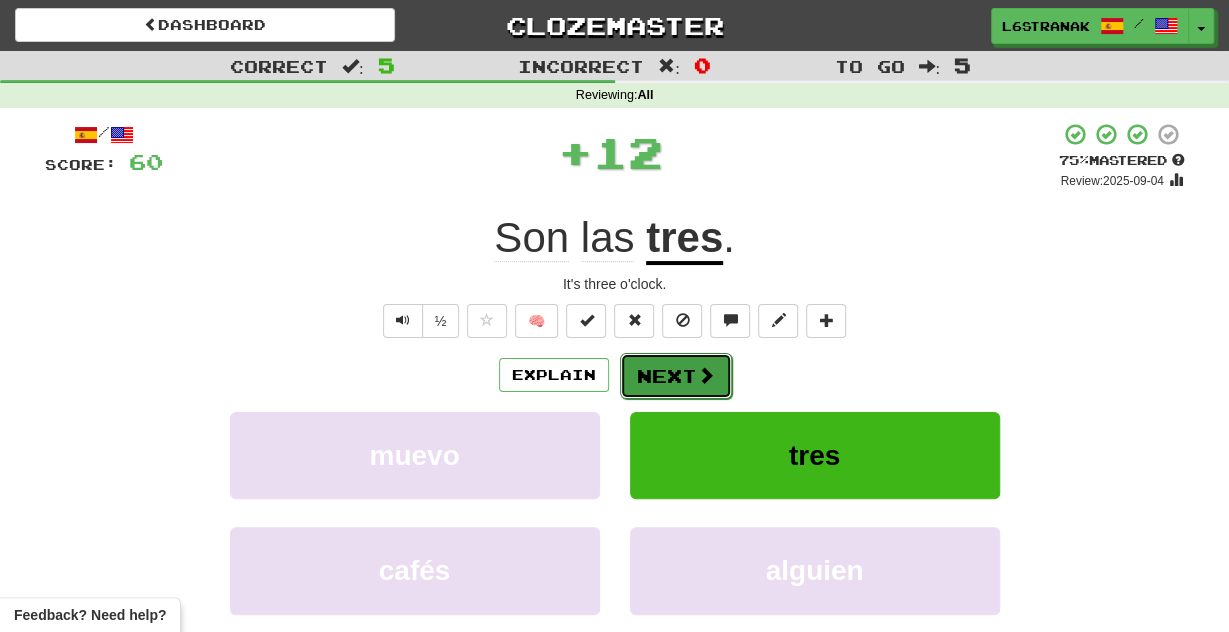 click on "Next" at bounding box center (676, 376) 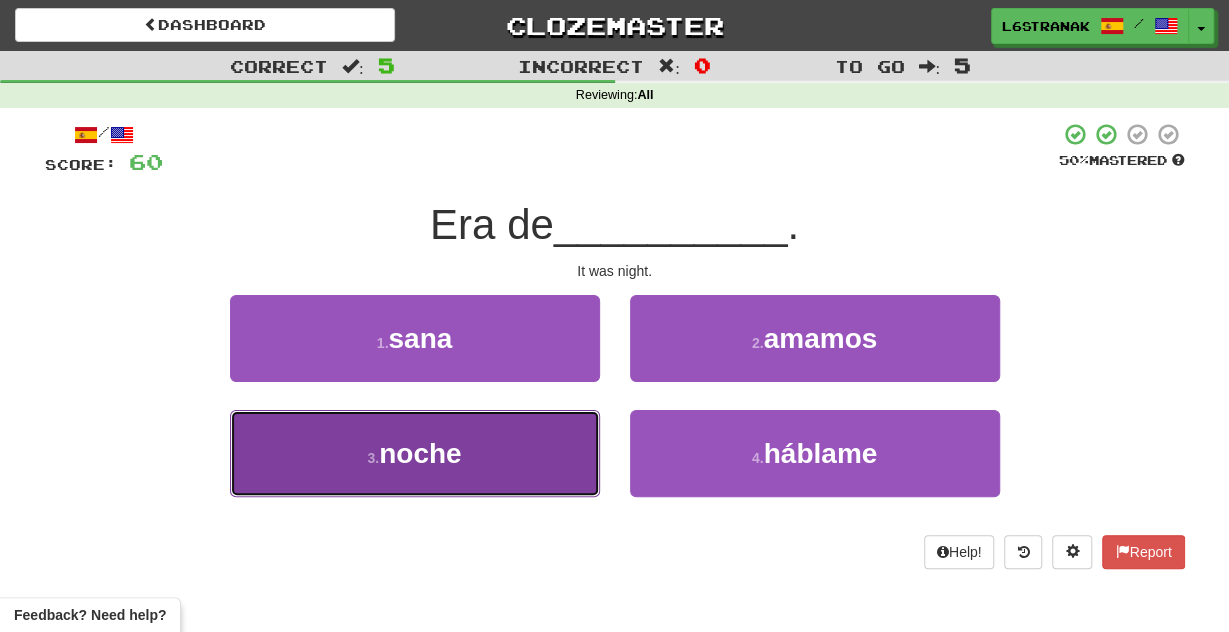 click on "3 .  noche" at bounding box center (415, 453) 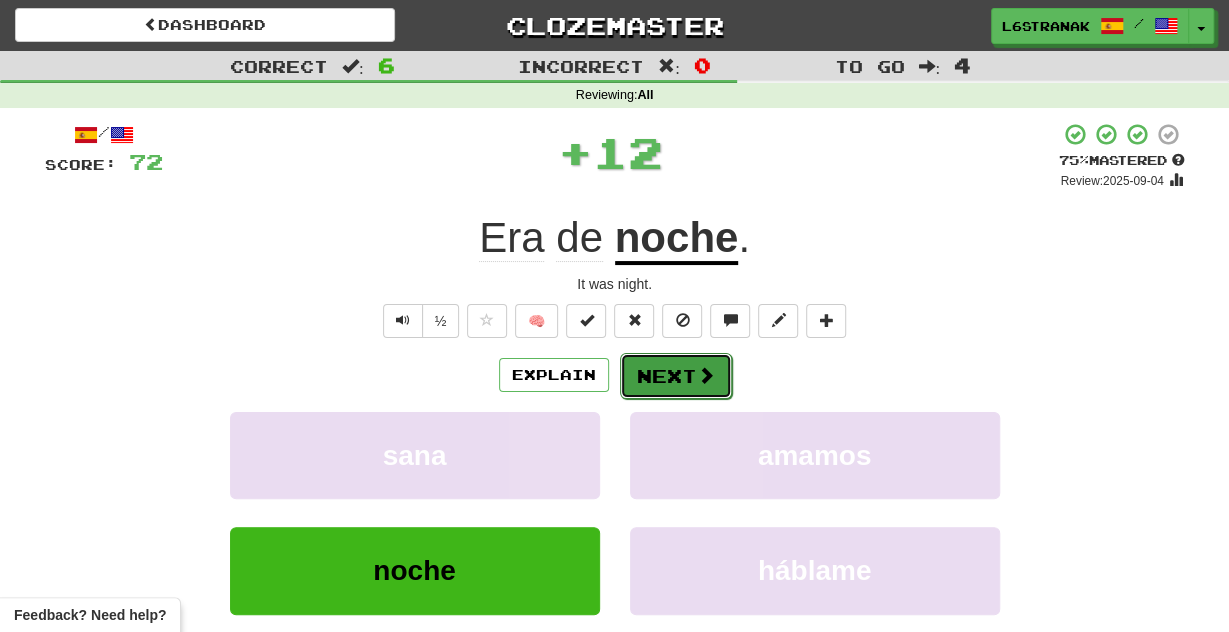 click on "Next" at bounding box center (676, 376) 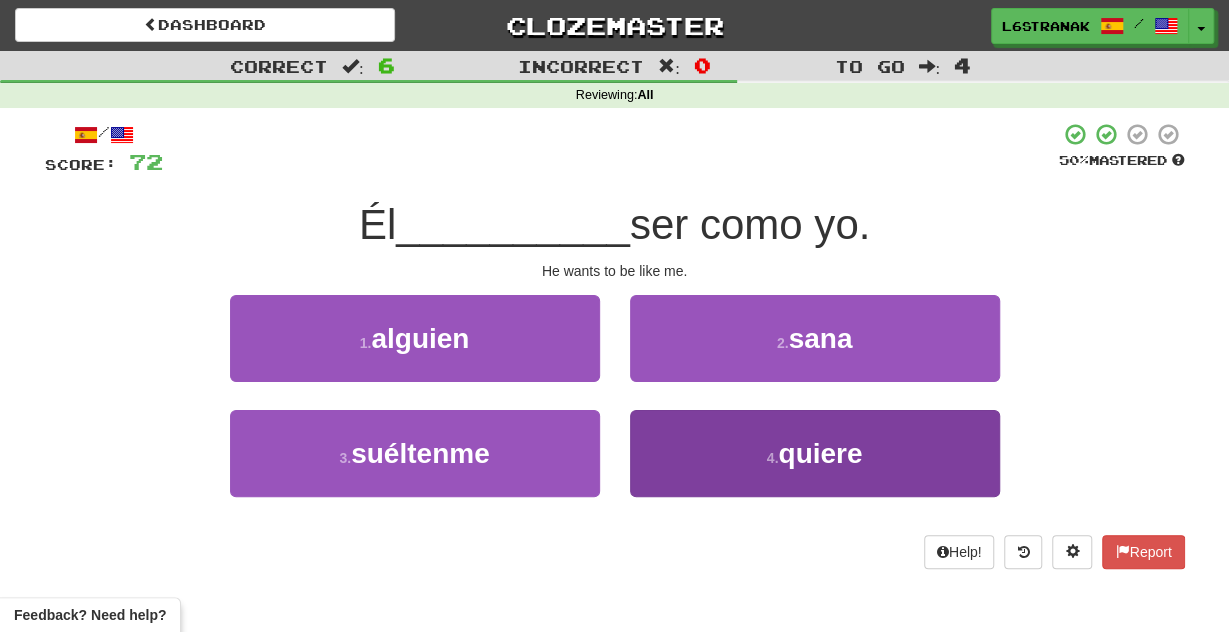drag, startPoint x: 787, startPoint y: 499, endPoint x: 781, endPoint y: 475, distance: 24.738634 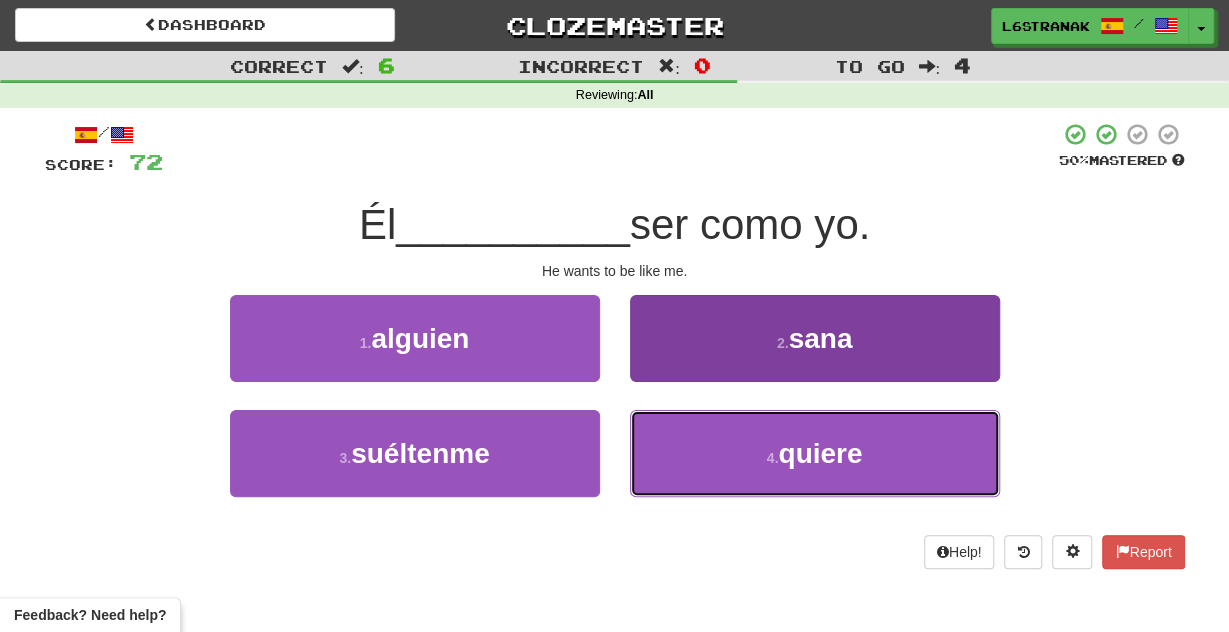 click on "4 .  quiere" at bounding box center (815, 453) 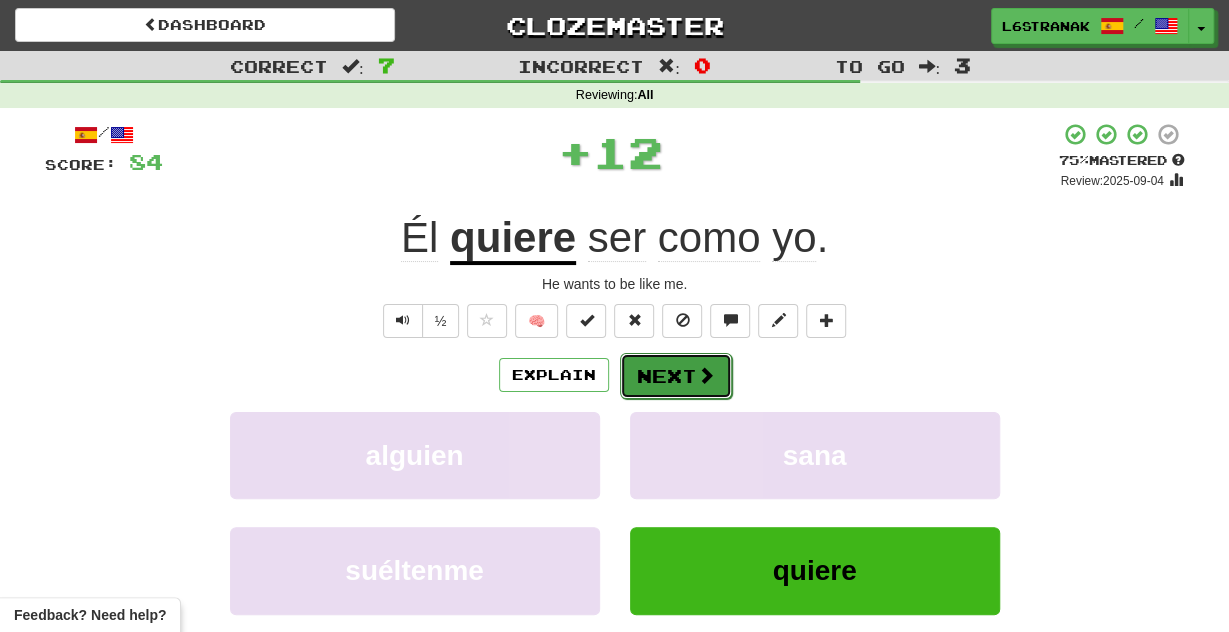 click on "Next" at bounding box center [676, 376] 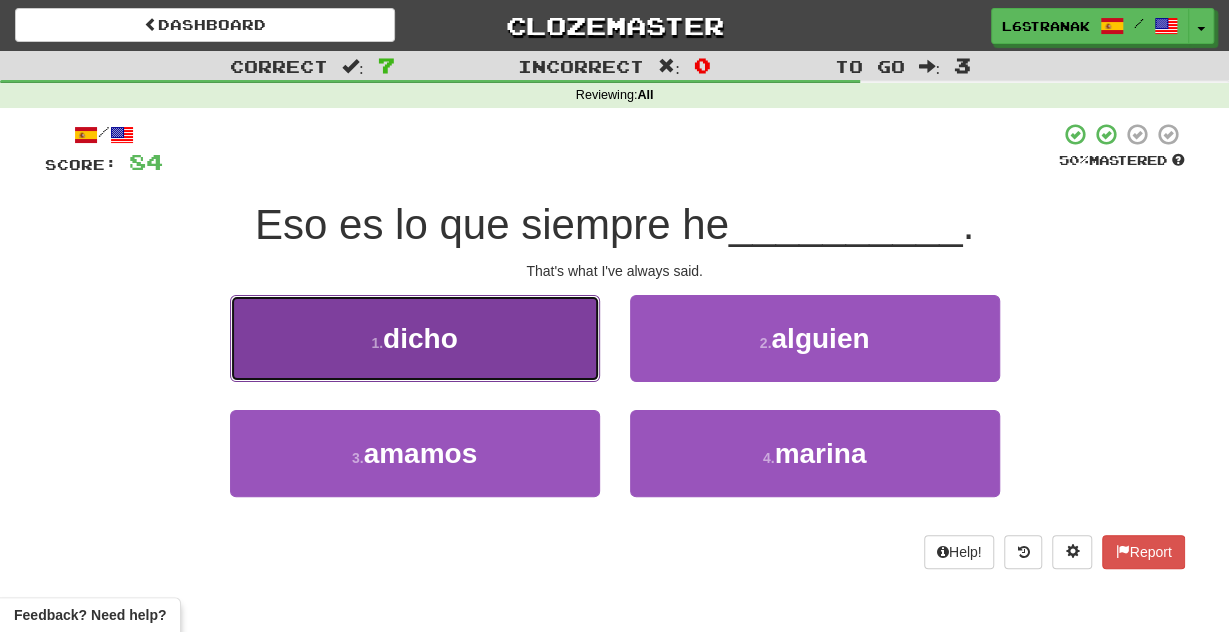 click on "1 .  dicho" at bounding box center (415, 338) 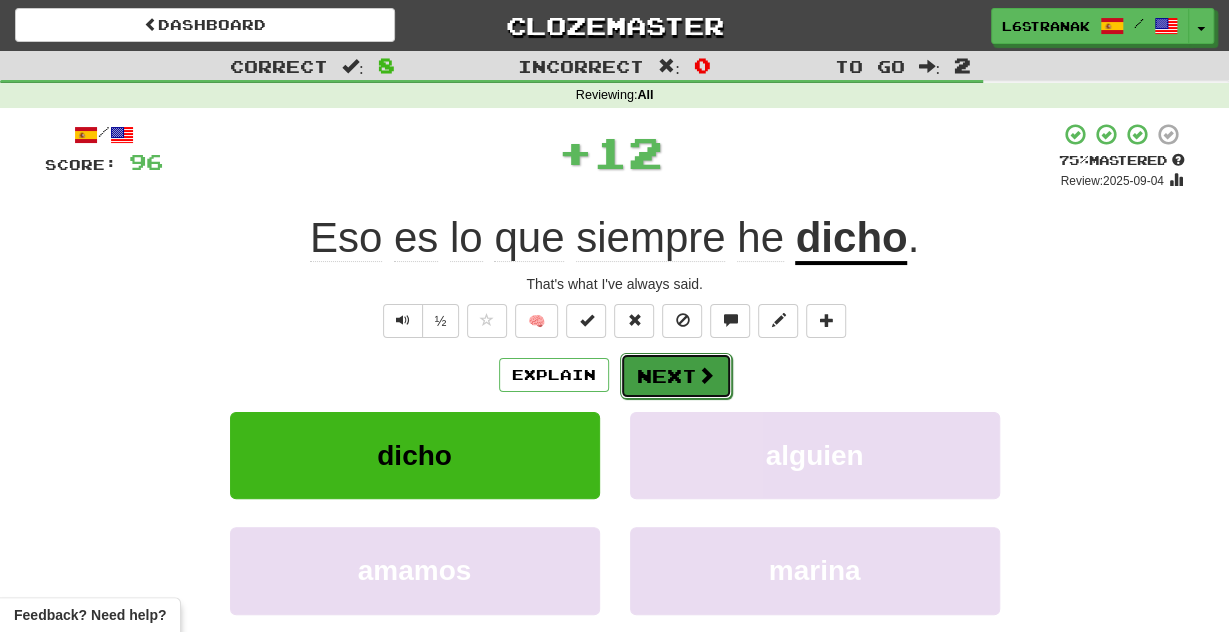 click on "Next" at bounding box center [676, 376] 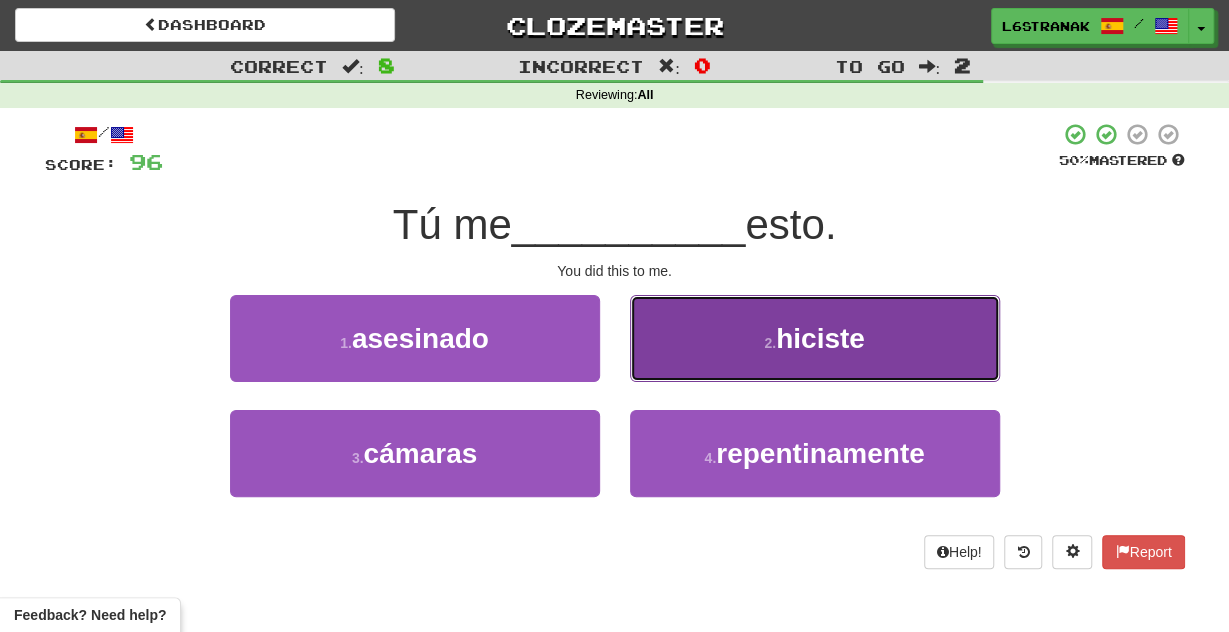 click on "2 .  hiciste" at bounding box center (815, 338) 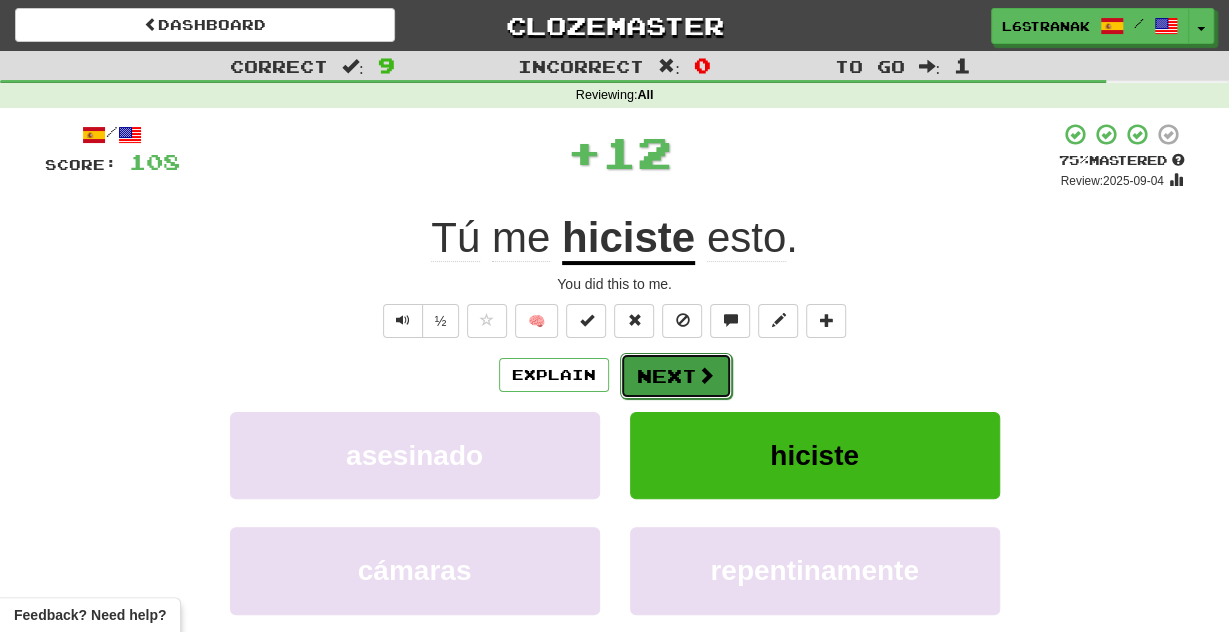 click on "Next" at bounding box center [676, 376] 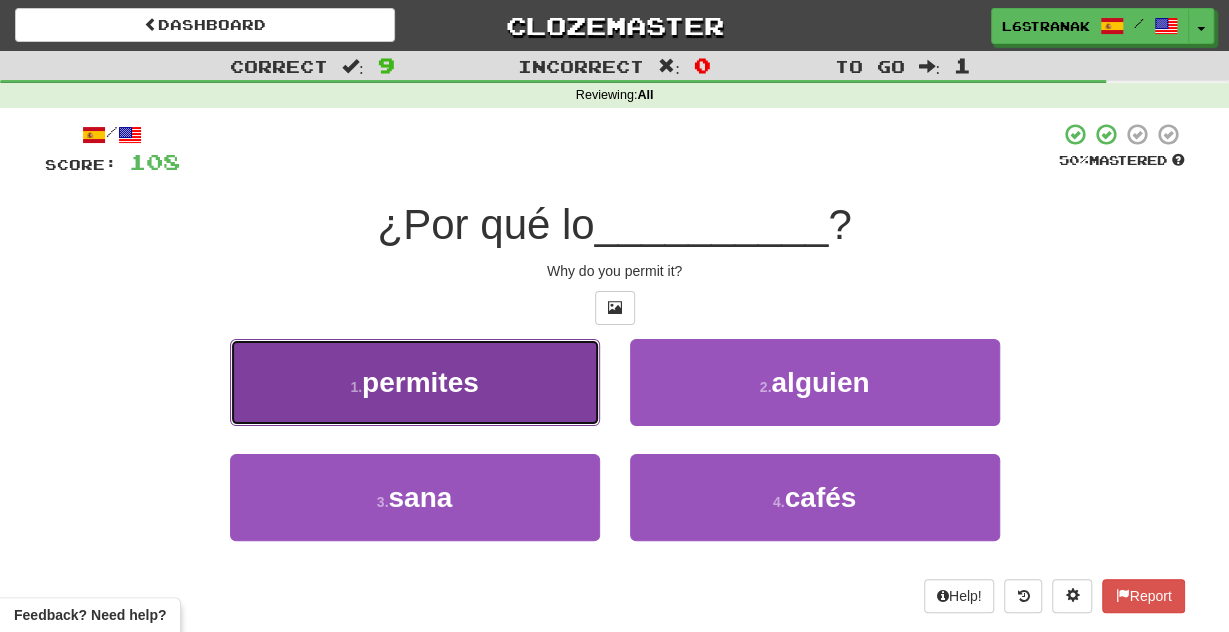 click on "1 .  permites" at bounding box center (415, 382) 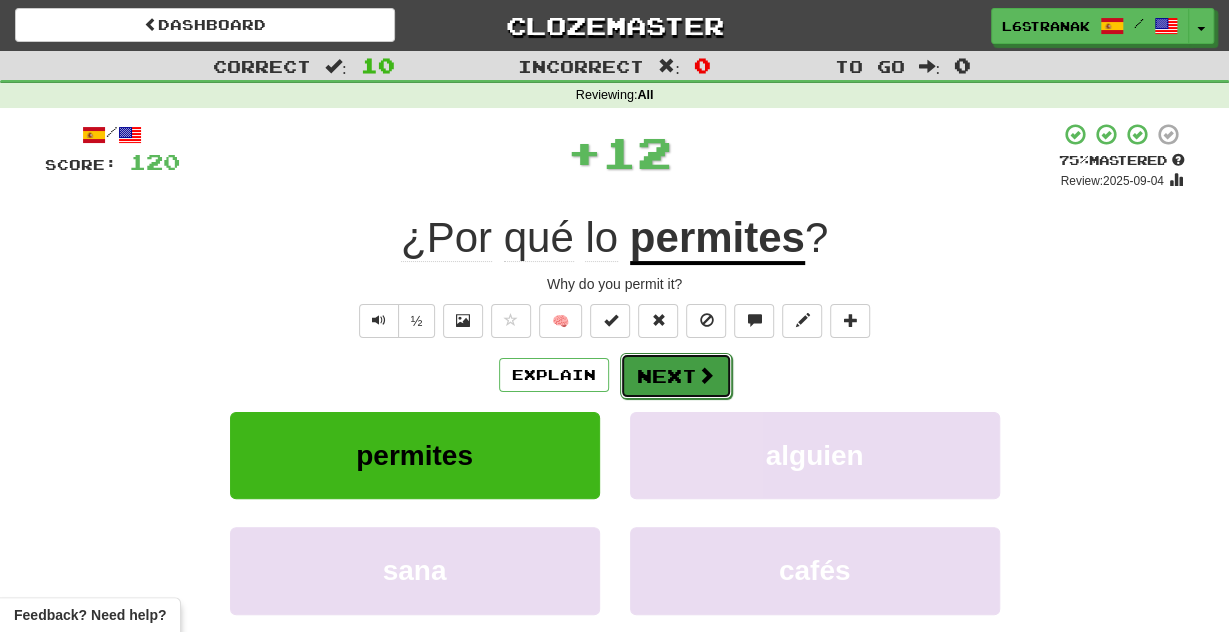 click on "Next" at bounding box center [676, 376] 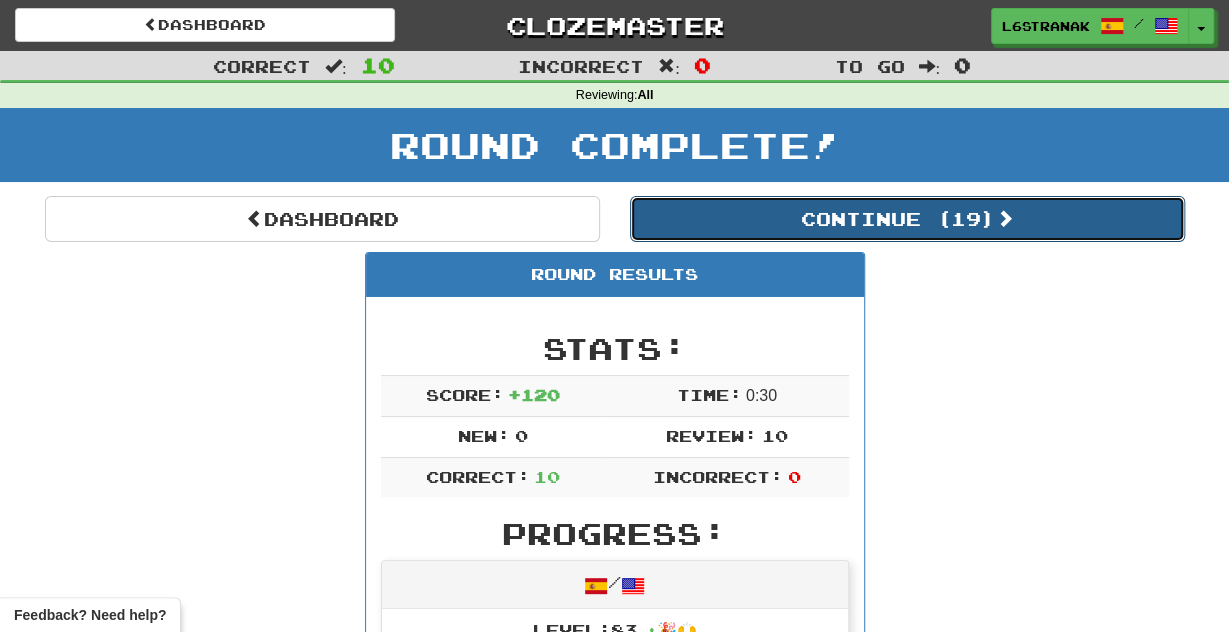 click on "Continue ( 19 )" at bounding box center [907, 219] 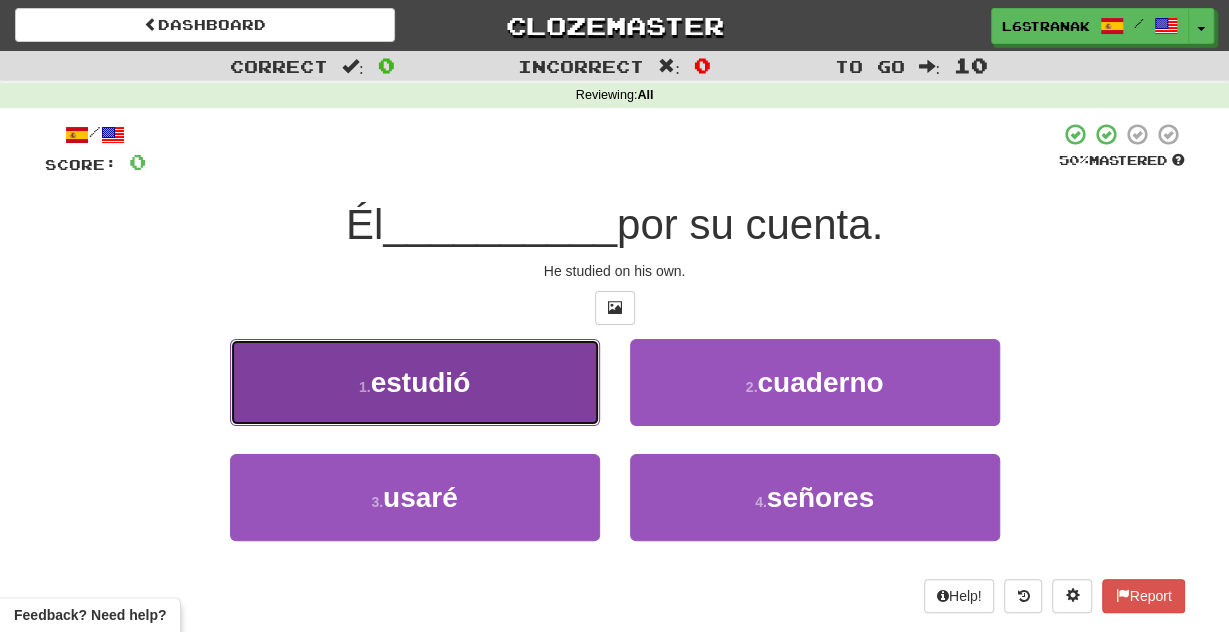 click on "1 .  estudió" at bounding box center (415, 382) 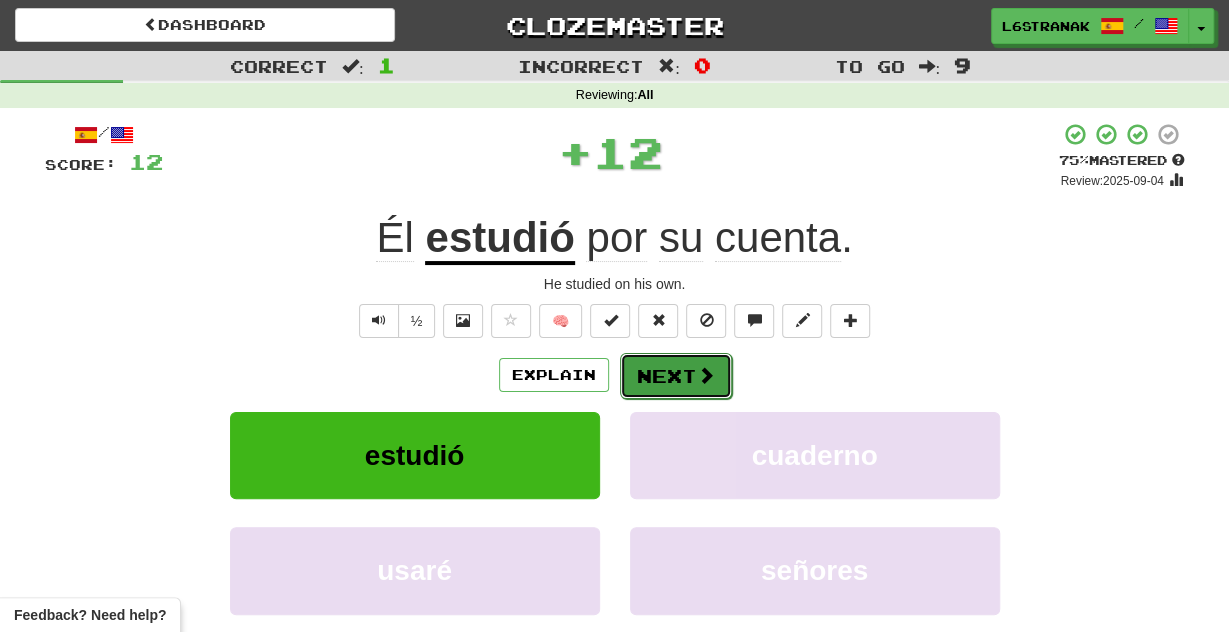 click on "Next" at bounding box center [676, 376] 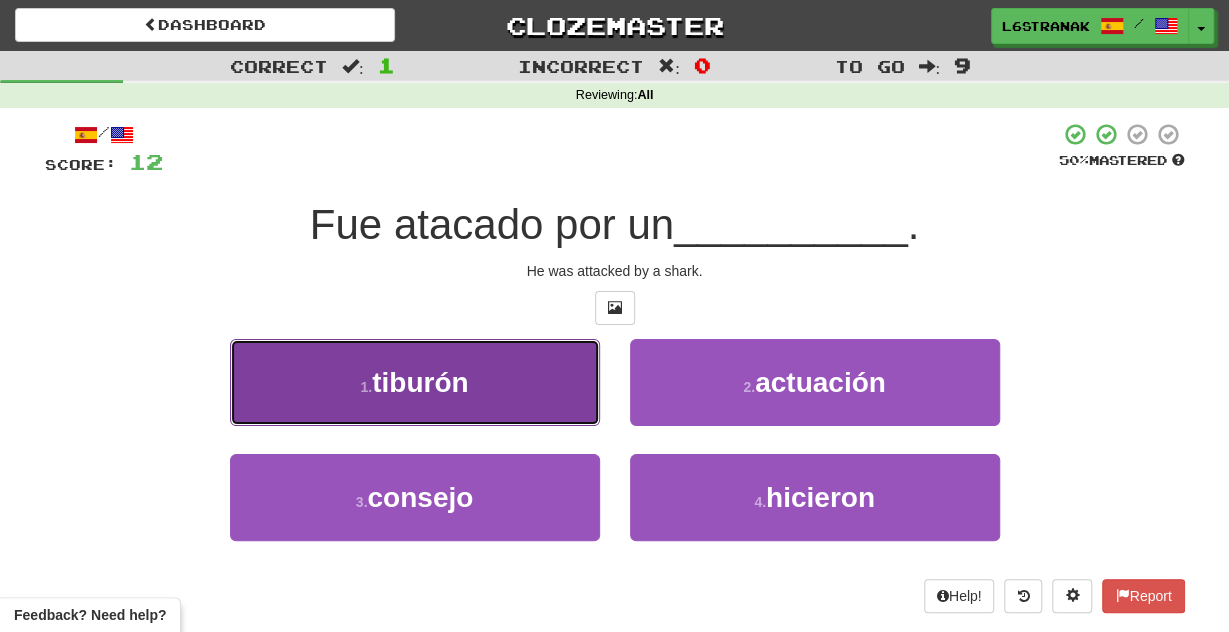 click on "1 .  tiburón" at bounding box center [415, 382] 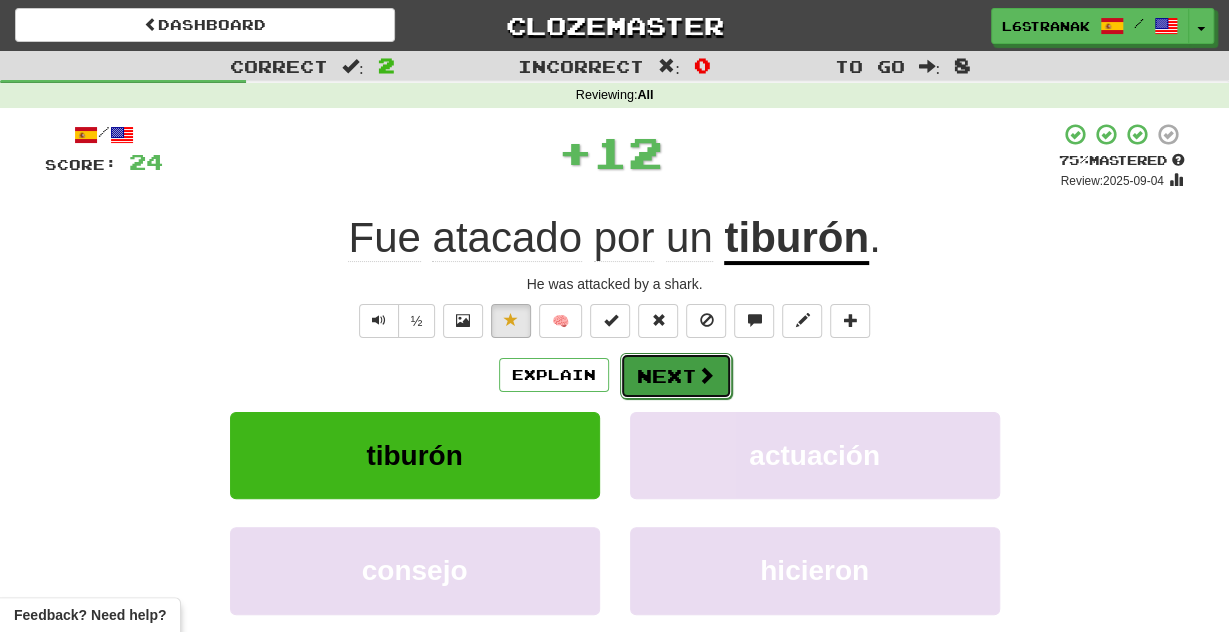 click on "Next" at bounding box center [676, 376] 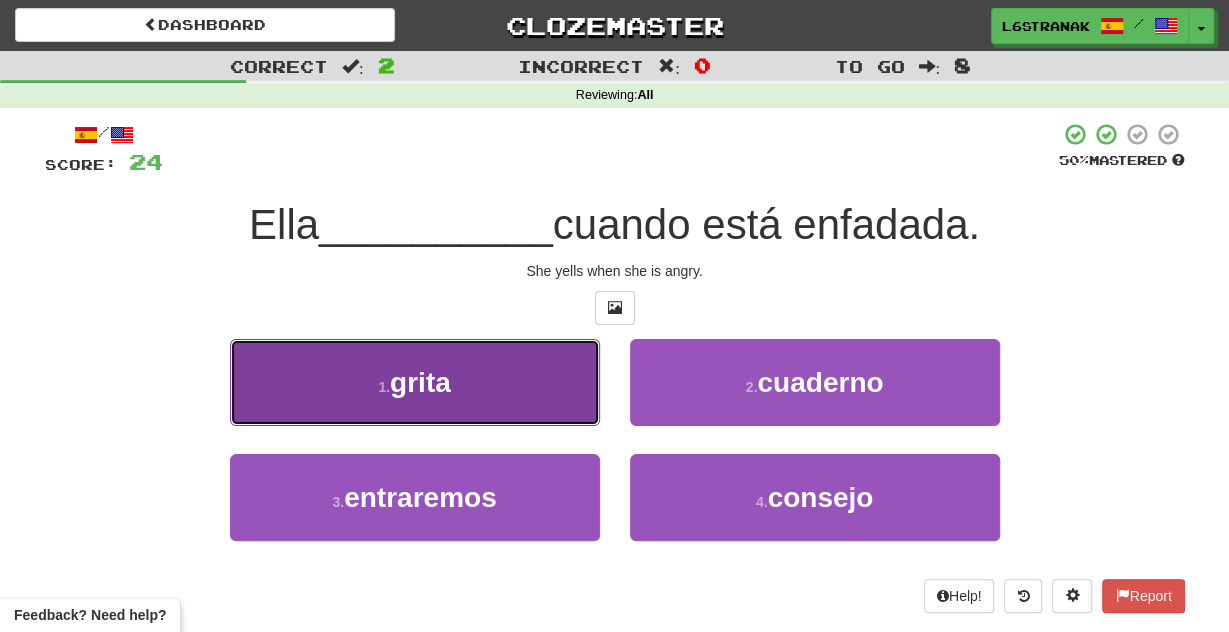click on "1 .  grita" at bounding box center (415, 382) 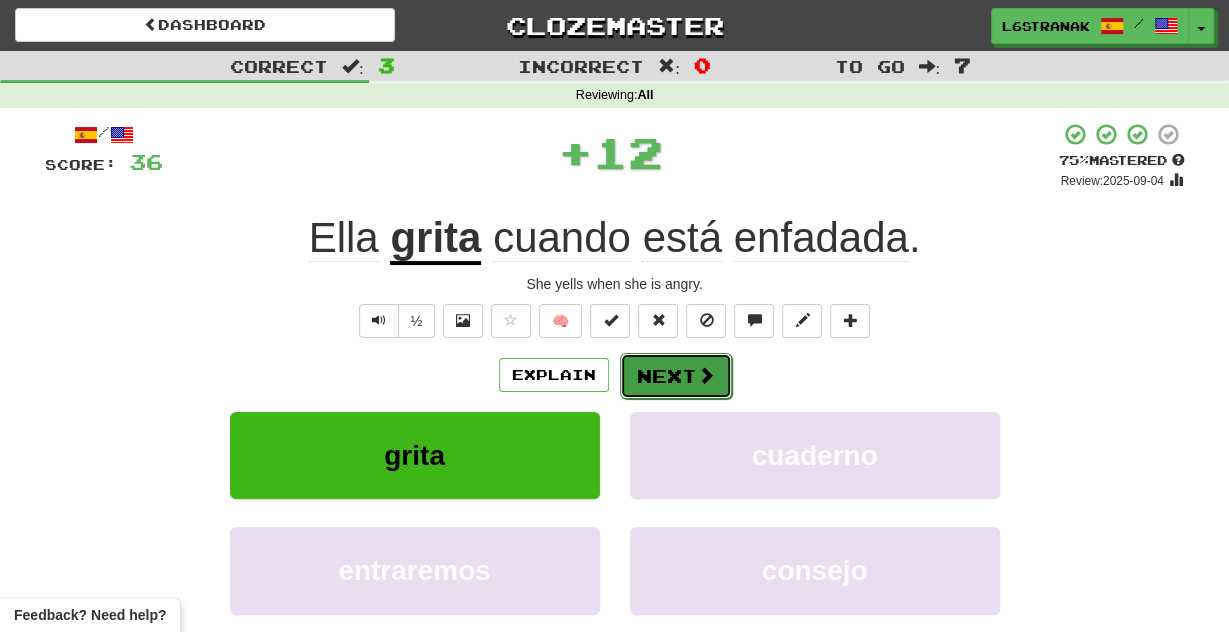 click on "Next" at bounding box center (676, 376) 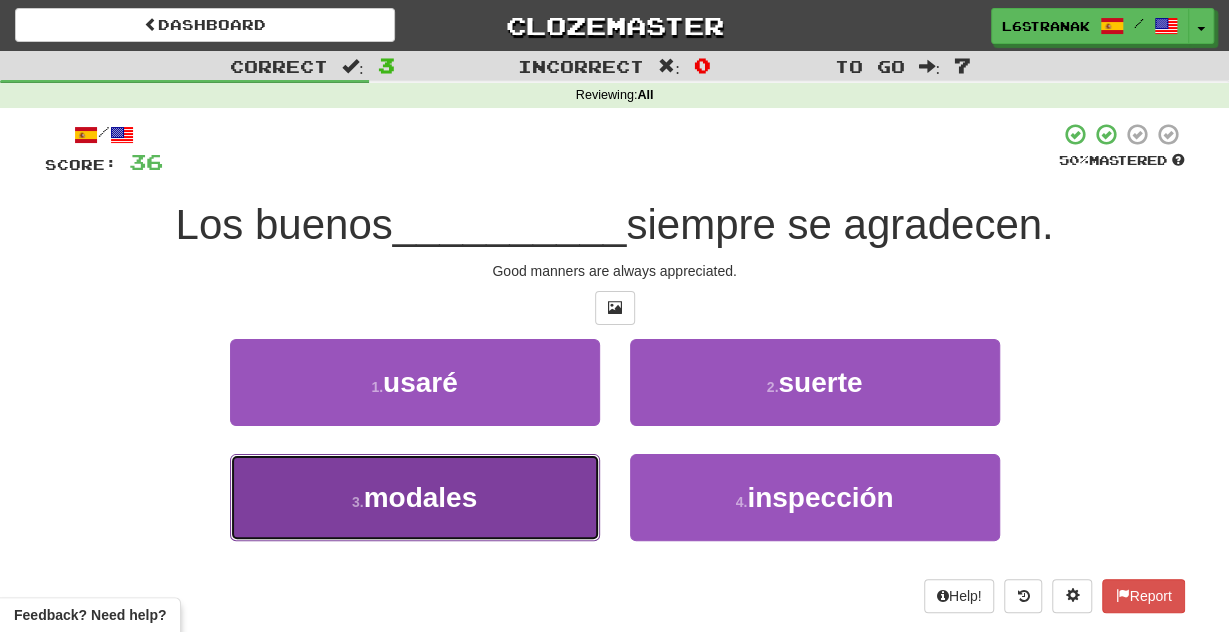 click on "3 .  modales" at bounding box center [415, 497] 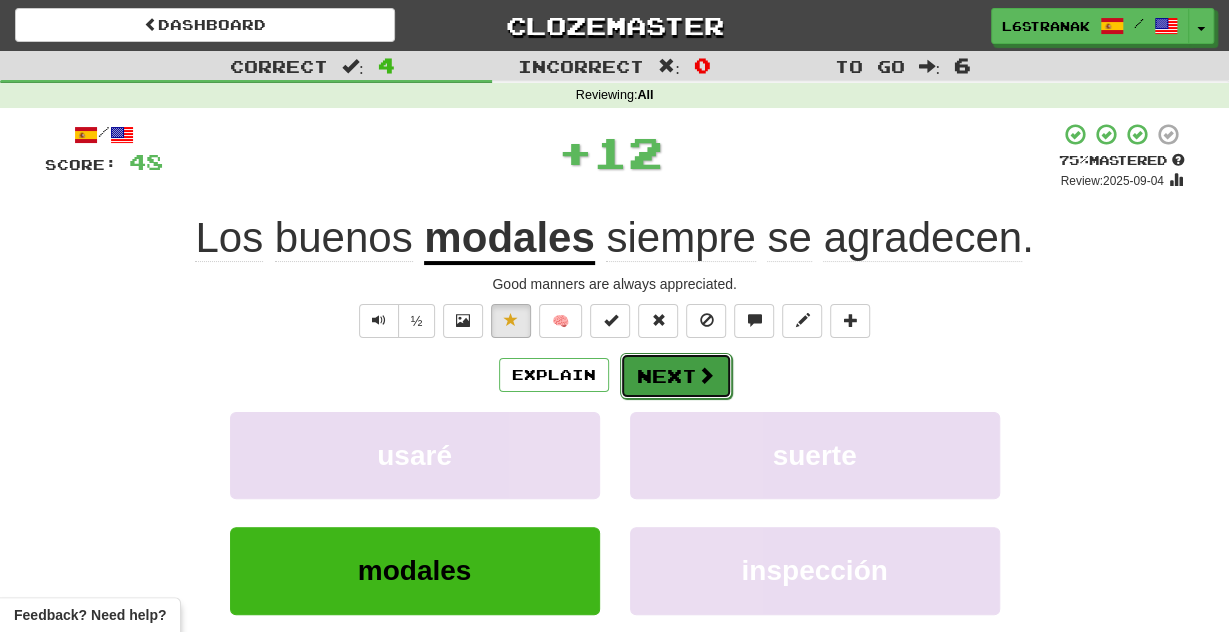 click on "Next" at bounding box center (676, 376) 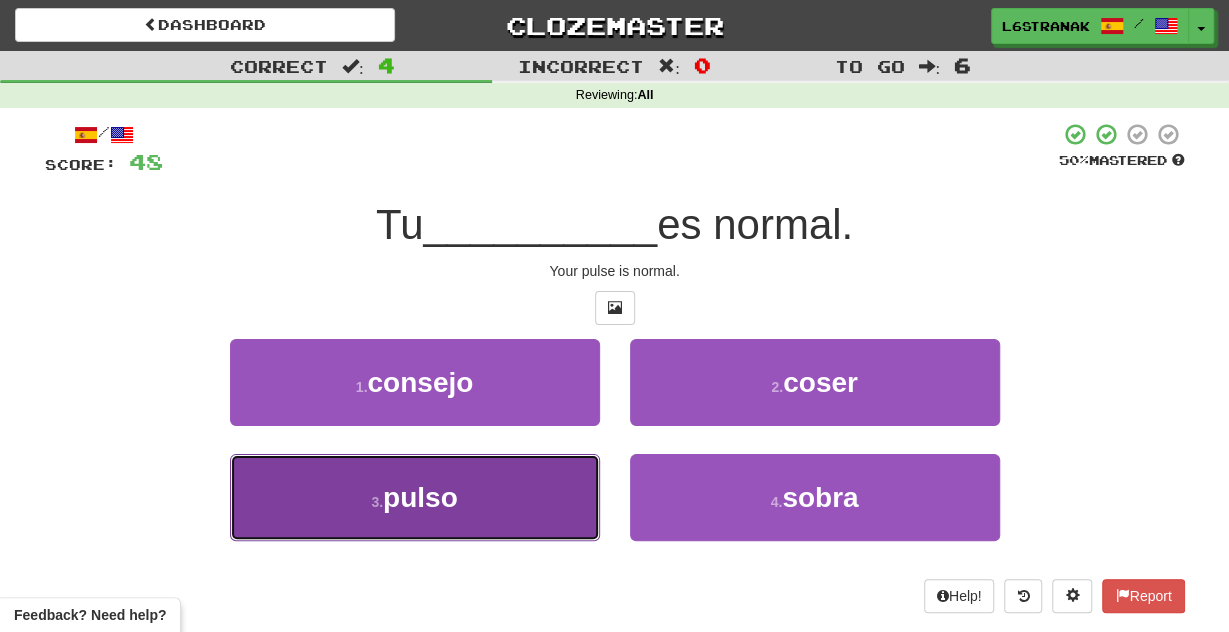 click on "3 .  pulso" at bounding box center (415, 497) 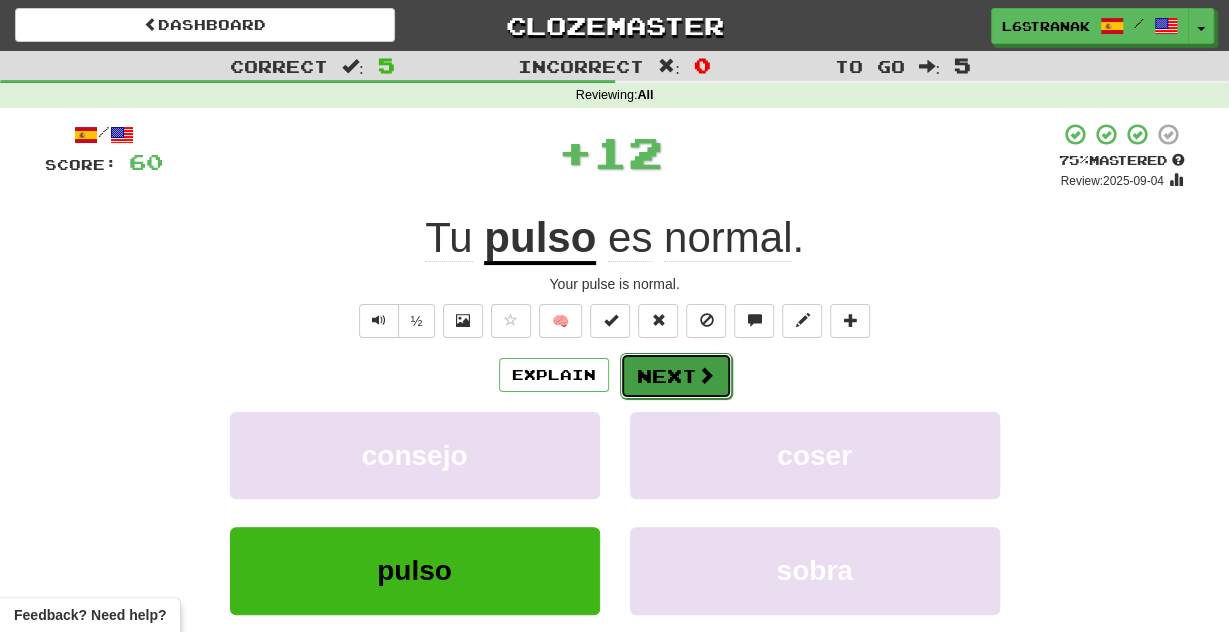 click on "Next" at bounding box center [676, 376] 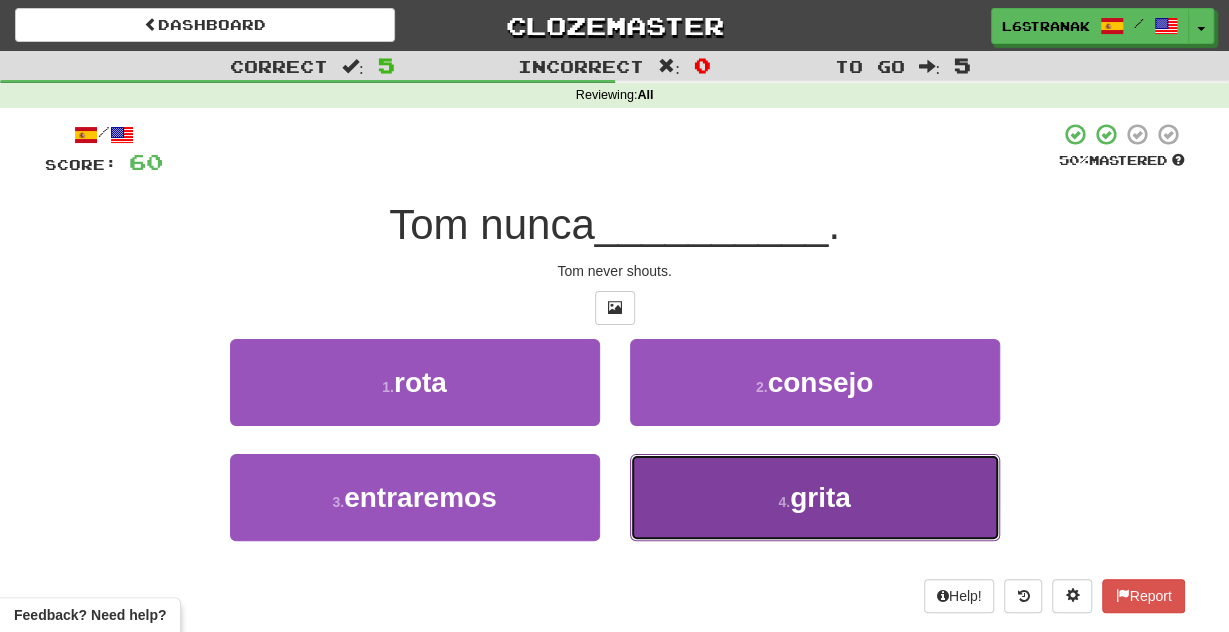click on "4 .  grita" at bounding box center (815, 497) 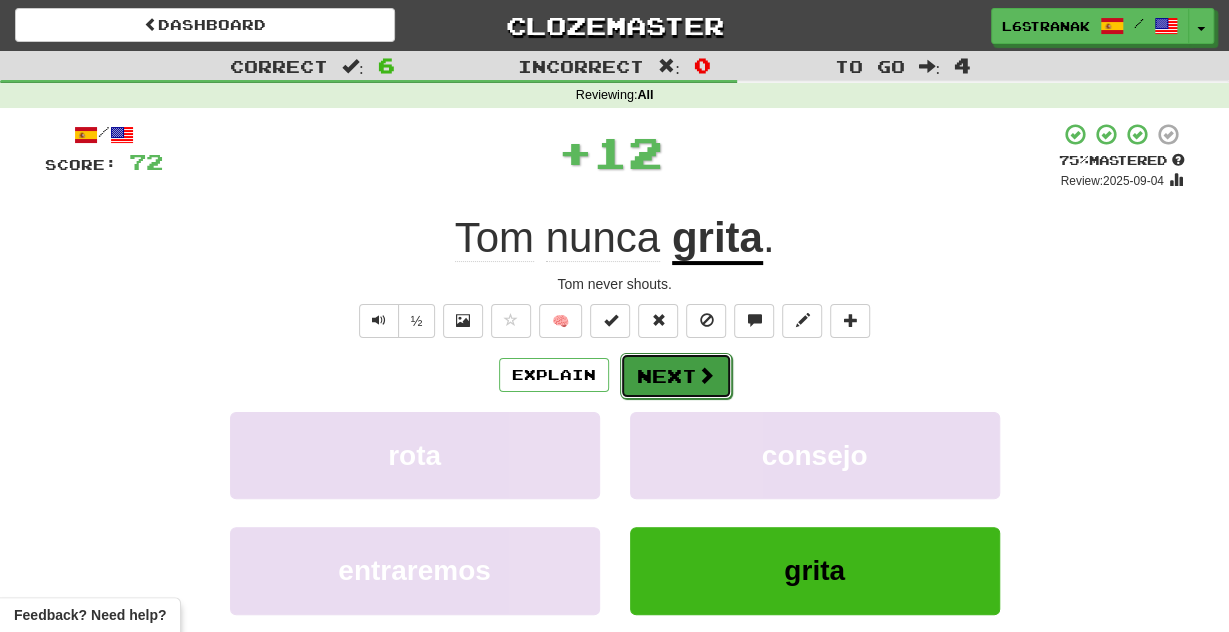 click on "Next" at bounding box center [676, 376] 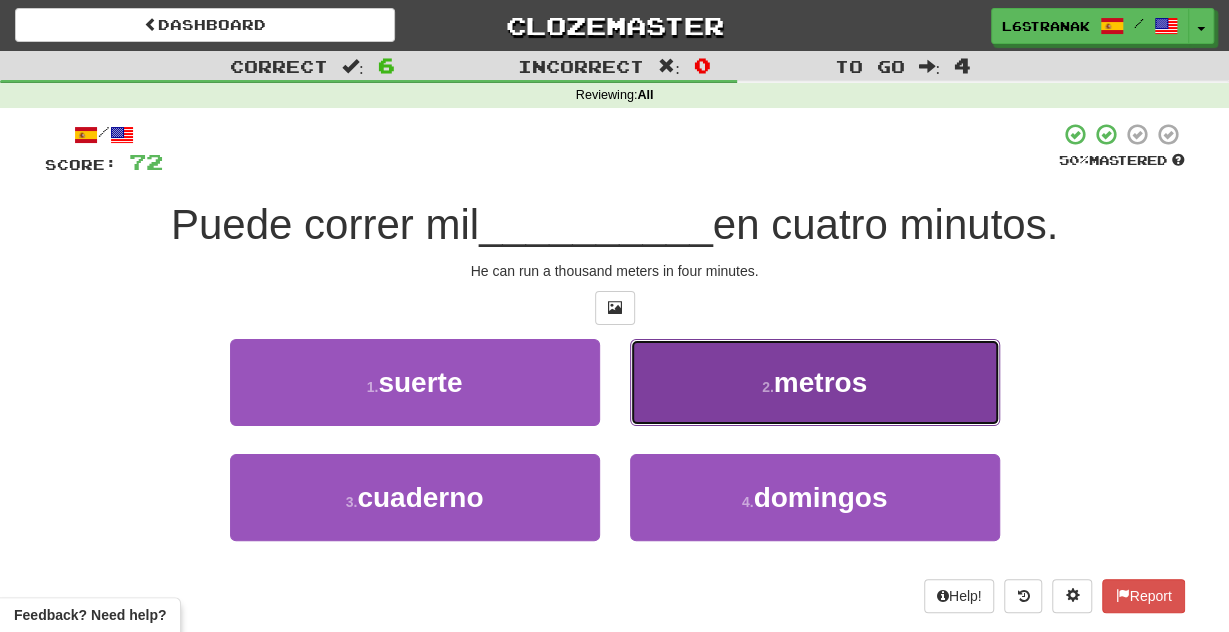 click on "2 .  metros" at bounding box center (815, 382) 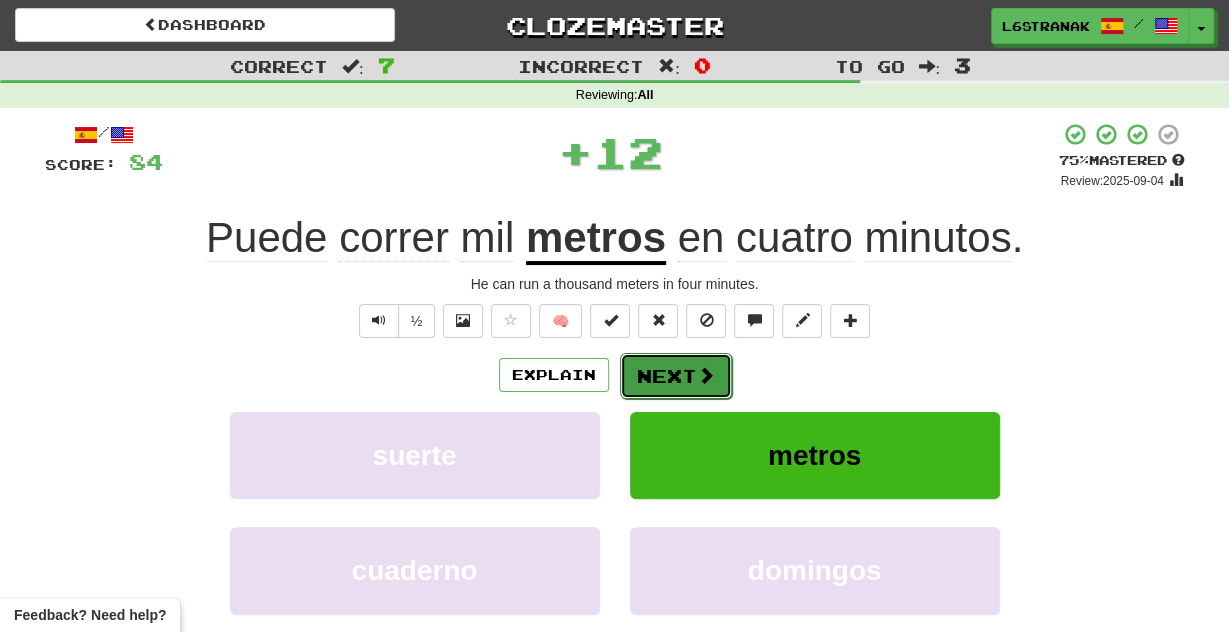 click on "Next" at bounding box center [676, 376] 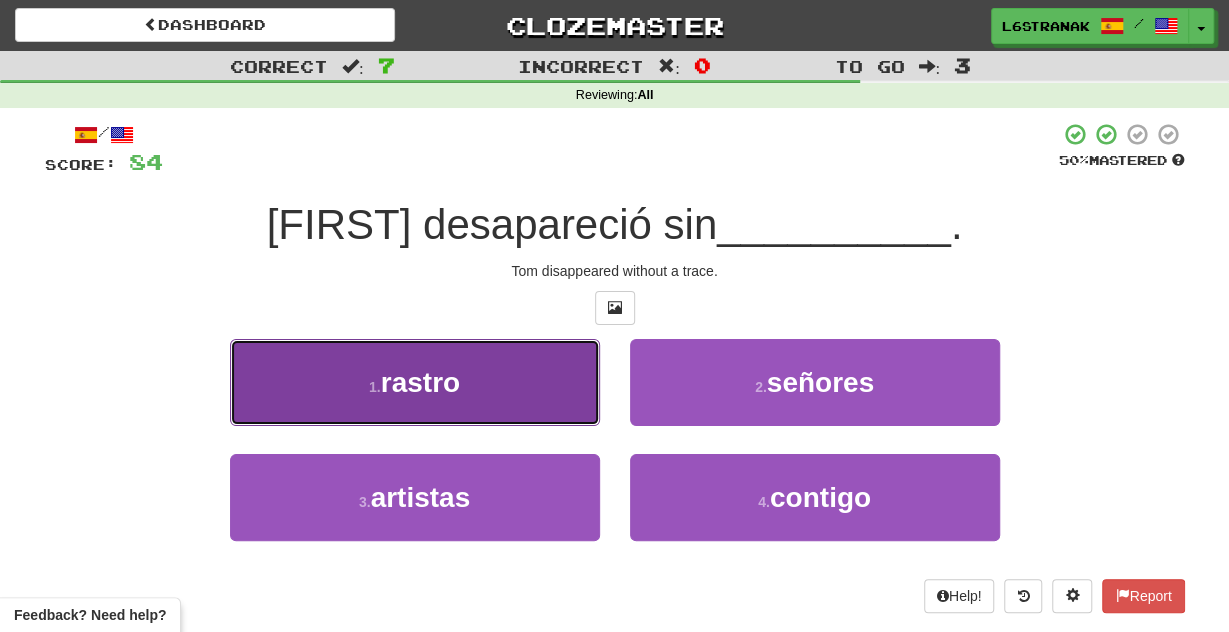 click on "1 .  rastro" at bounding box center (415, 382) 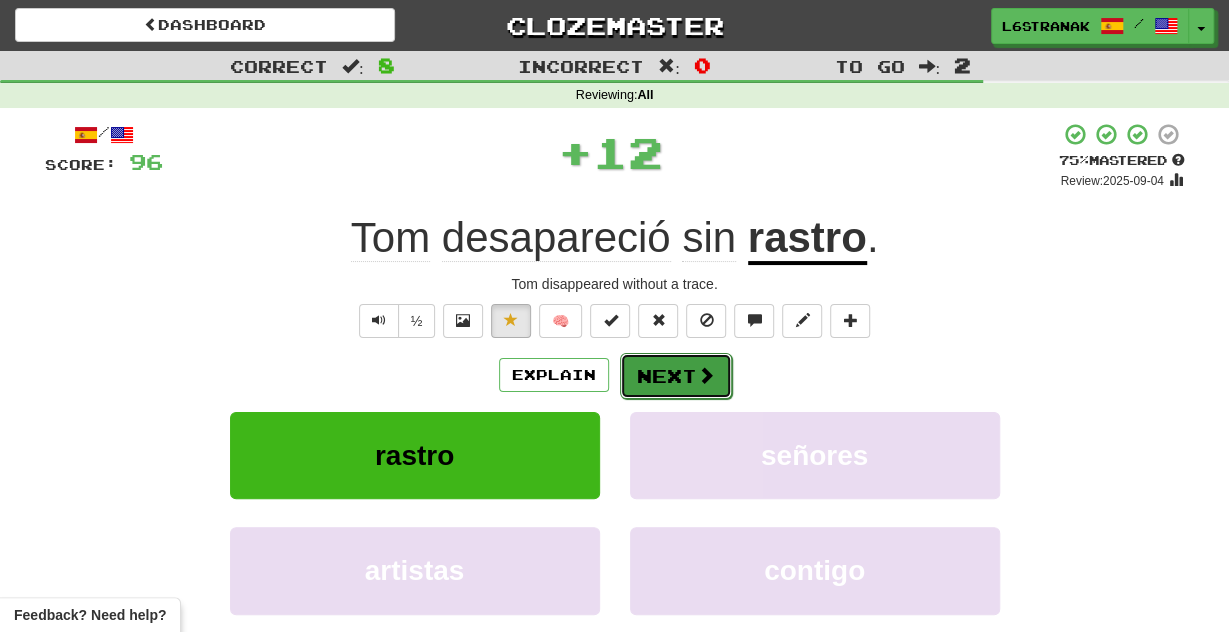 click on "Next" at bounding box center [676, 376] 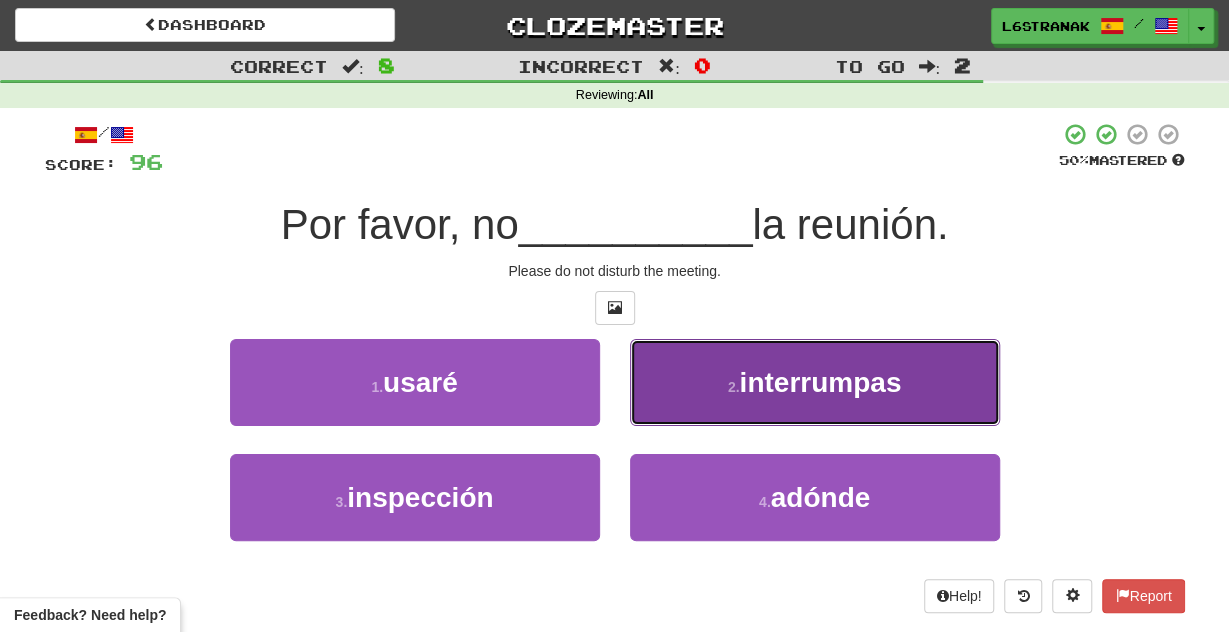 click on "2 .  interrumpas" at bounding box center (815, 382) 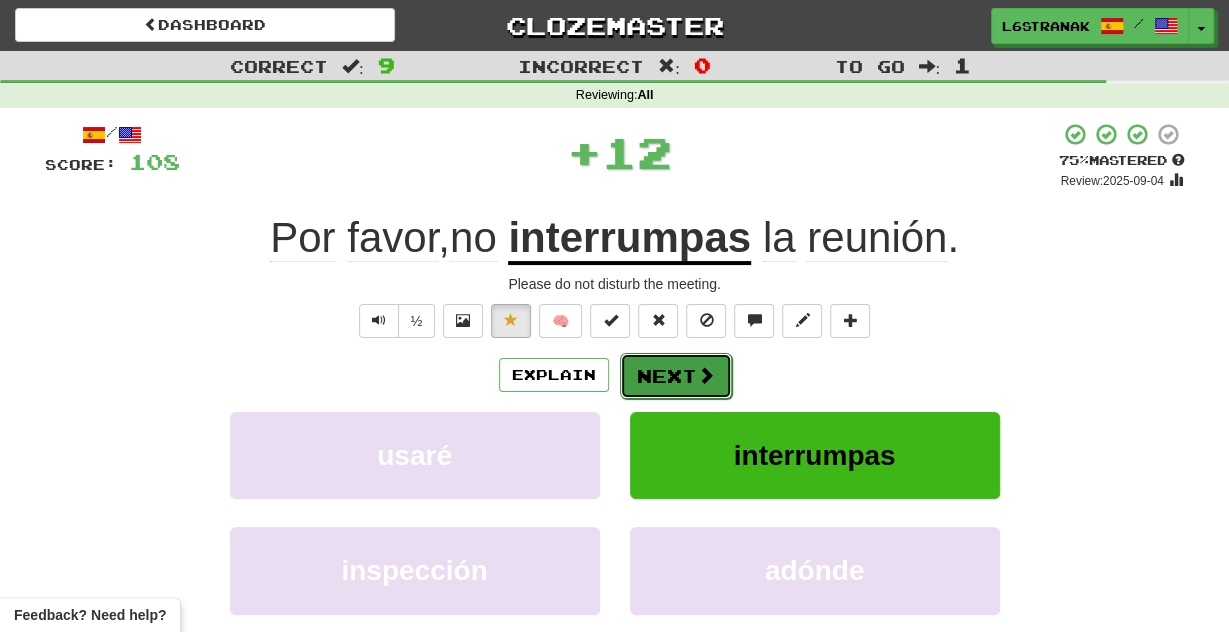 click on "Next" at bounding box center (676, 376) 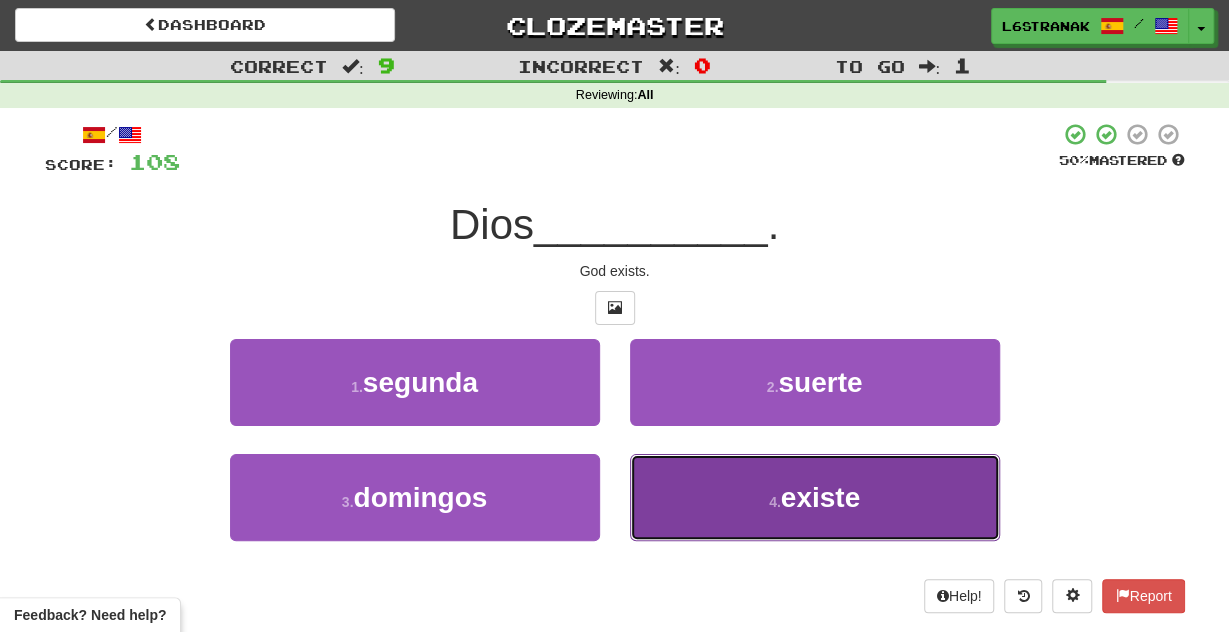 click on "4 .  existe" at bounding box center (815, 497) 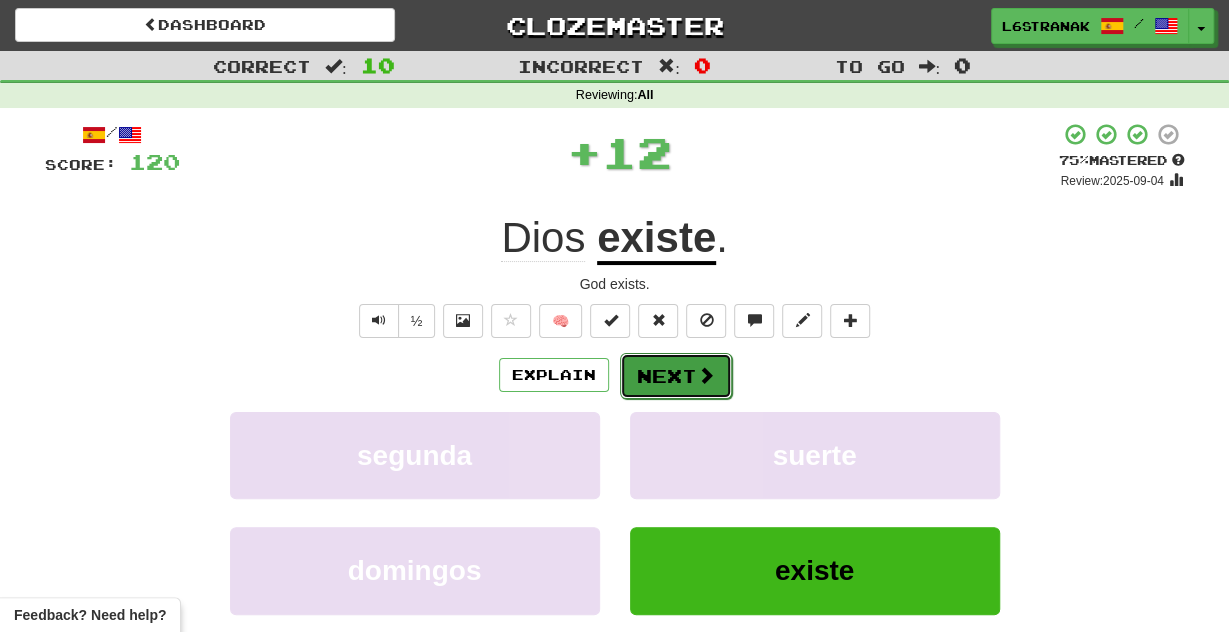 click at bounding box center [706, 375] 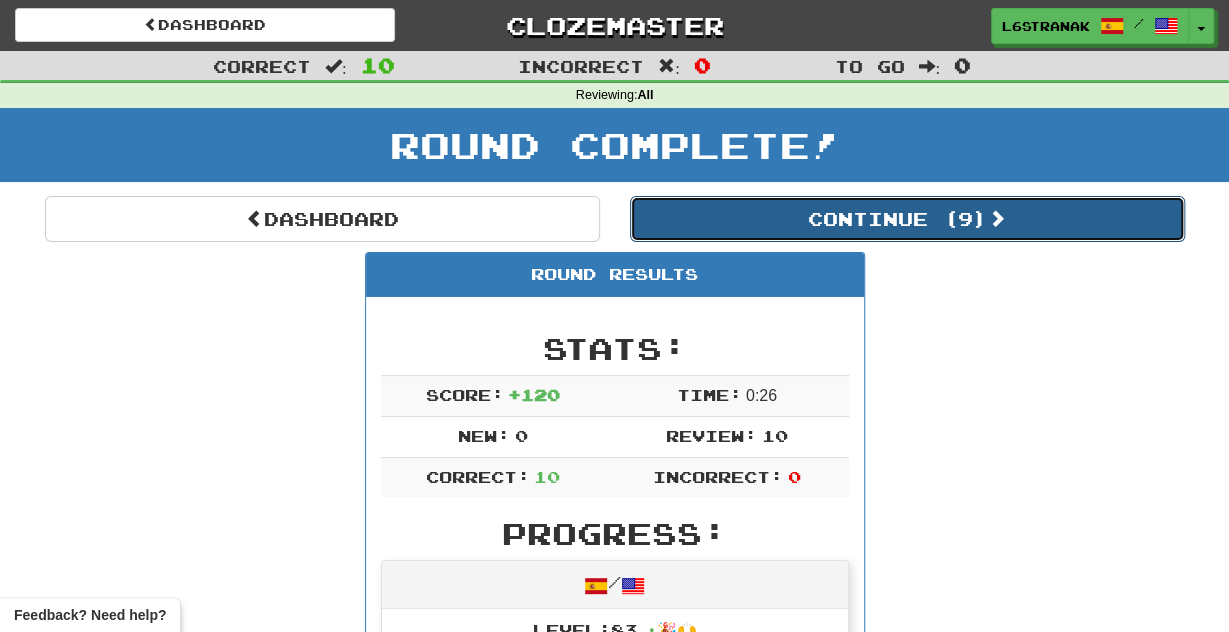 click on "Continue ( 9 )" at bounding box center [907, 219] 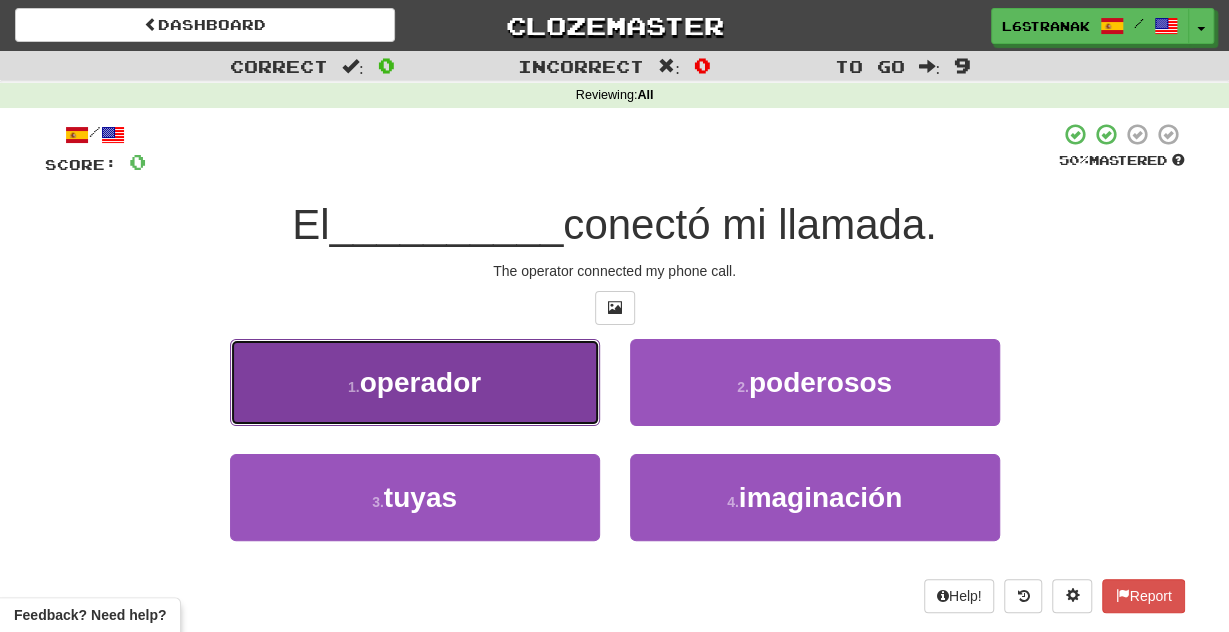 click on "1 .  operador" at bounding box center [415, 382] 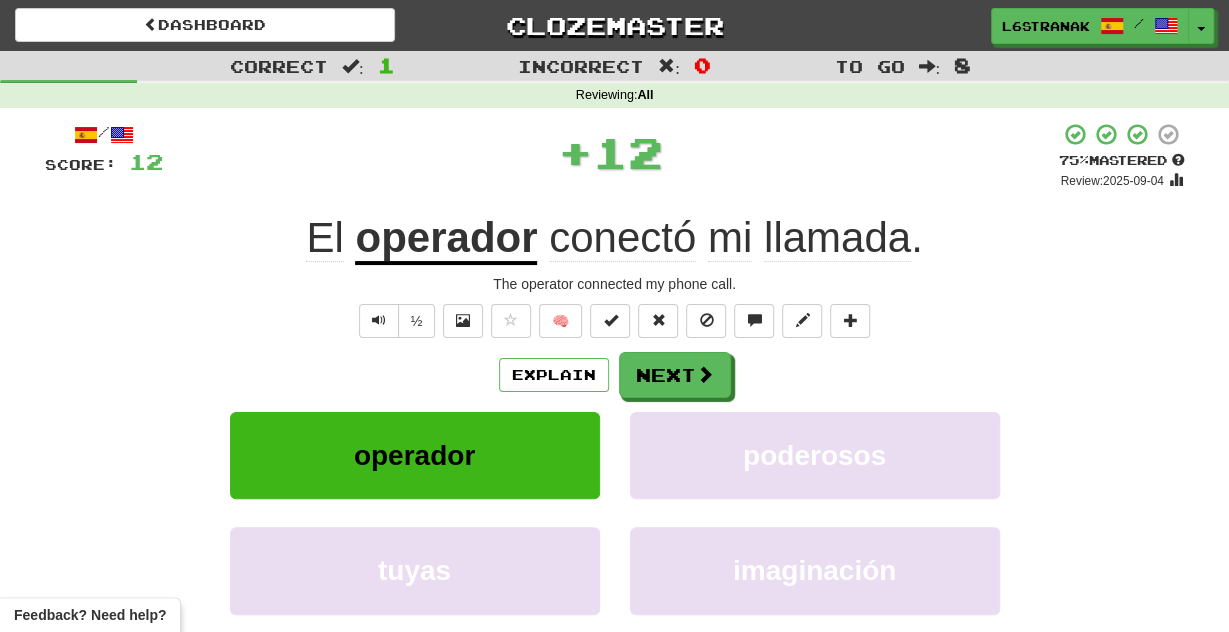 click on "Explain Next operador poderosos tuyas imaginación Learn more: operador poderosos tuyas imaginación" at bounding box center [615, 512] 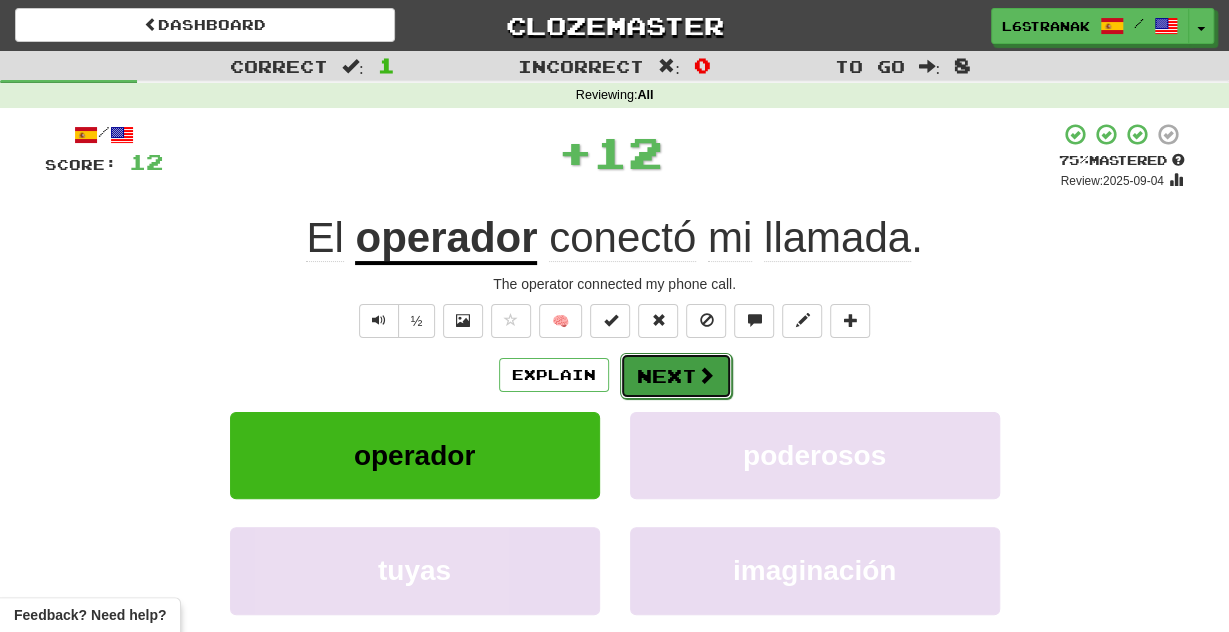 click on "Next" at bounding box center (676, 376) 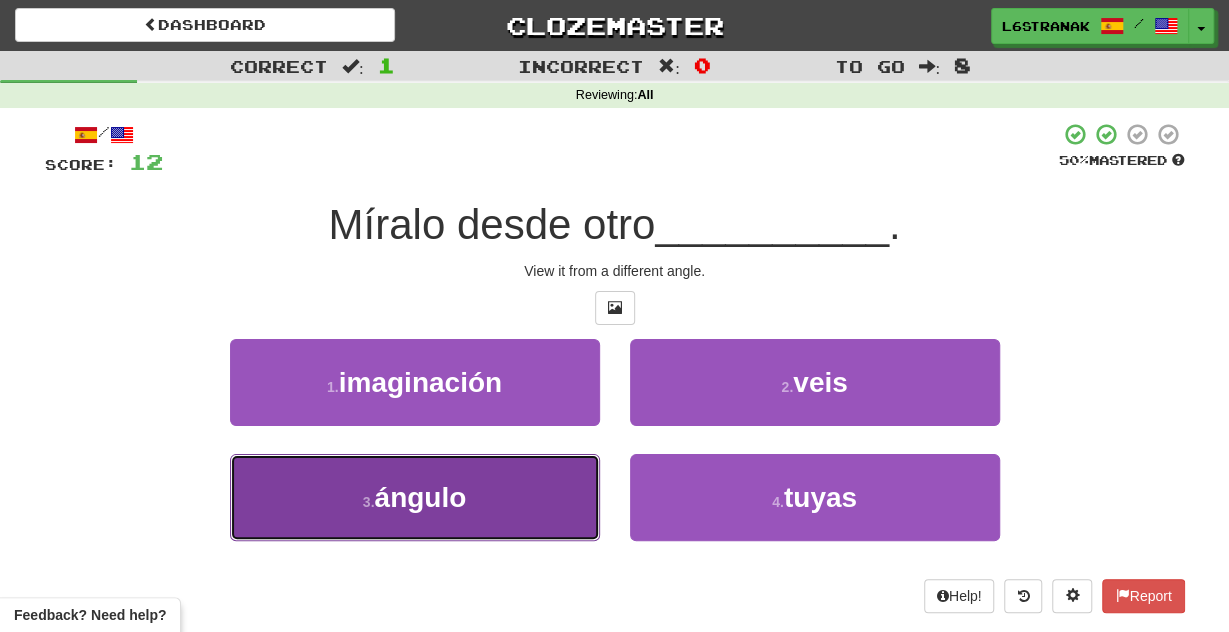 click on "3 .  ángulo" at bounding box center (415, 497) 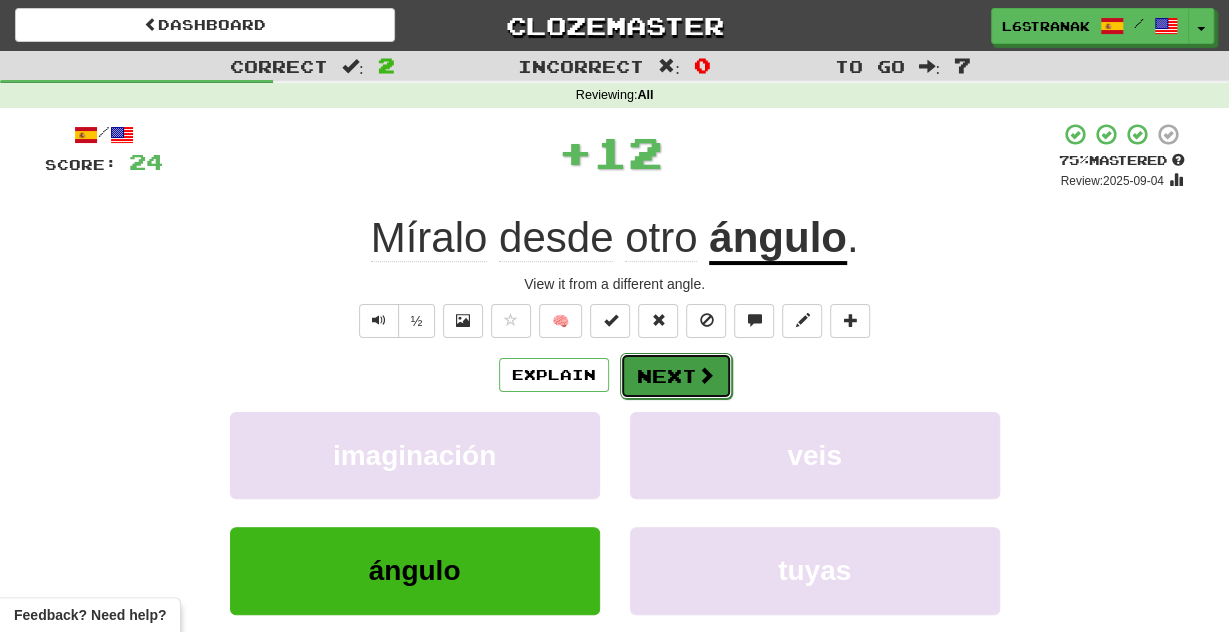 click at bounding box center (706, 375) 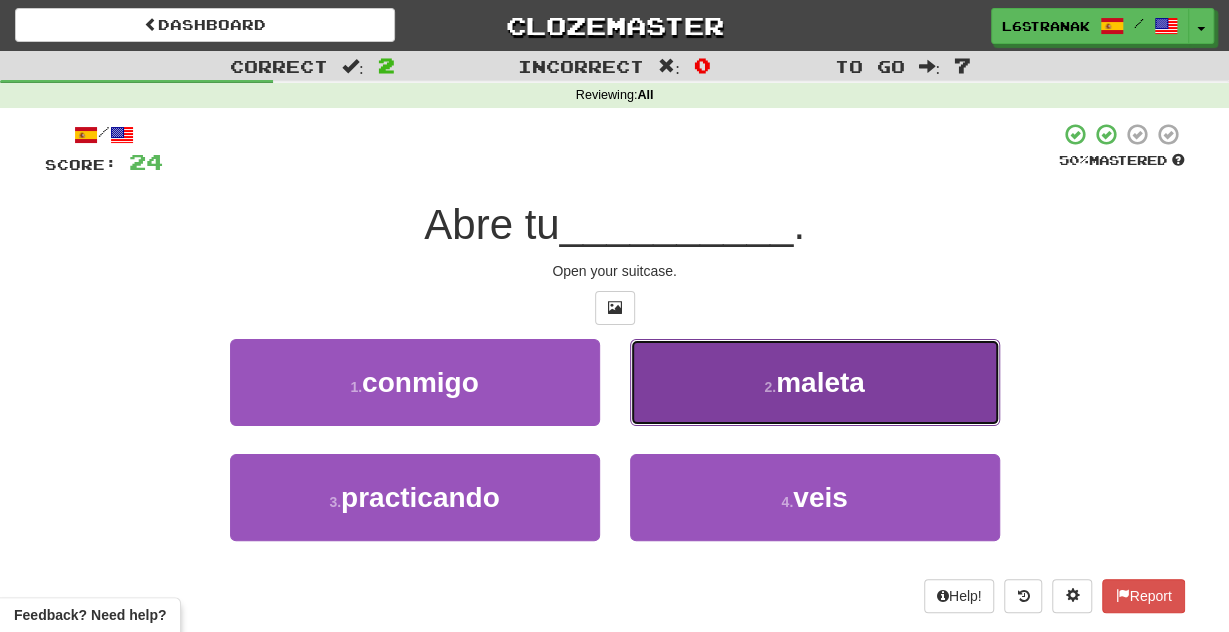 click on "2 .  maleta" at bounding box center [815, 382] 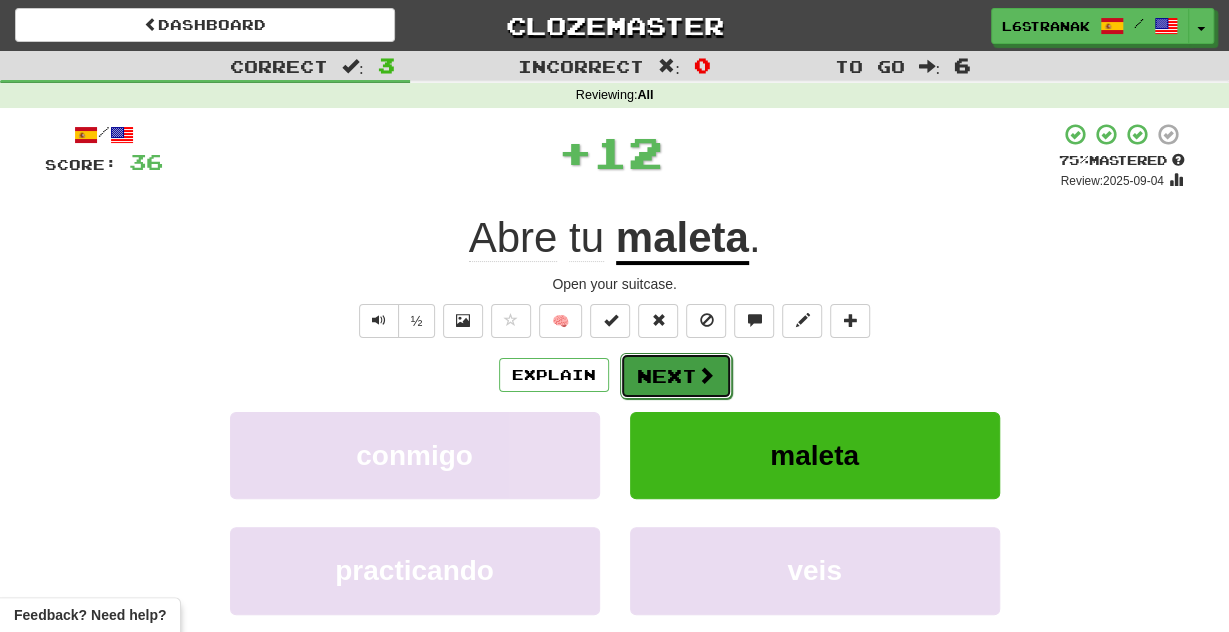 click on "Next" at bounding box center [676, 376] 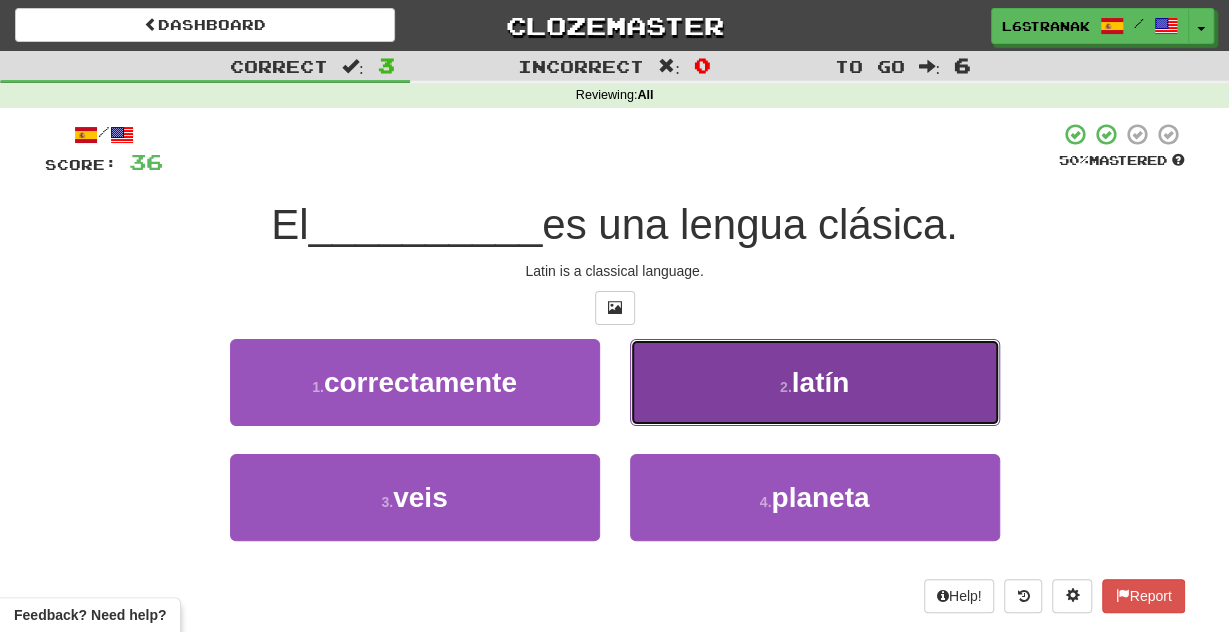 click on "2 .  latín" at bounding box center (815, 382) 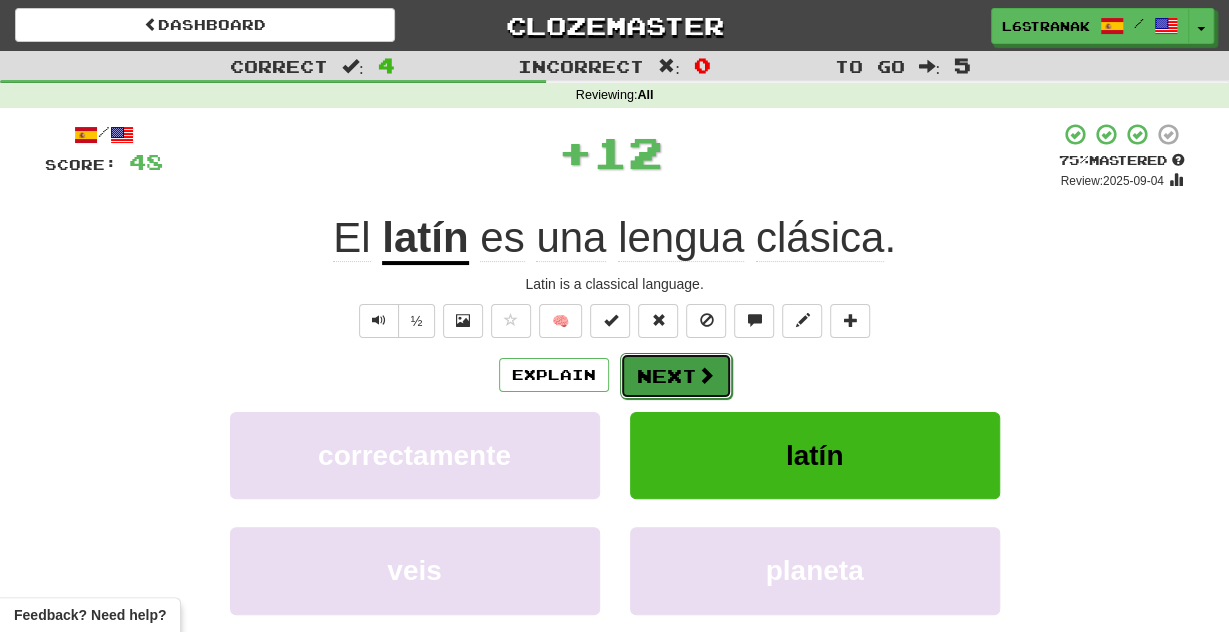 click on "Next" at bounding box center (676, 376) 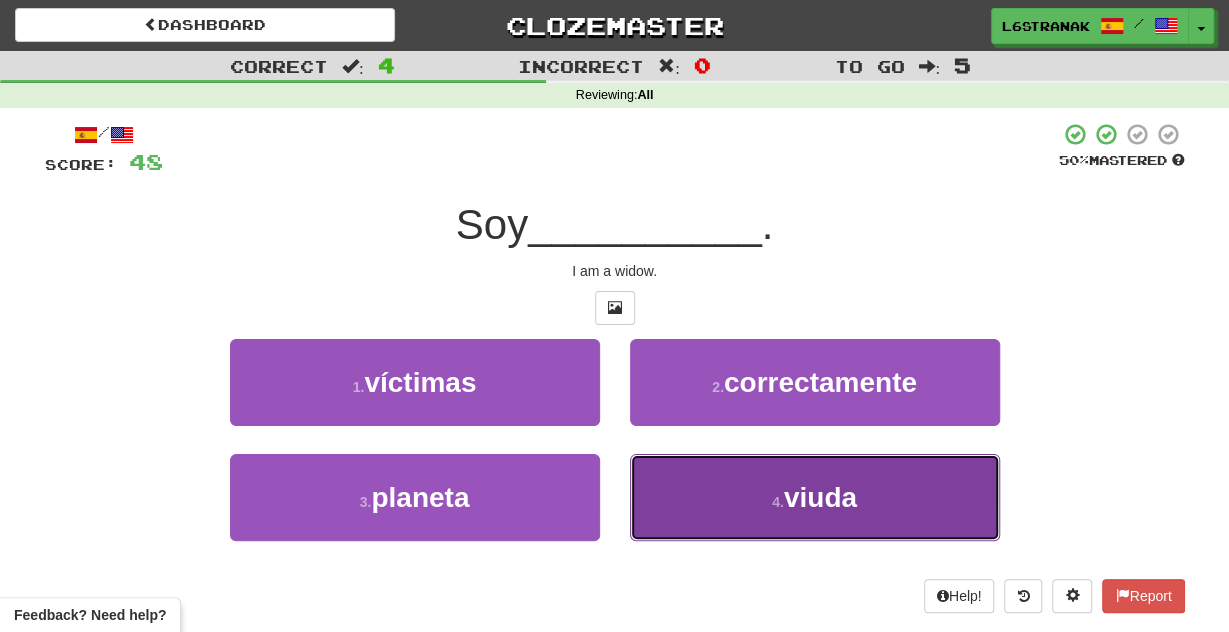 click on "4 .  viuda" at bounding box center [815, 497] 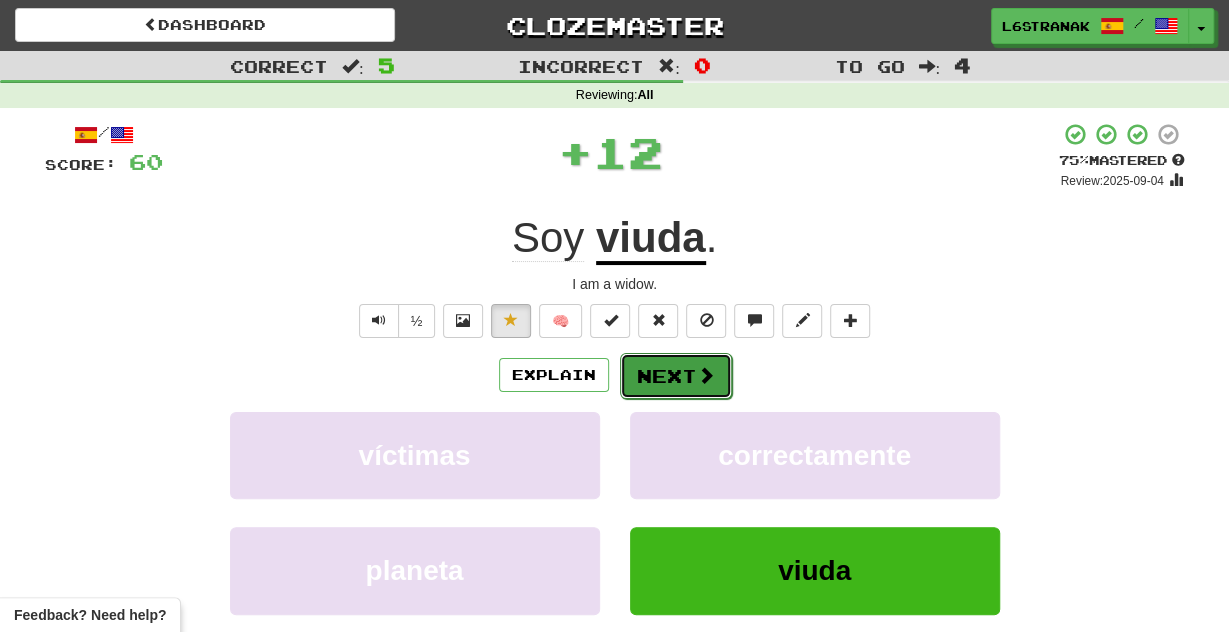 click at bounding box center [706, 375] 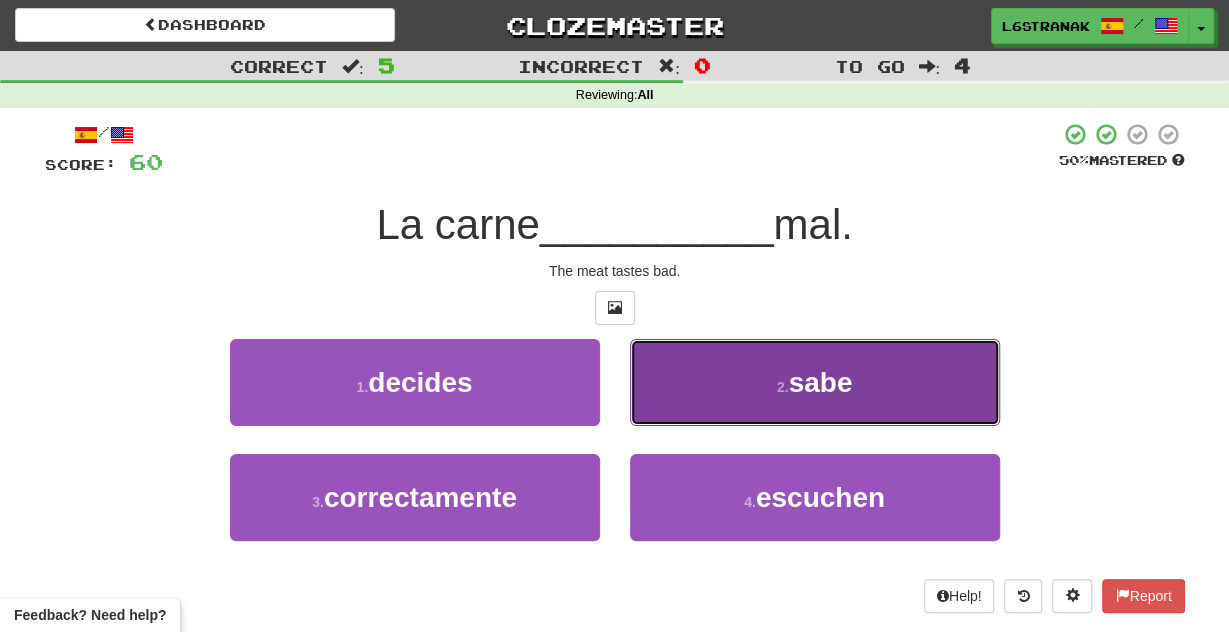click on "2 .  sabe" at bounding box center (815, 382) 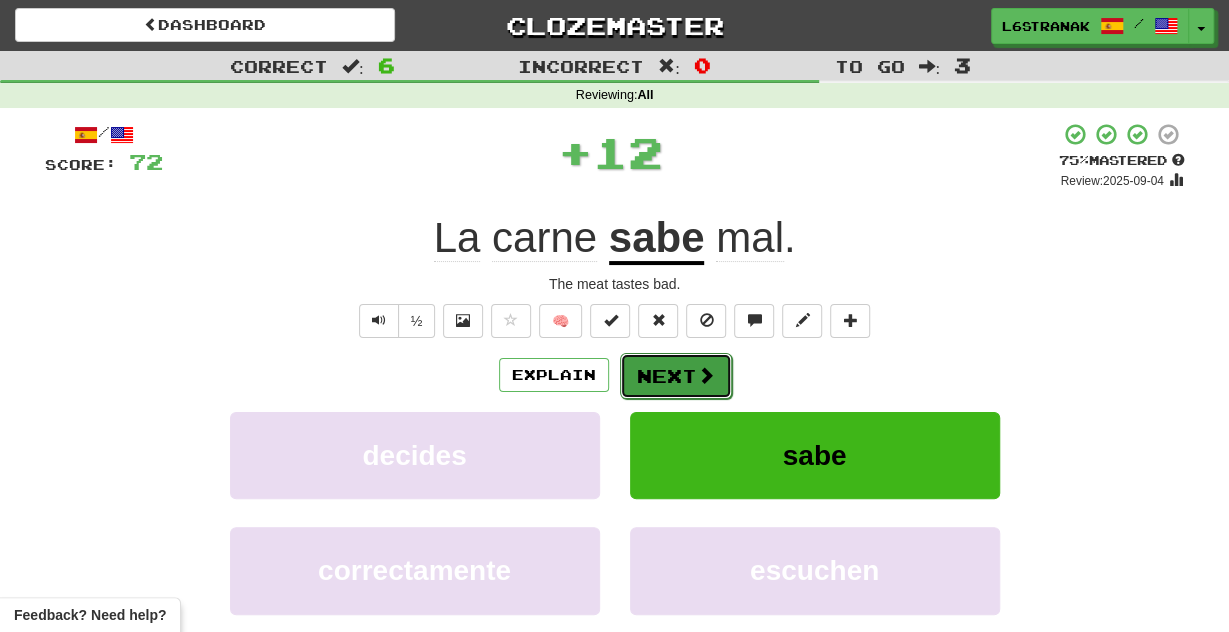 click on "Next" at bounding box center (676, 376) 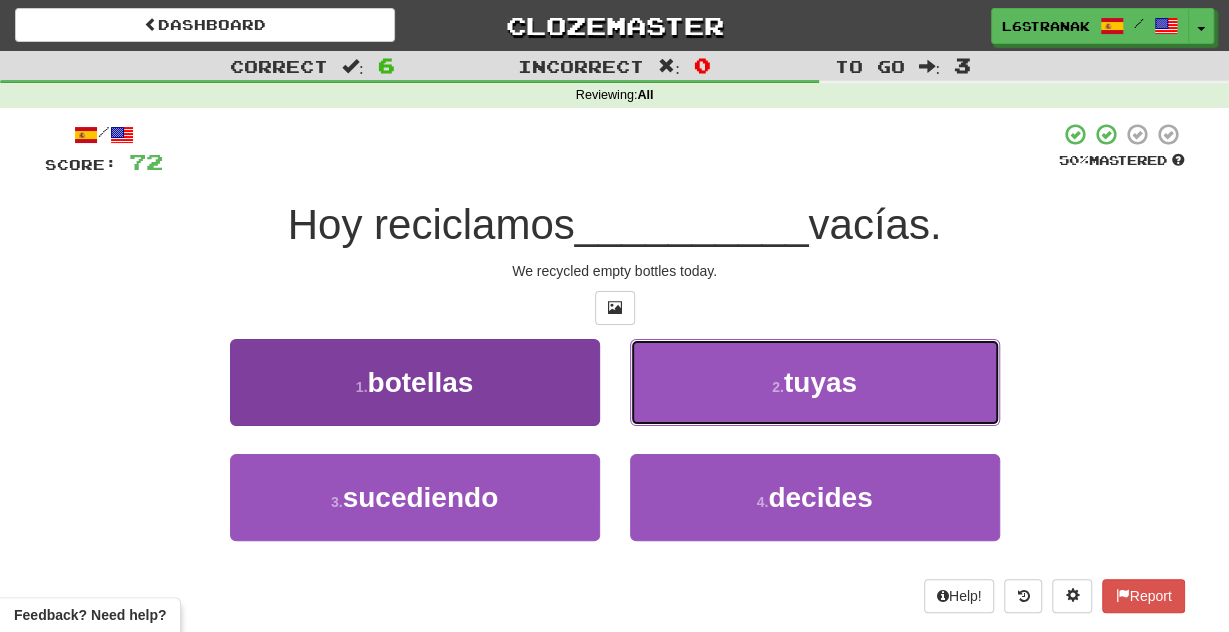 drag, startPoint x: 653, startPoint y: 402, endPoint x: 558, endPoint y: 403, distance: 95.005264 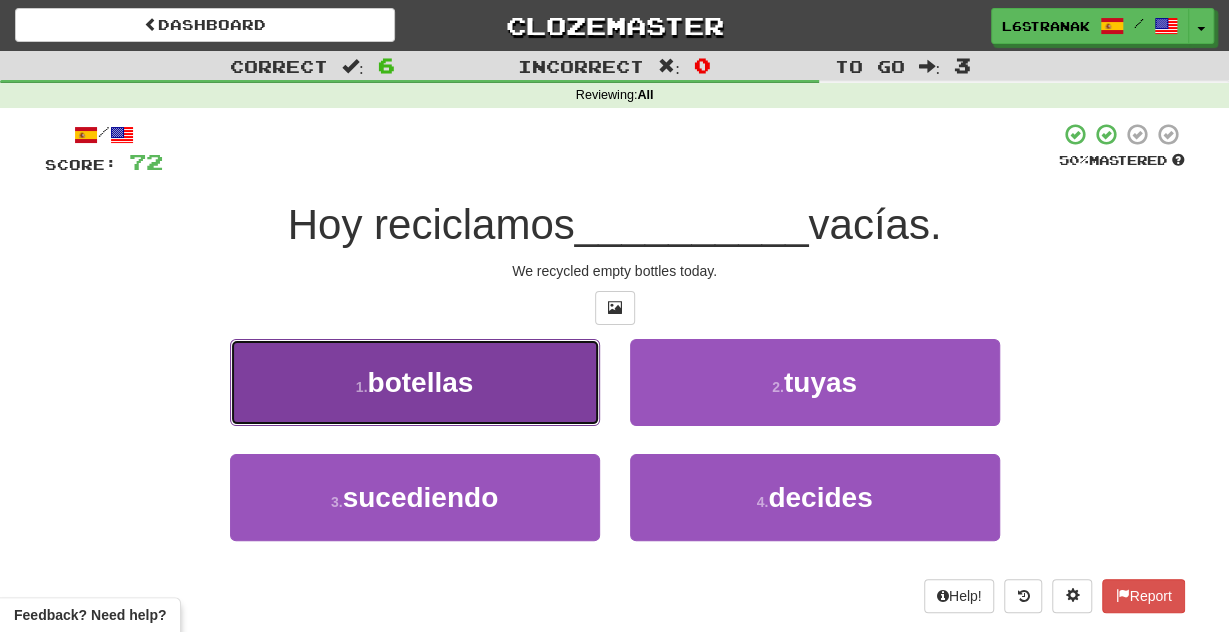 click on "1 .  botellas" at bounding box center [415, 382] 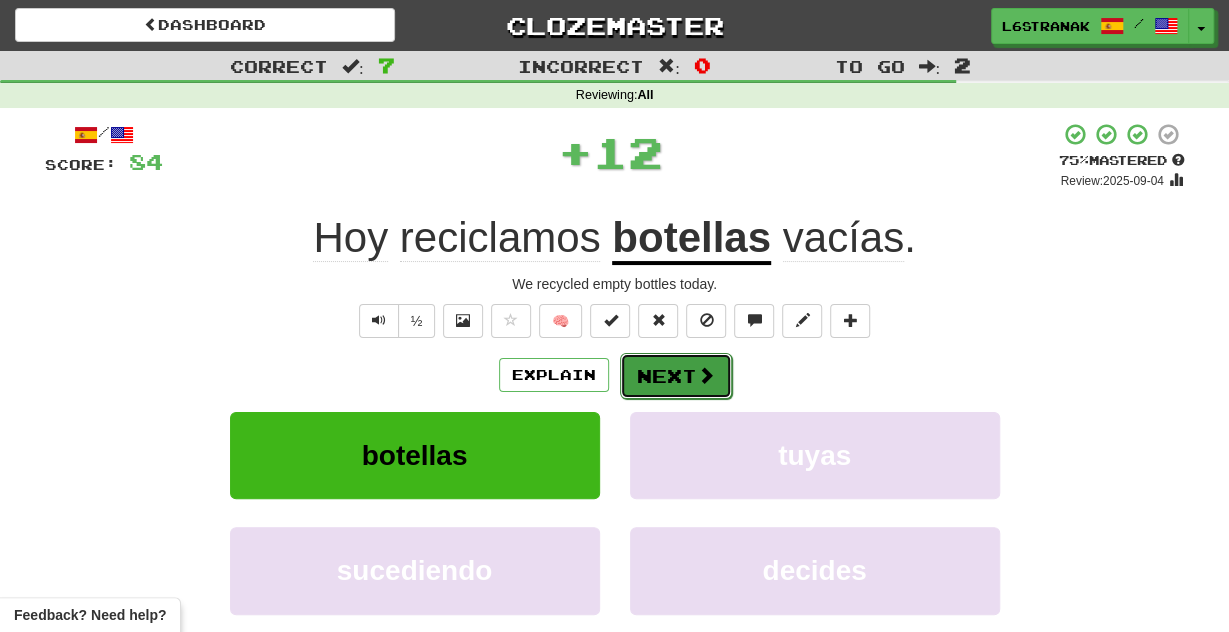 click on "Next" at bounding box center [676, 376] 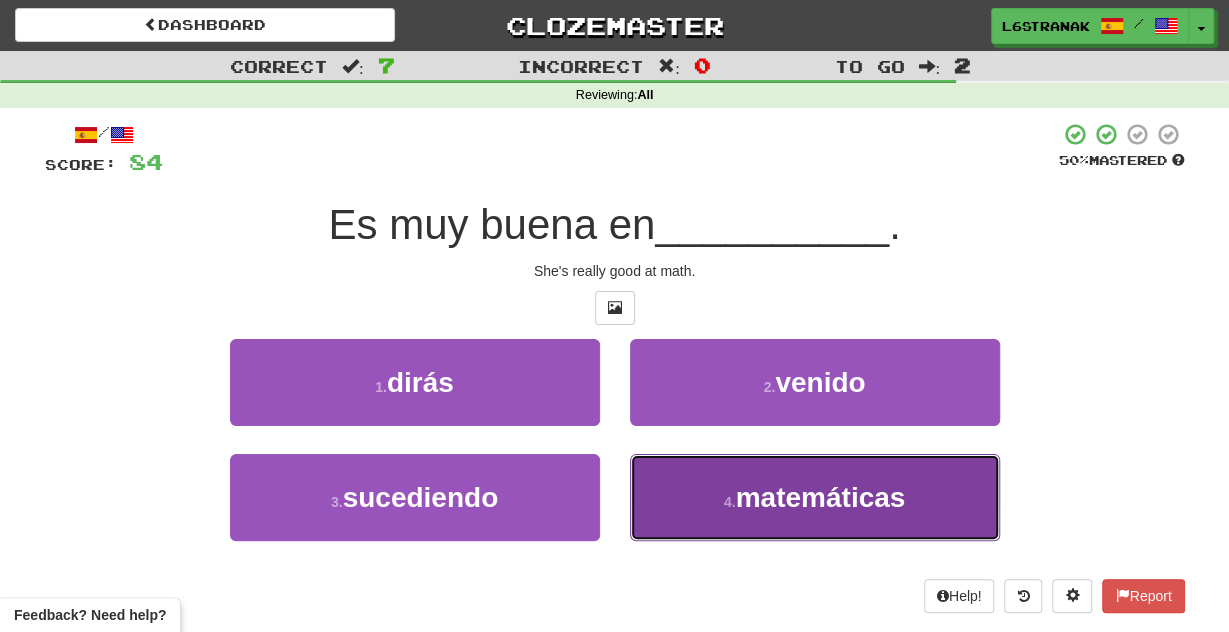 click on "4 .  matemáticas" at bounding box center (815, 497) 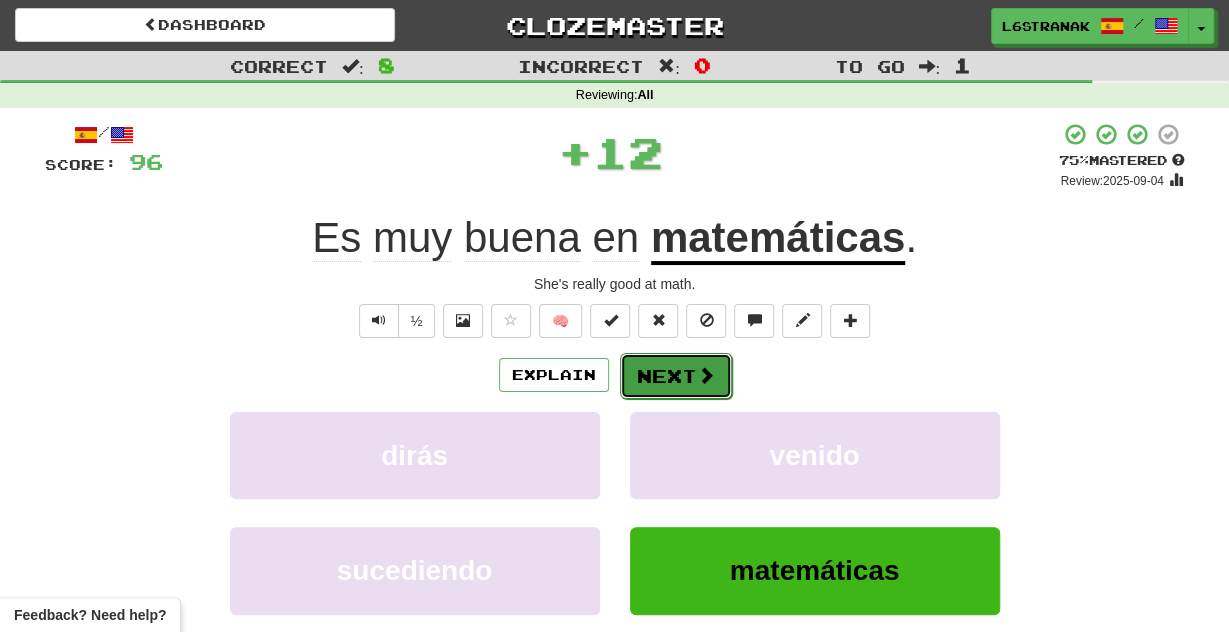 click on "Next" at bounding box center [676, 376] 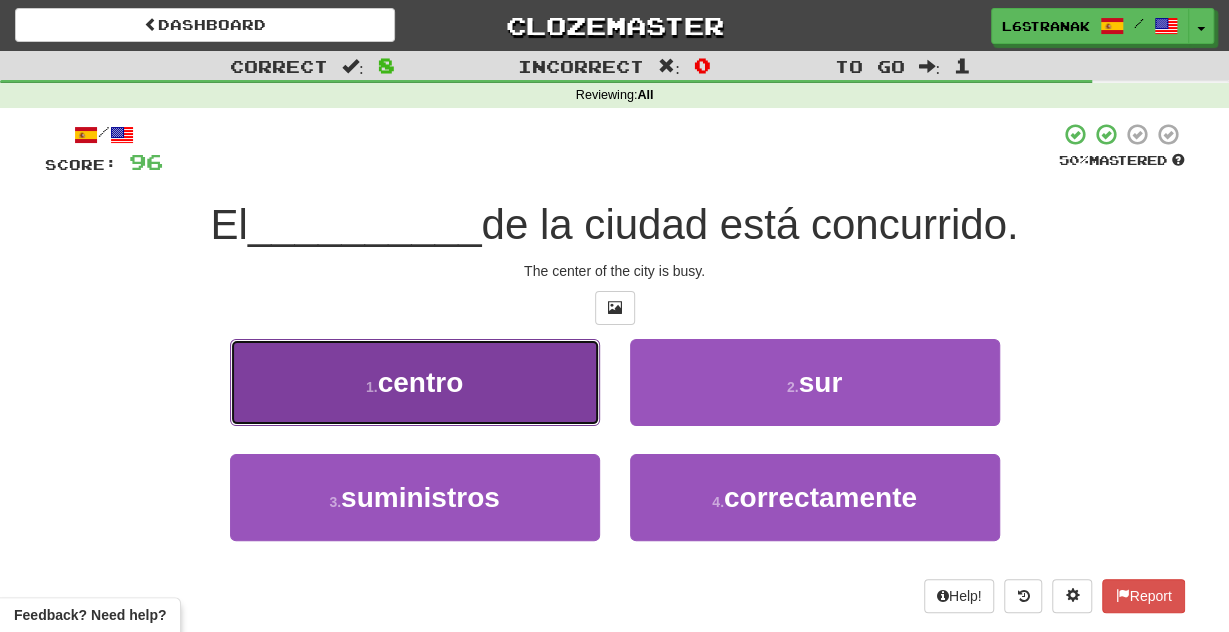 click on "1 .  centro" at bounding box center (415, 382) 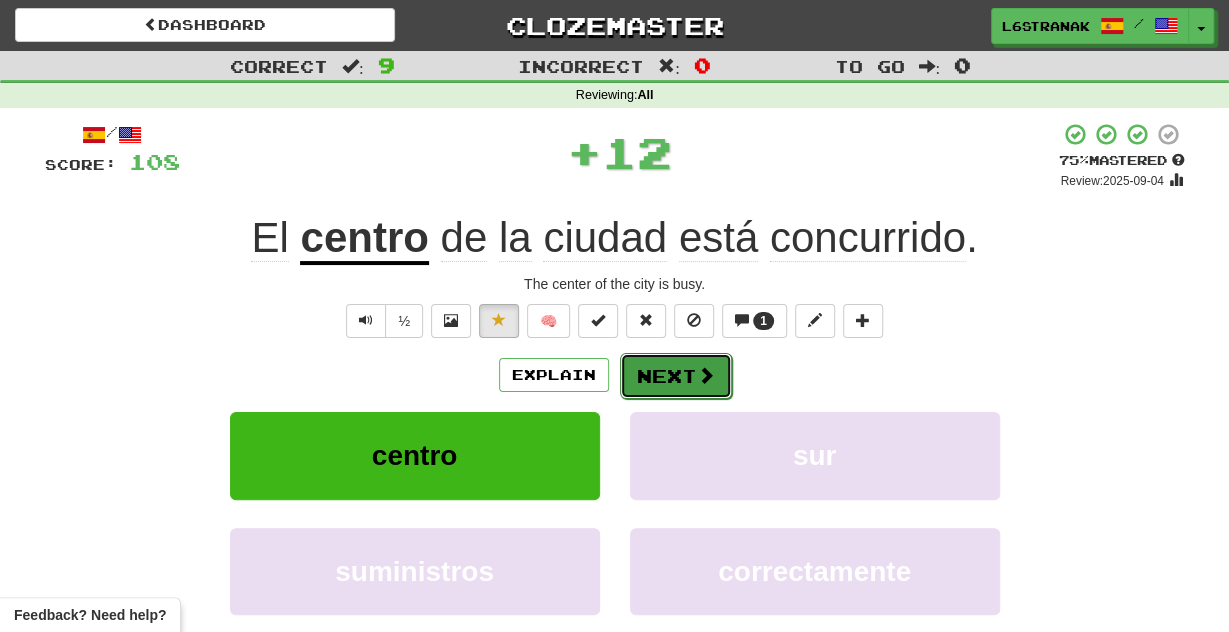click on "Next" at bounding box center [676, 376] 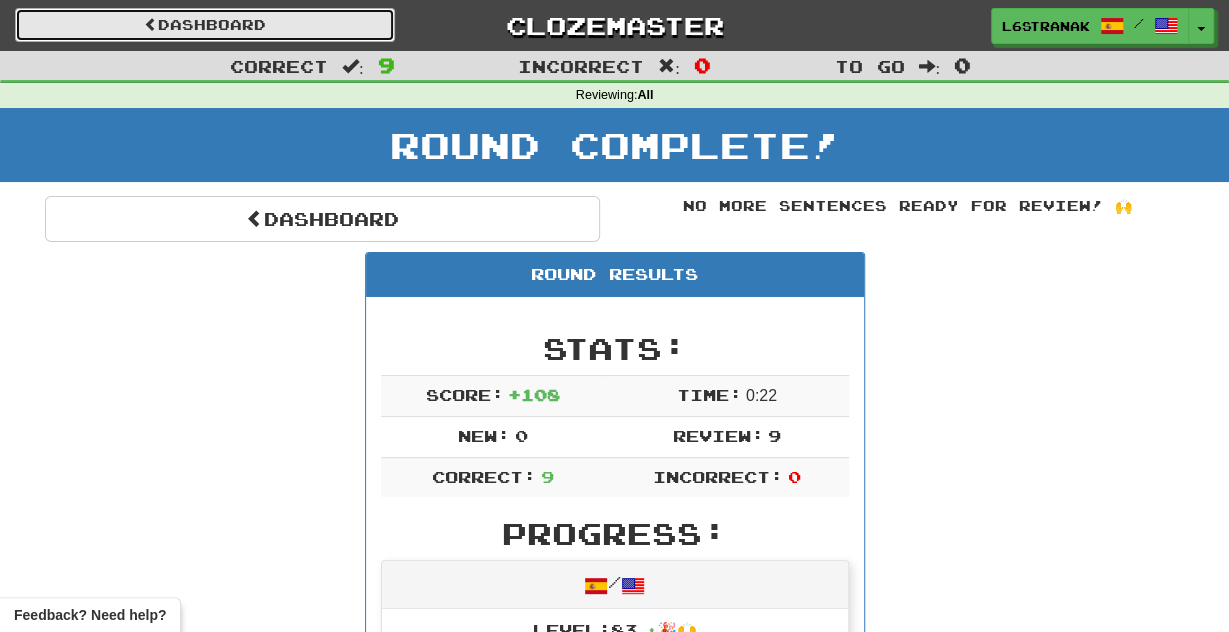 click on "Dashboard" at bounding box center [205, 25] 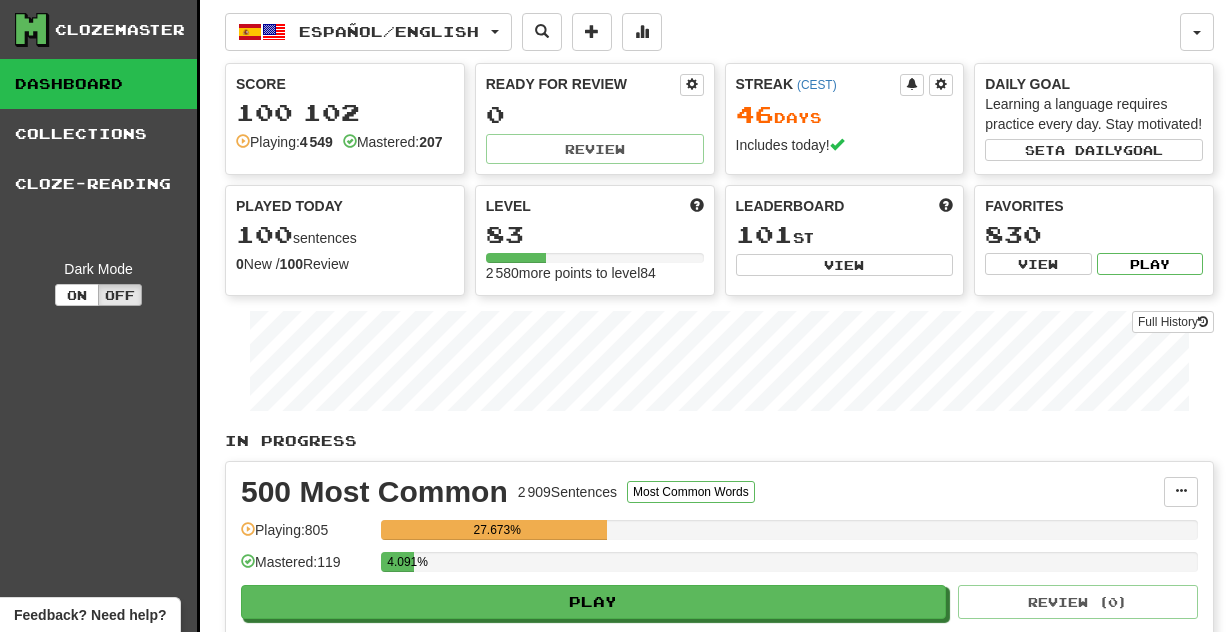 scroll, scrollTop: 0, scrollLeft: 0, axis: both 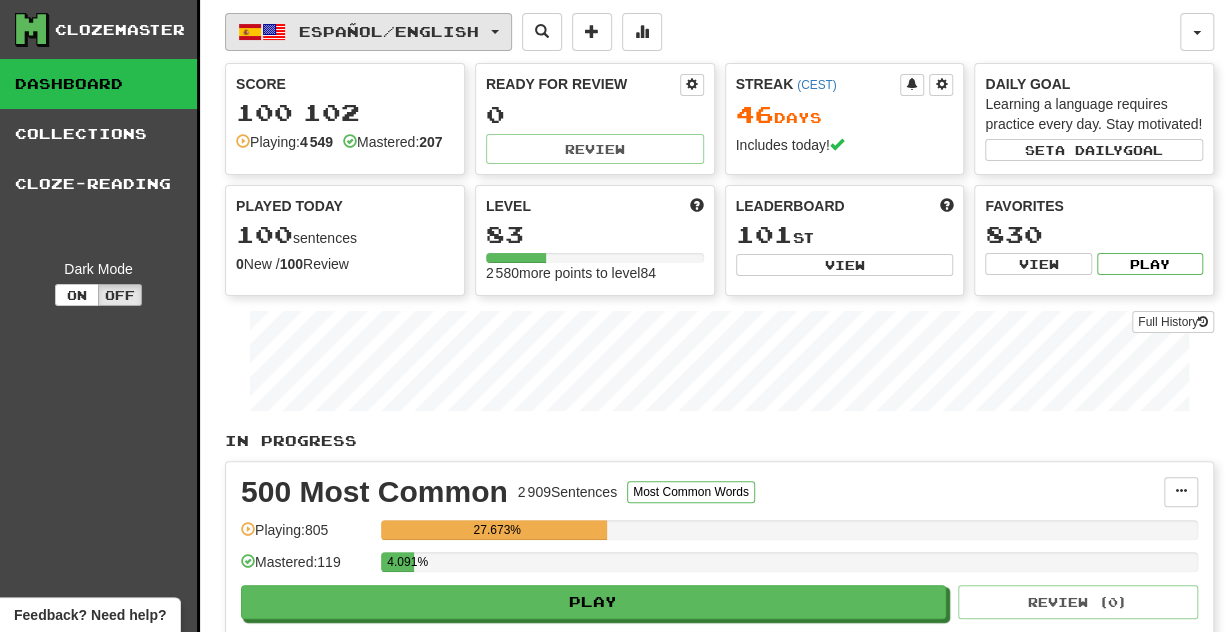 click on "Español  /  English" at bounding box center [368, 32] 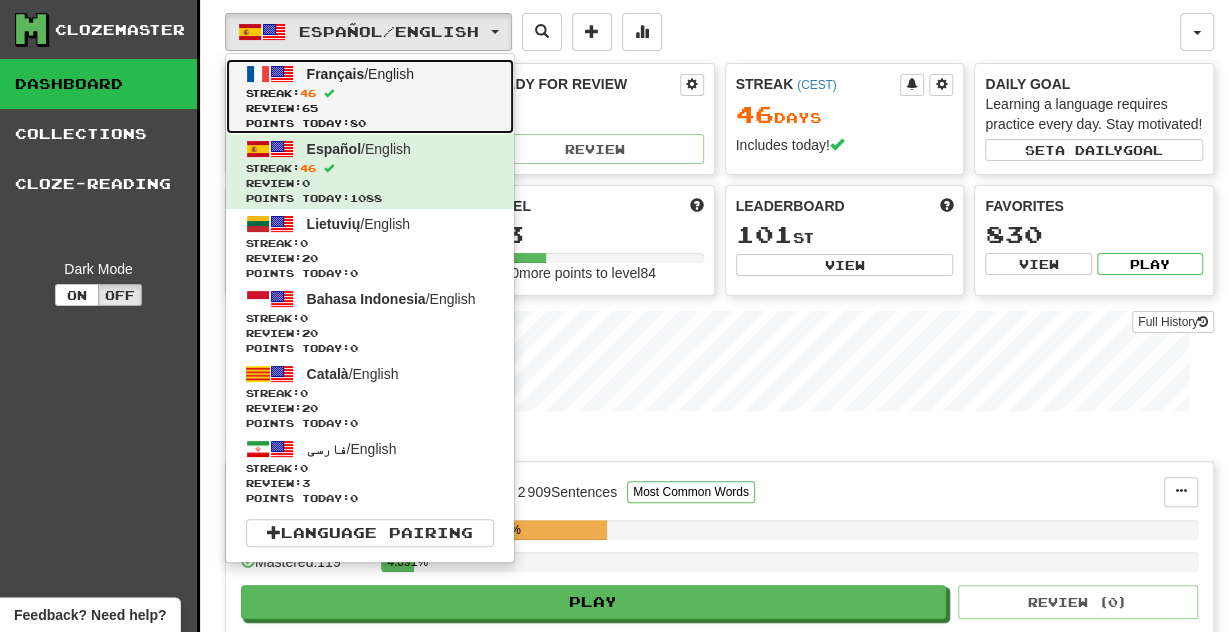 click on "Review:  65" at bounding box center (370, 108) 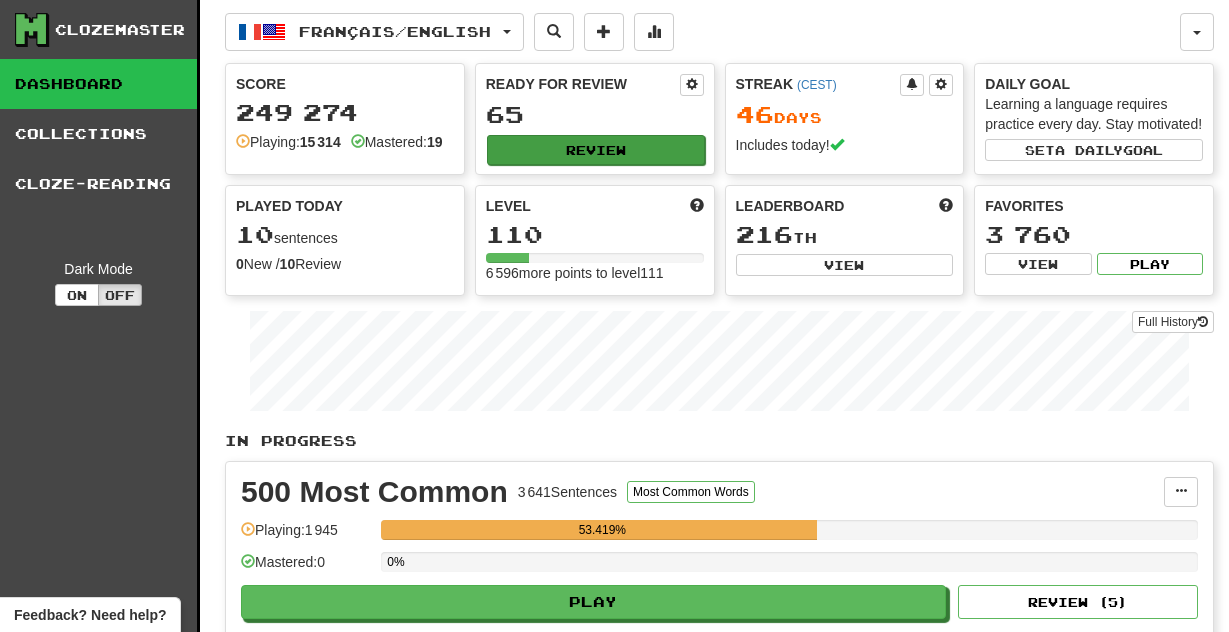 scroll, scrollTop: 0, scrollLeft: 0, axis: both 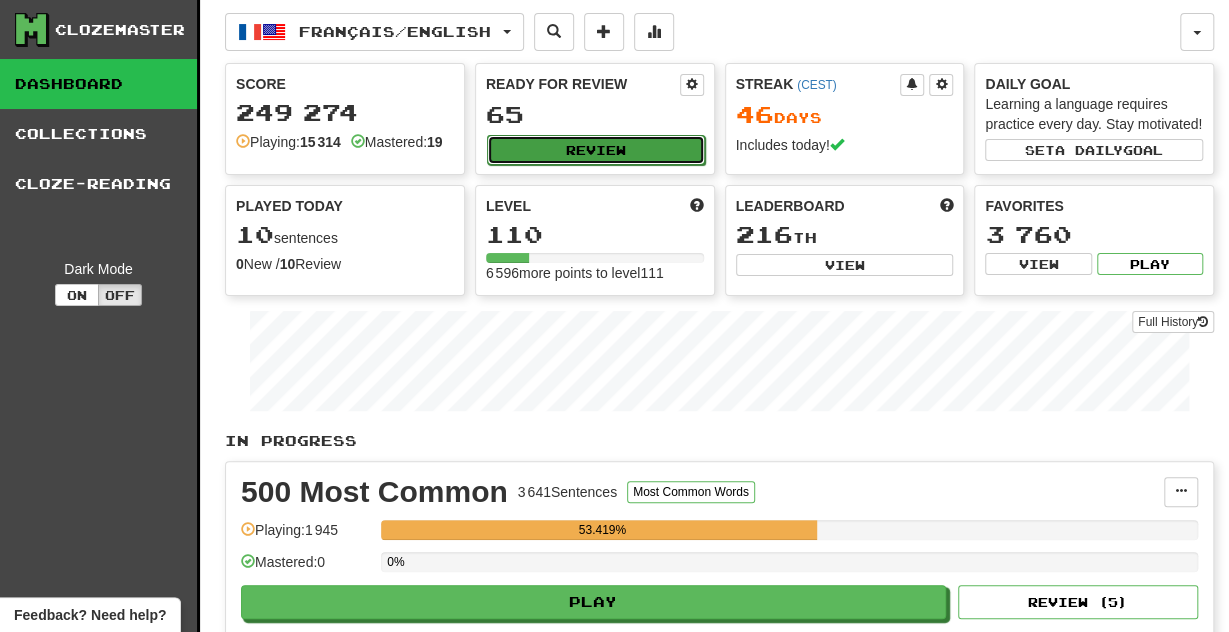 click on "Review" at bounding box center [596, 150] 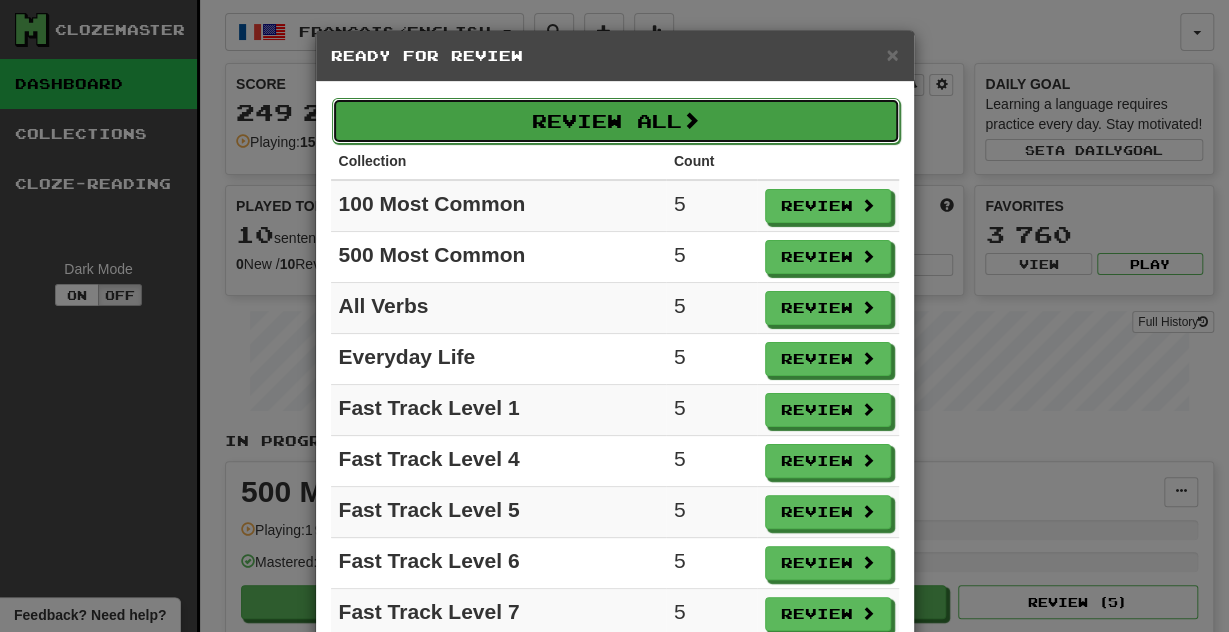 click on "Review All" at bounding box center (616, 121) 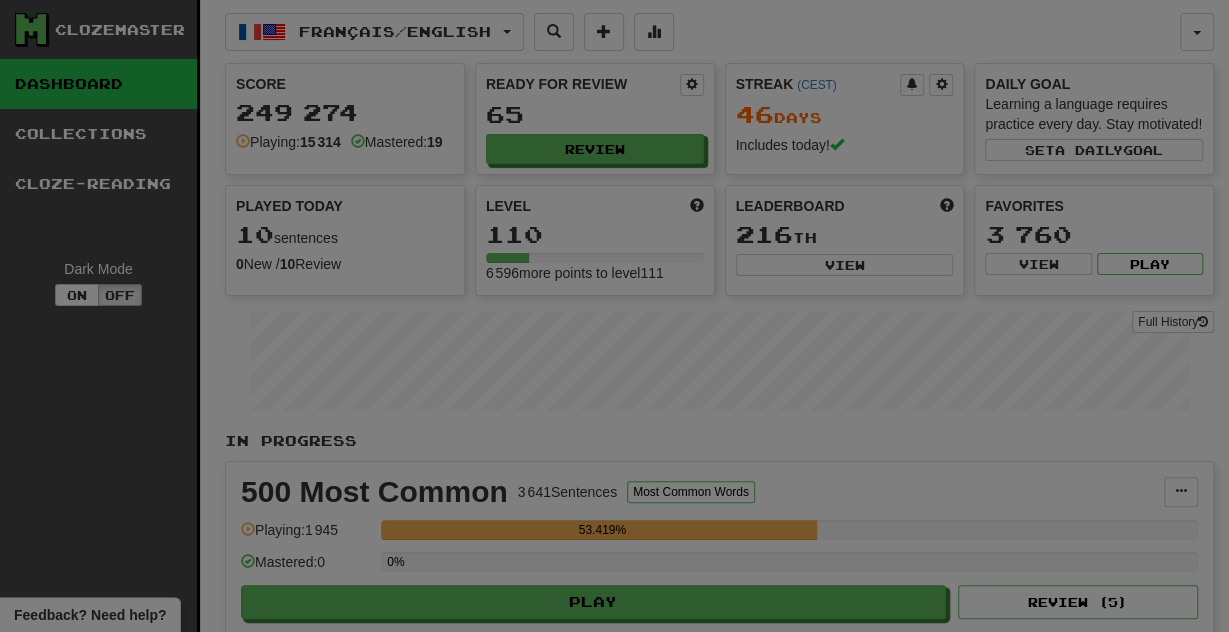 select on "**" 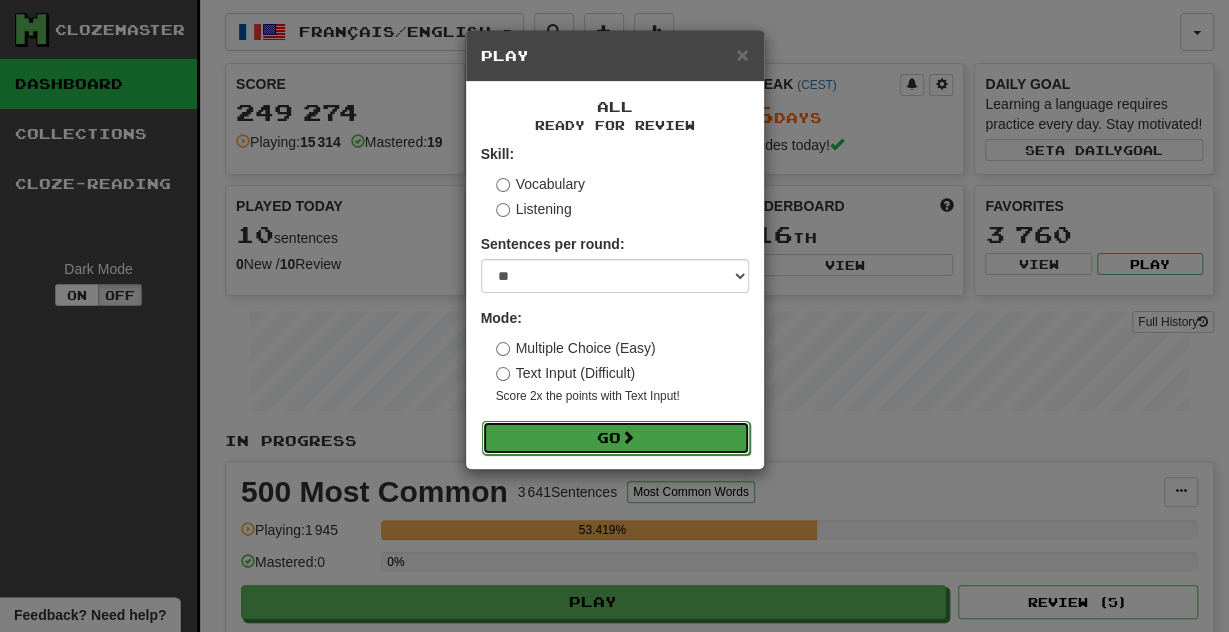 click on "Go" at bounding box center [616, 438] 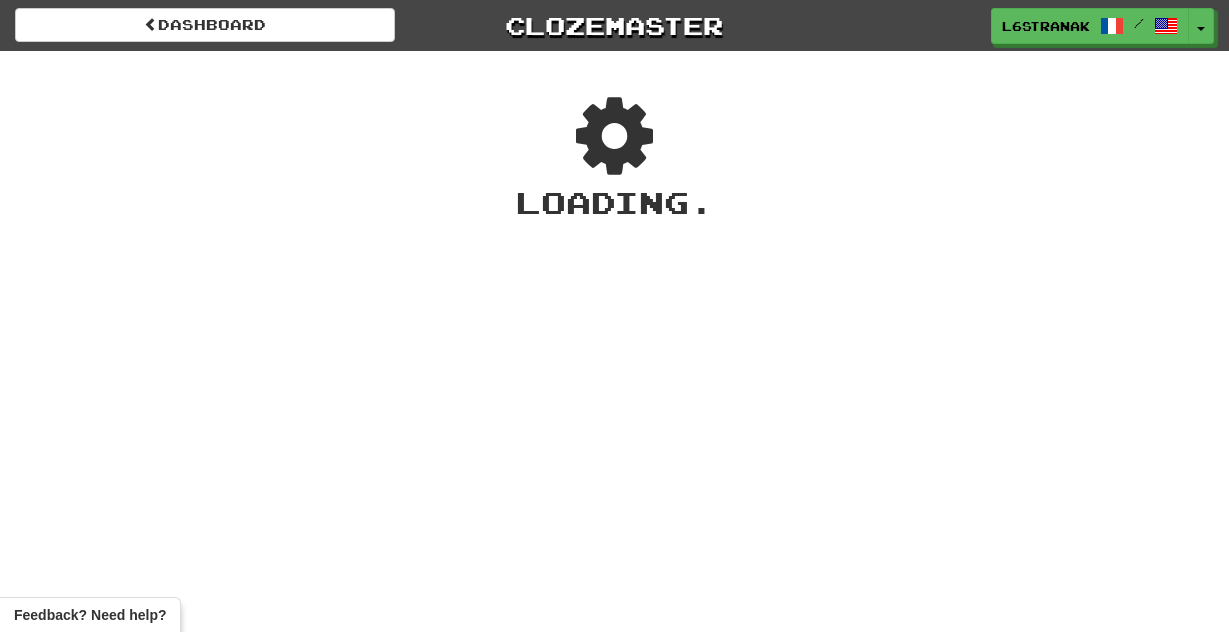 scroll, scrollTop: 0, scrollLeft: 0, axis: both 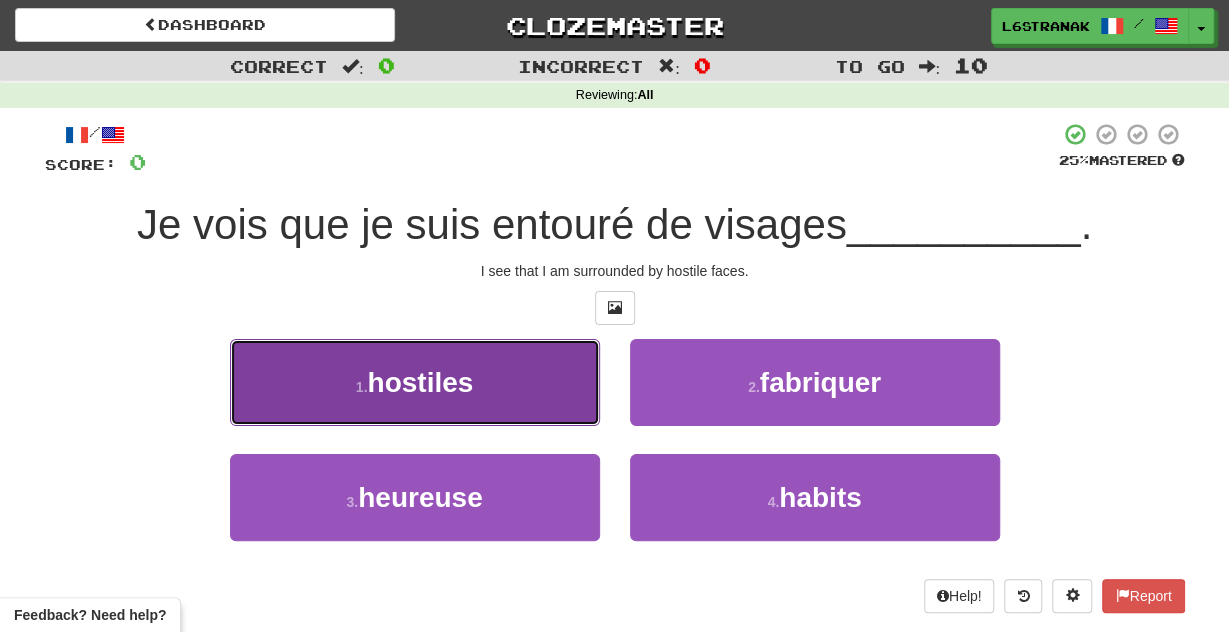 click on "1 .  hostiles" at bounding box center (415, 382) 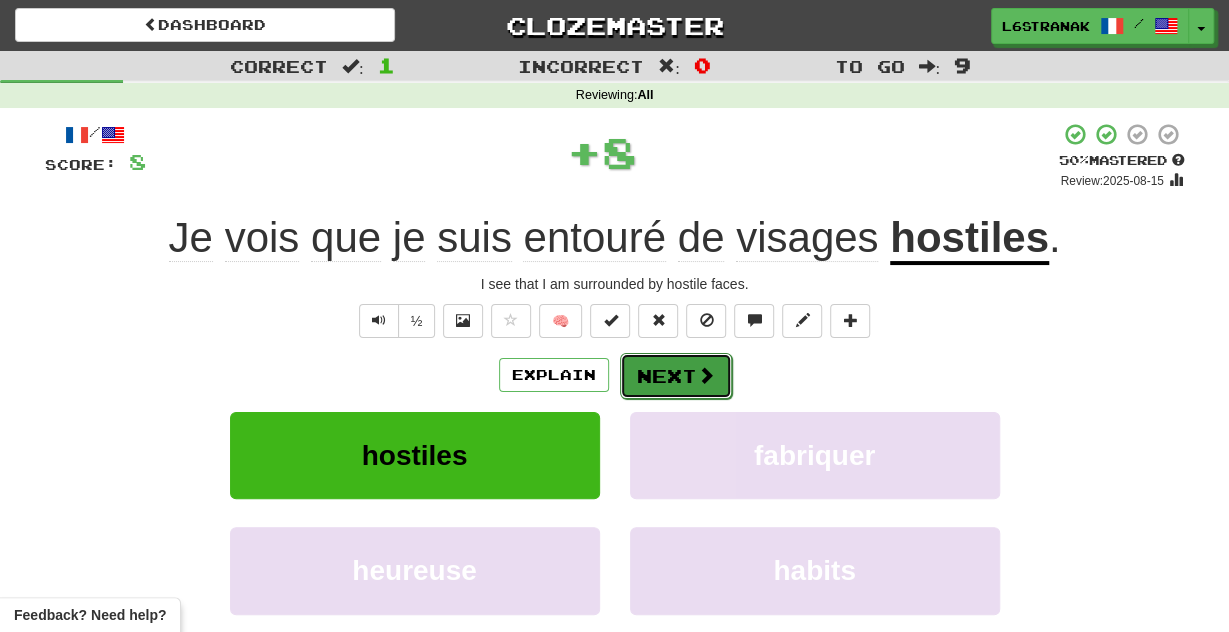 click on "Next" at bounding box center (676, 376) 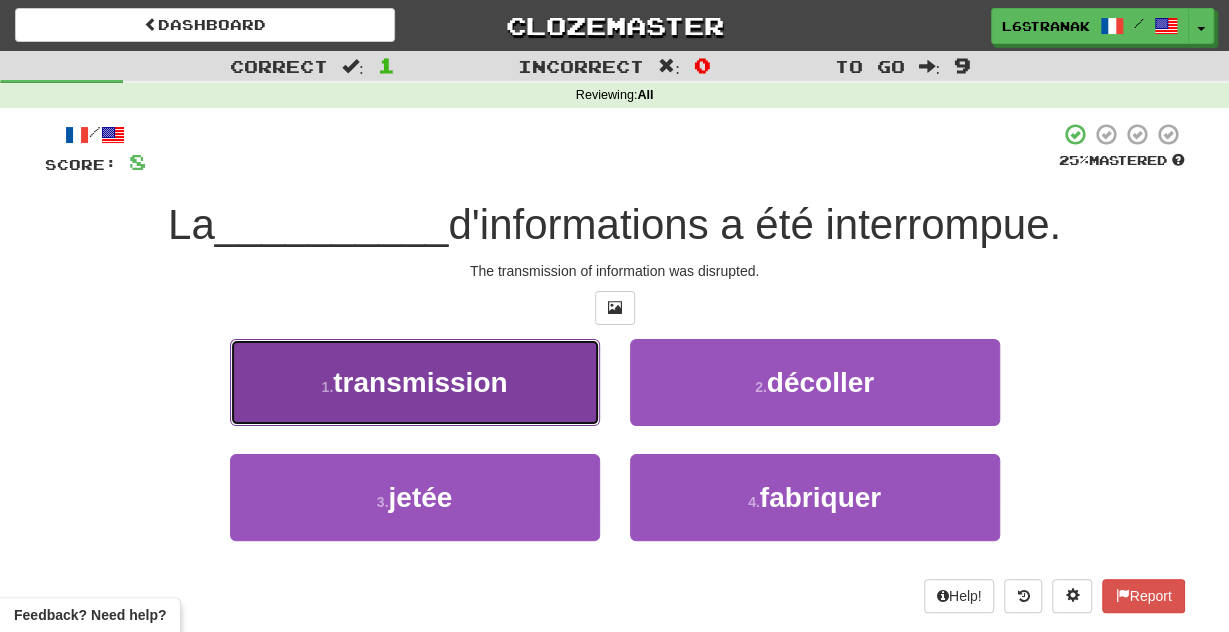 click on "1 .  transmission" at bounding box center (415, 382) 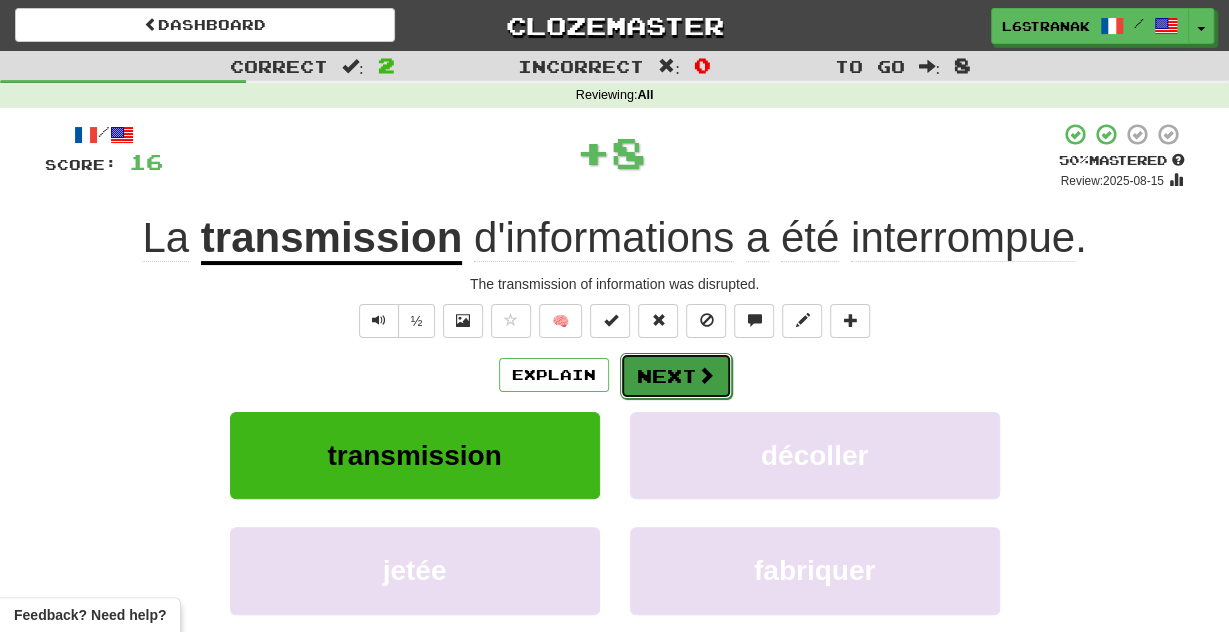 click on "Next" at bounding box center [676, 376] 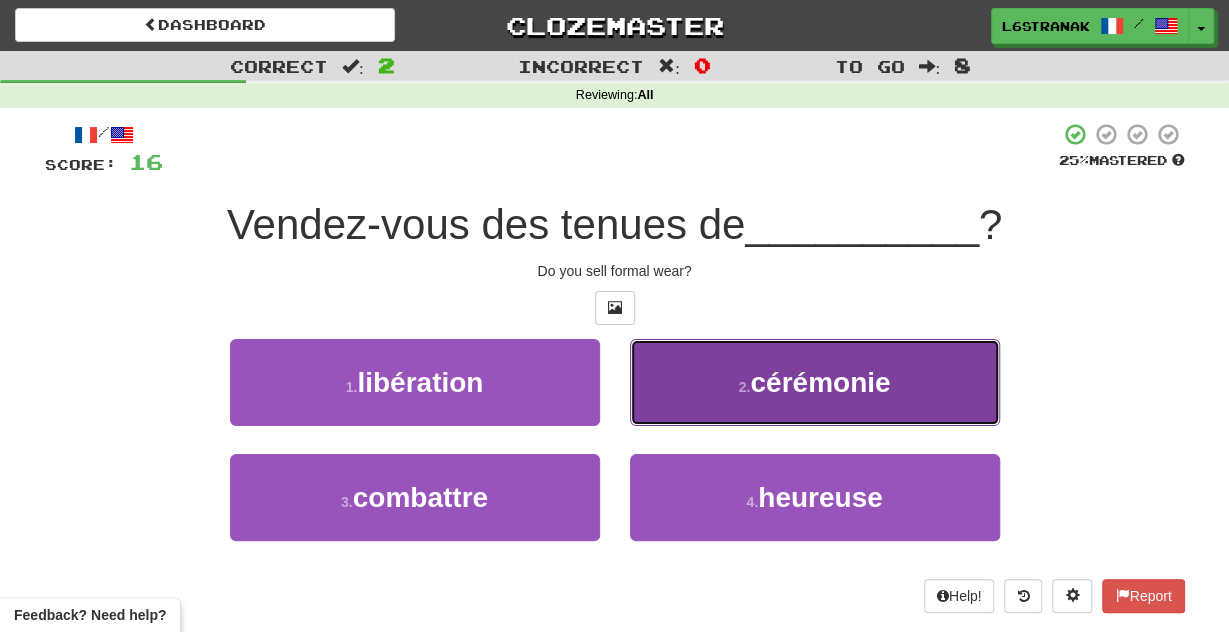 click on "2 .  cérémonie" at bounding box center (815, 382) 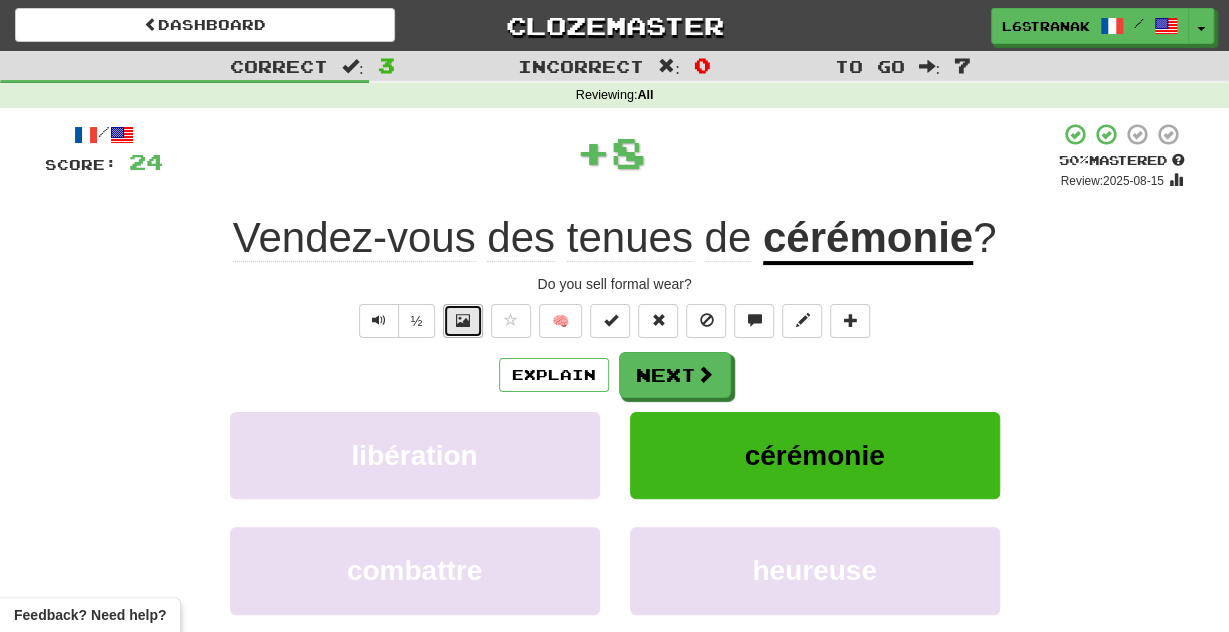 click at bounding box center [463, 321] 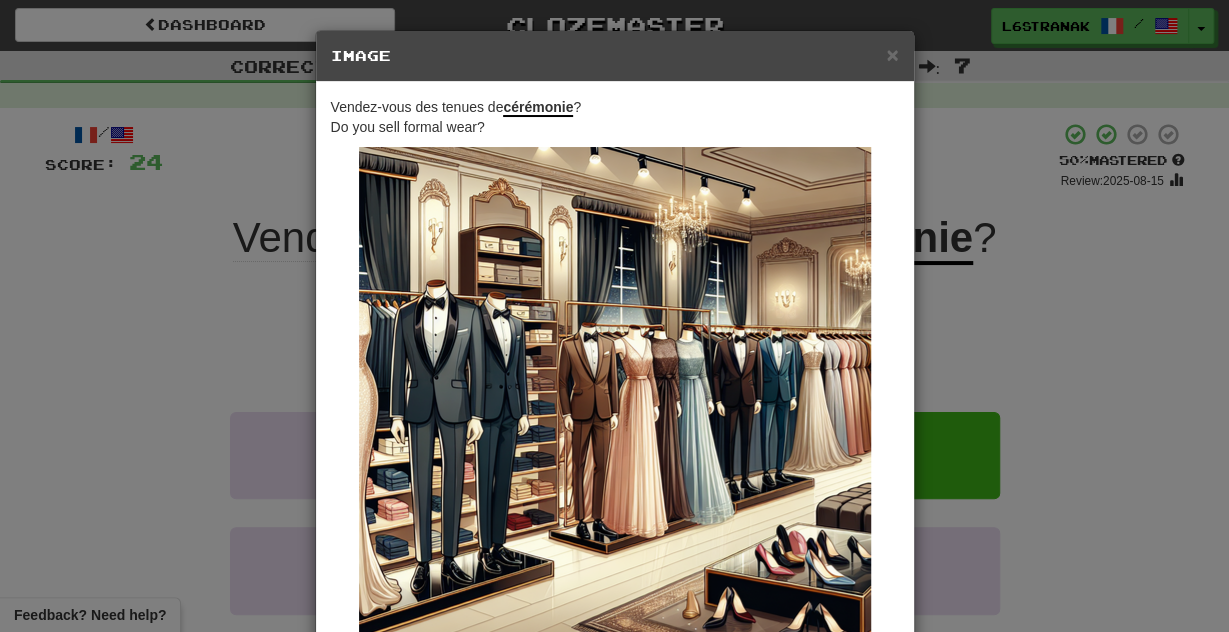 click on "× Image Vendez-vous des tenues de  cérémonie  ? Do you sell formal wear? Change when and how images are shown in the game settings.  Images are in beta. Like them? Hate them?  Let us know ! Close" at bounding box center [614, 316] 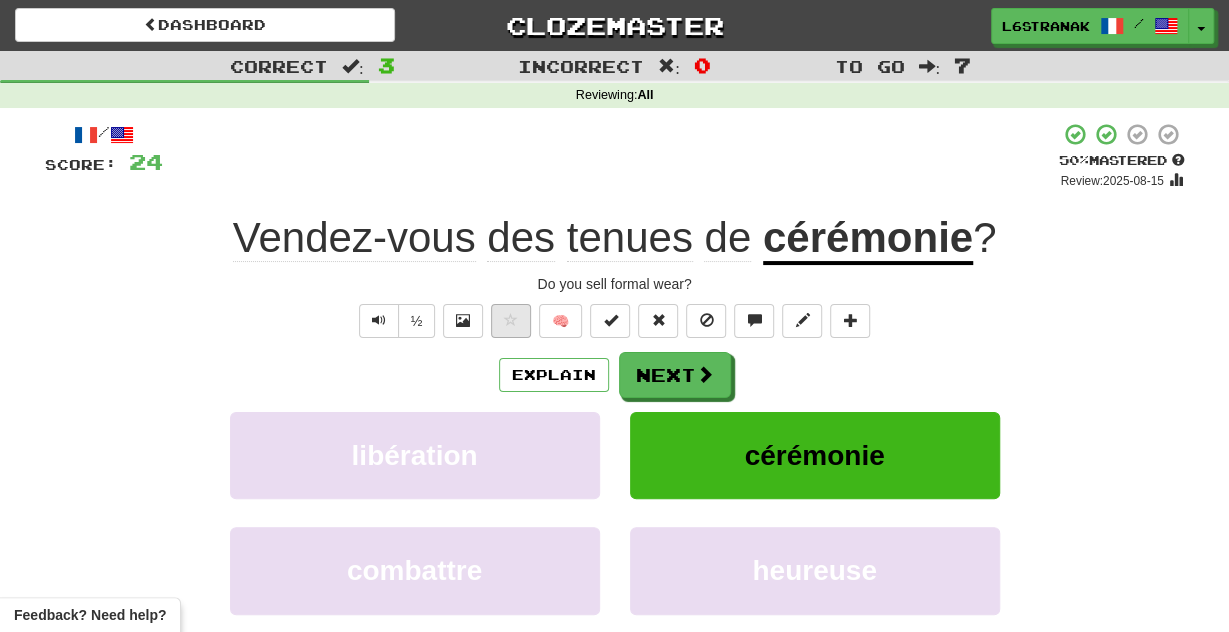 click on "🧠" at bounding box center [680, 320] 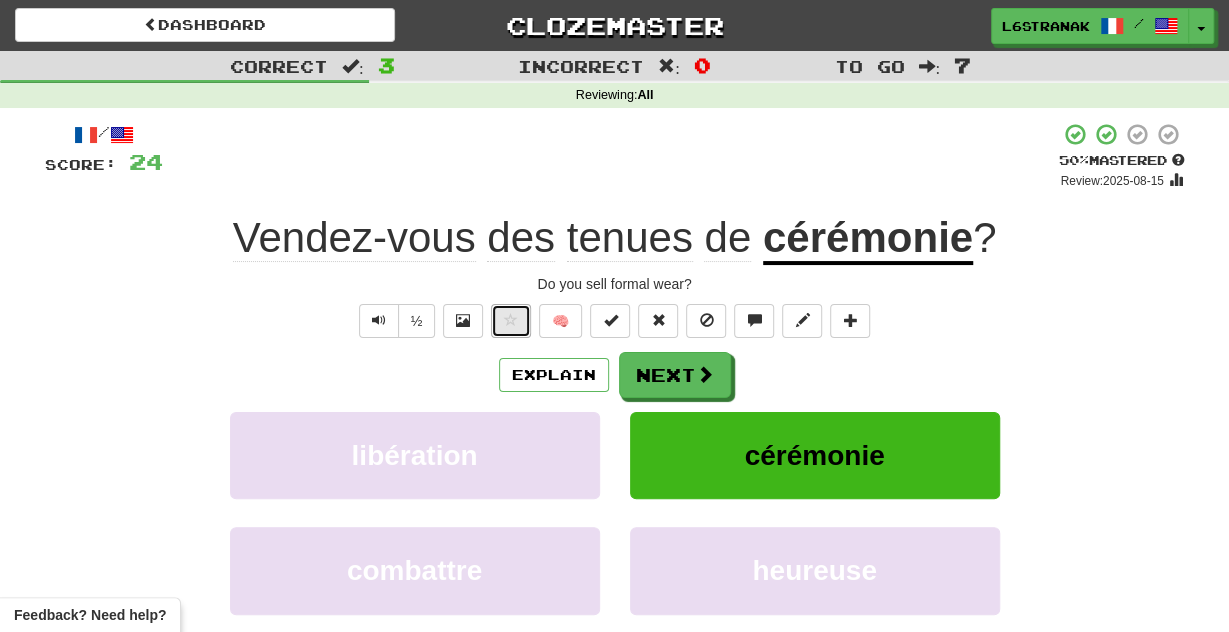 click at bounding box center [511, 320] 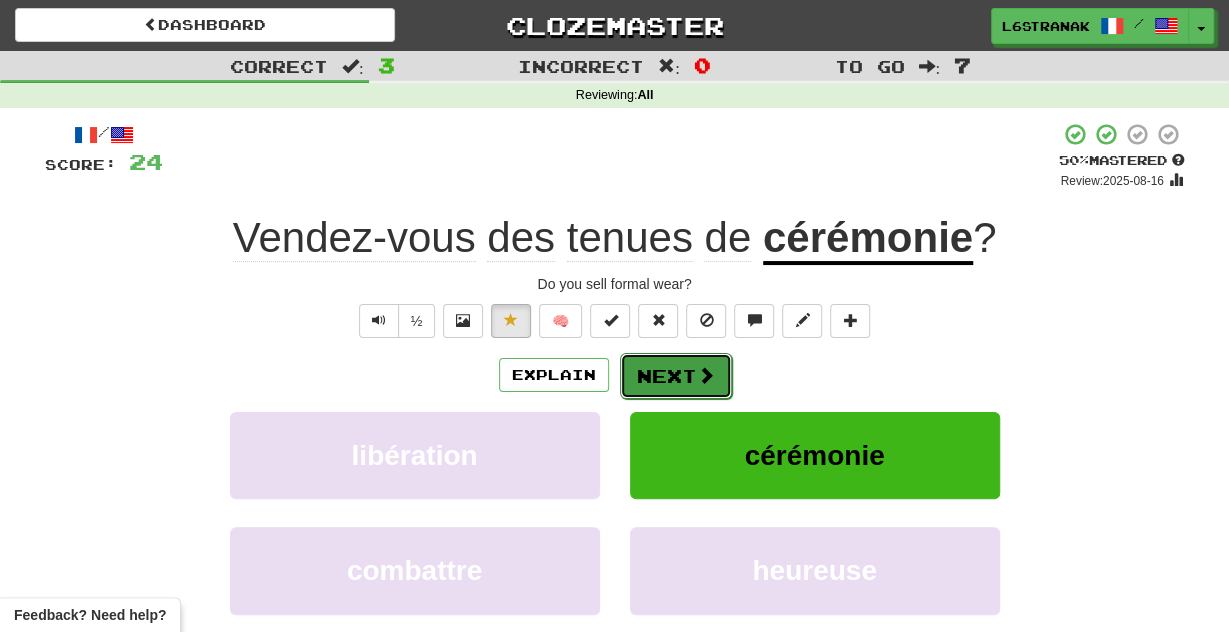 click on "Next" at bounding box center [676, 376] 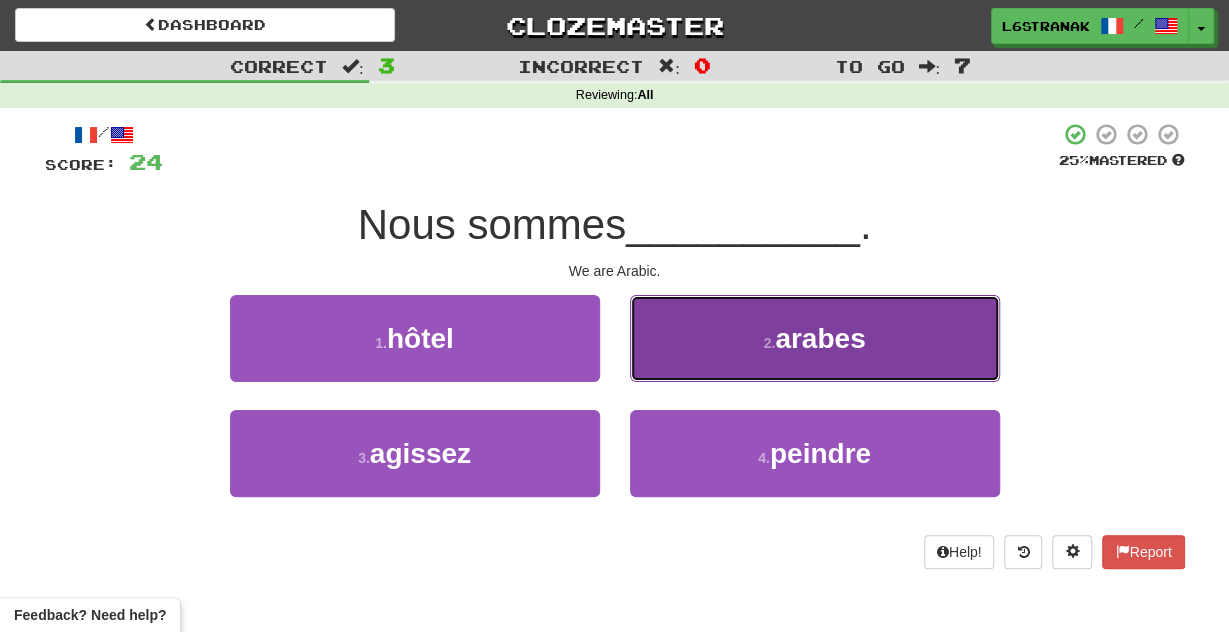 click on "2 .  arabes" at bounding box center (815, 338) 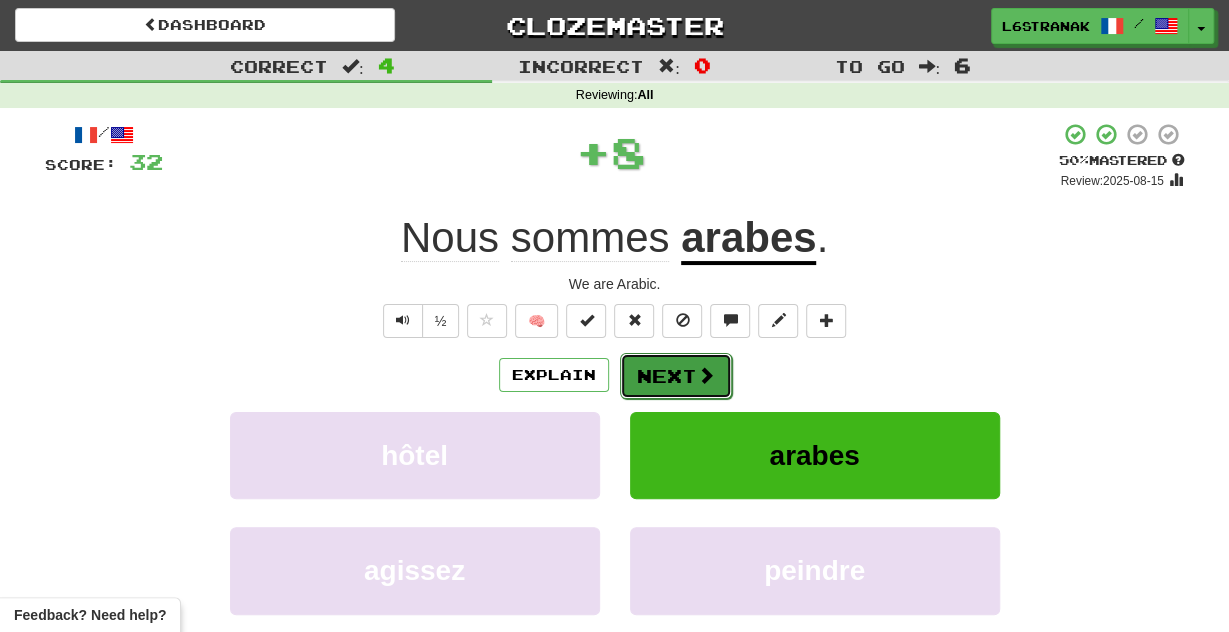 click on "Next" at bounding box center [676, 376] 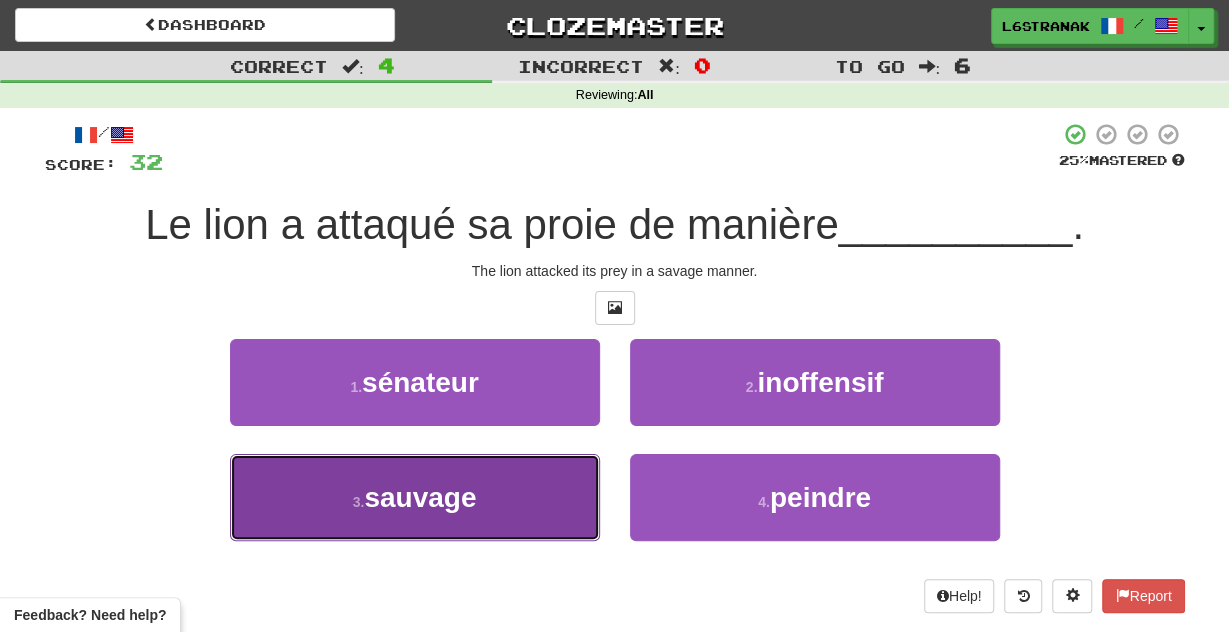 click on "3 .  sauvage" at bounding box center (415, 497) 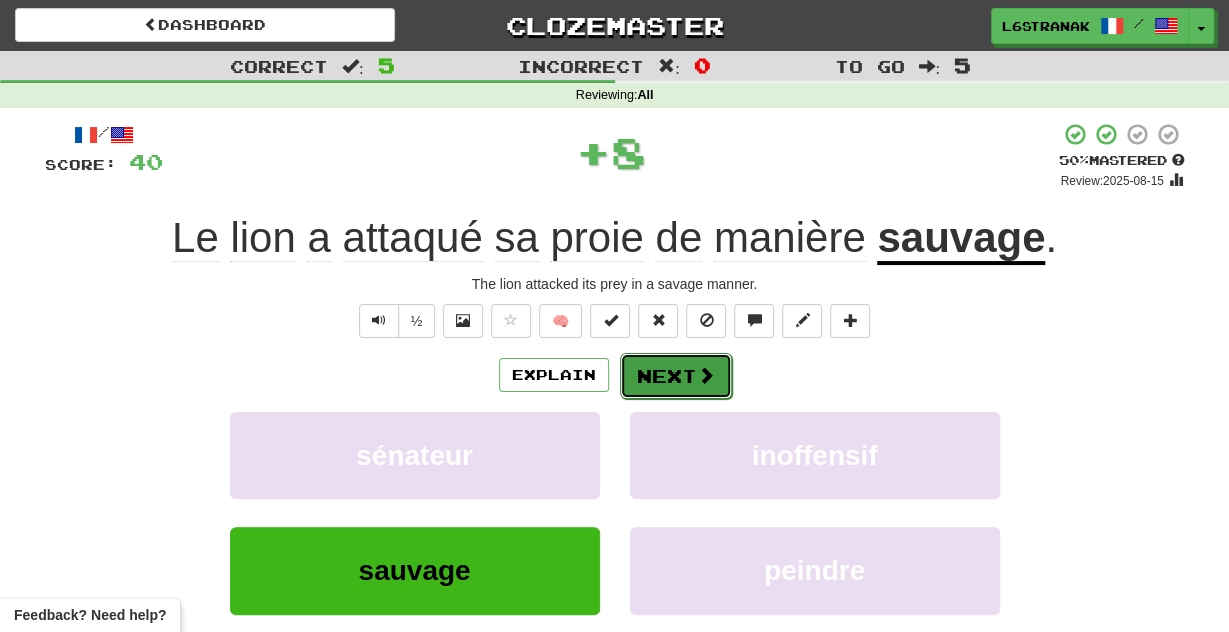 click on "Next" at bounding box center (676, 376) 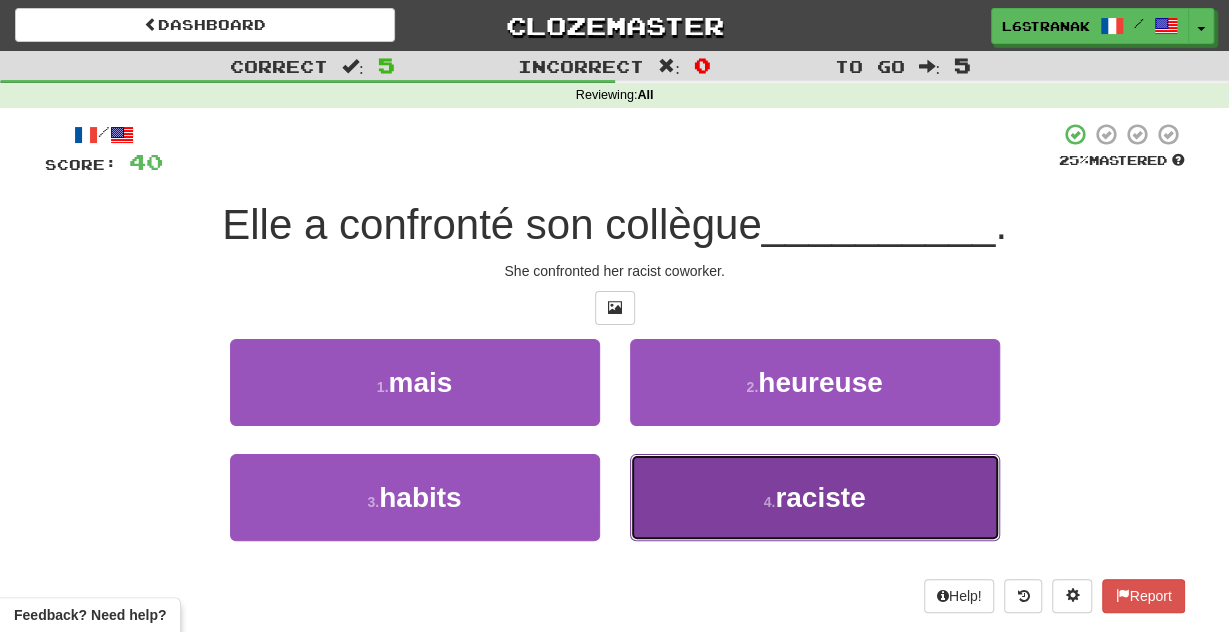 click on "4 .  raciste" at bounding box center (815, 497) 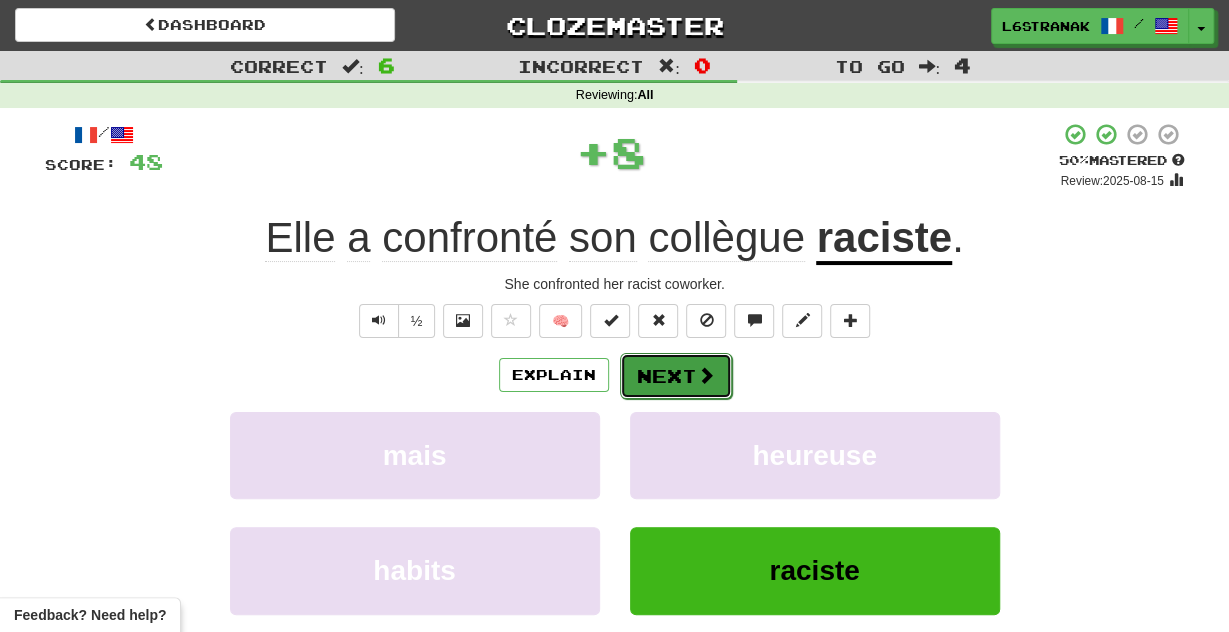 click at bounding box center (706, 375) 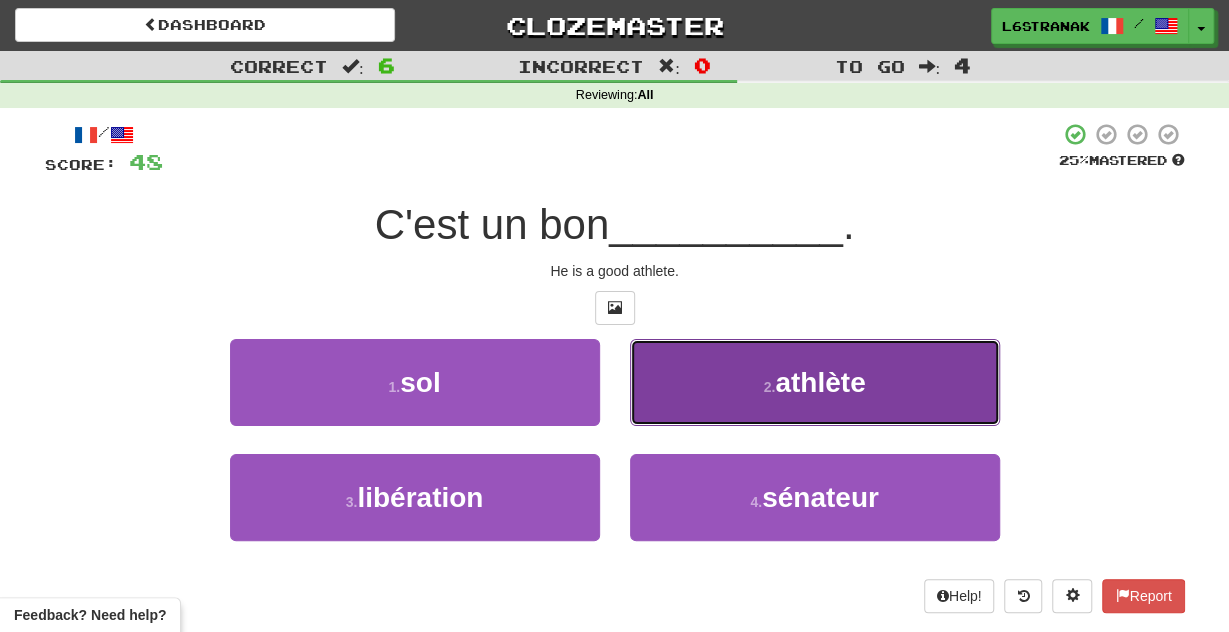 click on "athlète" at bounding box center (820, 382) 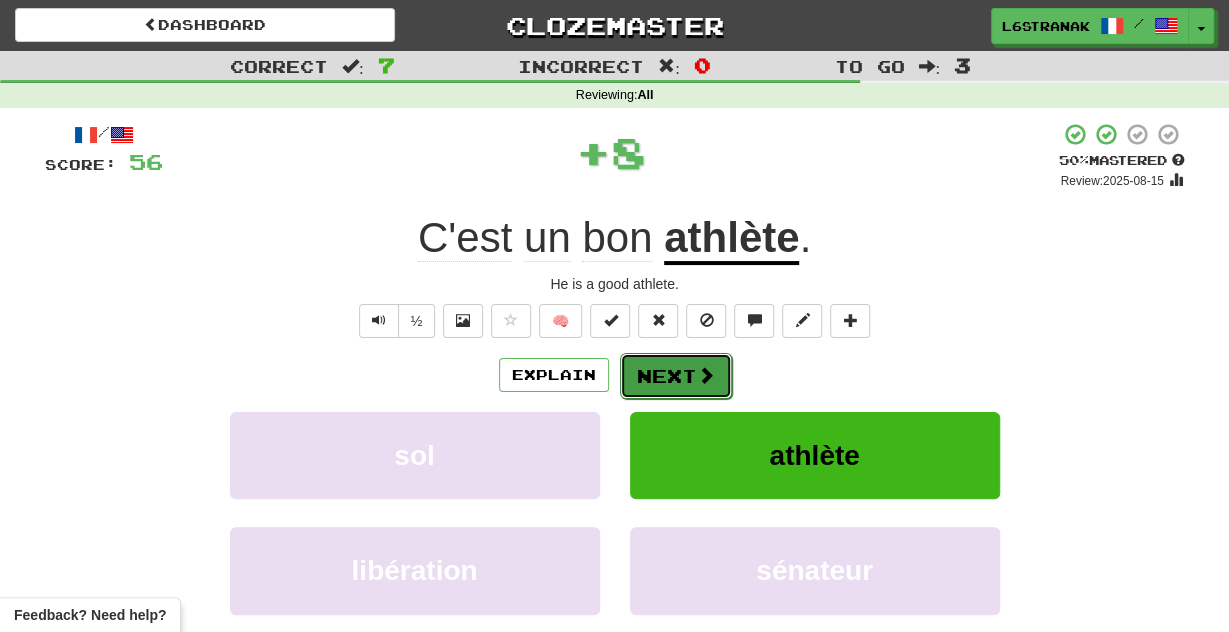 click at bounding box center (706, 375) 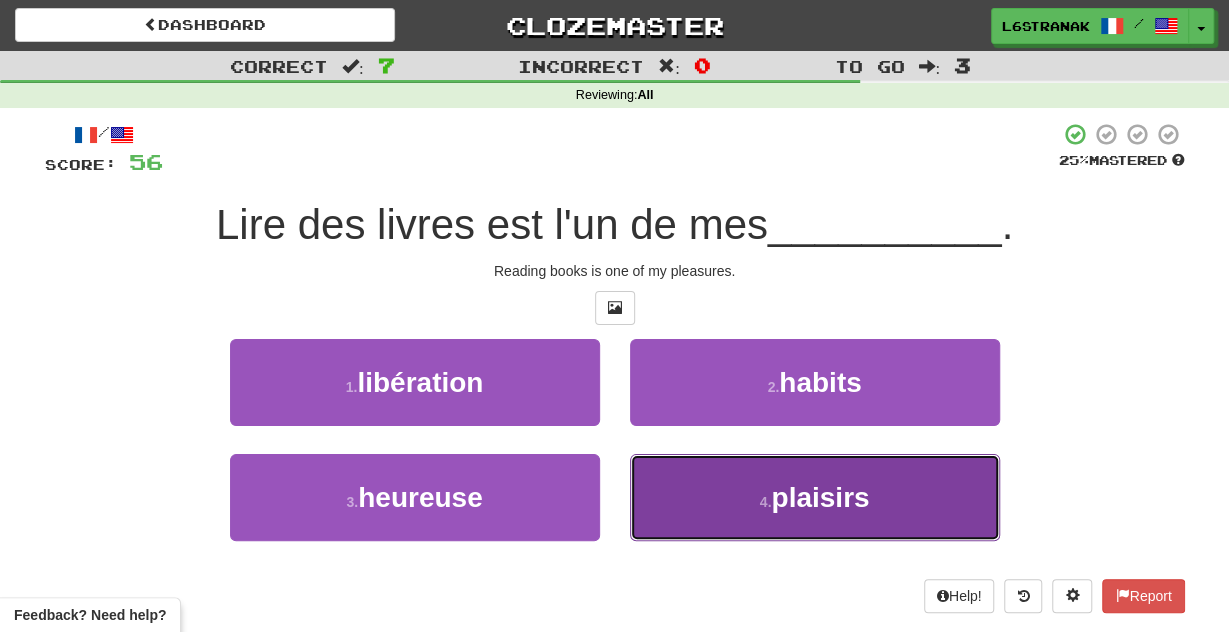 click on "4 .  plaisirs" at bounding box center (815, 497) 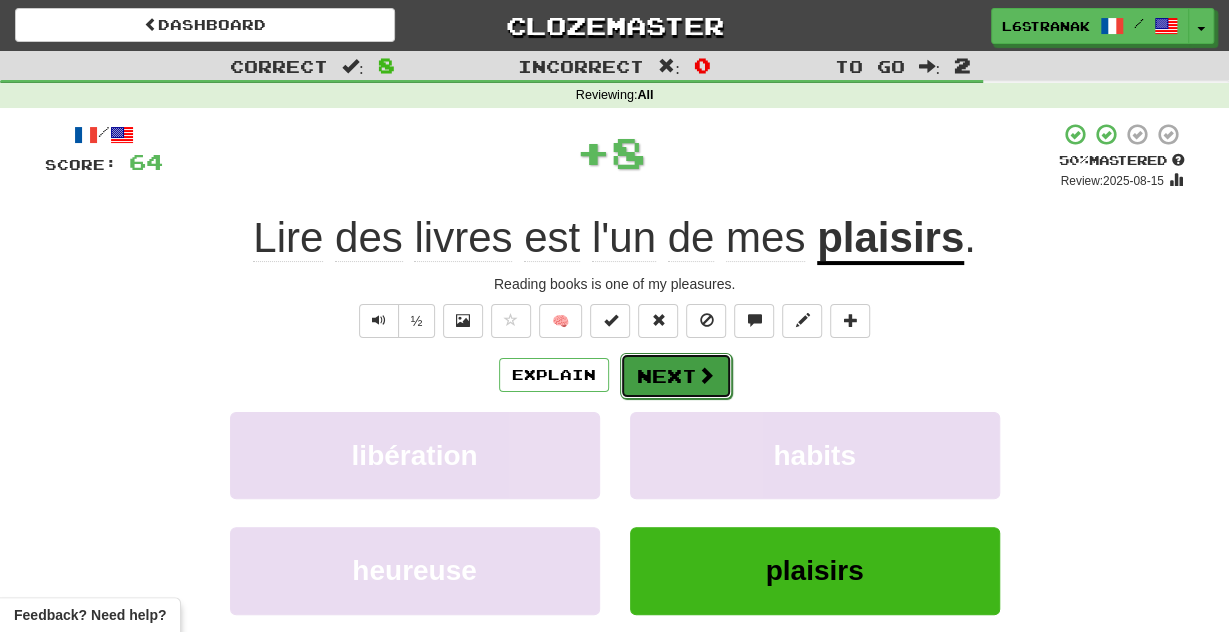 click on "Next" at bounding box center (676, 376) 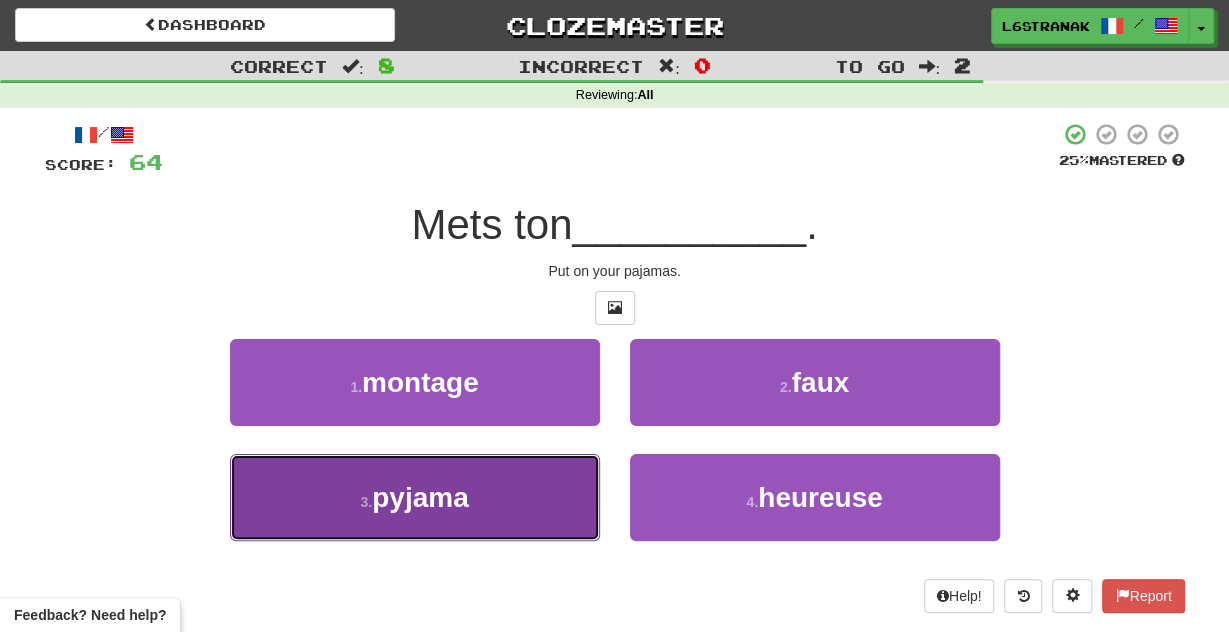 click on "3 .  pyjama" at bounding box center (415, 497) 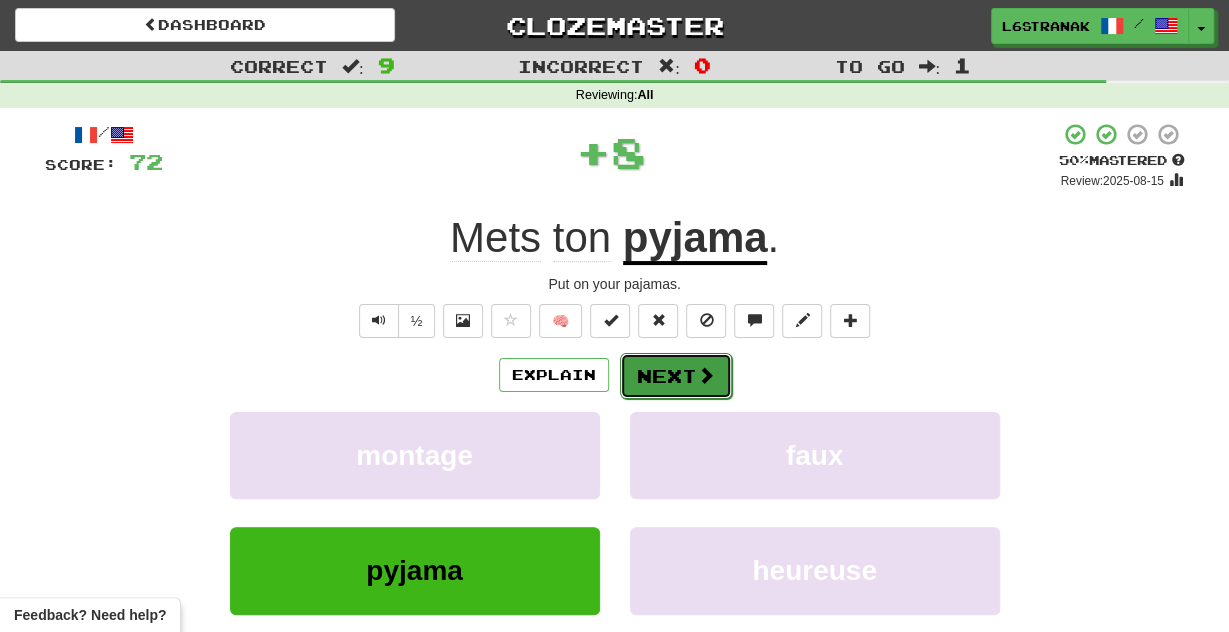 click at bounding box center (706, 375) 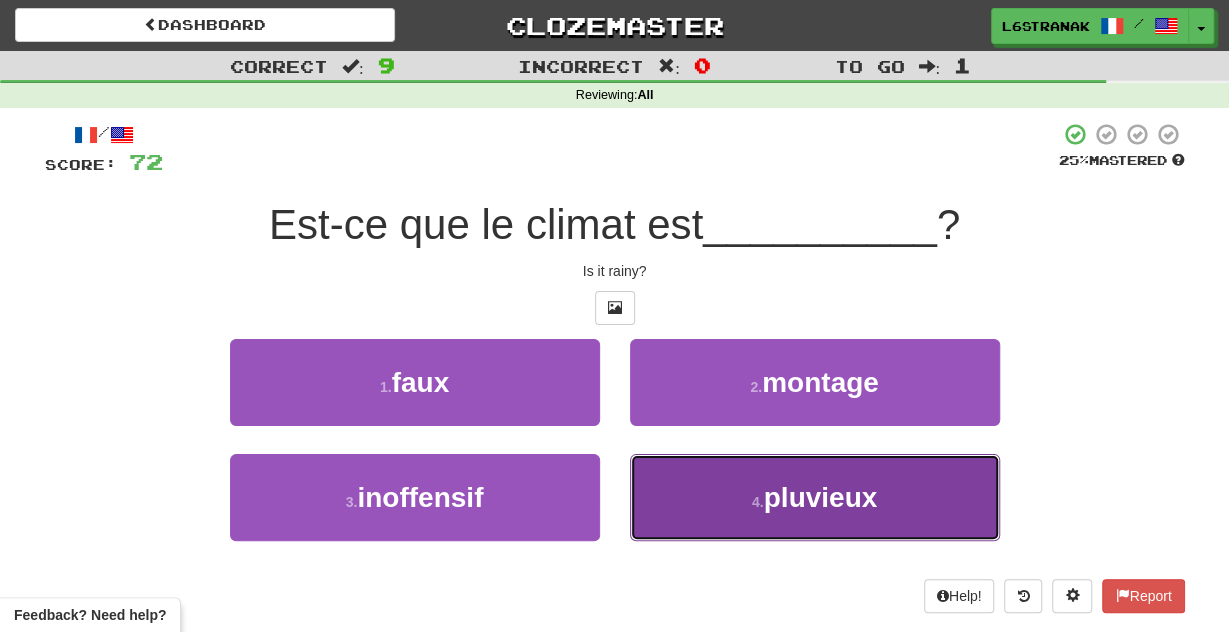 click on "4 .  pluvieux" at bounding box center [815, 497] 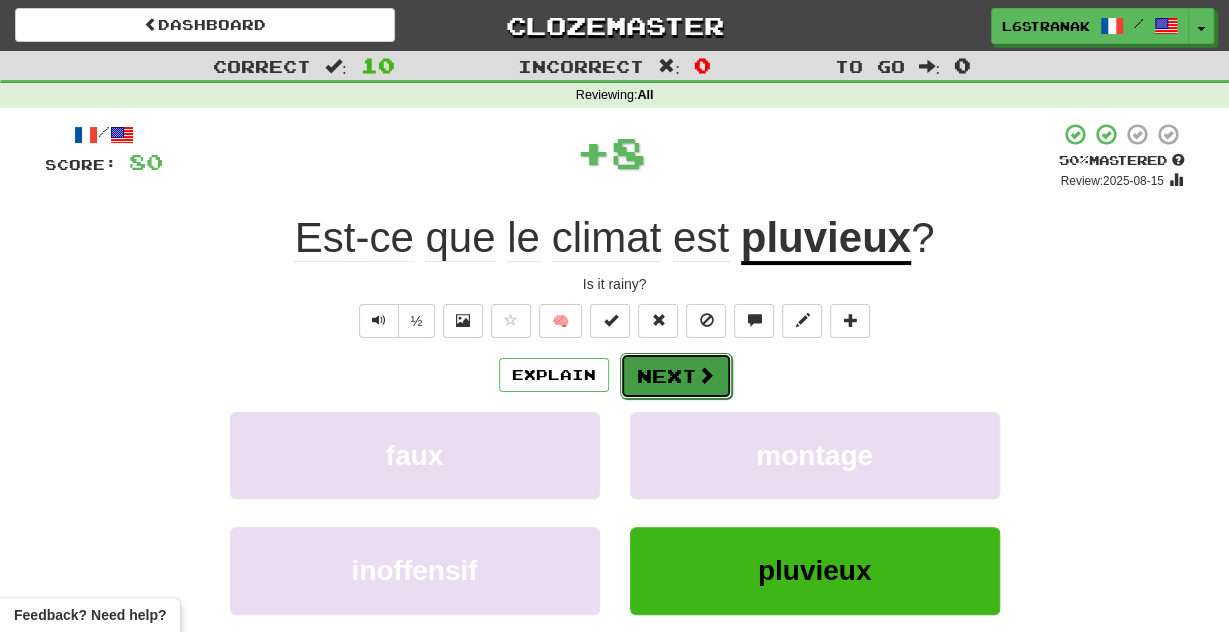 click at bounding box center [706, 375] 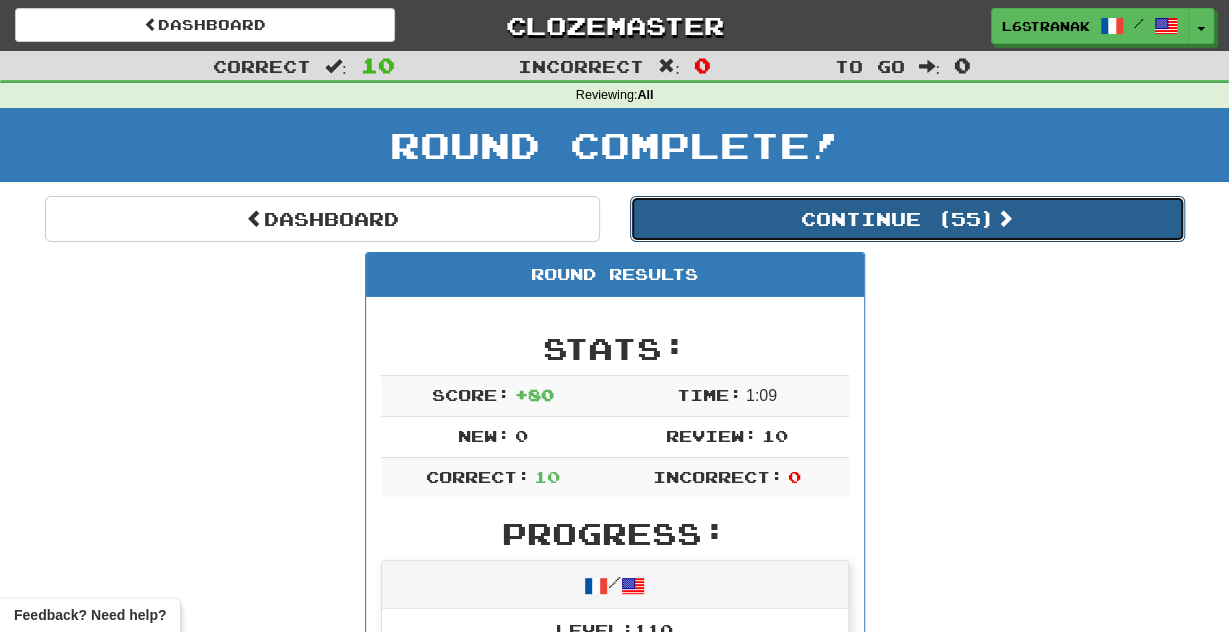 click on "Continue ( 55 )" at bounding box center (907, 219) 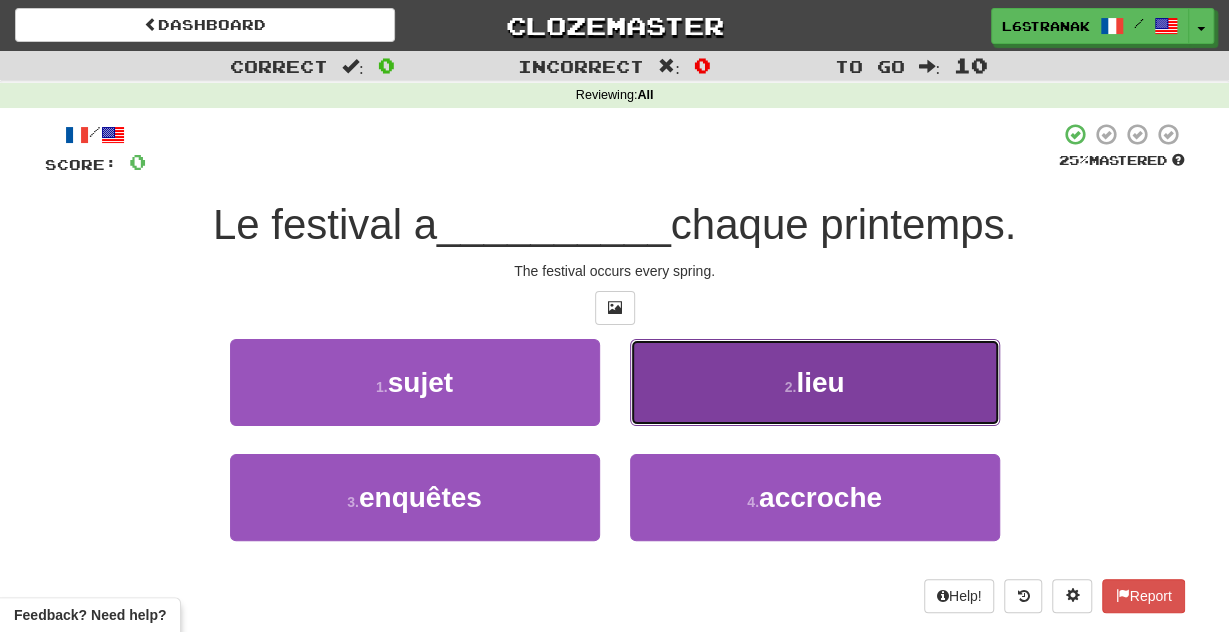click on "2 .  lieu" at bounding box center (815, 382) 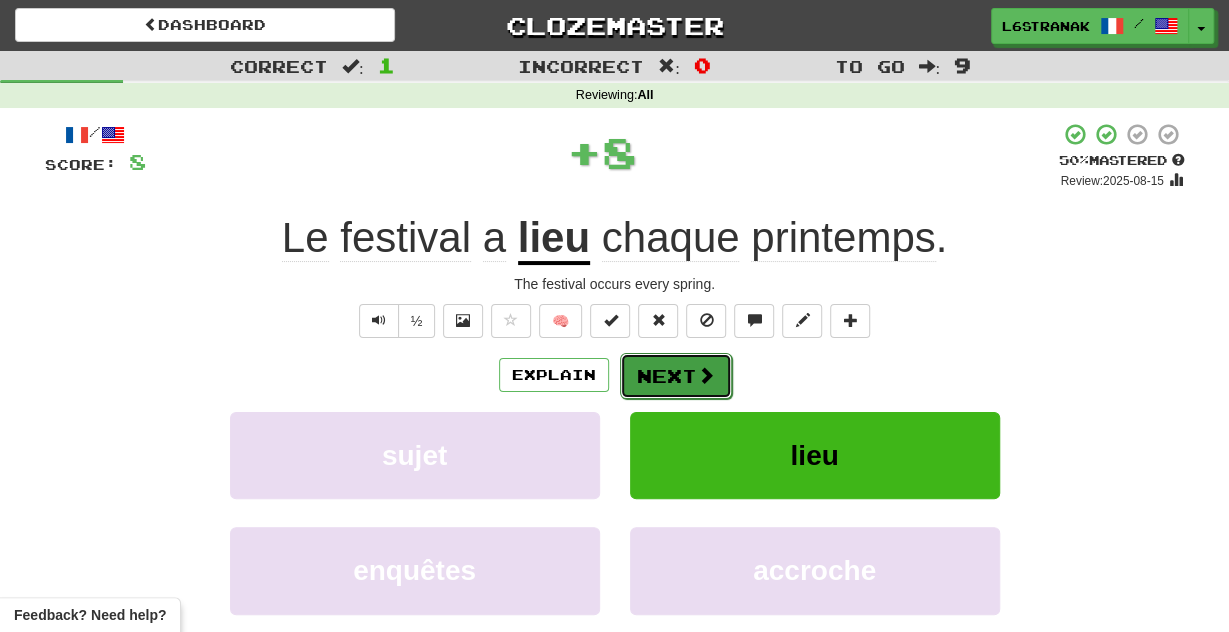 click on "Next" at bounding box center (676, 376) 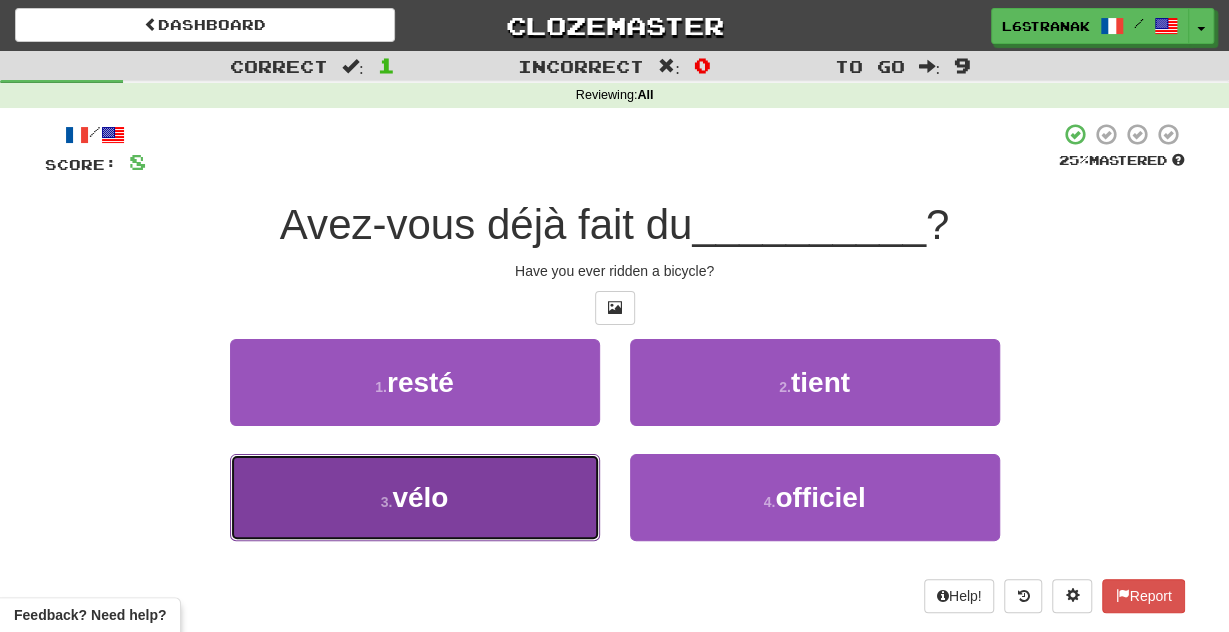 click on "3 .  vélo" at bounding box center [415, 497] 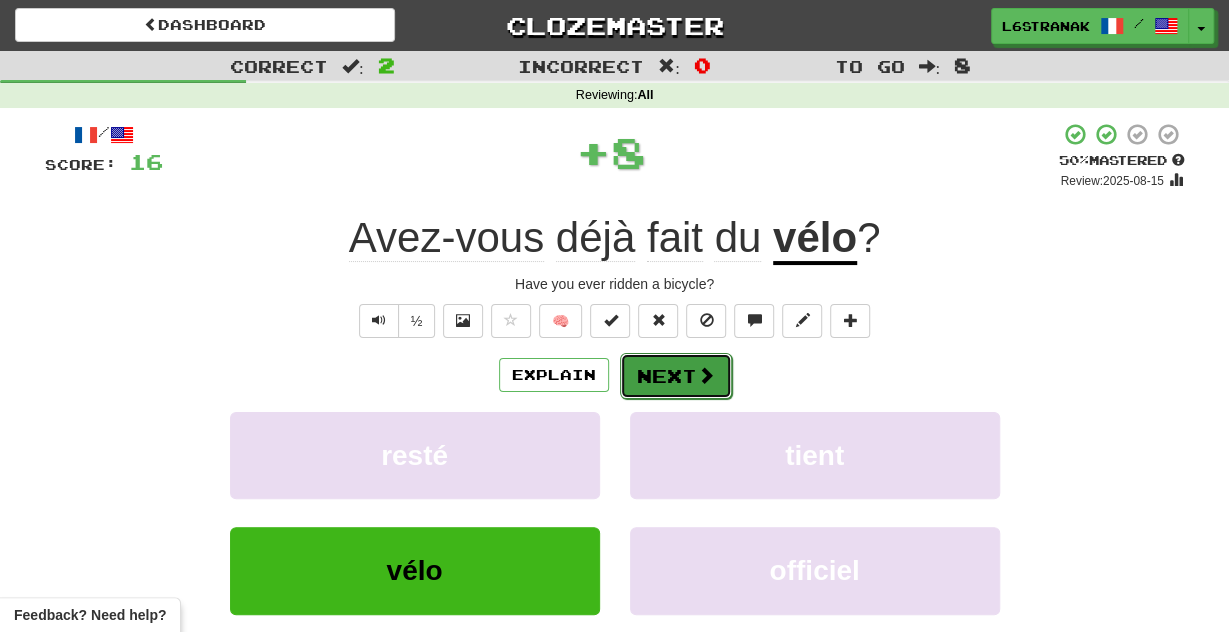 click on "Next" at bounding box center [676, 376] 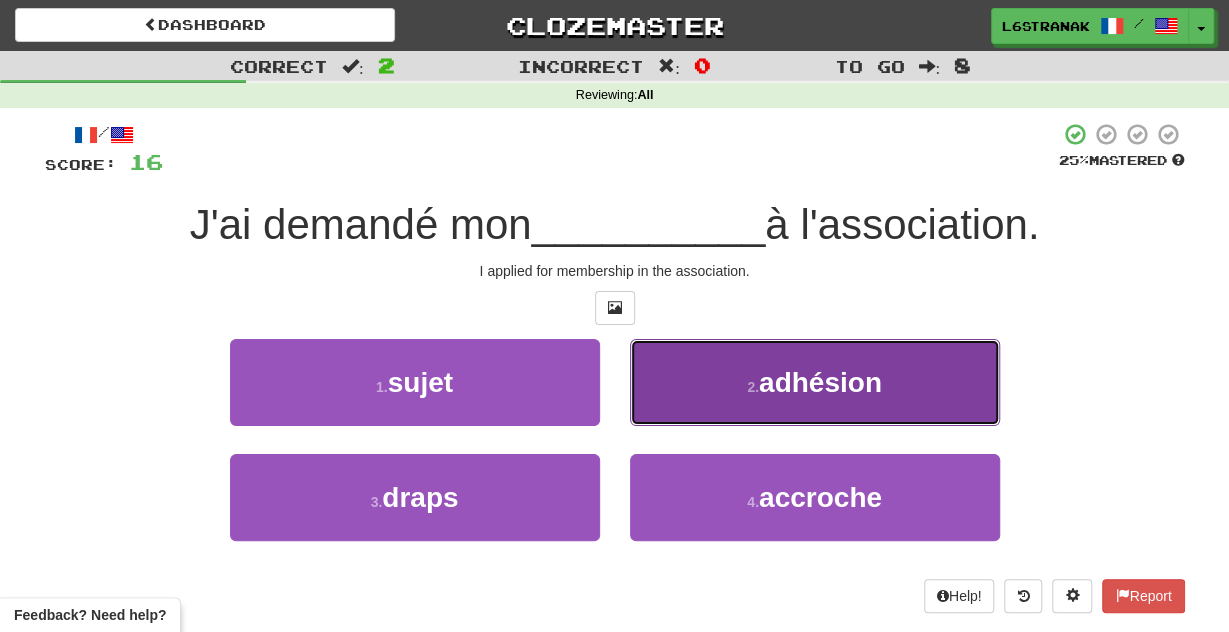 click on "2 .  adhésion" at bounding box center (815, 382) 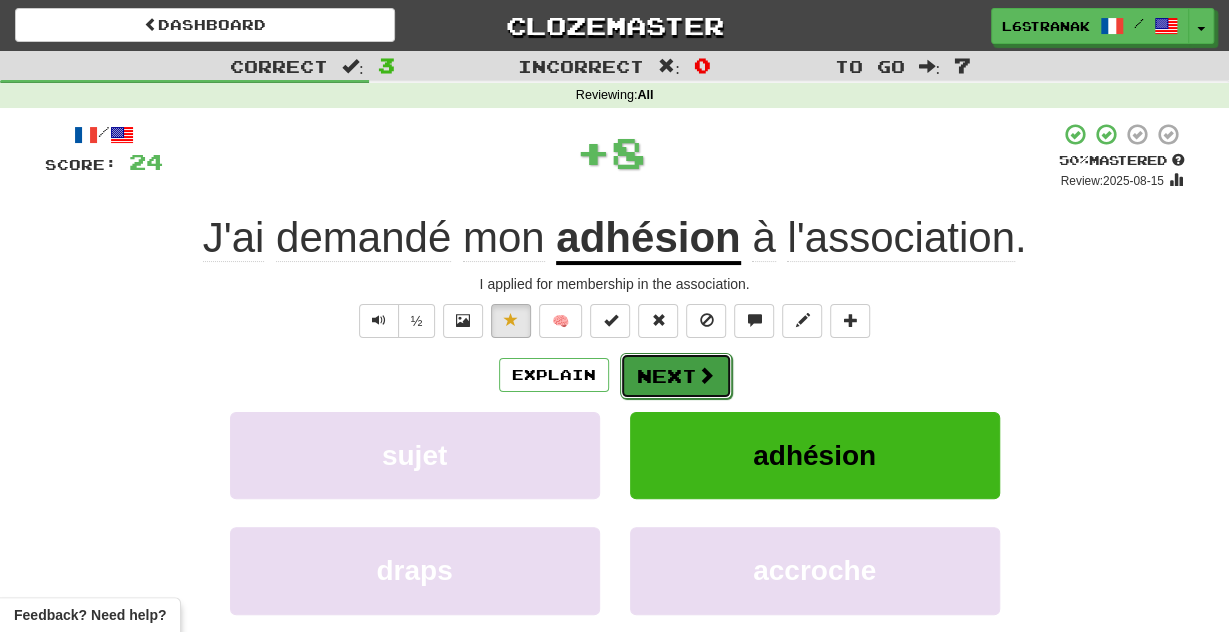 click on "Next" at bounding box center (676, 376) 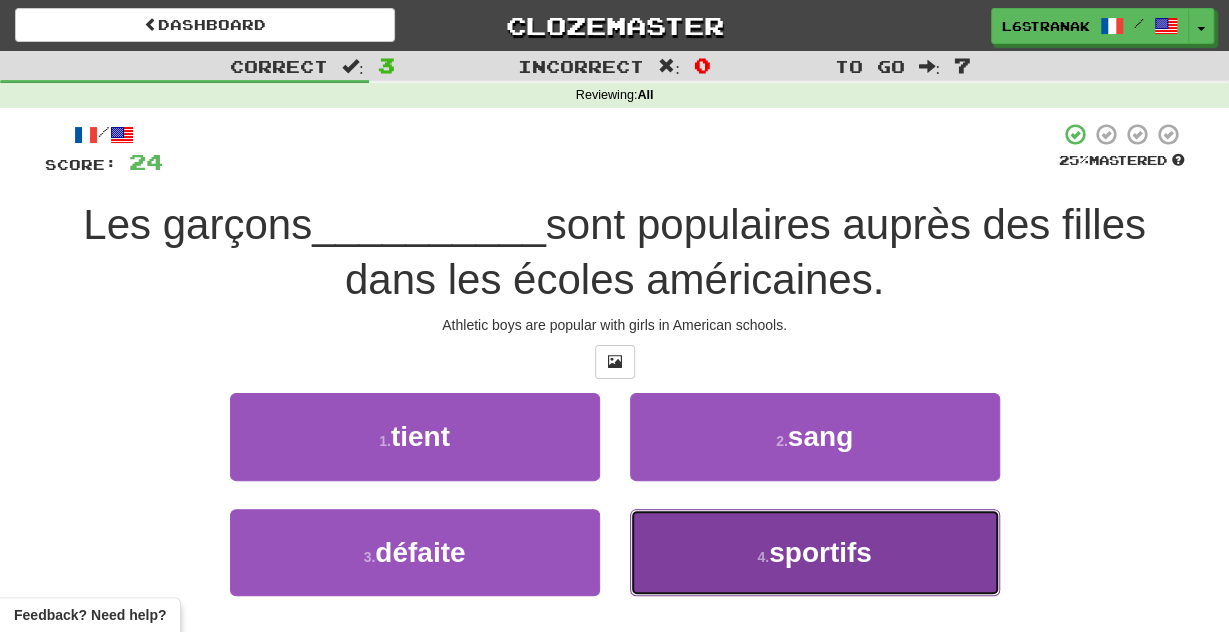 click on "4 .  sportifs" at bounding box center (815, 552) 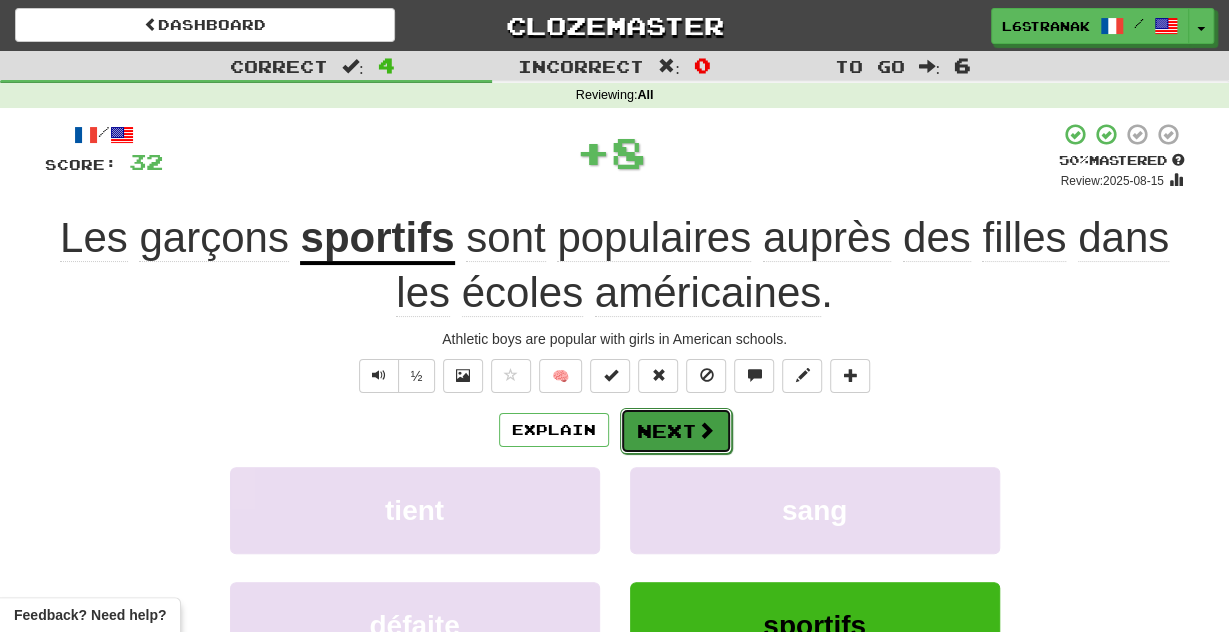 click on "Next" at bounding box center (676, 431) 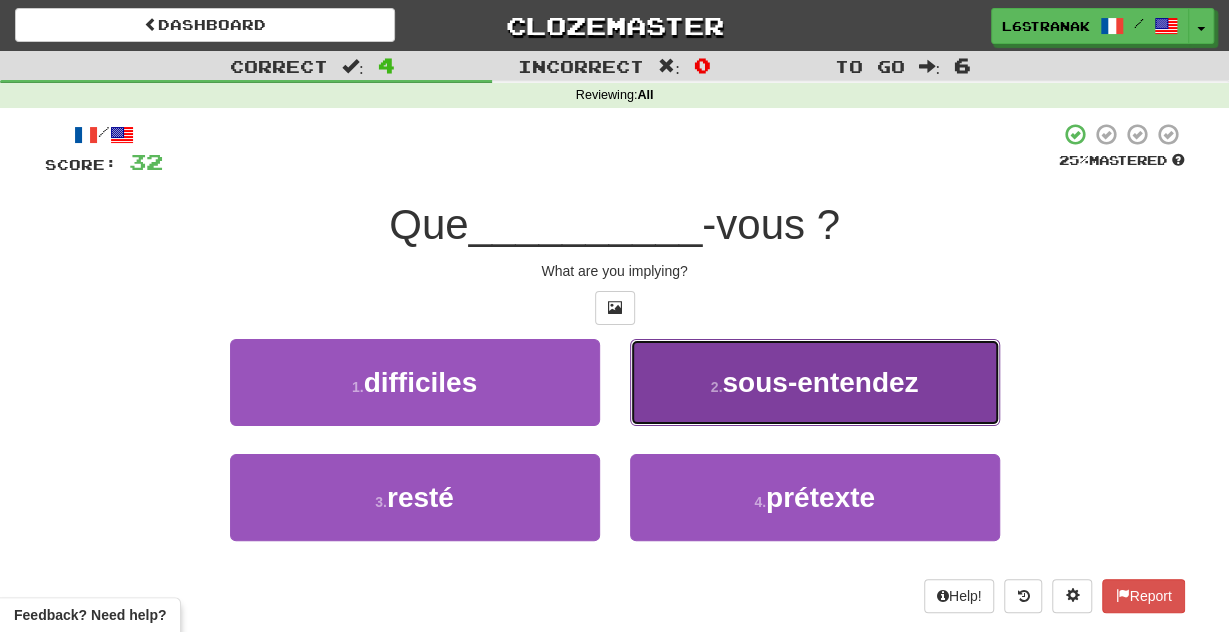 click on "2 .  sous-entendez" at bounding box center [815, 382] 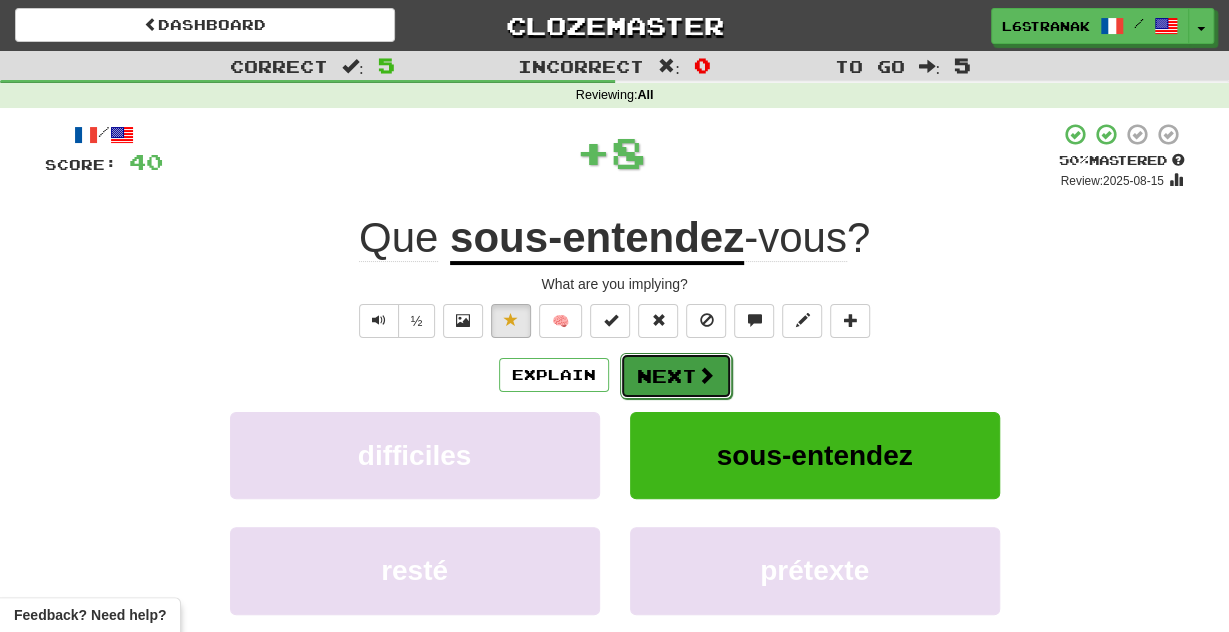 click on "Next" at bounding box center (676, 376) 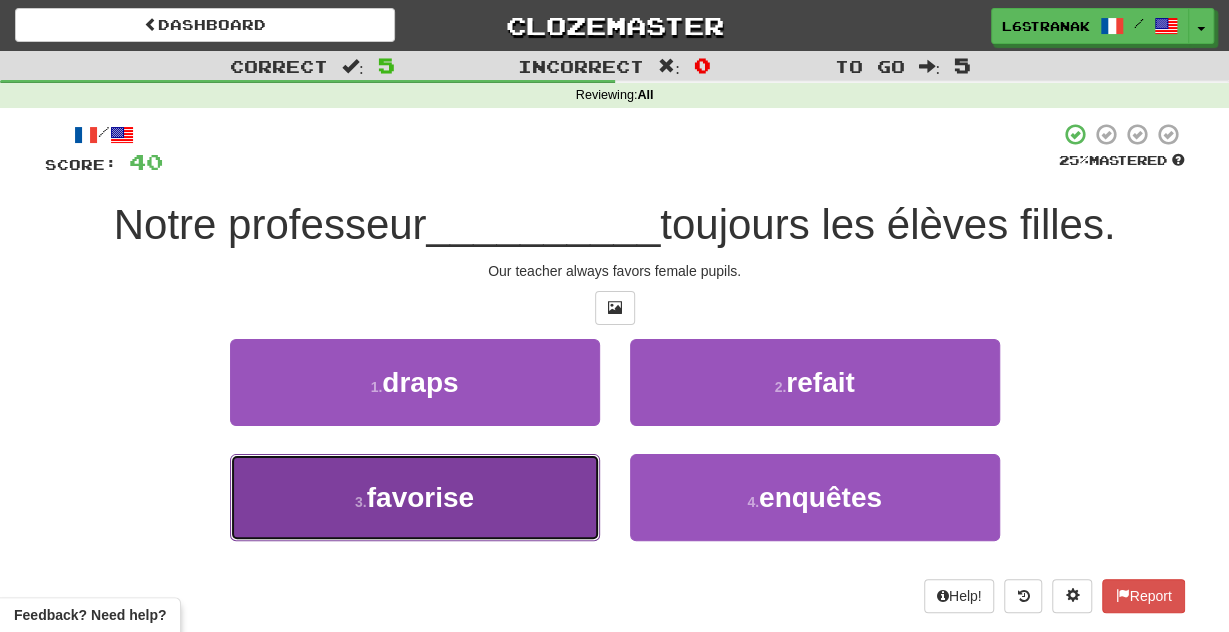 click on "3 .  favorise" at bounding box center [415, 497] 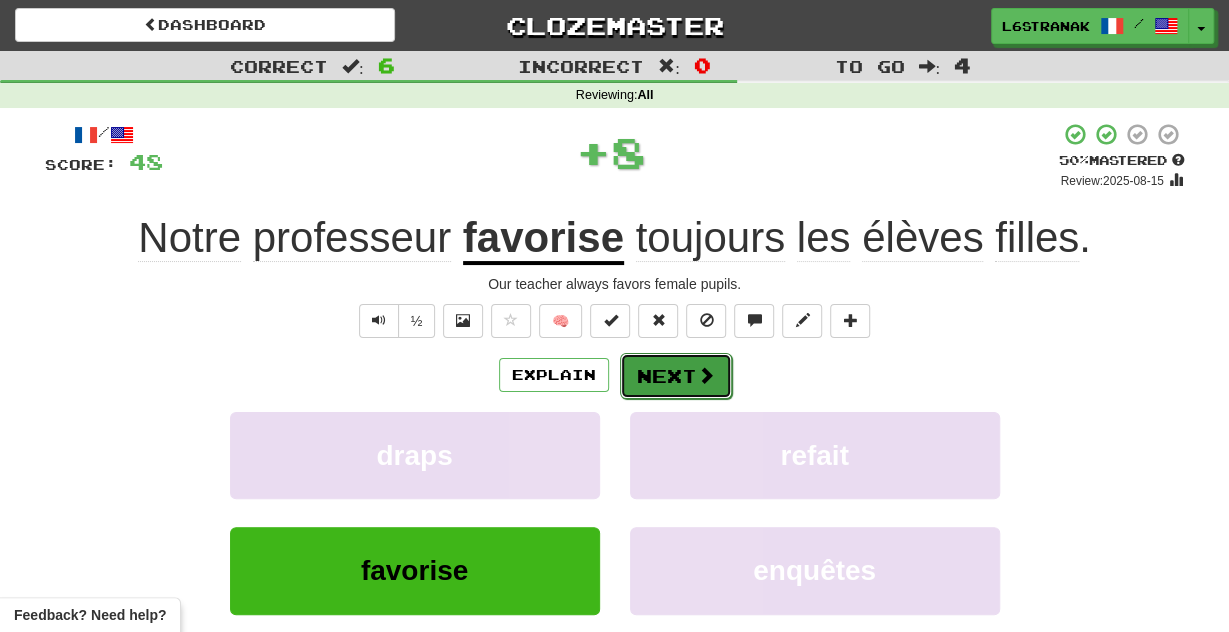 click on "Next" at bounding box center (676, 376) 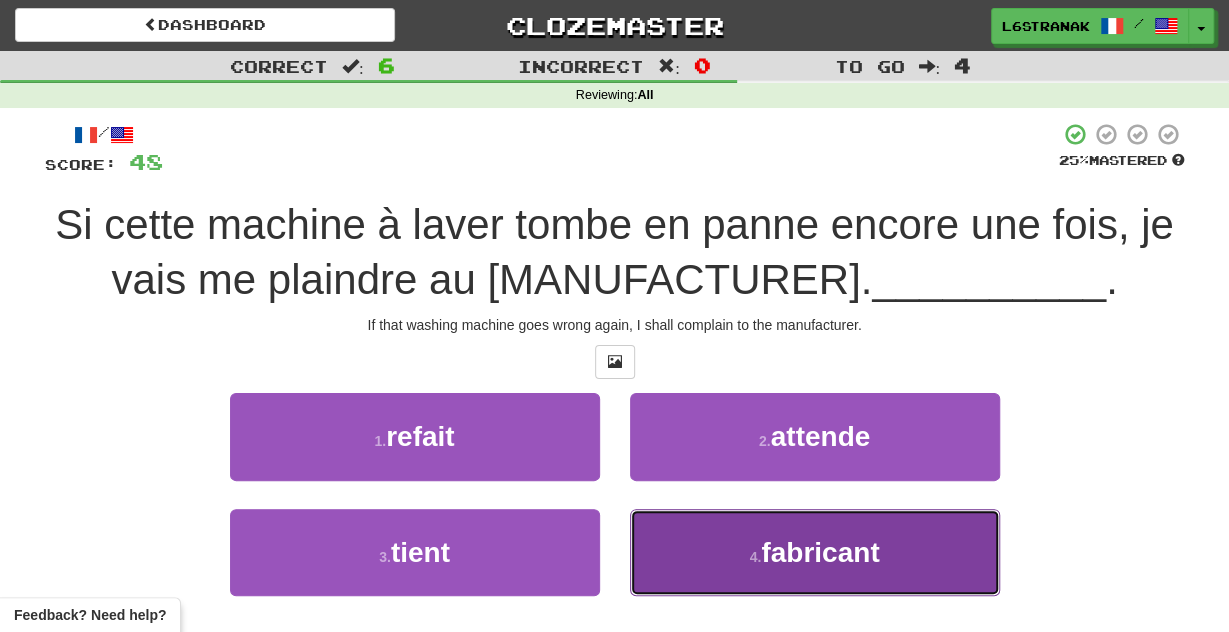 click on "4 .  fabricant" at bounding box center (815, 552) 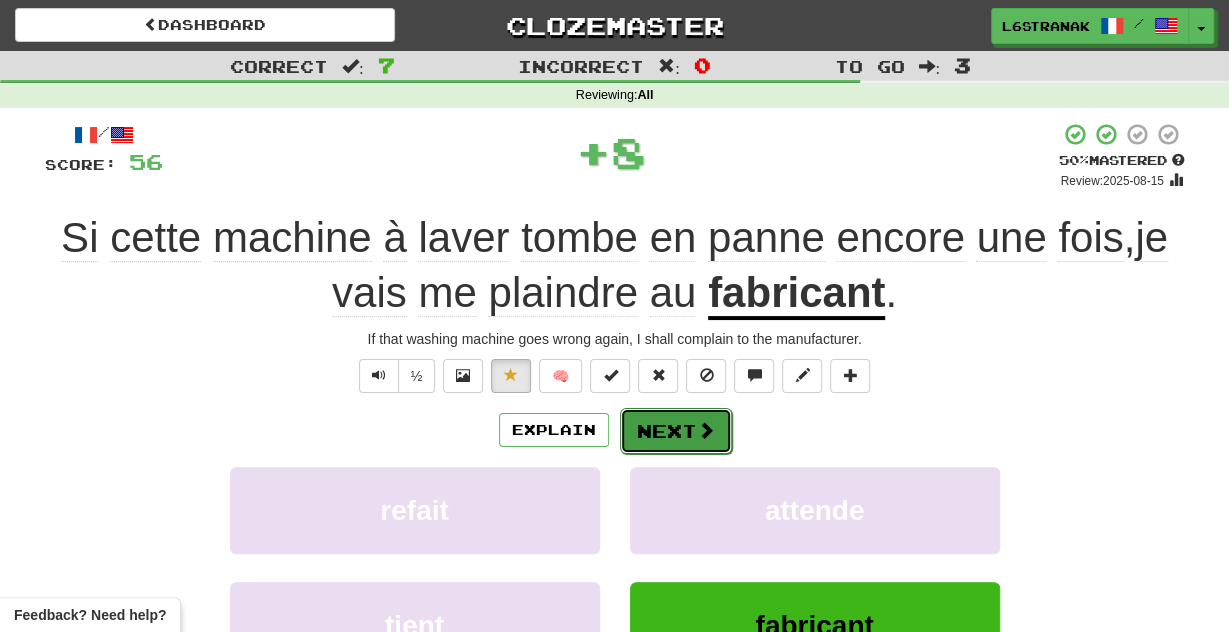 click on "Next" at bounding box center (676, 431) 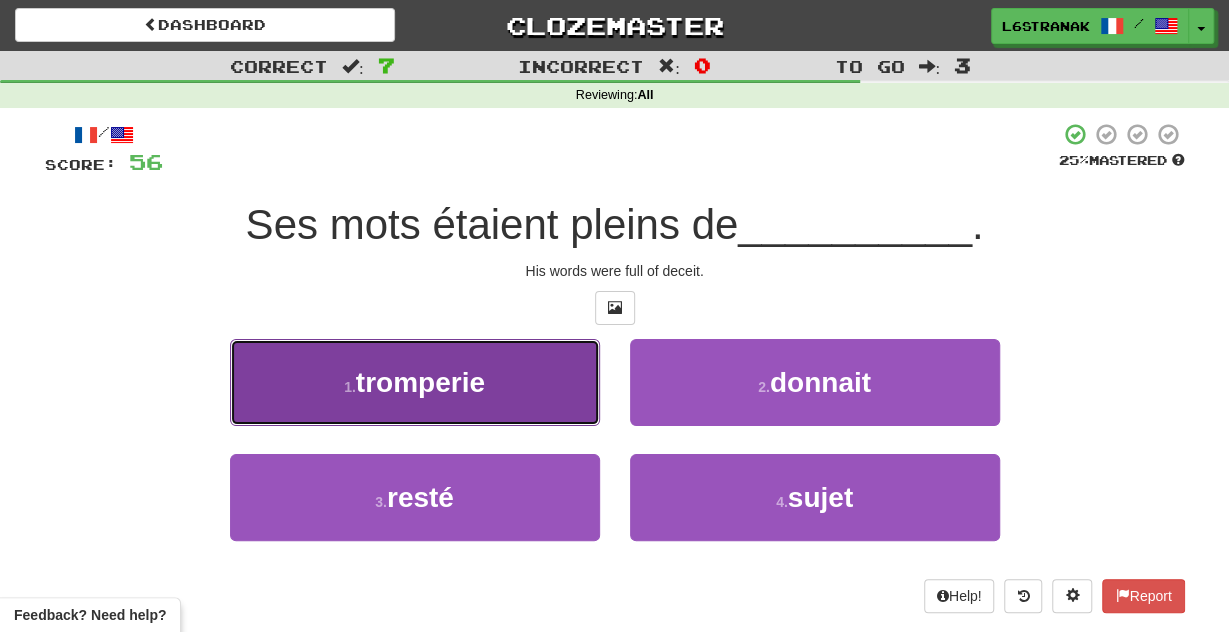 click on "1 .  tromperie" at bounding box center [415, 382] 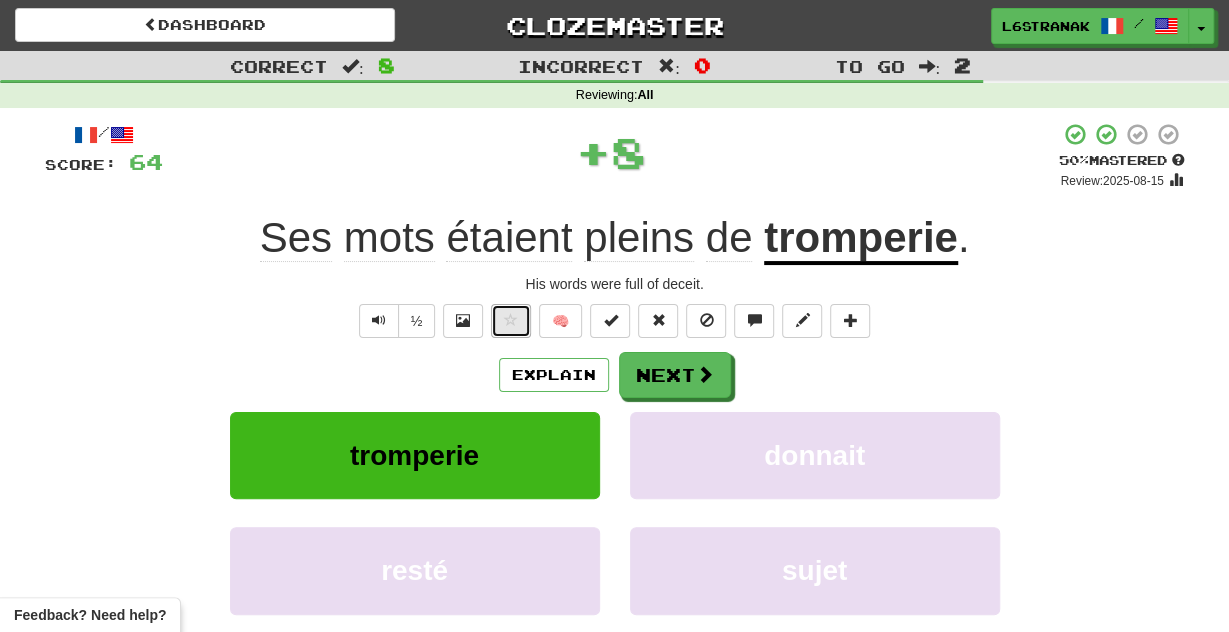 click at bounding box center [511, 320] 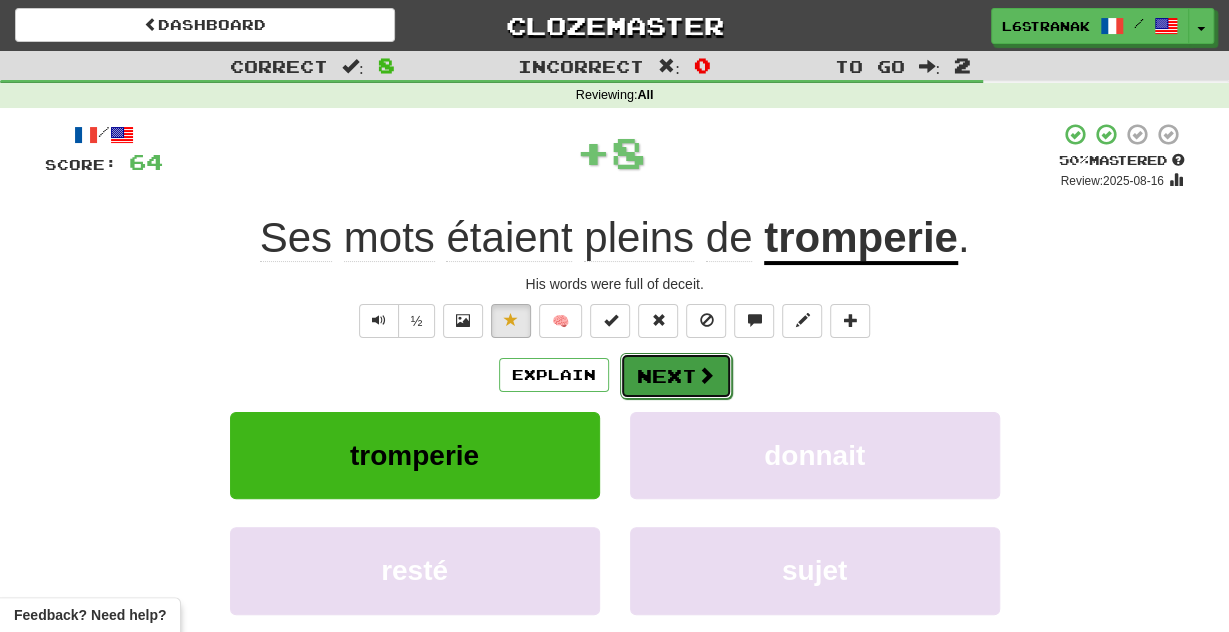 click on "Next" at bounding box center [676, 376] 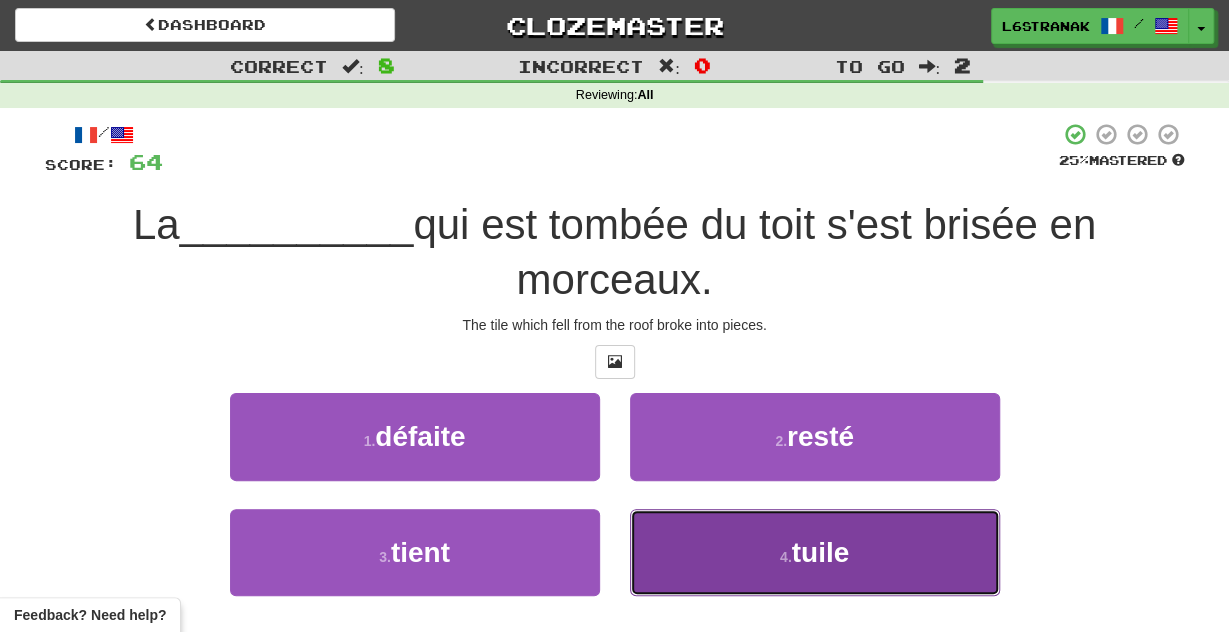 click on "4 .  tuile" at bounding box center [815, 552] 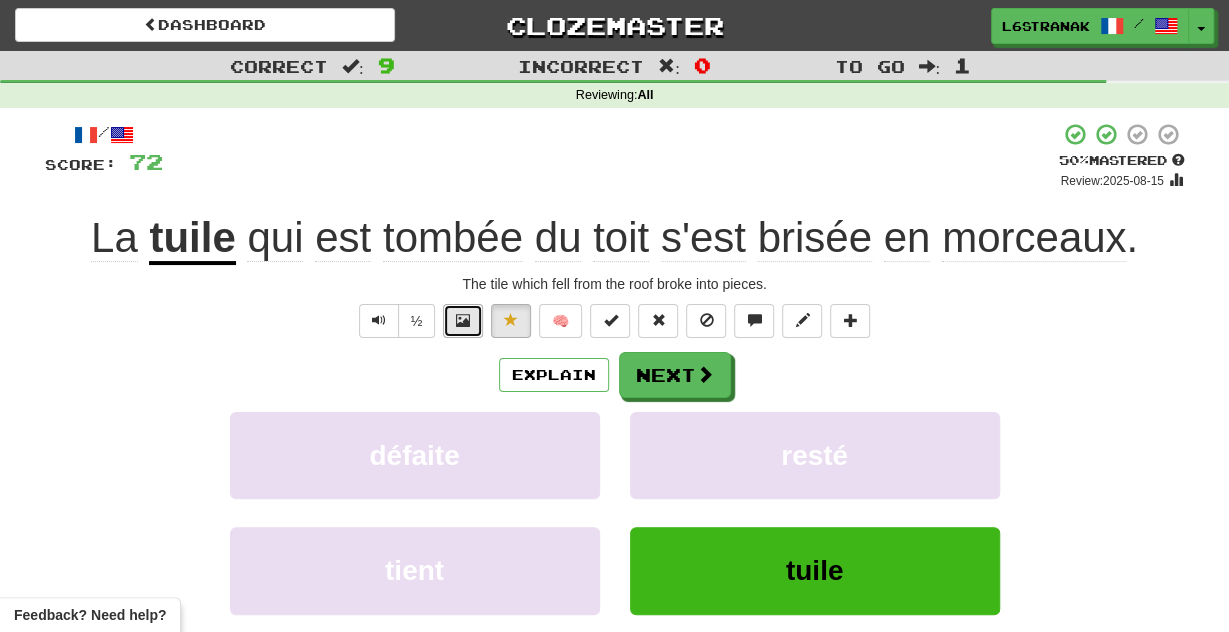click at bounding box center [463, 320] 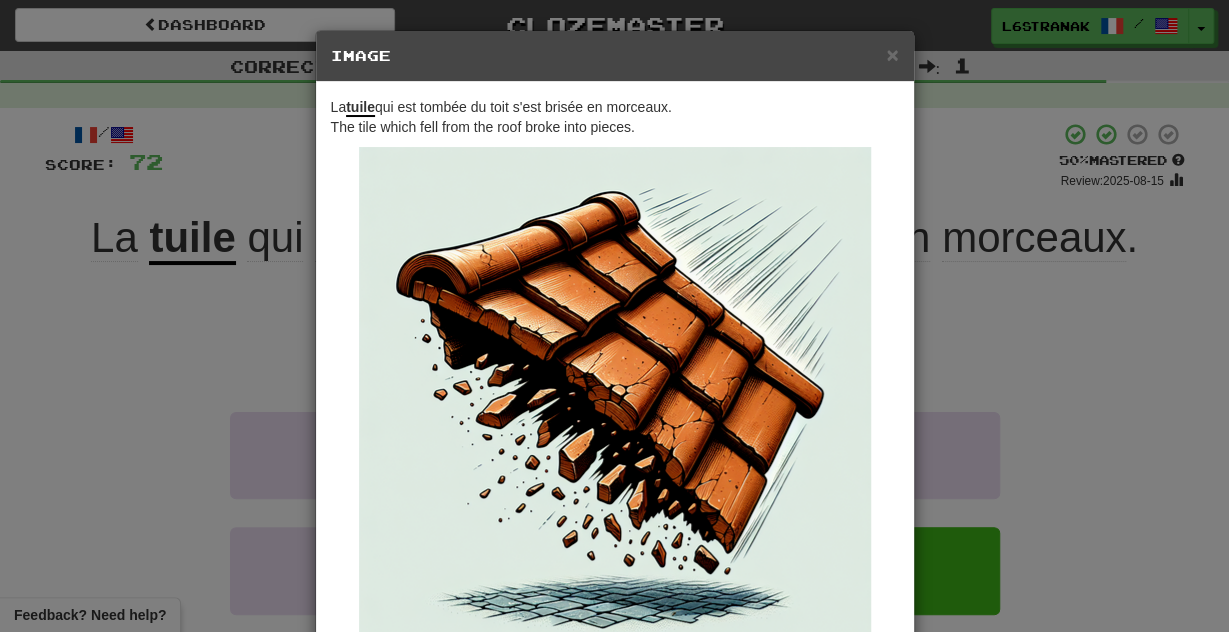 click on "× Image La  tuile  qui est tombée du toit s'est brisée en morceaux. The tile which fell from the roof broke into pieces. Change when and how images are shown in the game settings.  Images are in beta. Like them? Hate them?  Let us know ! Close" at bounding box center [614, 316] 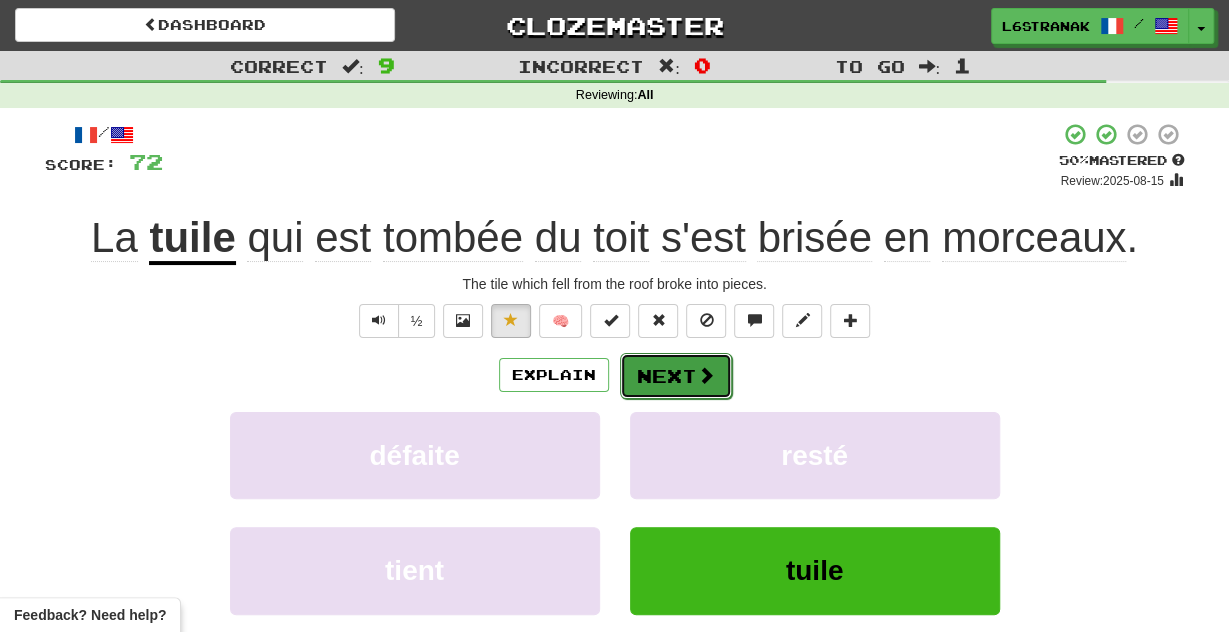 click on "Next" at bounding box center (676, 376) 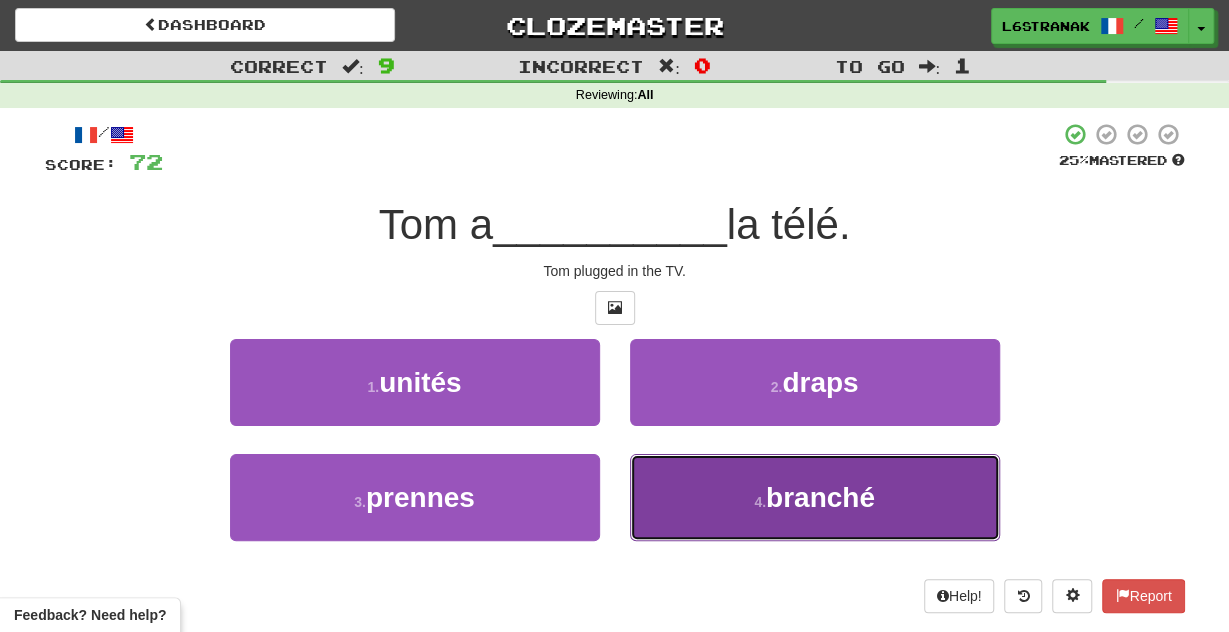 click on "4 .  branché" at bounding box center (815, 497) 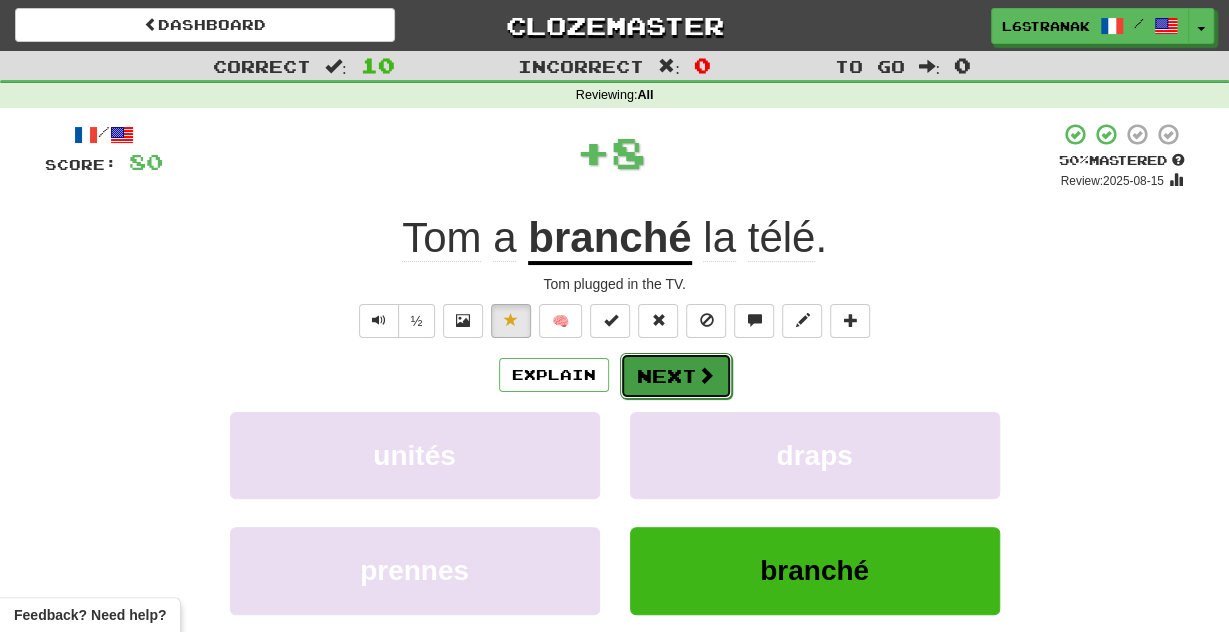 click on "Next" at bounding box center (676, 376) 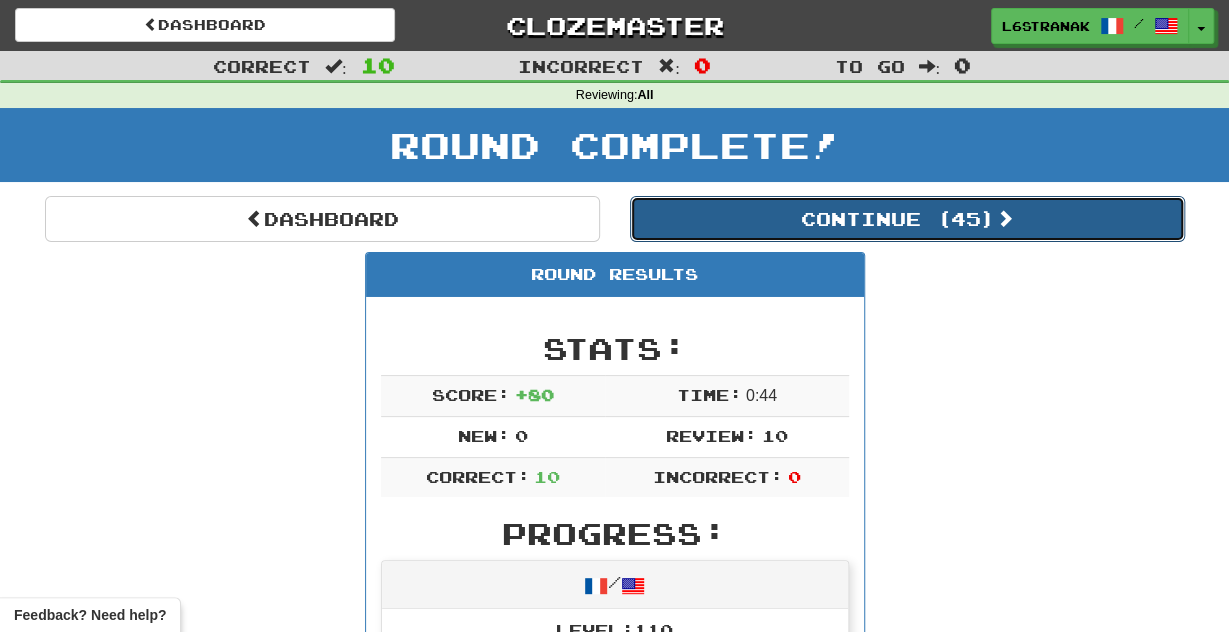 click on "Continue ( 45 )" at bounding box center [907, 219] 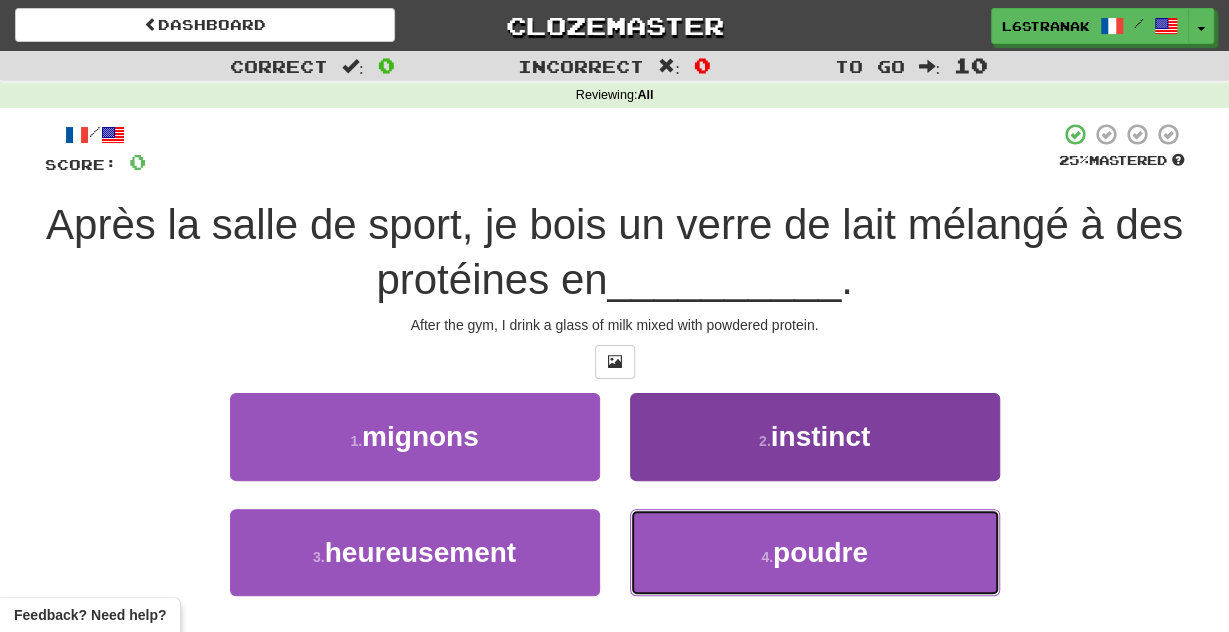 click on "4 .  poudre" at bounding box center [815, 552] 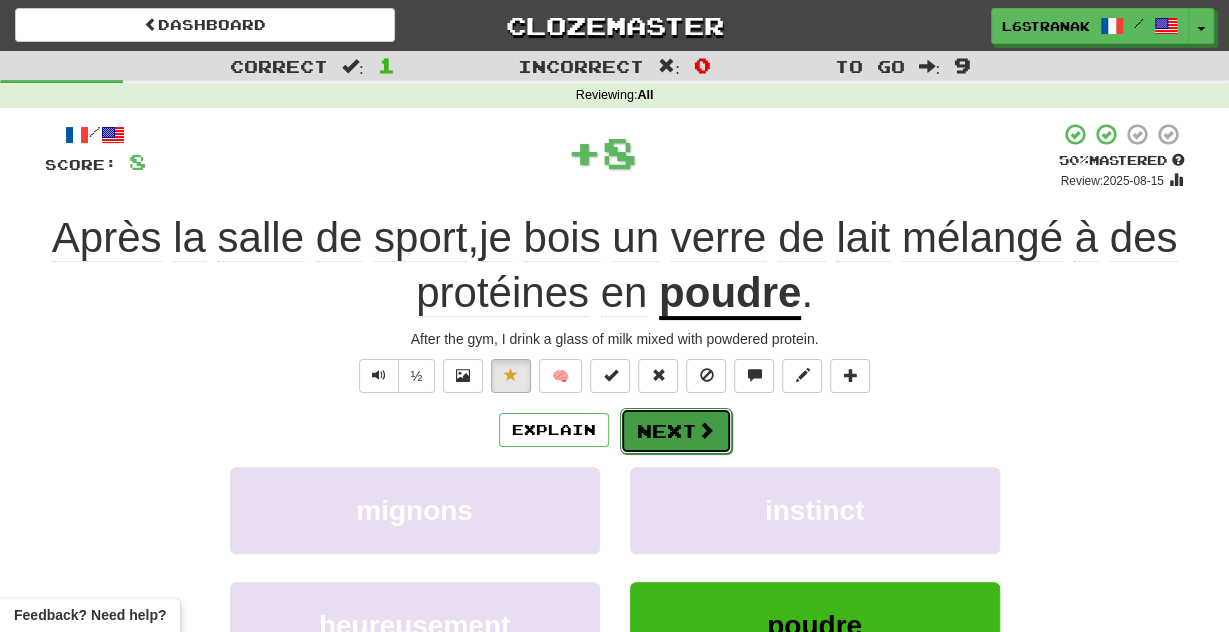 click on "Next" at bounding box center (676, 431) 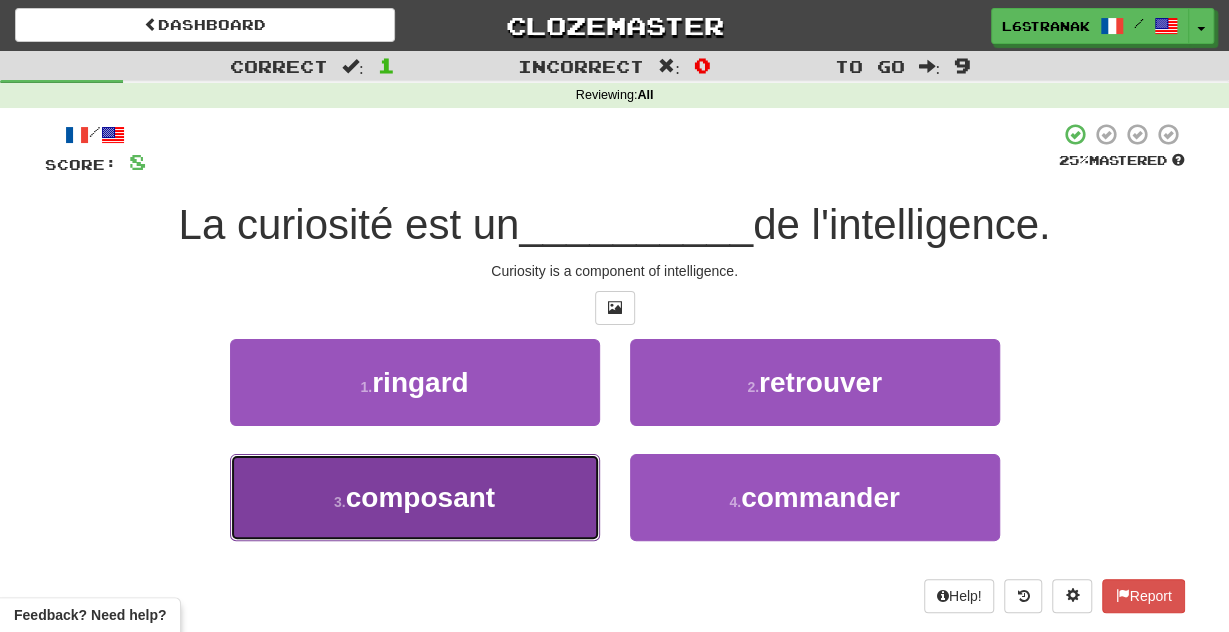 click on "3 .  composant" at bounding box center (415, 497) 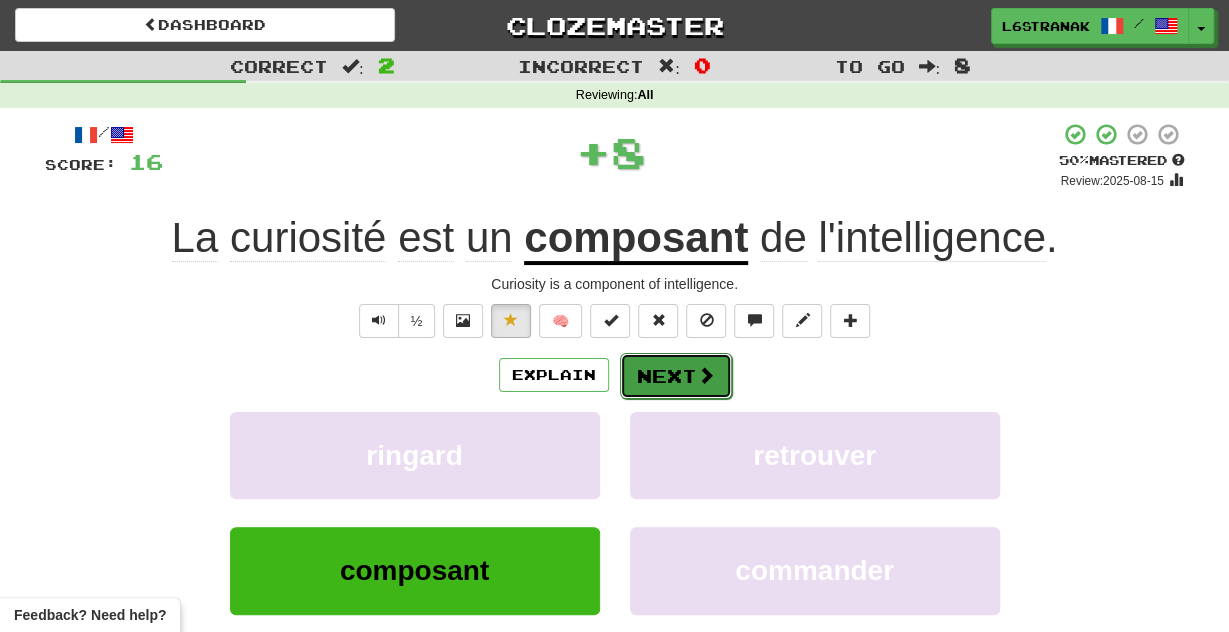 click on "Next" at bounding box center (676, 376) 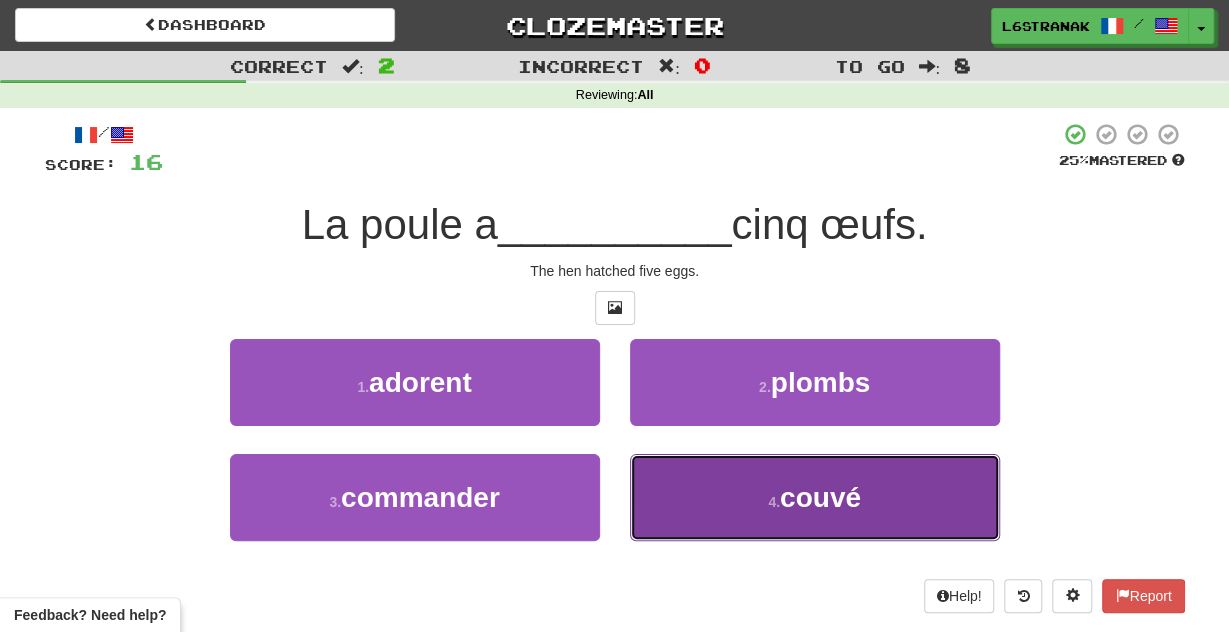 click on "4 .  couvé" at bounding box center (815, 497) 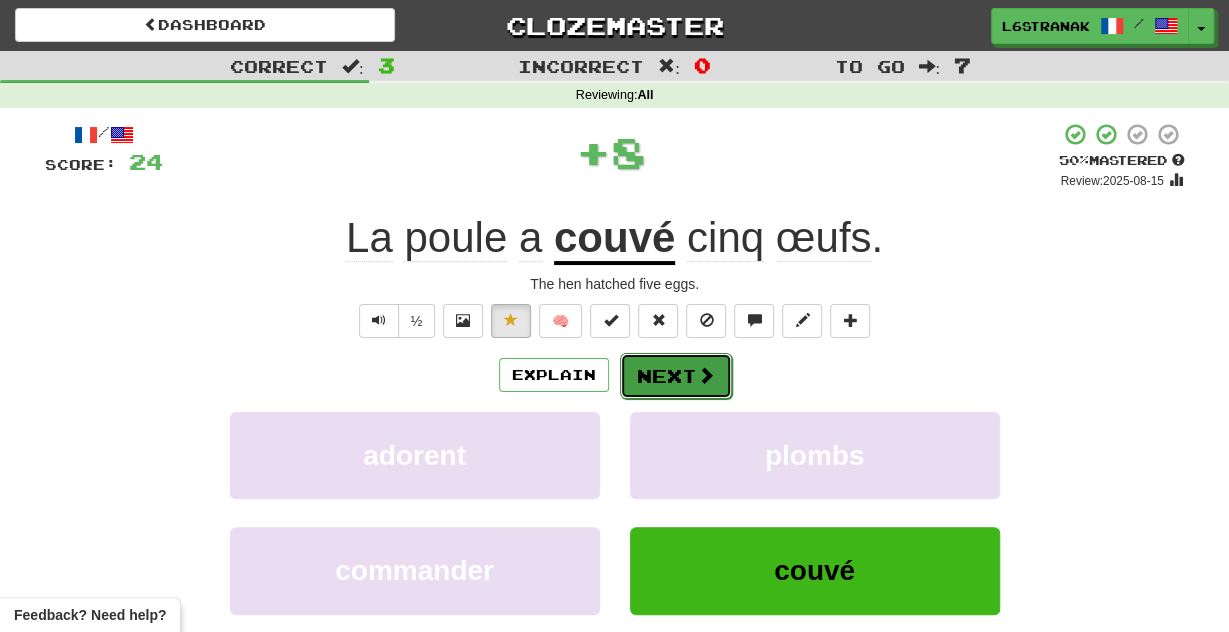 click on "Next" at bounding box center (676, 376) 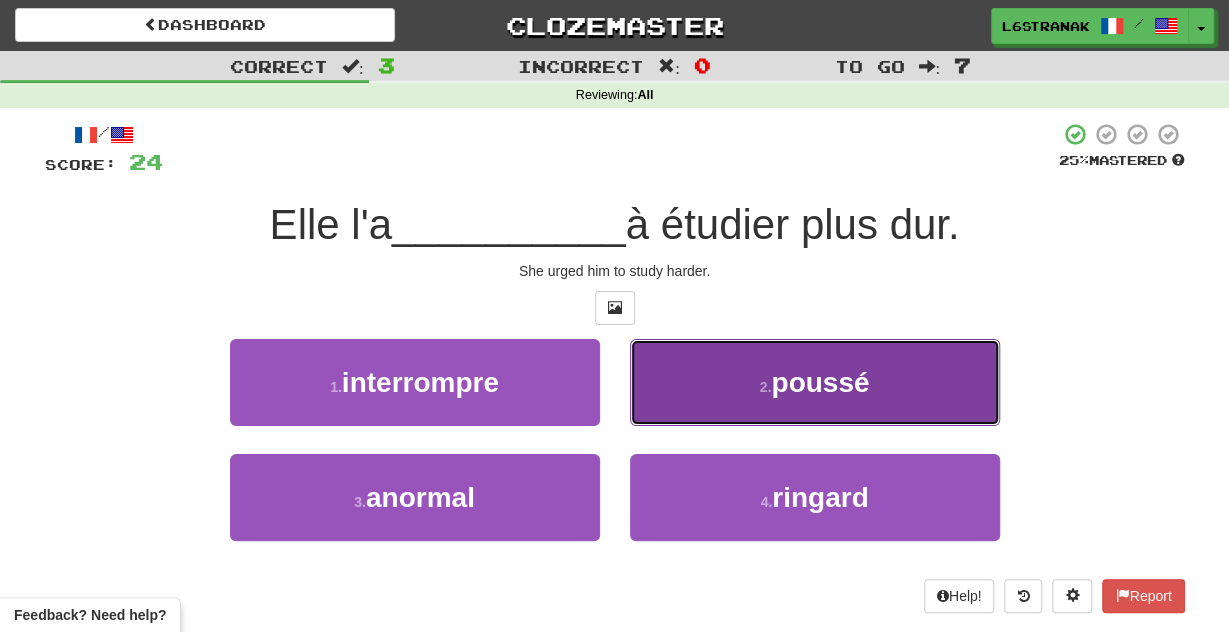 click on "2 .  poussé" at bounding box center (815, 382) 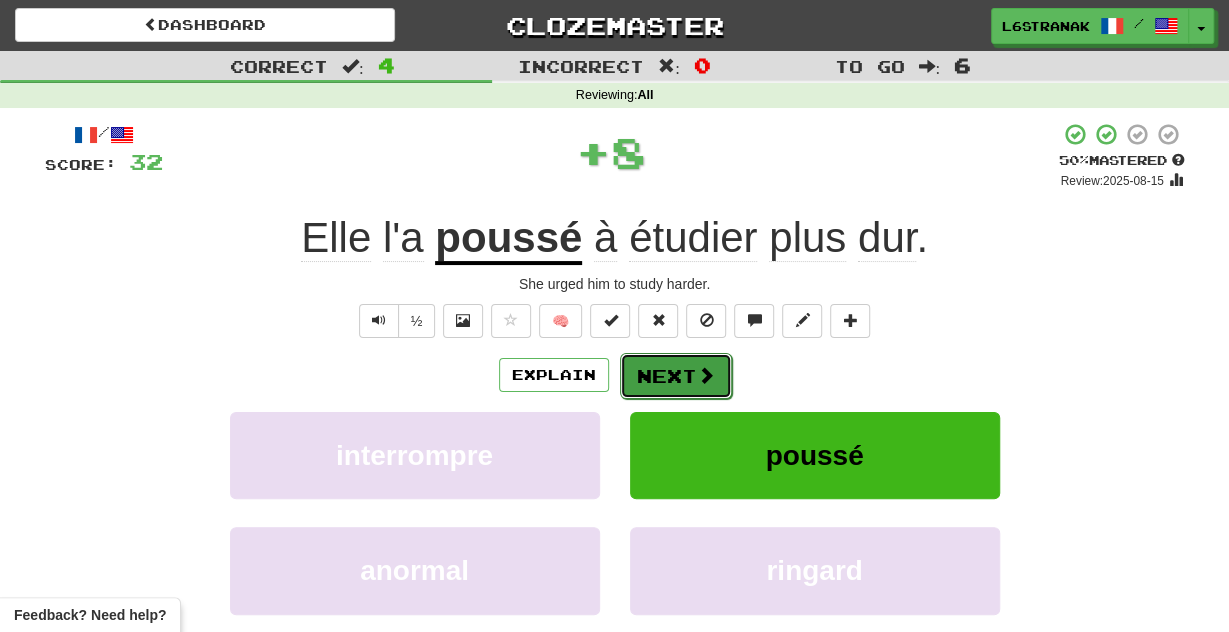 click on "Next" at bounding box center (676, 376) 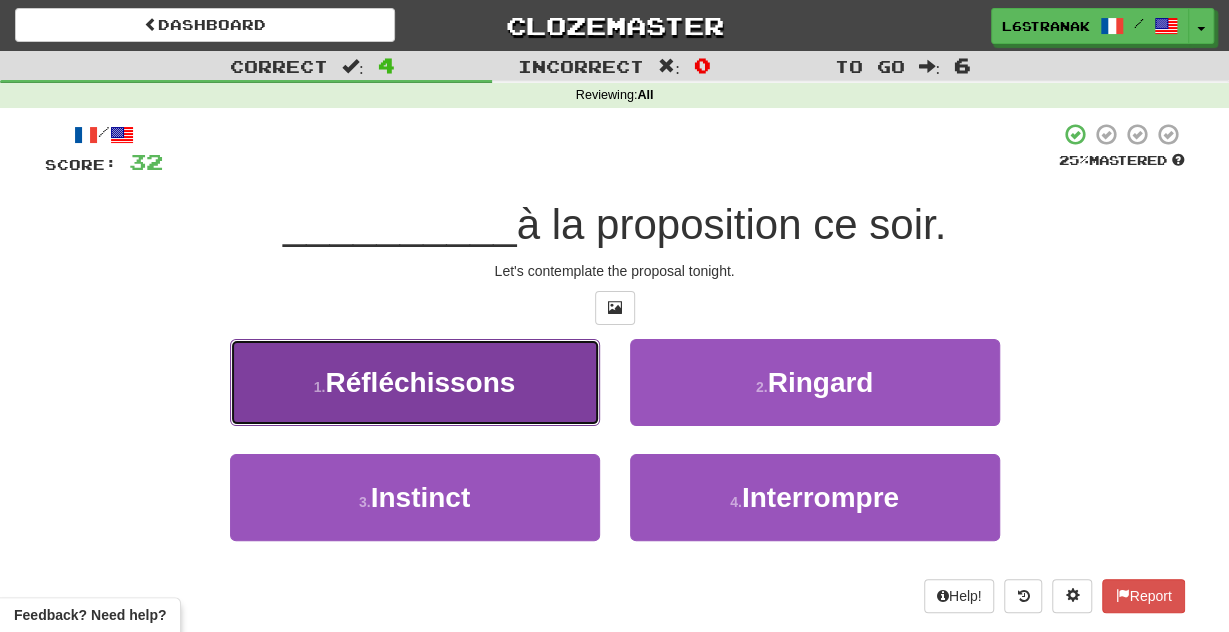 click on "1 .  Réfléchissons" at bounding box center [415, 382] 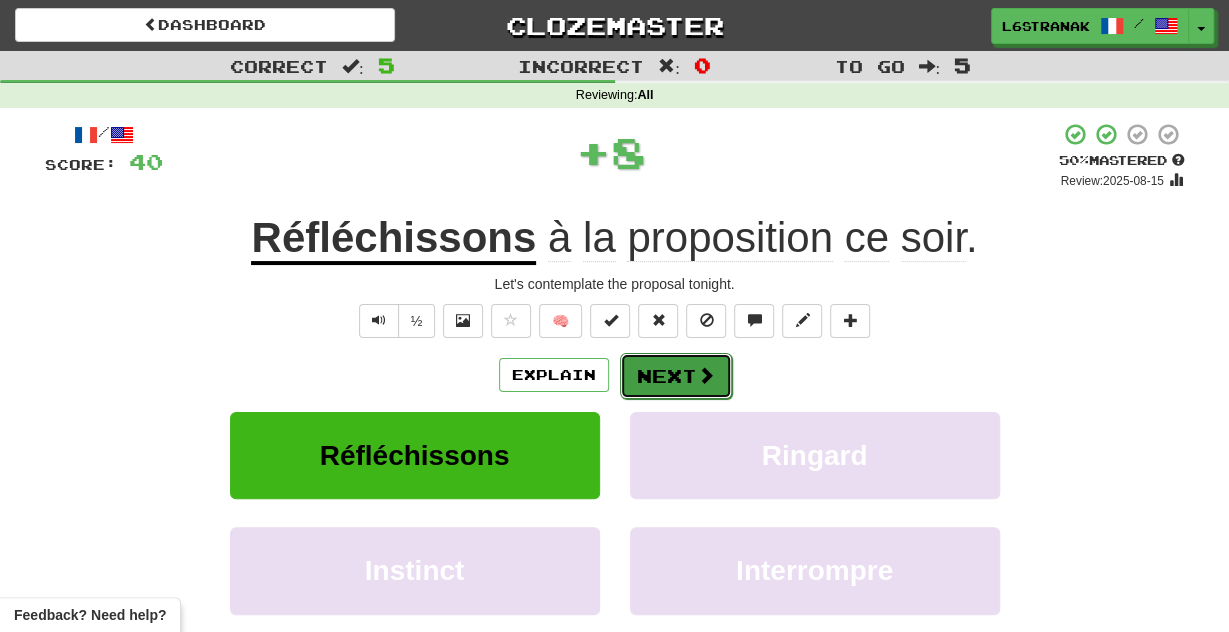 click on "Next" at bounding box center [676, 376] 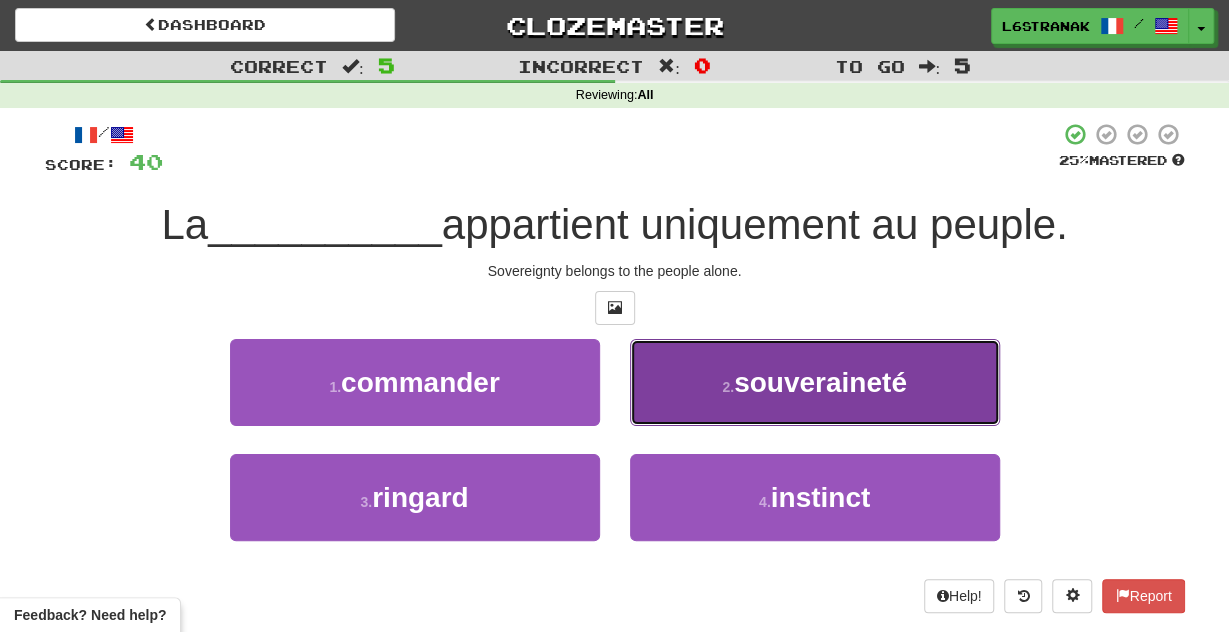 click on "2 .  souveraineté" at bounding box center (815, 382) 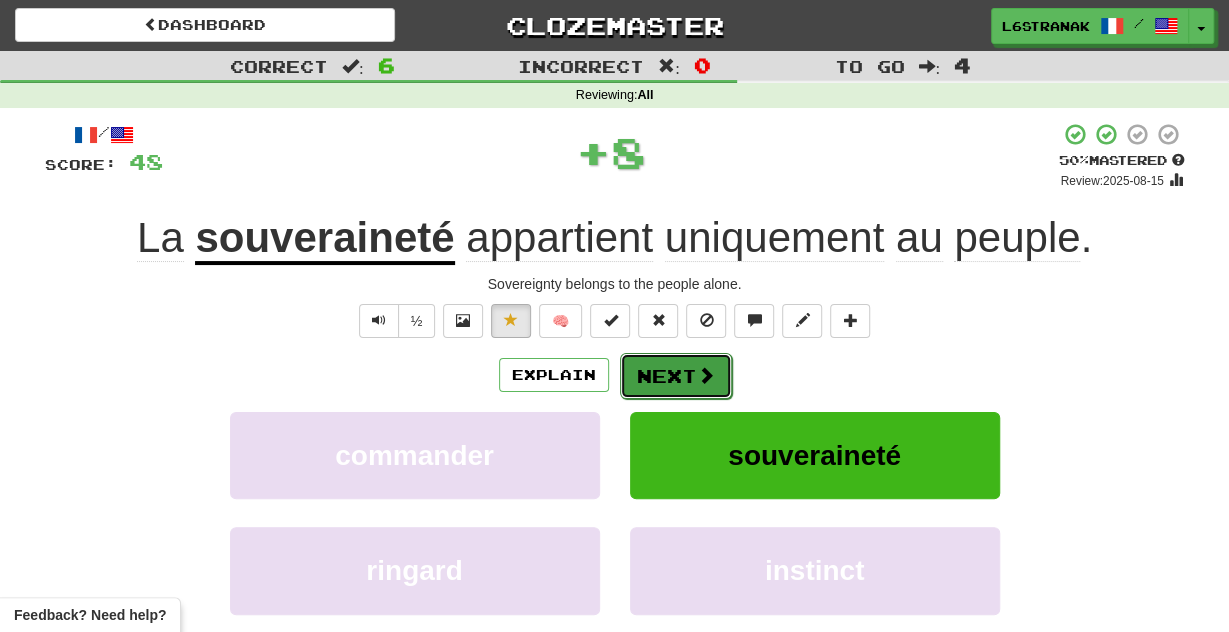 click on "Next" at bounding box center [676, 376] 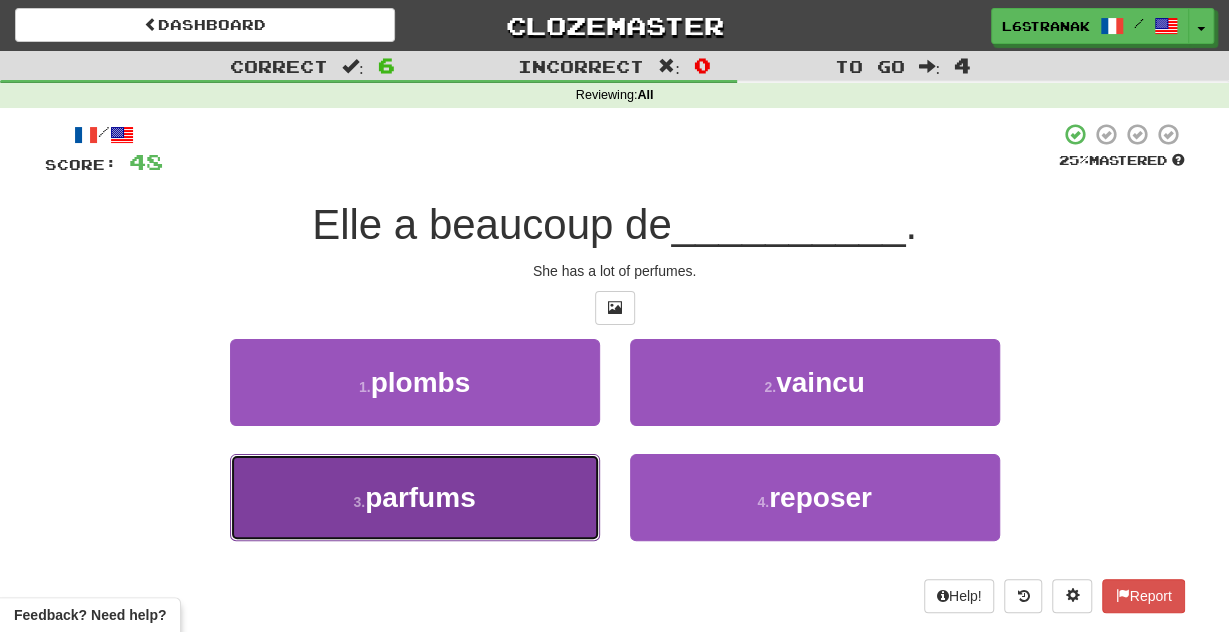 click on "3 .  parfums" at bounding box center (415, 497) 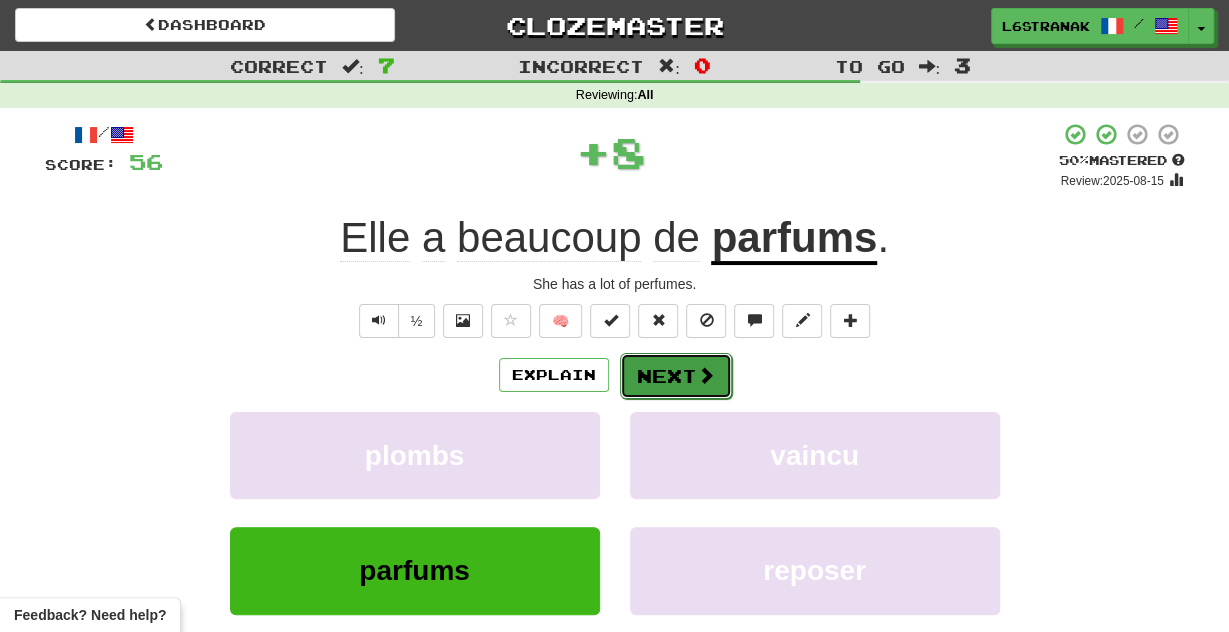 click on "Next" at bounding box center (676, 376) 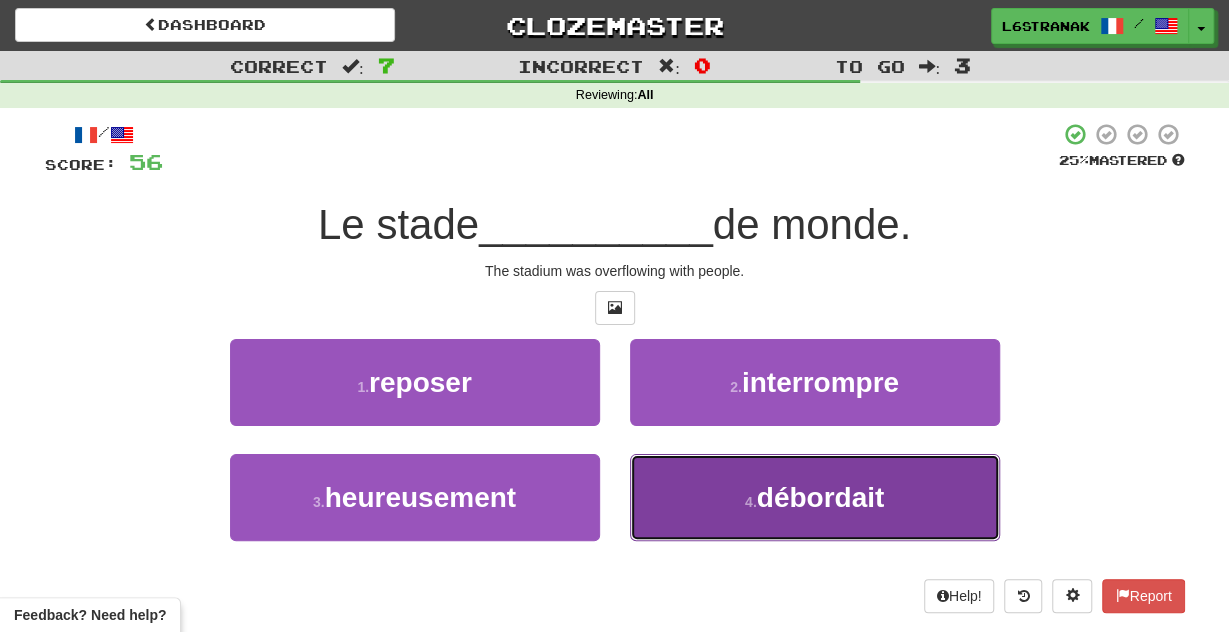click on "4 .  débordait" at bounding box center (815, 497) 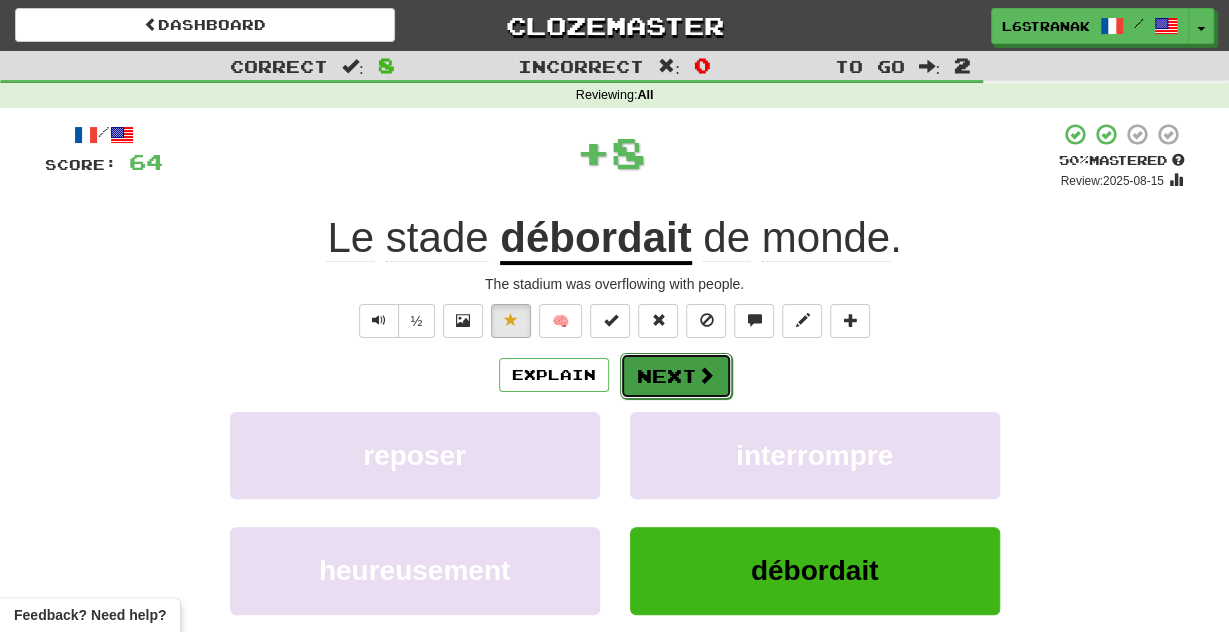 click on "Next" at bounding box center (676, 376) 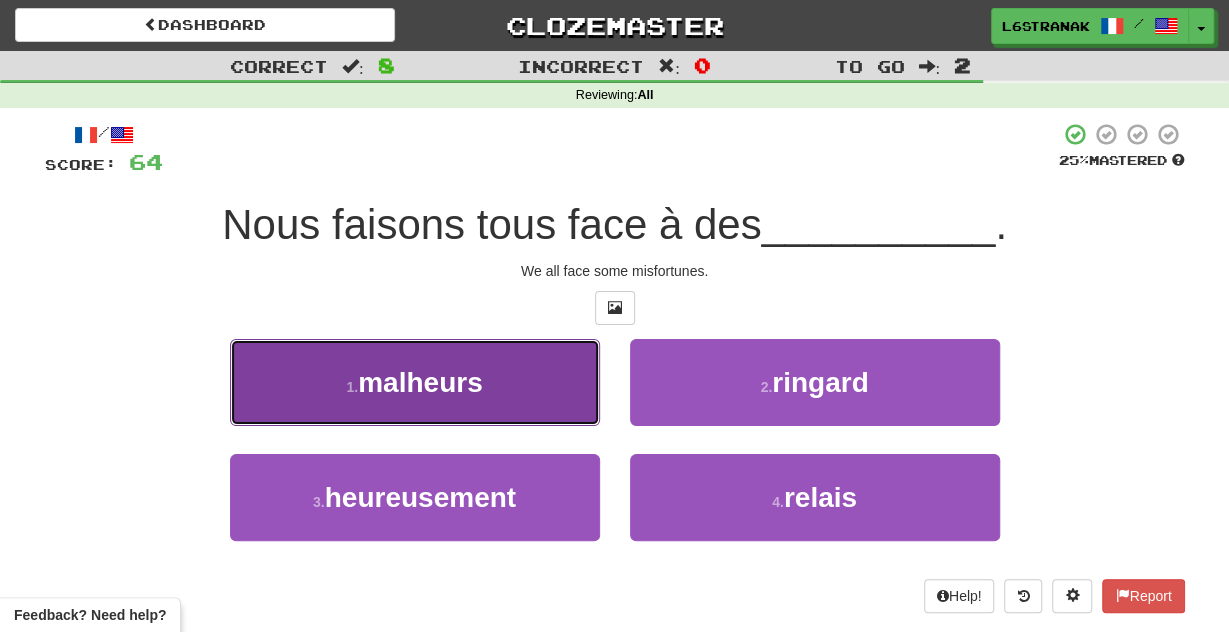 click on "1 .  malheurs" at bounding box center [415, 382] 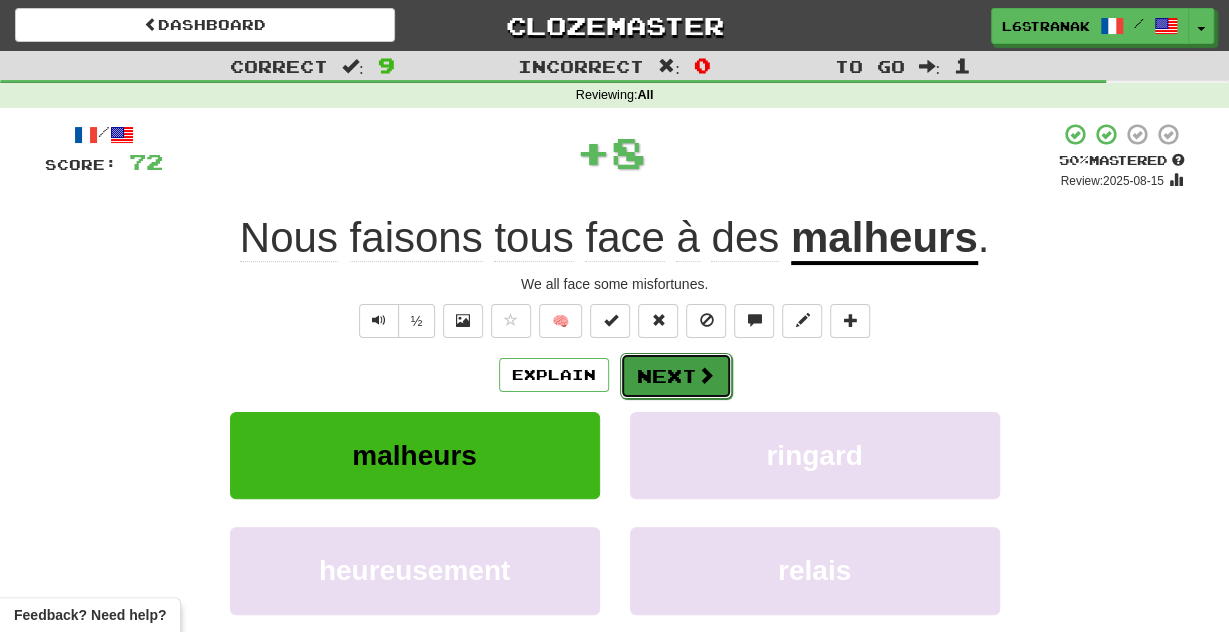 click on "Next" at bounding box center [676, 376] 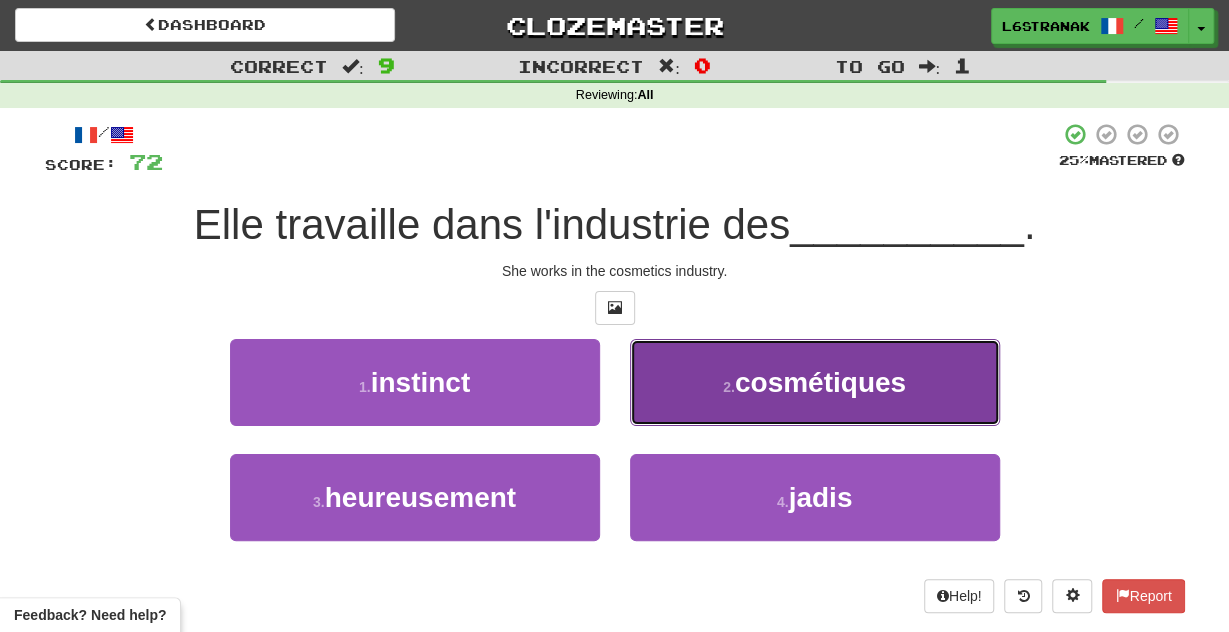 click on "2 .  cosmétiques" at bounding box center (815, 382) 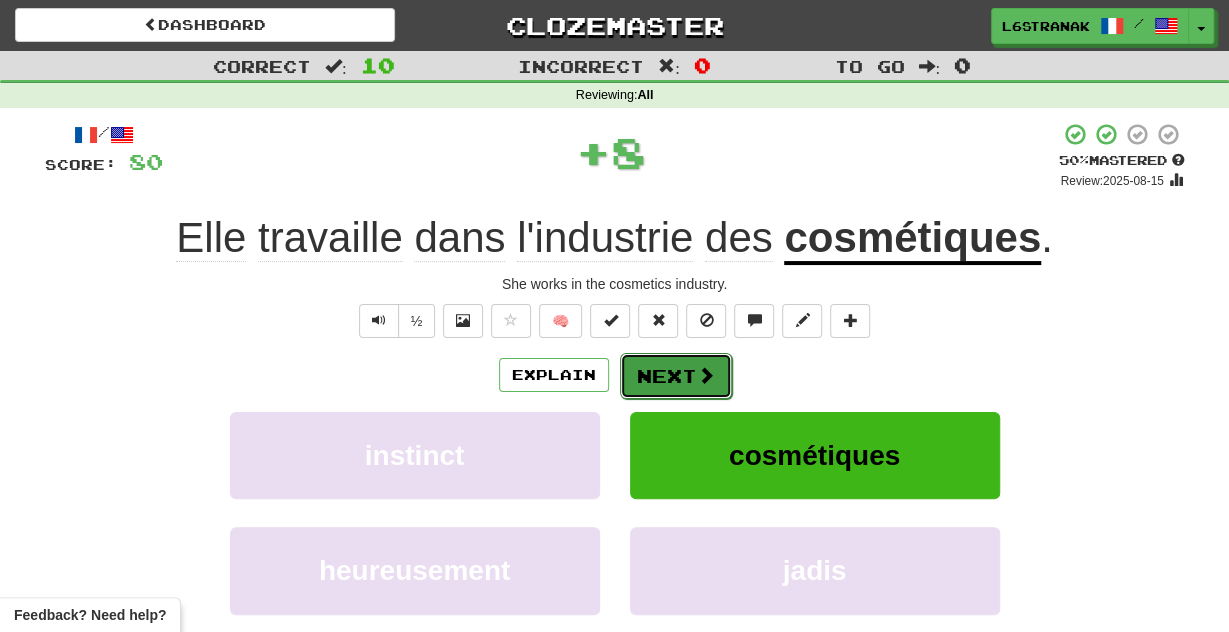 click on "Next" at bounding box center (676, 376) 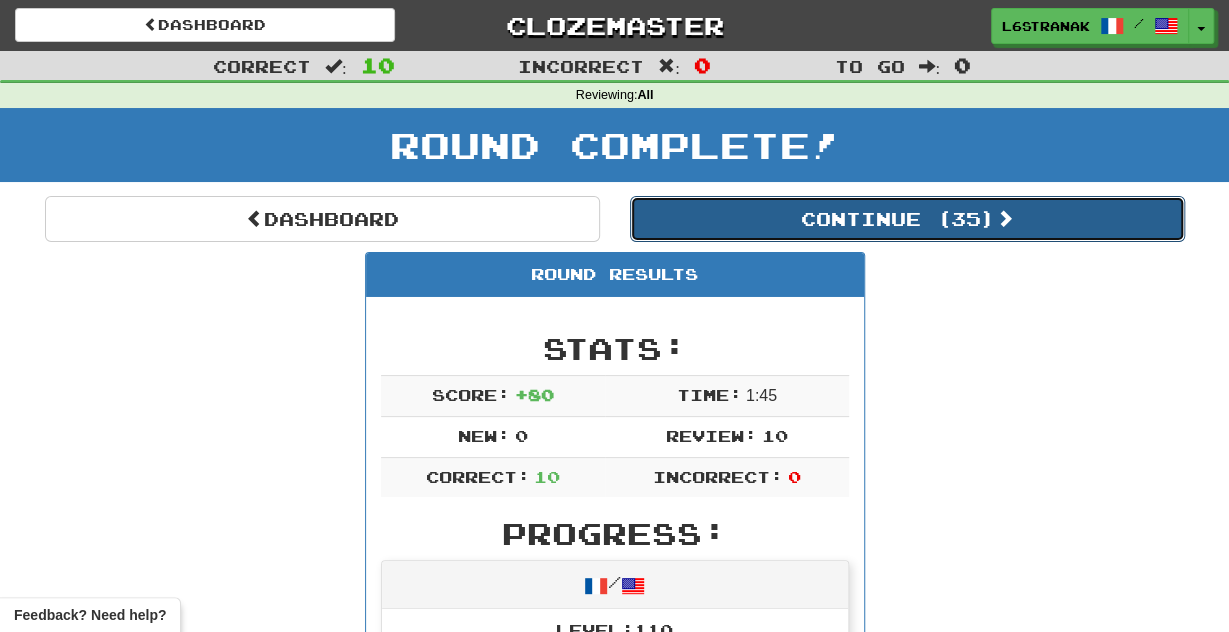 click on "Continue ( 35 )" at bounding box center [907, 219] 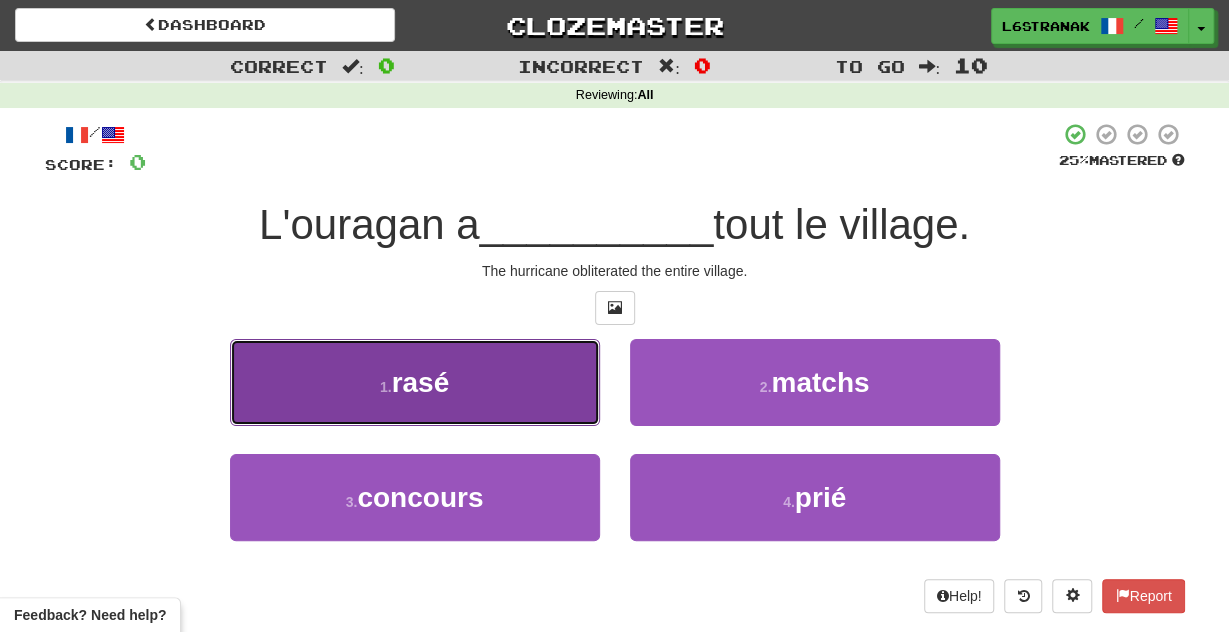 click on "1 .  rasé" at bounding box center (415, 382) 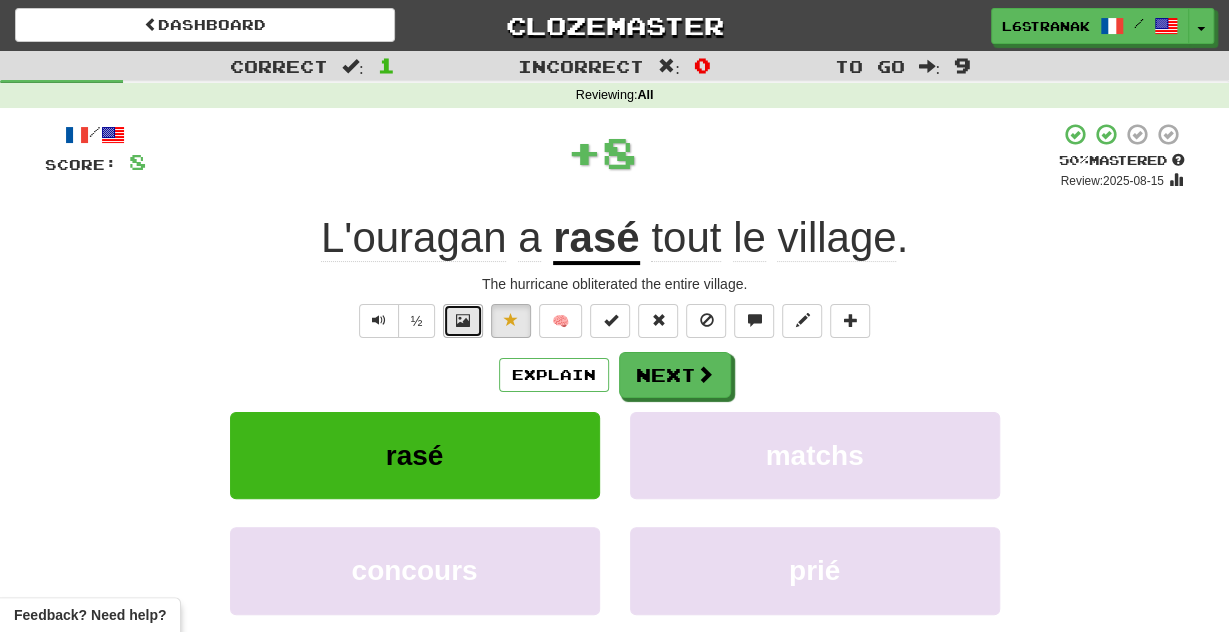 click at bounding box center (463, 321) 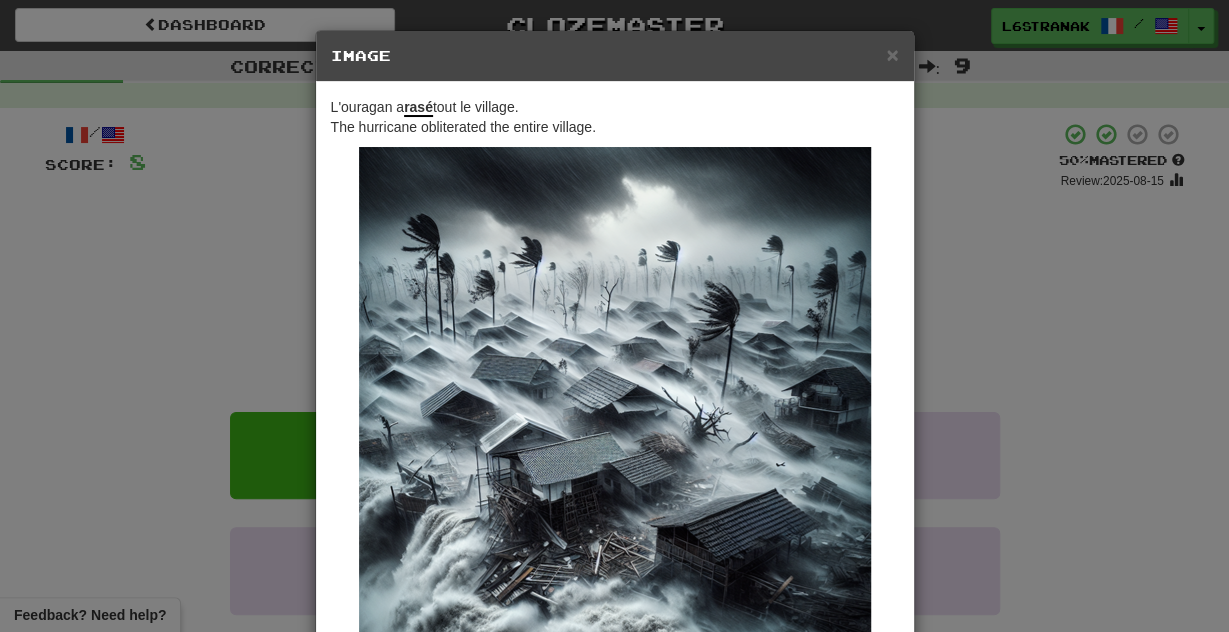 click on "× Image L'ouragan a  rasé  tout le village. The hurricane obliterated the entire village. Change when and how images are shown in the game settings.  Images are in beta. Like them? Hate them?  Let us know ! Close" at bounding box center [614, 316] 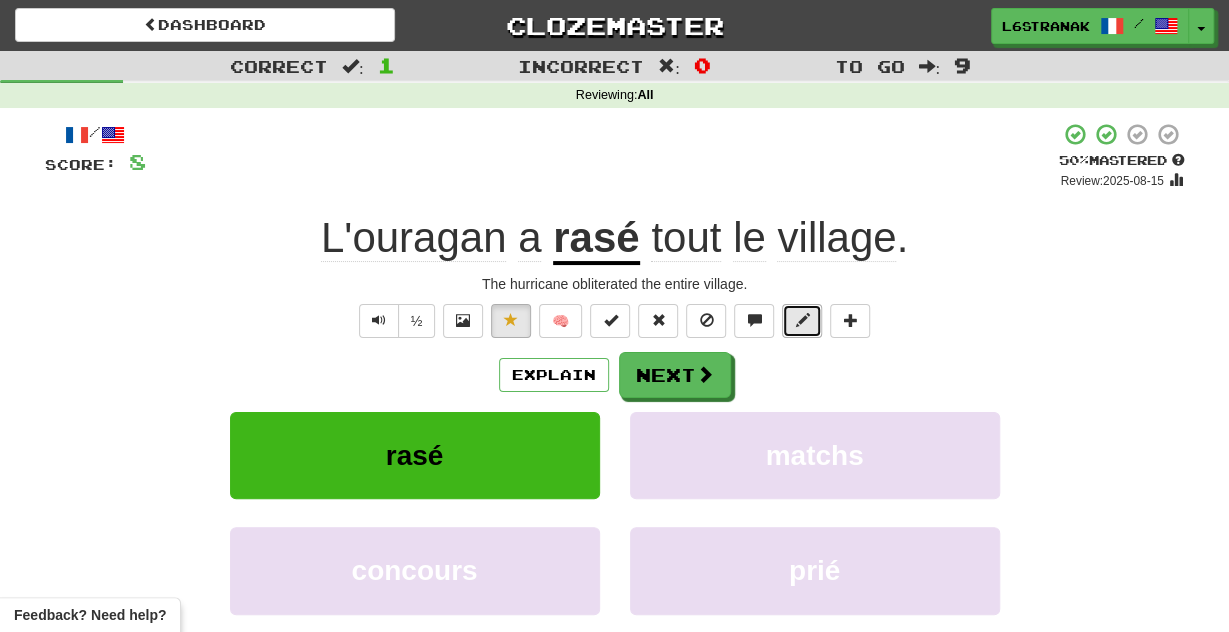 click at bounding box center (802, 321) 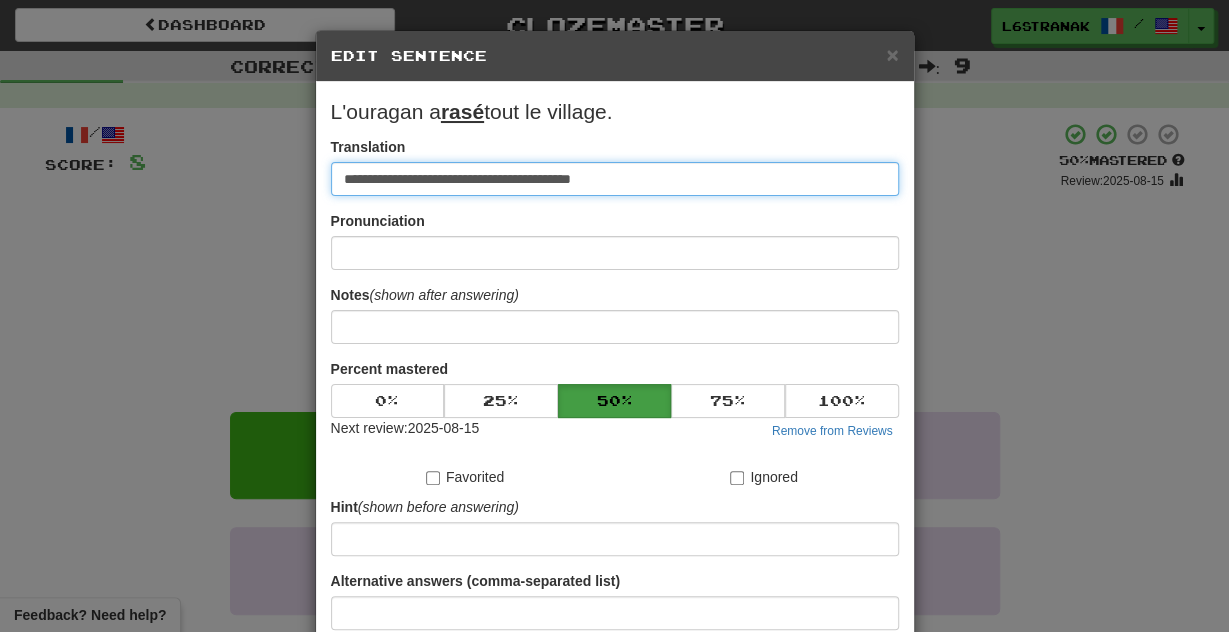 click on "**********" at bounding box center [615, 179] 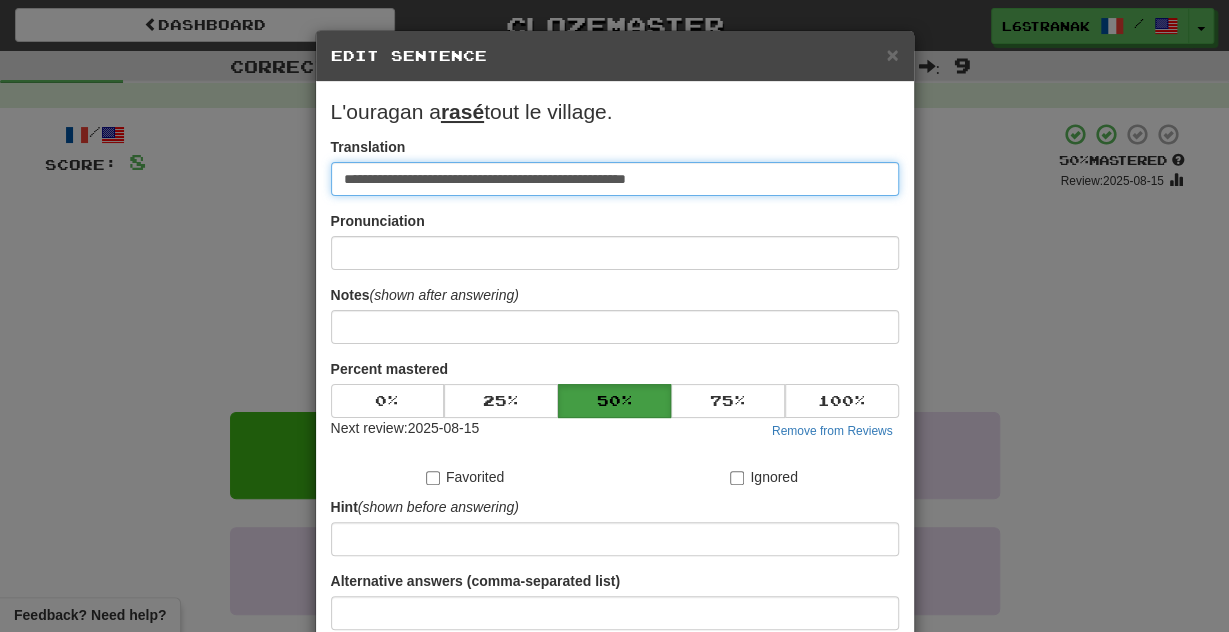 type on "**********" 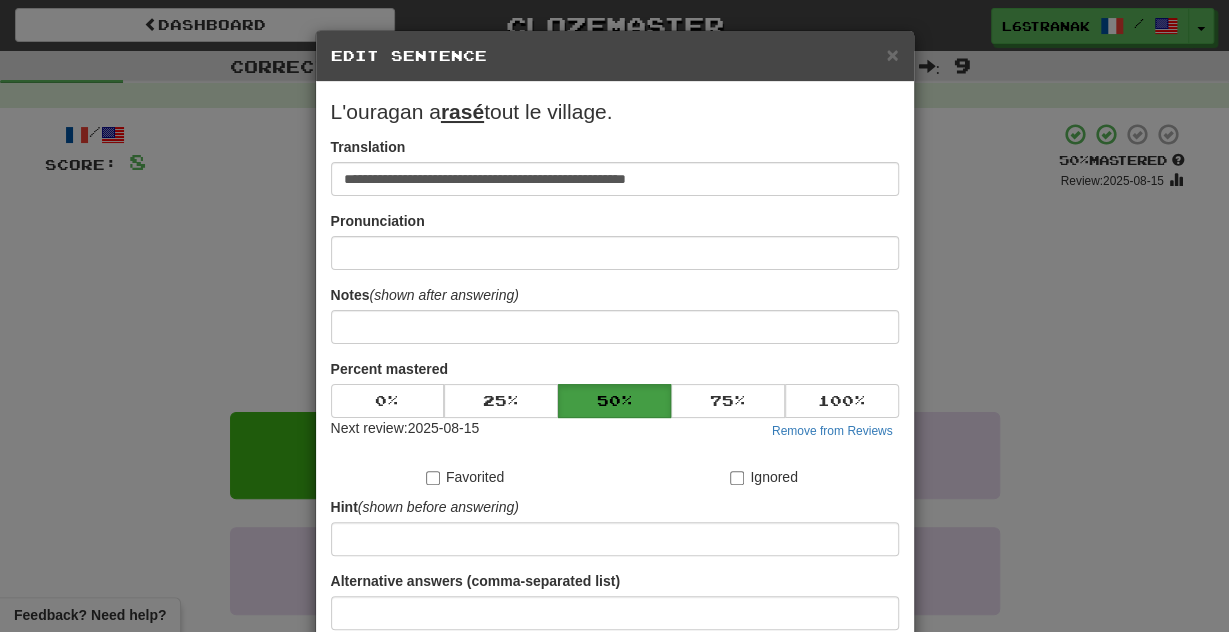 scroll, scrollTop: 166, scrollLeft: 0, axis: vertical 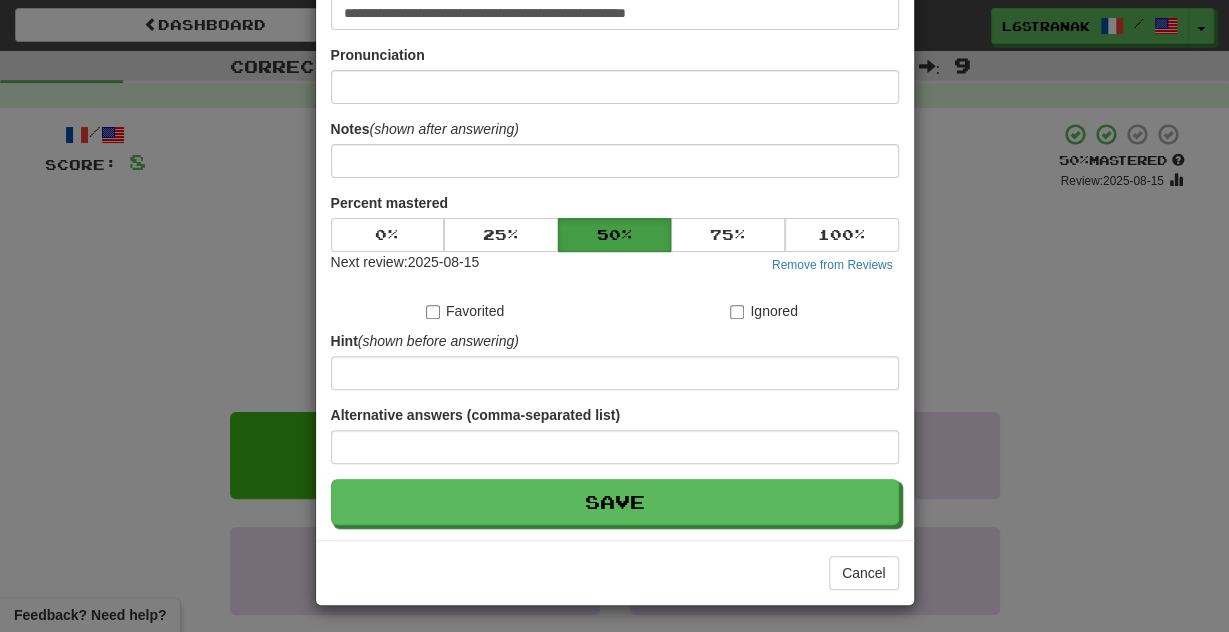 click on "**********" at bounding box center [615, 228] 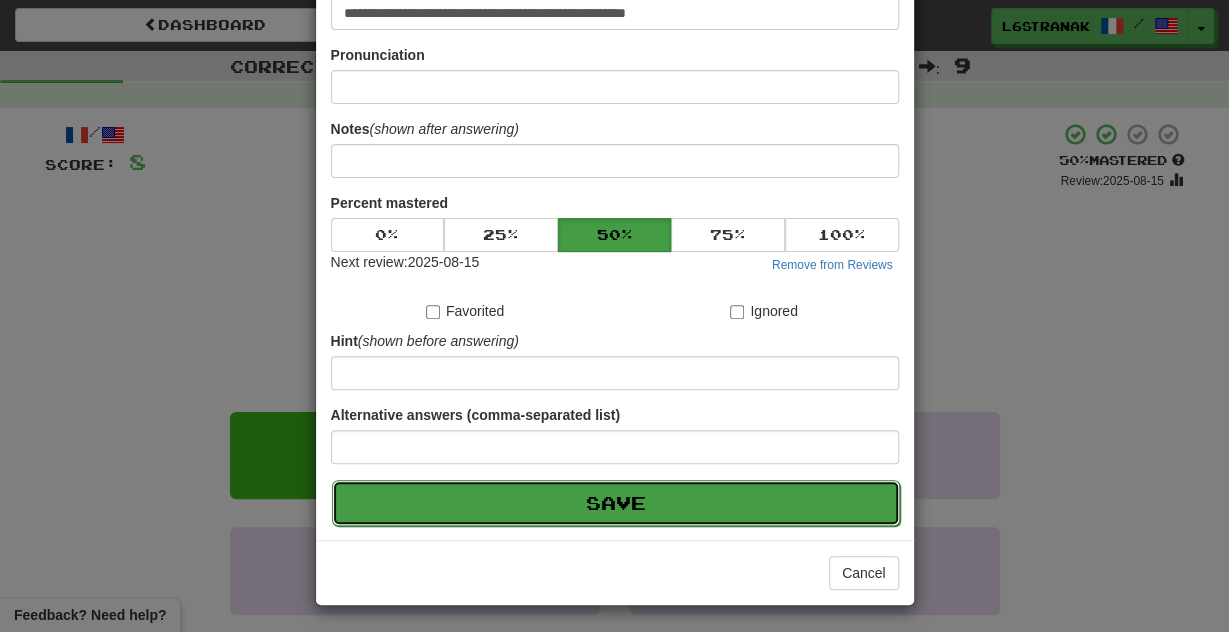 click on "Save" at bounding box center [616, 503] 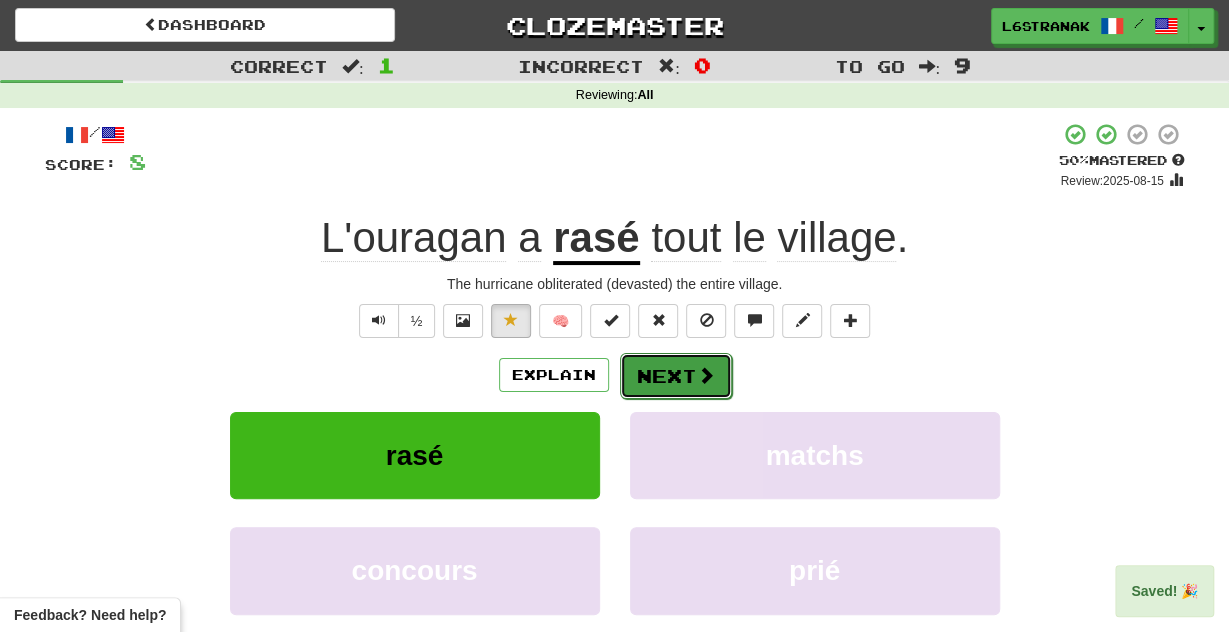 click on "Next" at bounding box center (676, 376) 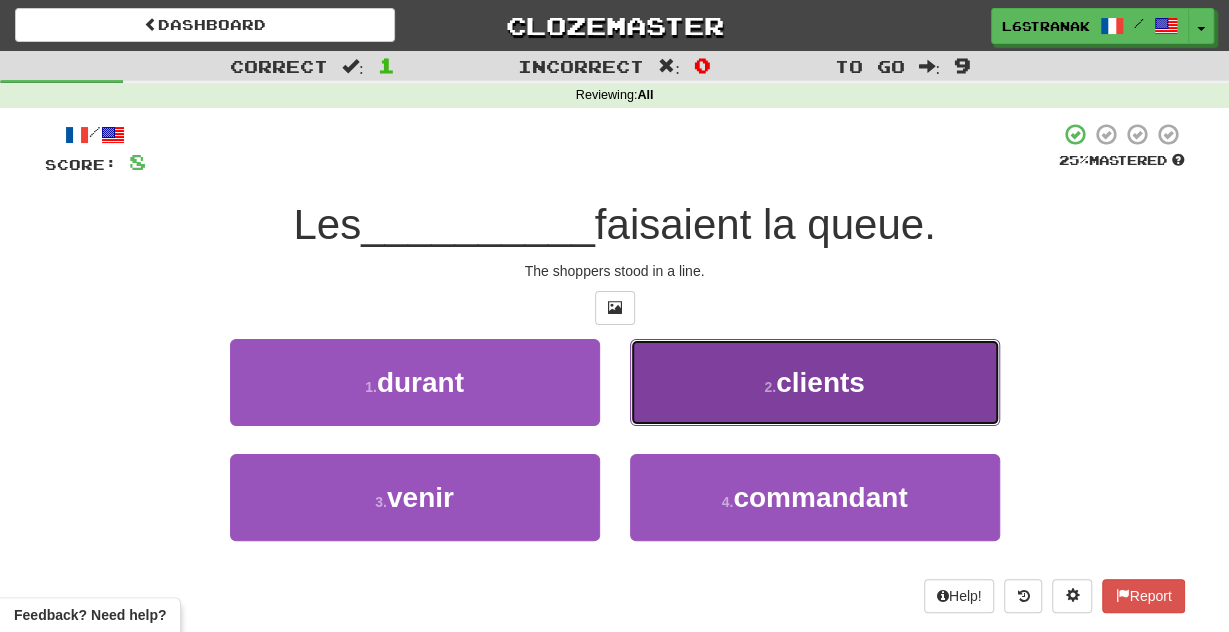 click on "2 .  clients" at bounding box center [815, 382] 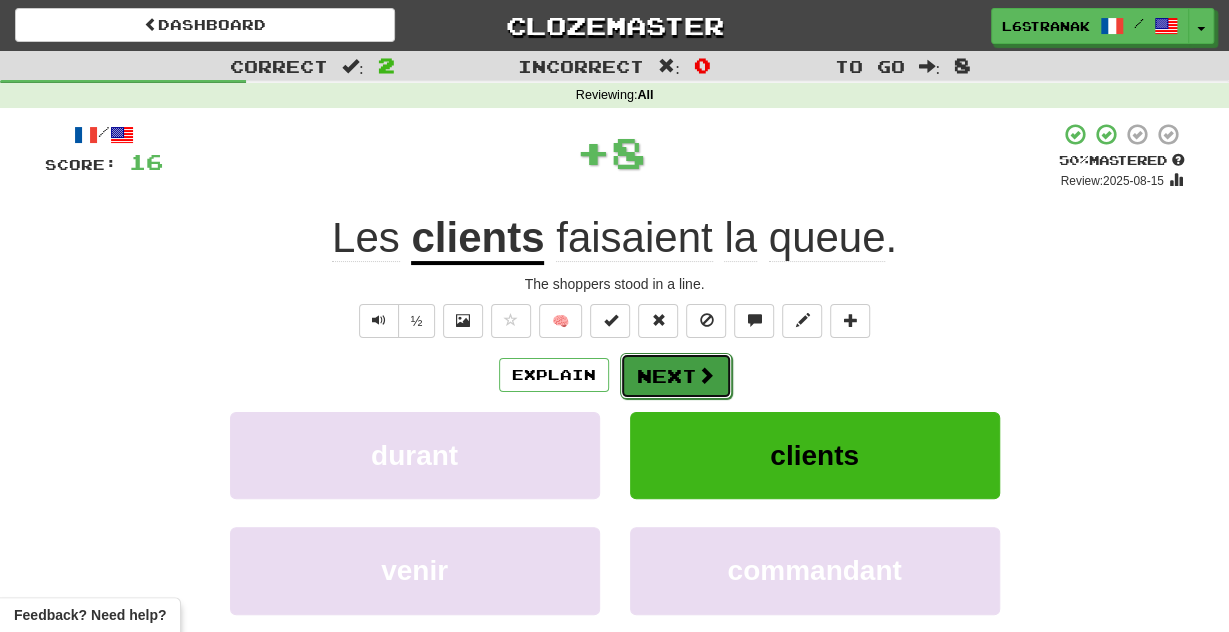 click on "Next" at bounding box center (676, 376) 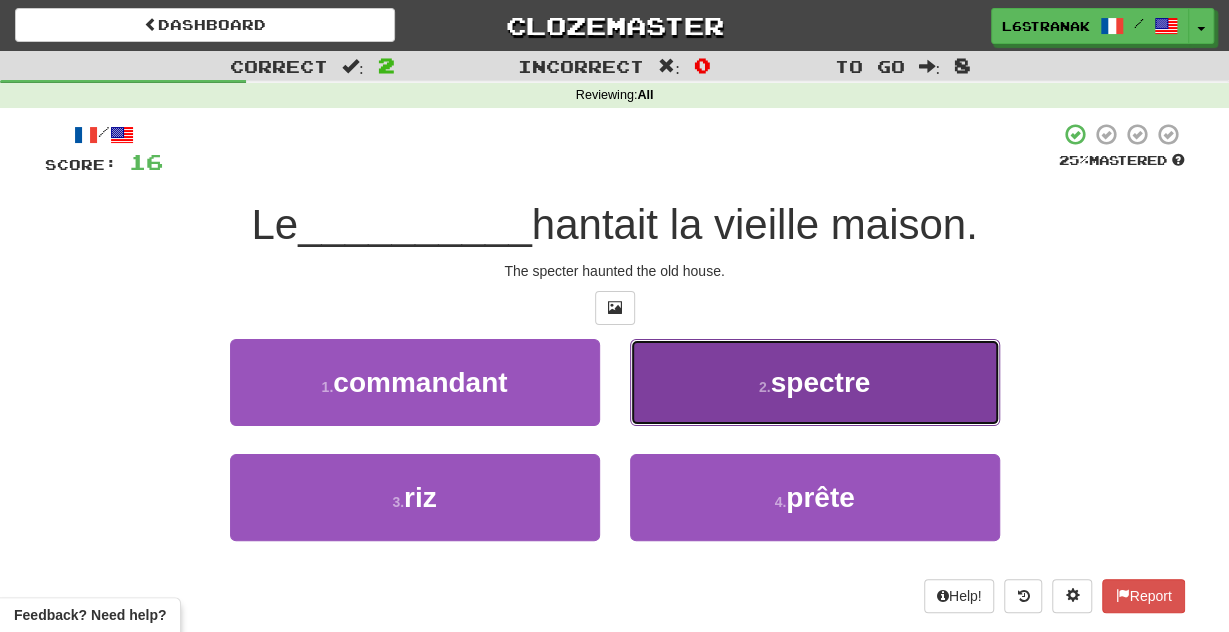 click on "2 .  spectre" at bounding box center [815, 382] 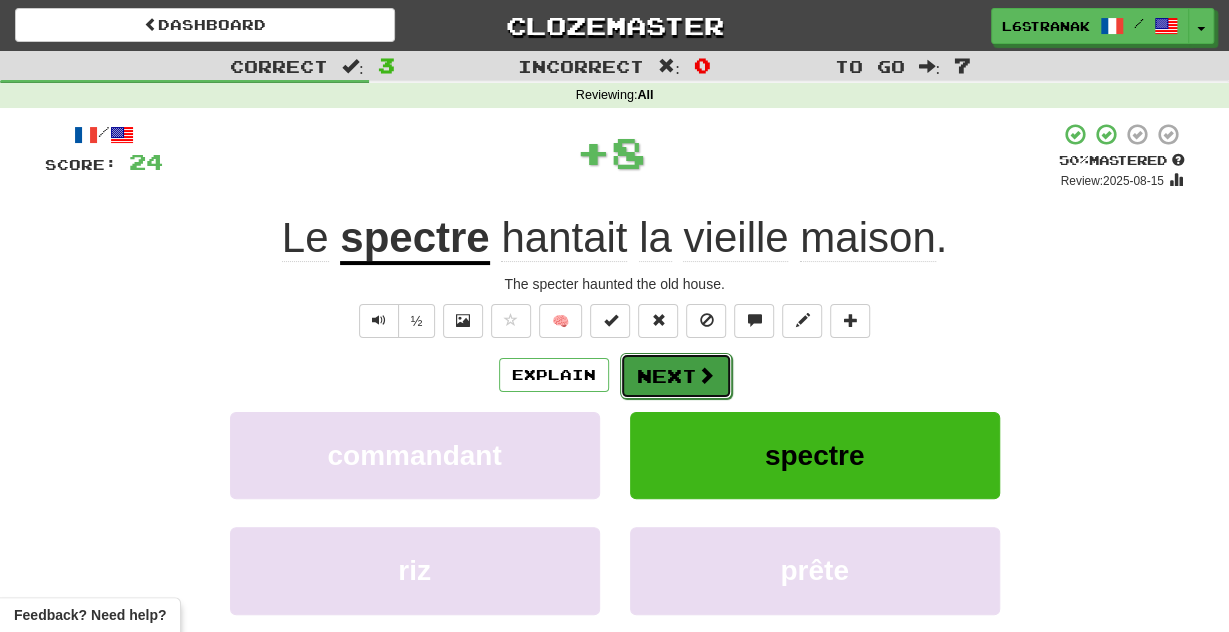 click on "Next" at bounding box center (676, 376) 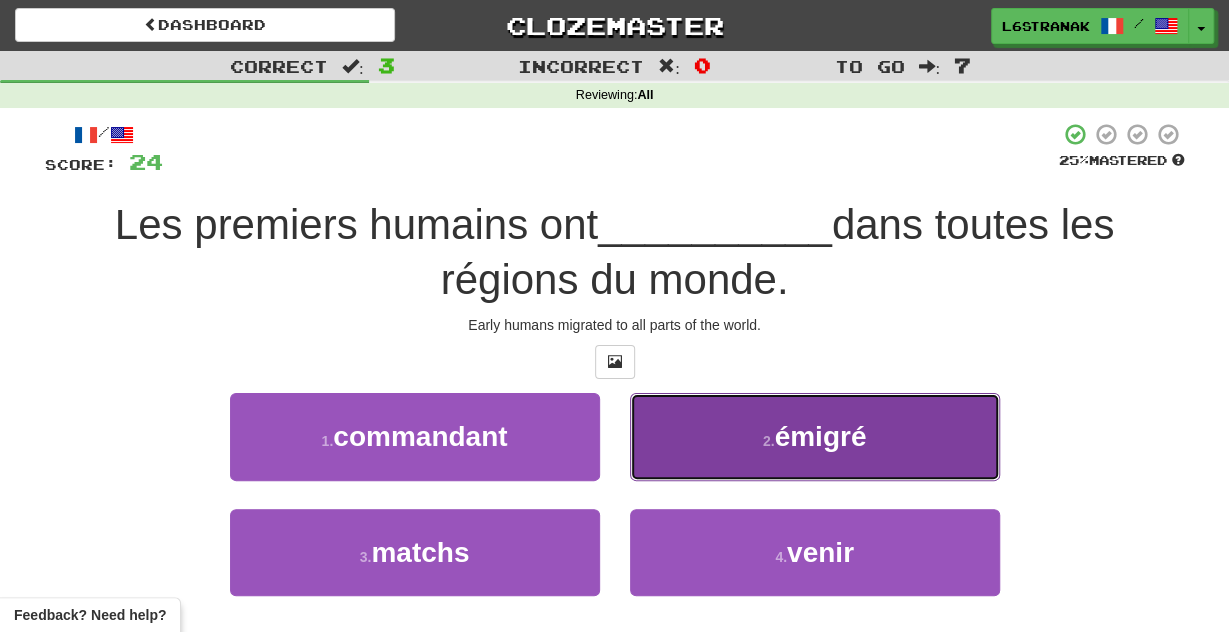 click on "2 .  émigré" at bounding box center [815, 436] 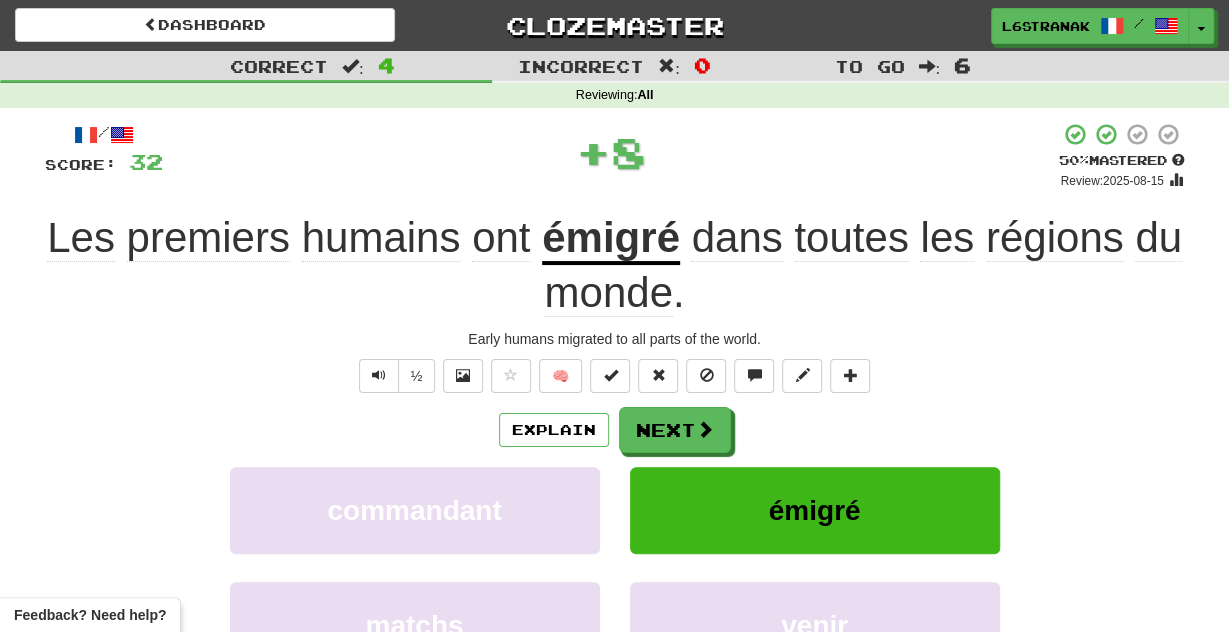 click on "Explain Next" at bounding box center (615, 430) 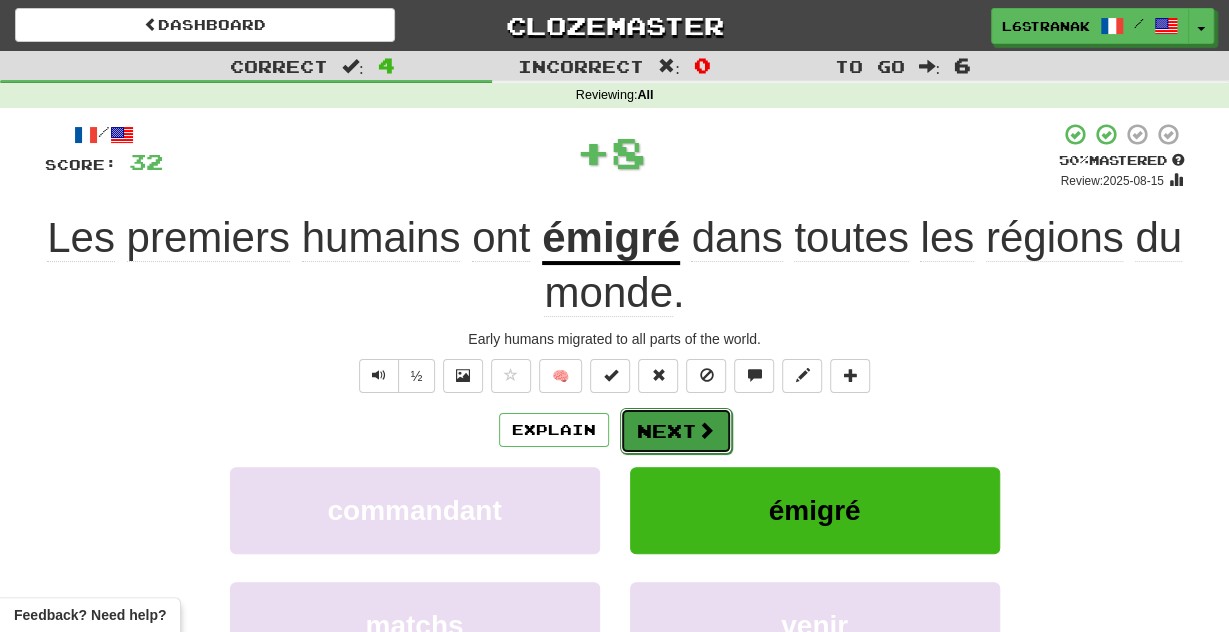 click on "Next" at bounding box center (676, 431) 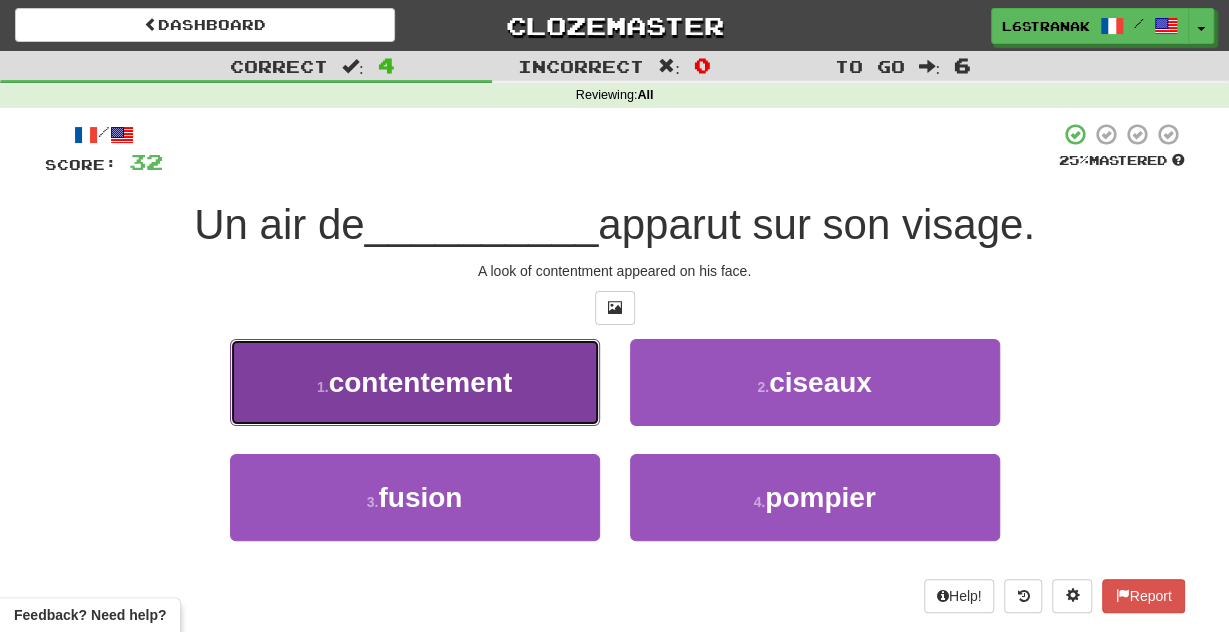click on "1 .  contentement" at bounding box center (415, 382) 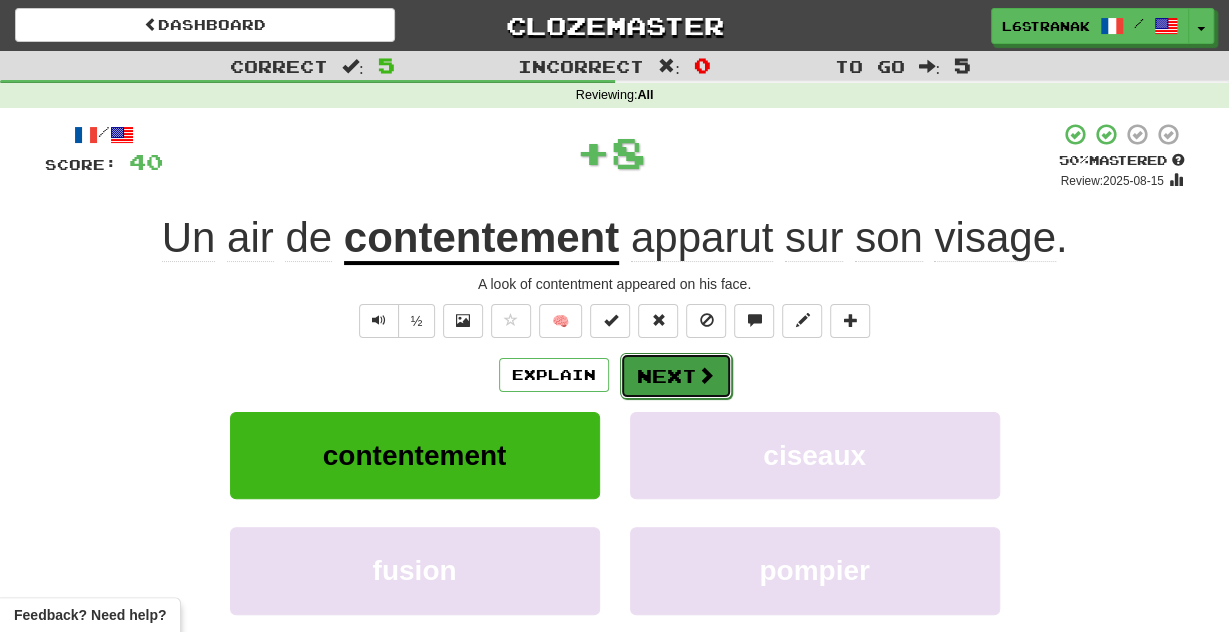 click at bounding box center [706, 375] 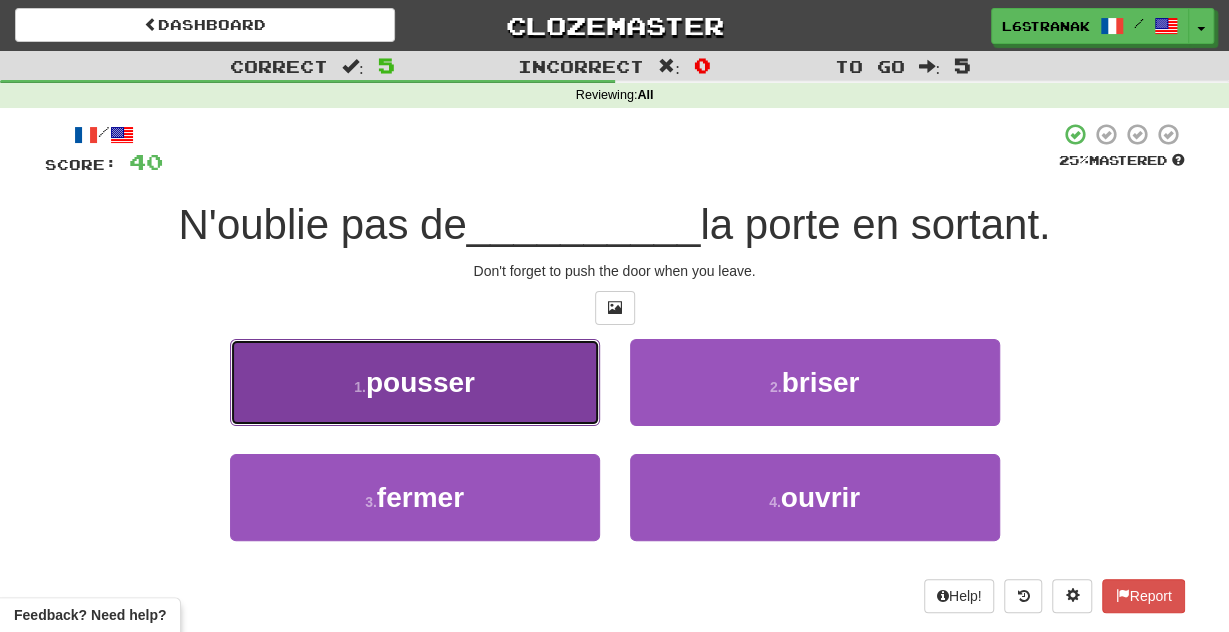 click on "1 .  pousser" at bounding box center (415, 382) 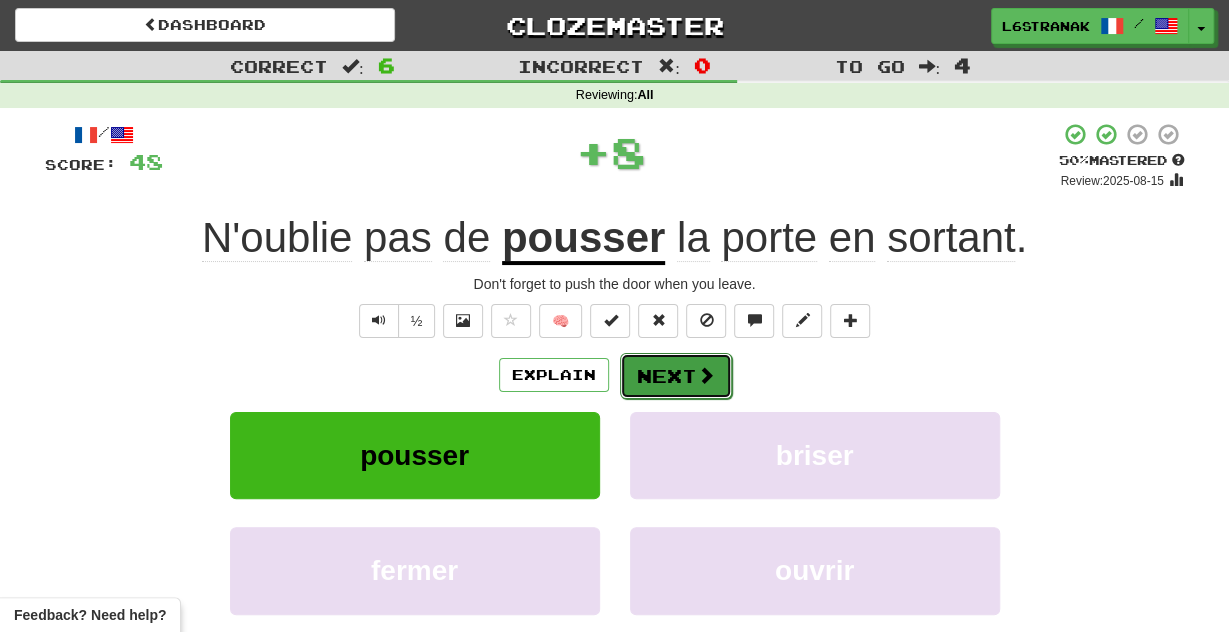 click on "Next" at bounding box center [676, 376] 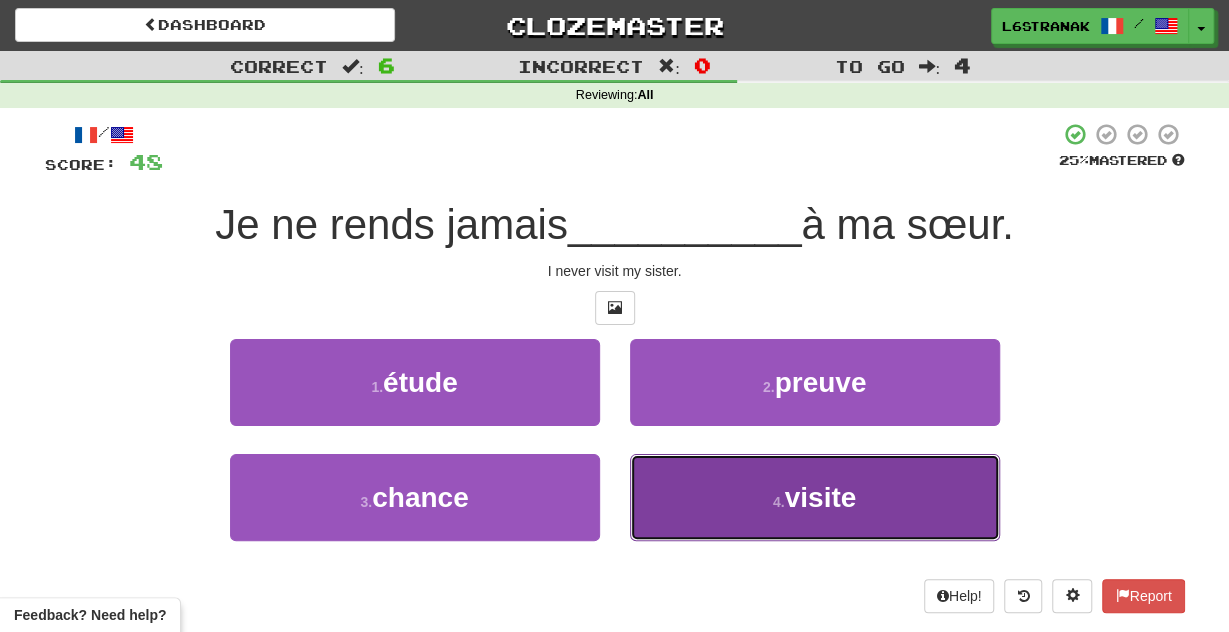 click on "4 .  visite" at bounding box center (815, 497) 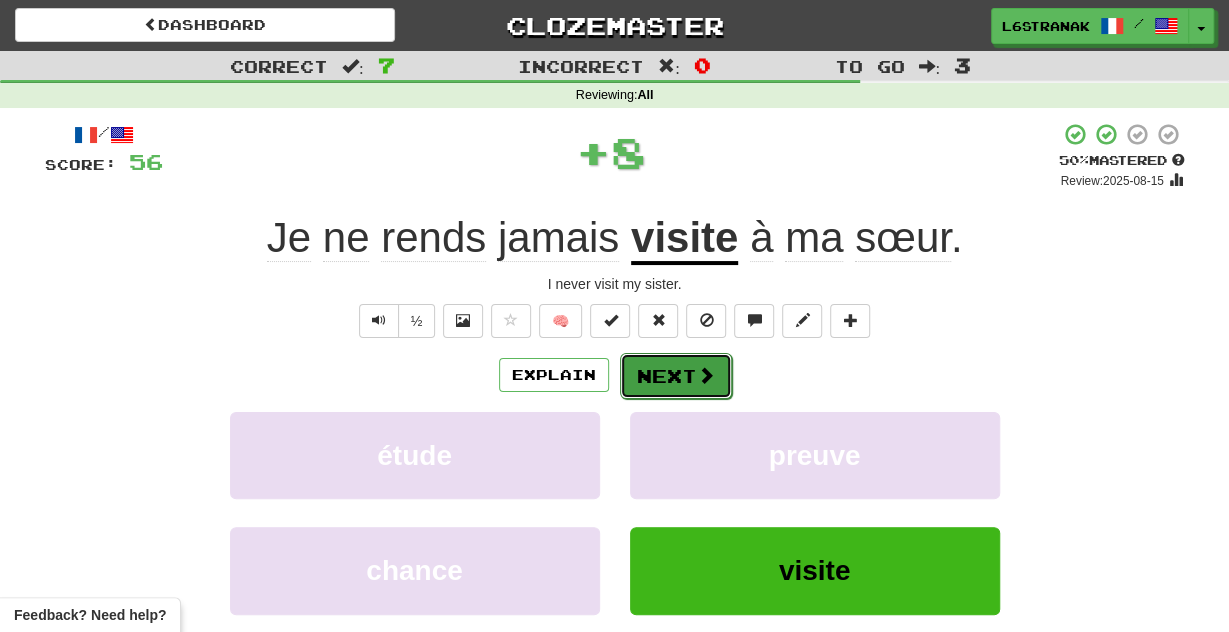 click on "Next" at bounding box center (676, 376) 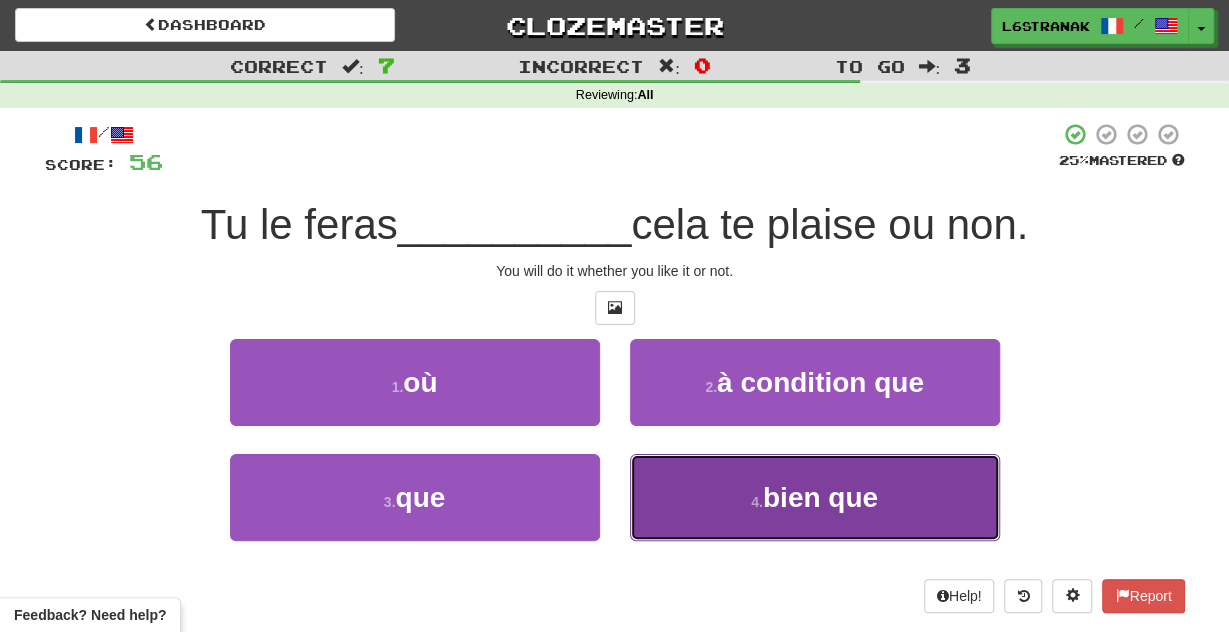 click on "4 .  bien que" at bounding box center [815, 497] 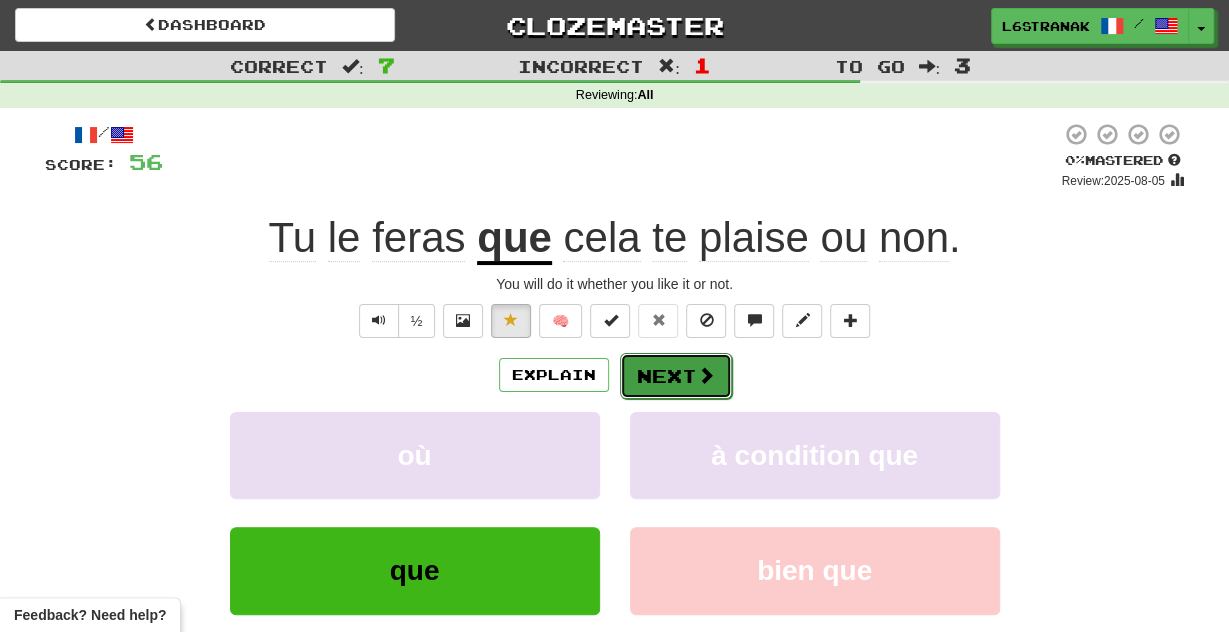 click on "Next" at bounding box center (676, 376) 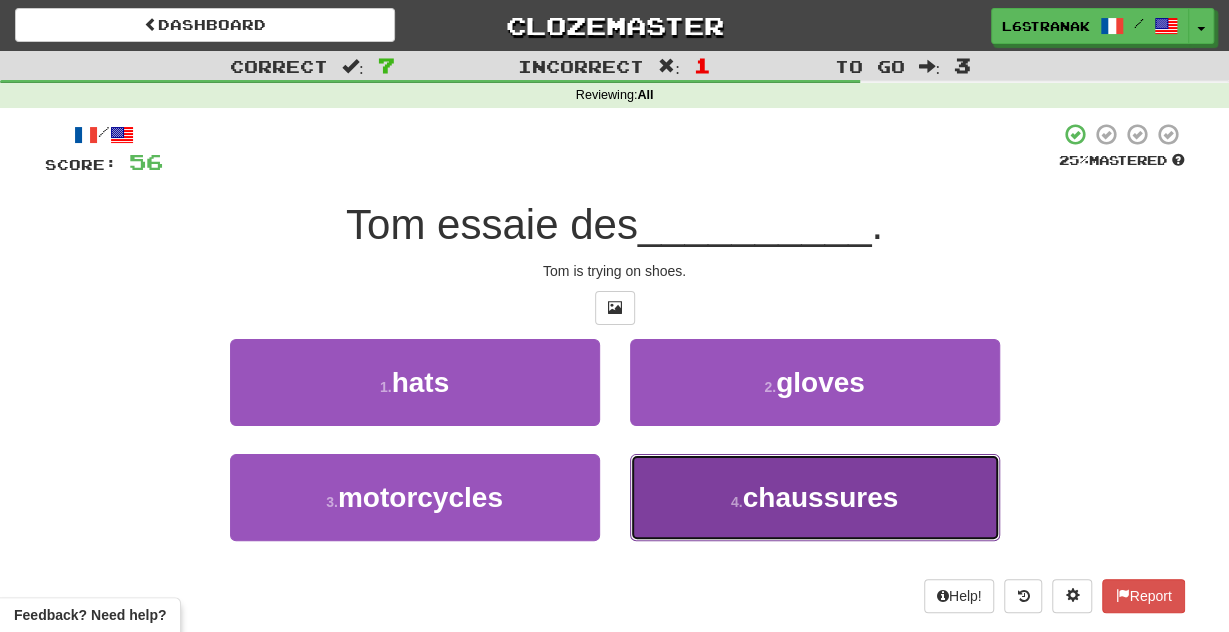 click on "4 .  chaussures" at bounding box center (815, 497) 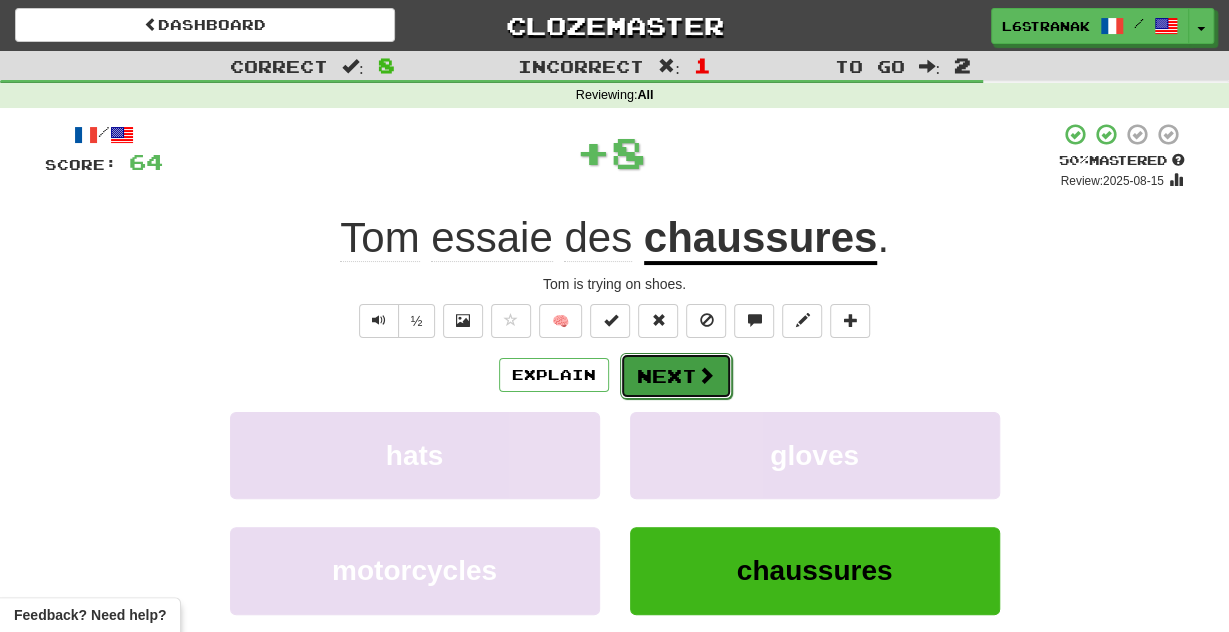 click on "Next" at bounding box center (676, 376) 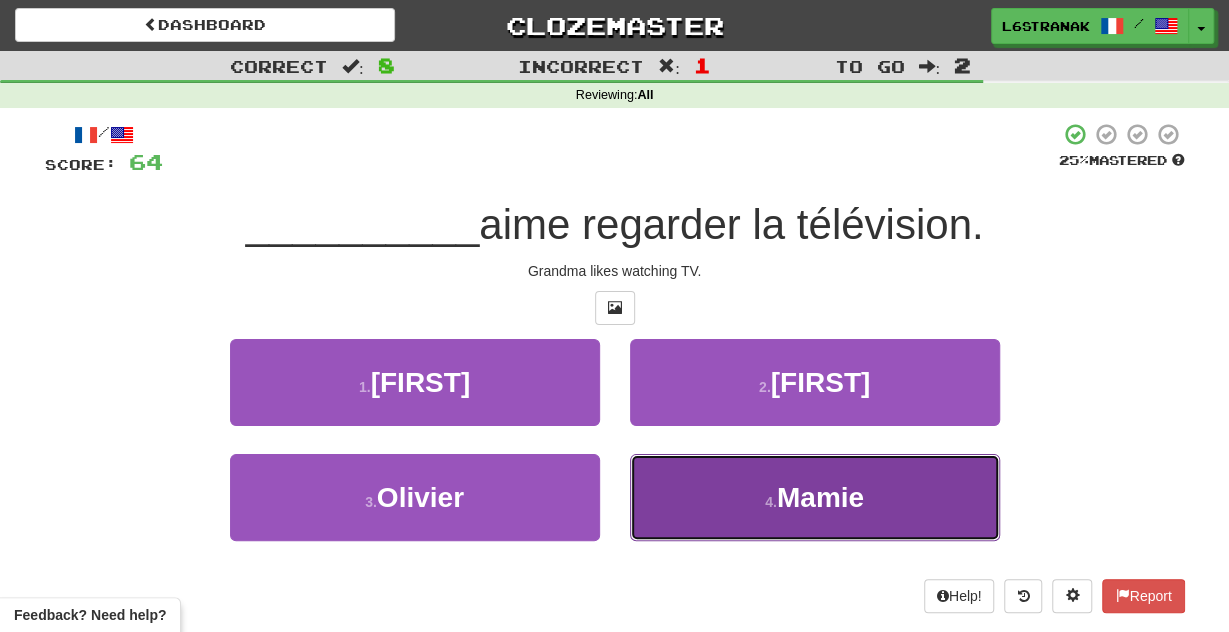 click on "4 .  Mamie" at bounding box center (815, 497) 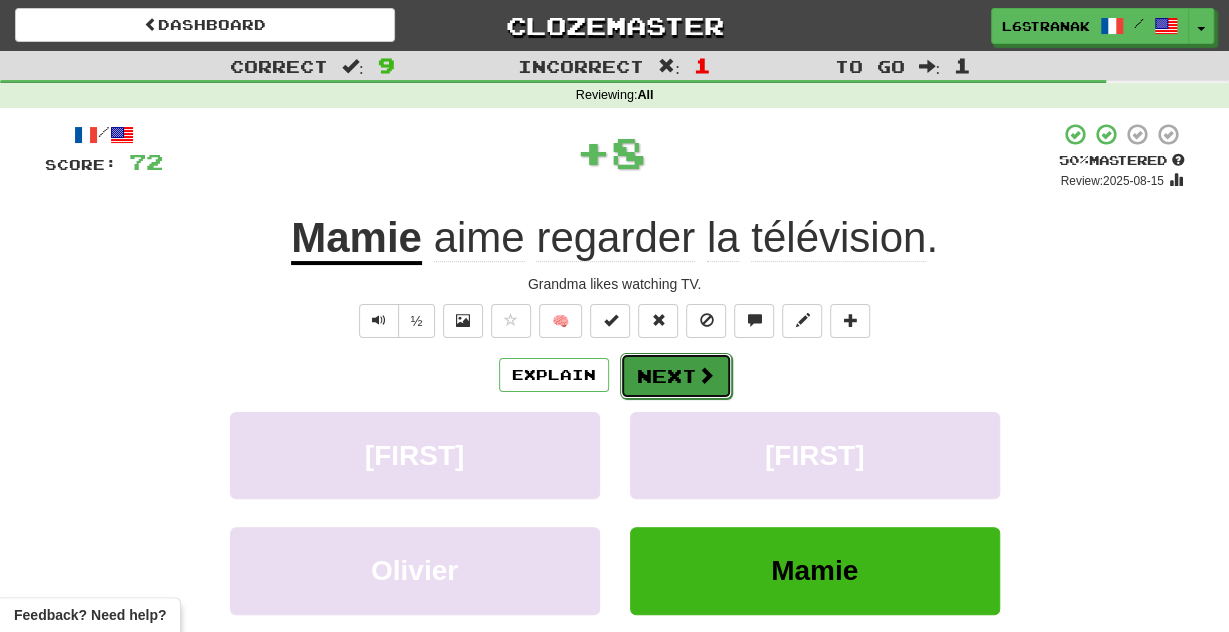click on "Next" at bounding box center [676, 376] 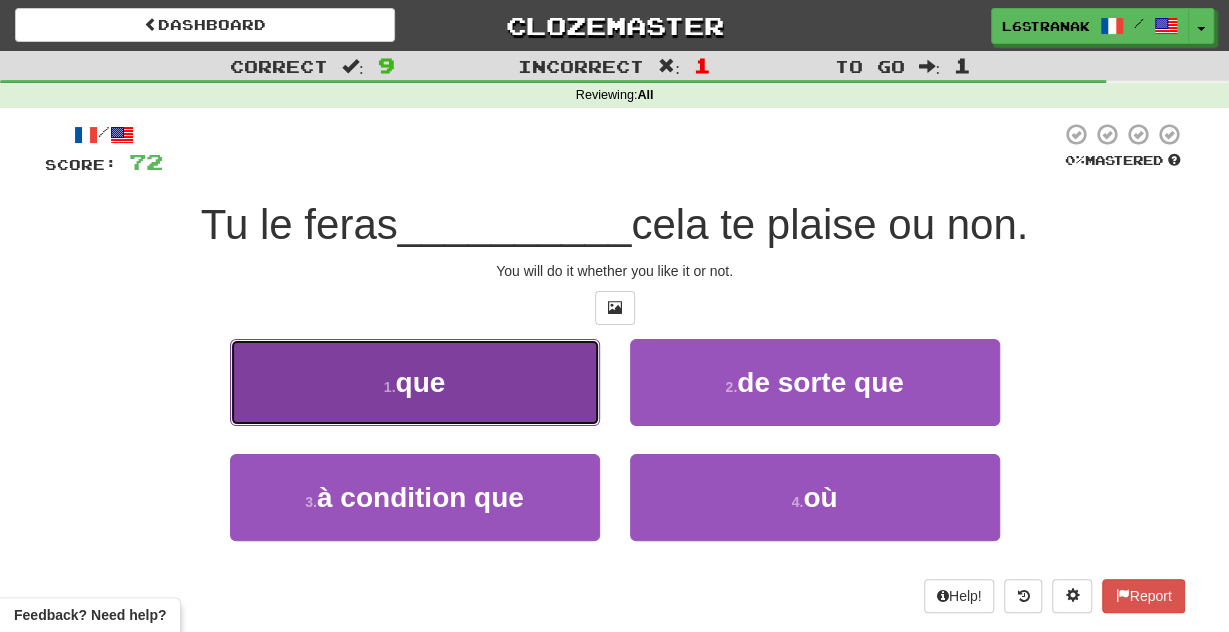 click on "1 .  que" at bounding box center (415, 382) 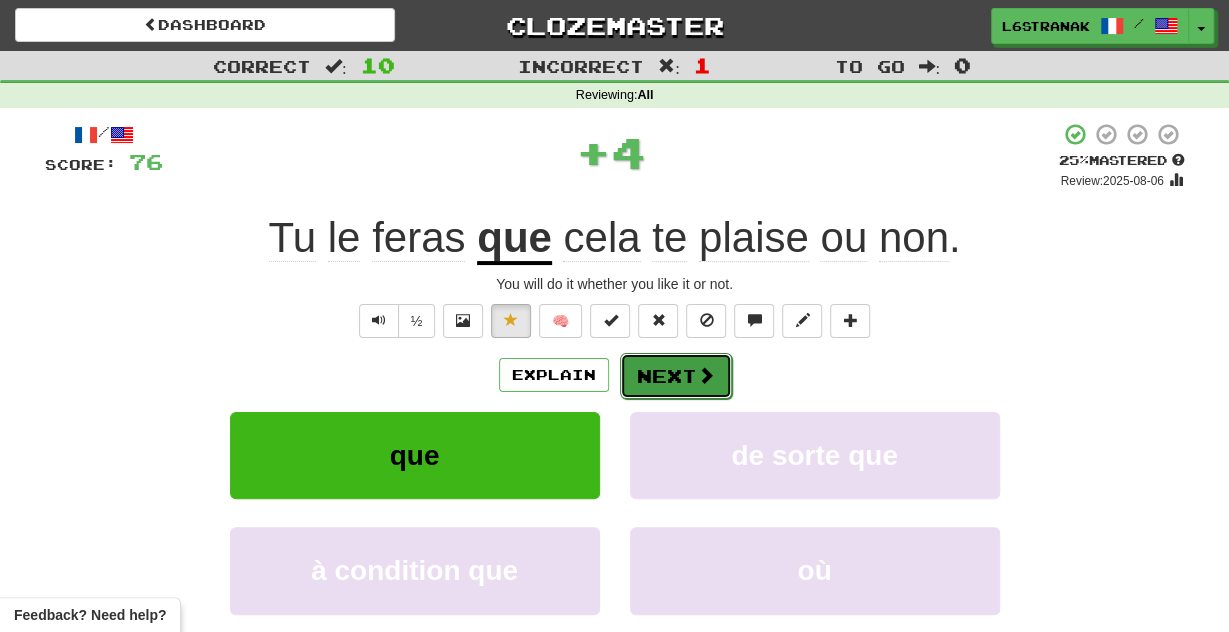 click on "Next" at bounding box center [676, 376] 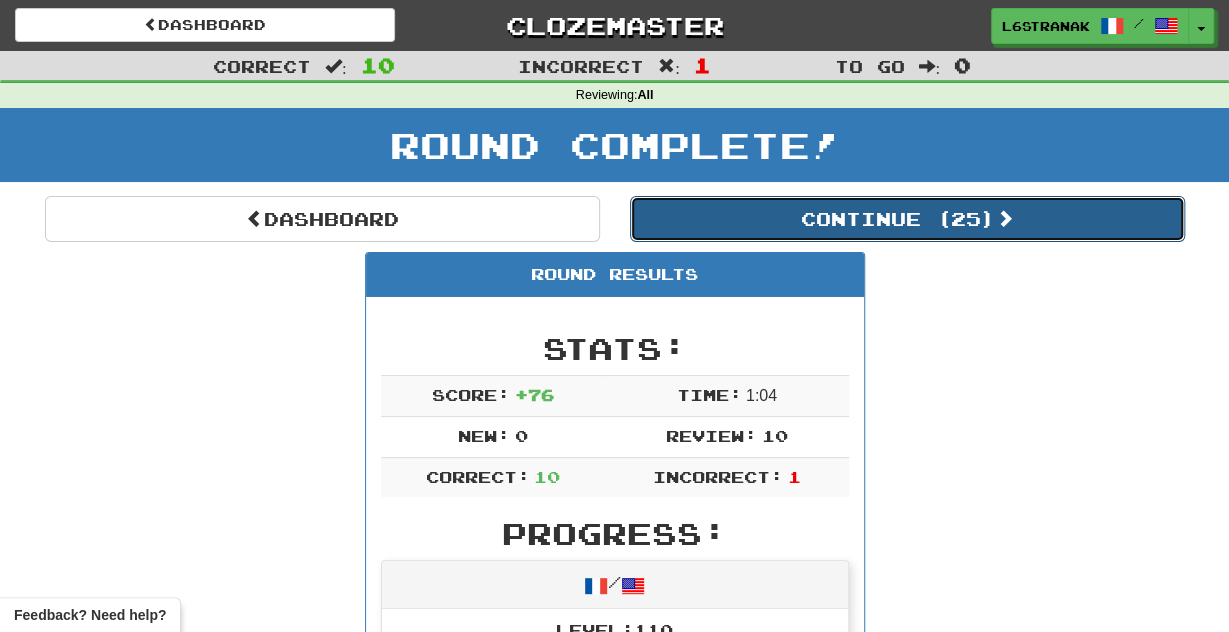 click on "Continue ( 25 )" at bounding box center (907, 219) 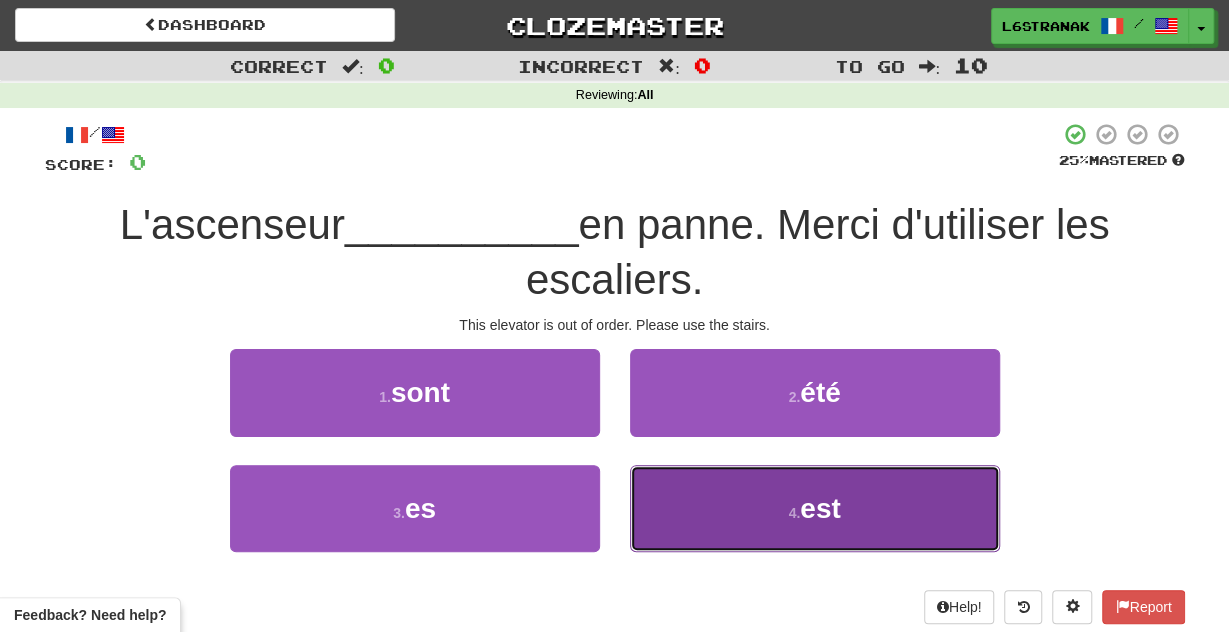 click on "4 .  est" at bounding box center [815, 508] 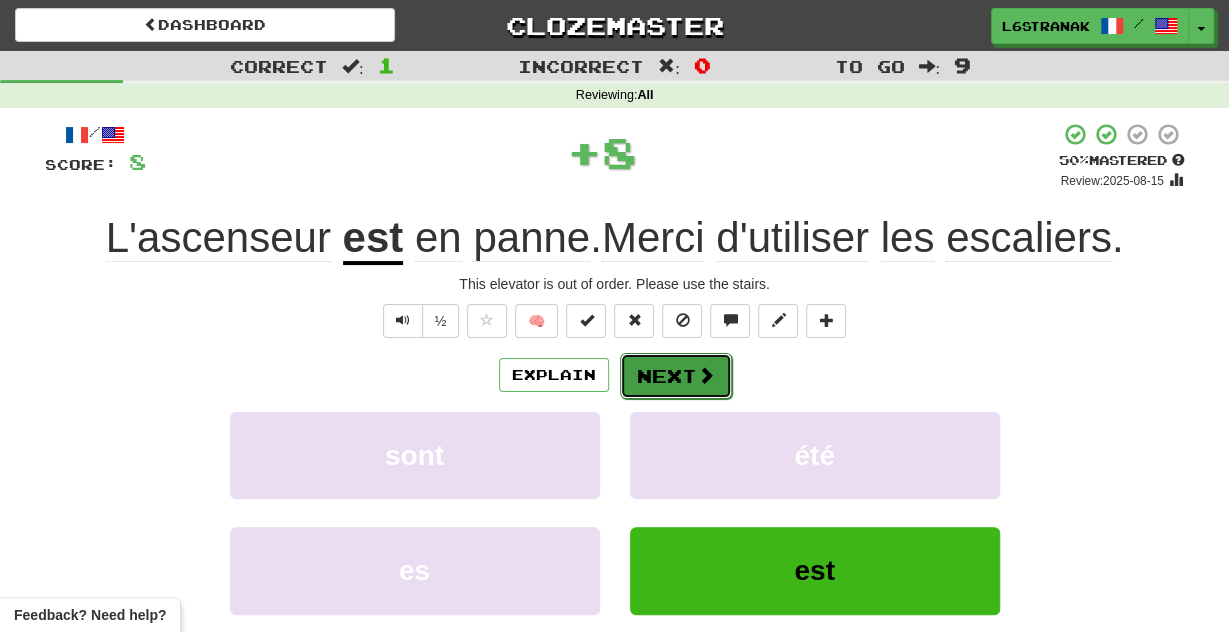 click on "Next" at bounding box center [676, 376] 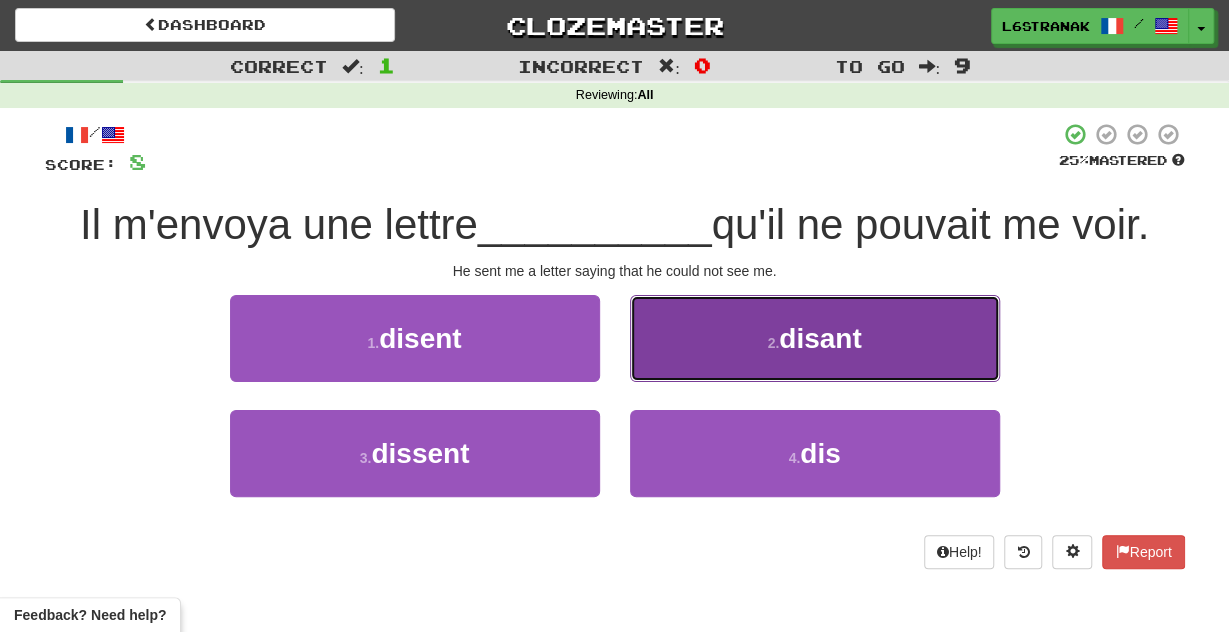 click on "2 .  disant" at bounding box center (815, 338) 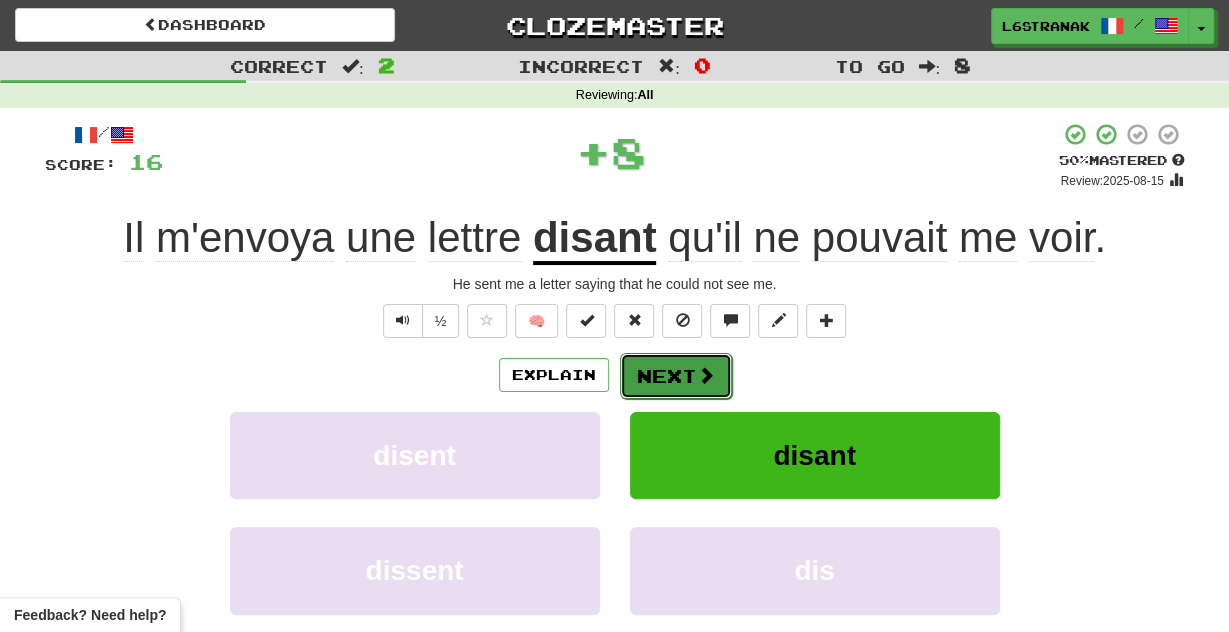 click on "Next" at bounding box center [676, 376] 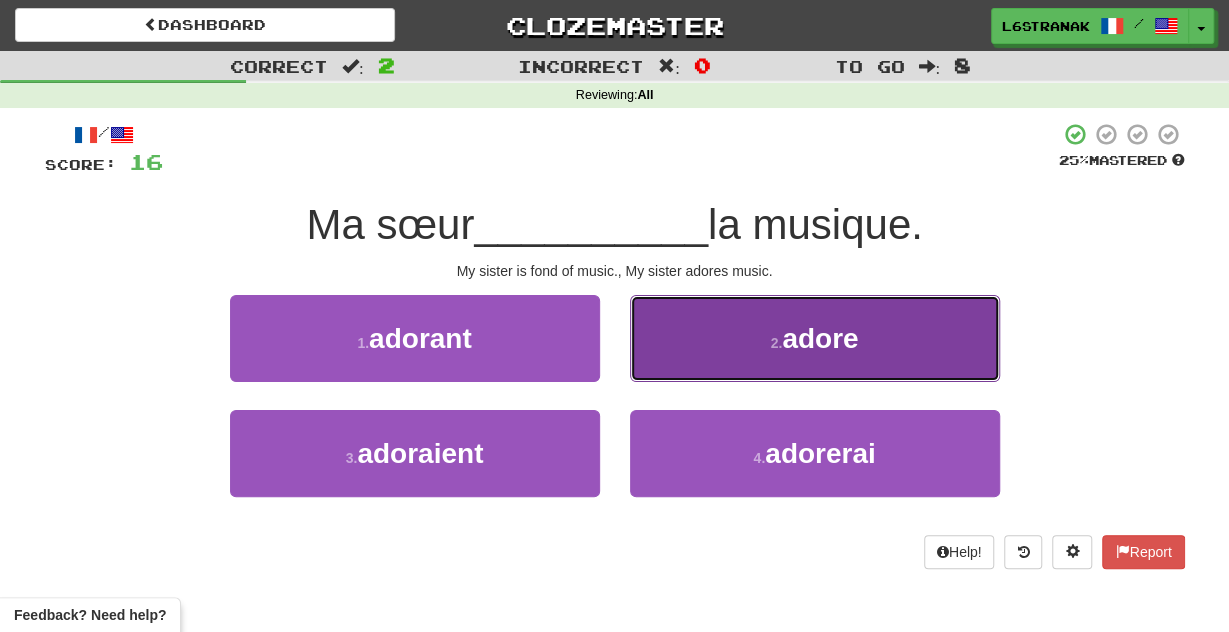 click on "2 .  adore" at bounding box center (815, 338) 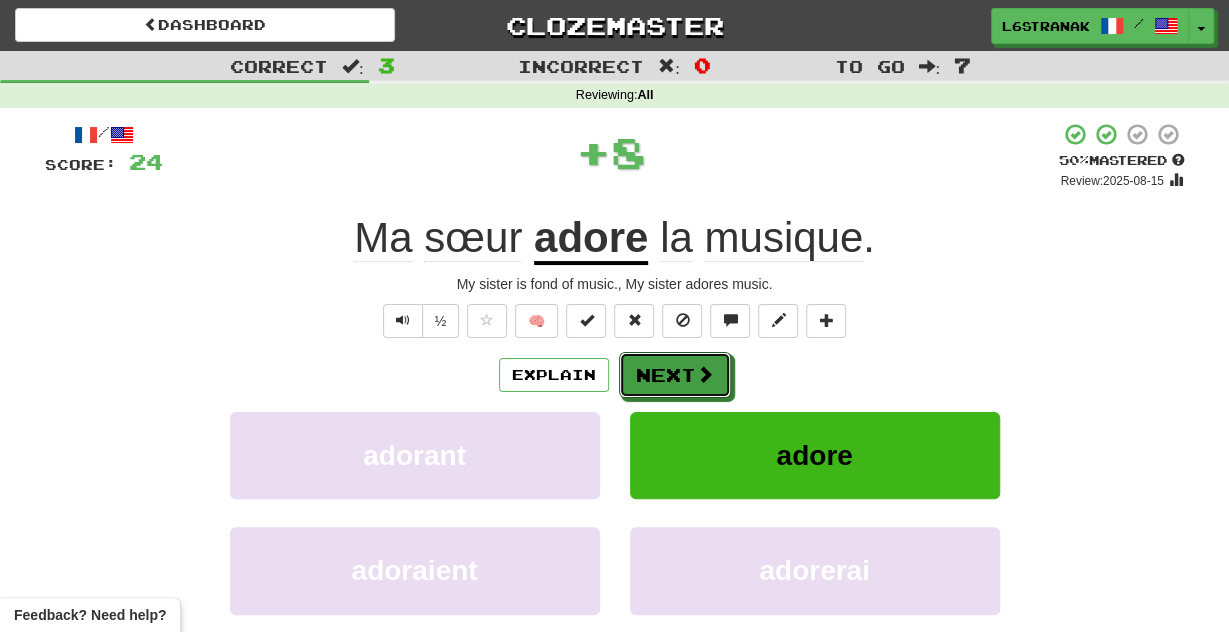 click on "Next" at bounding box center [675, 375] 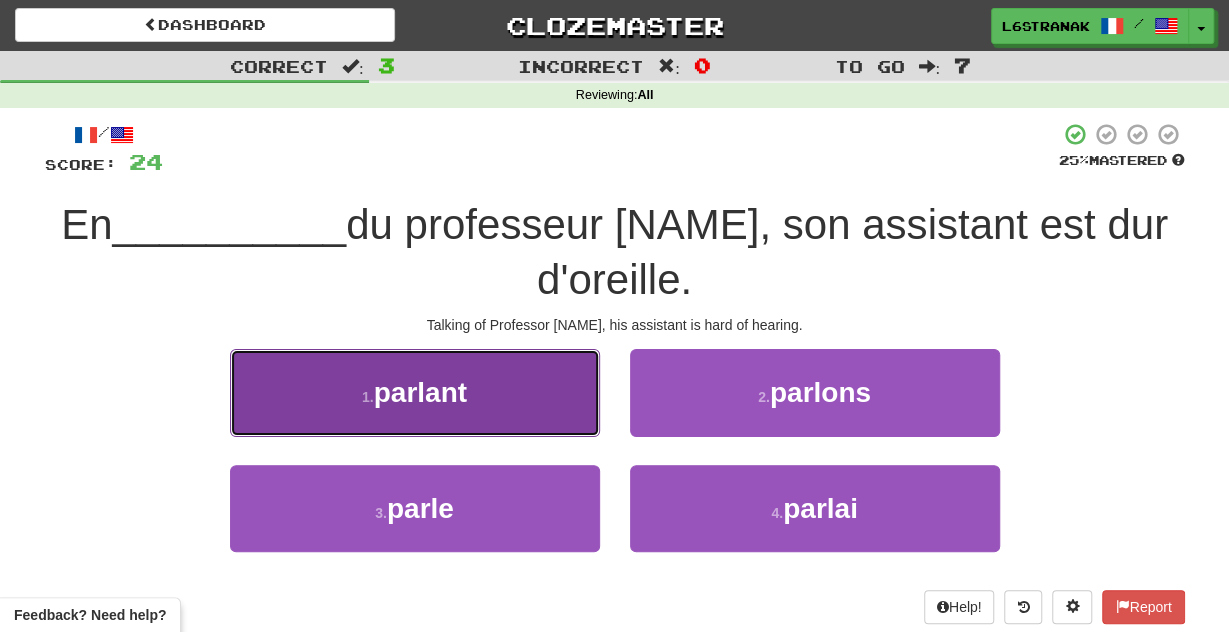 click on "1 .  parlant" at bounding box center (415, 392) 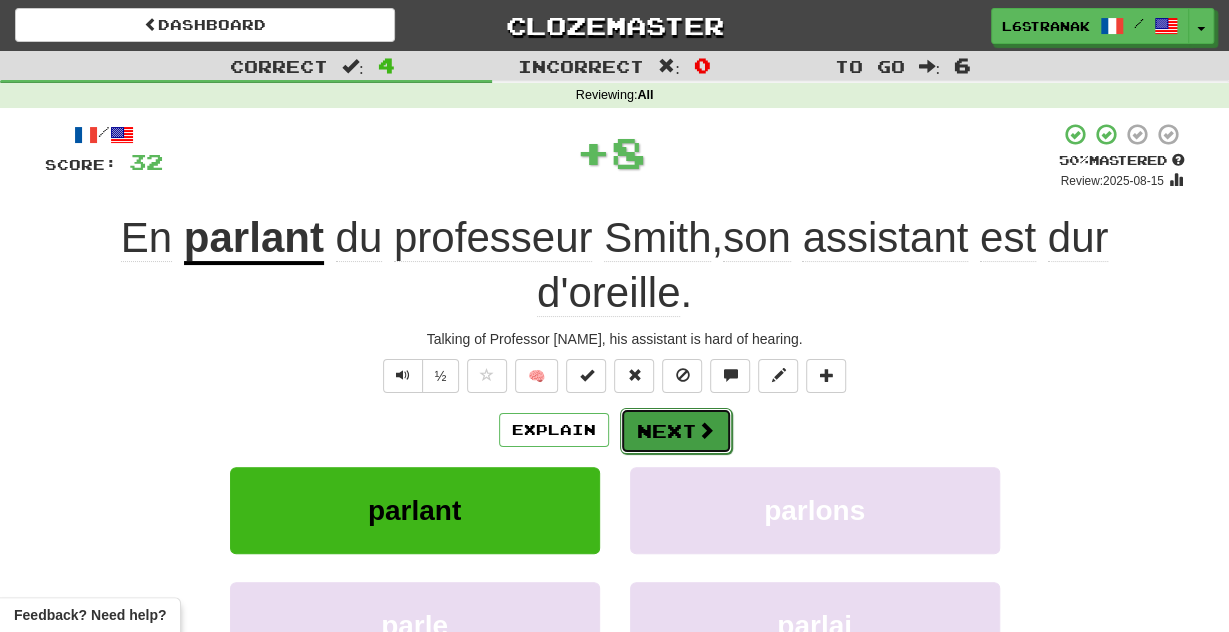 click on "Next" at bounding box center [676, 431] 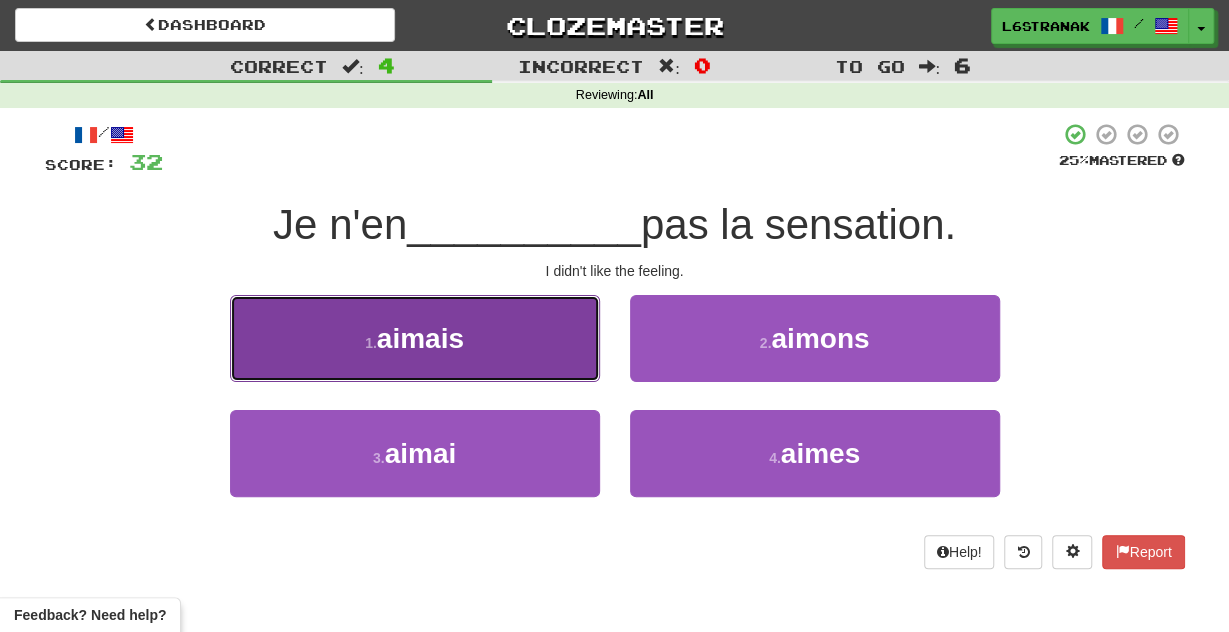 click on "1 .  aimais" at bounding box center (415, 338) 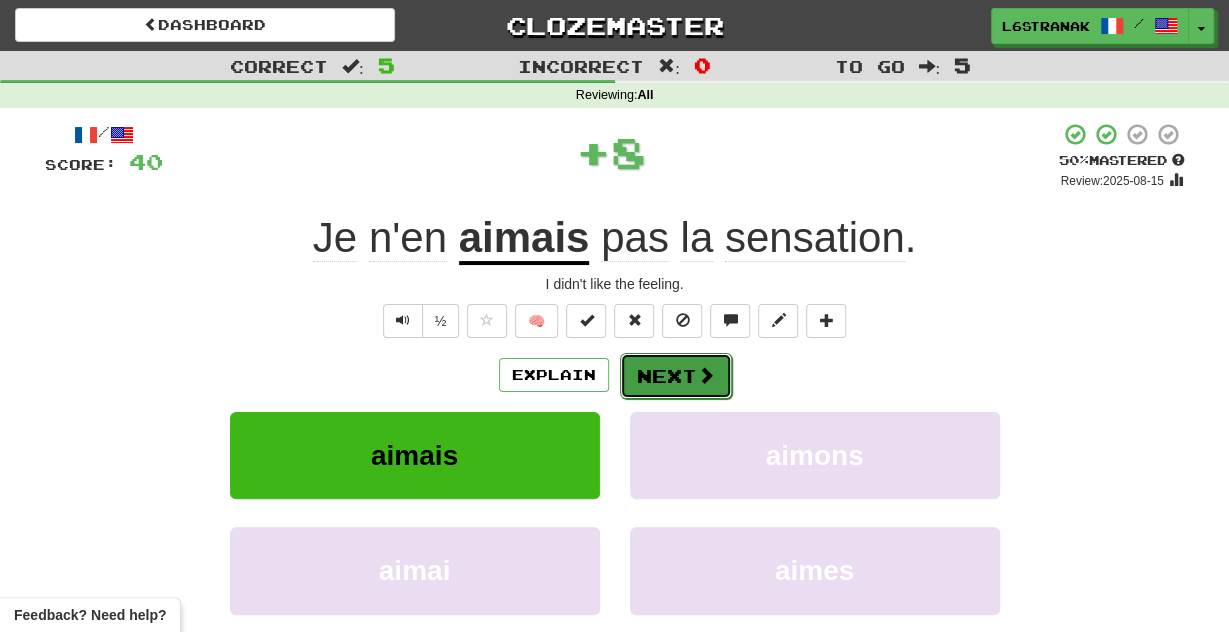 click on "Next" at bounding box center (676, 376) 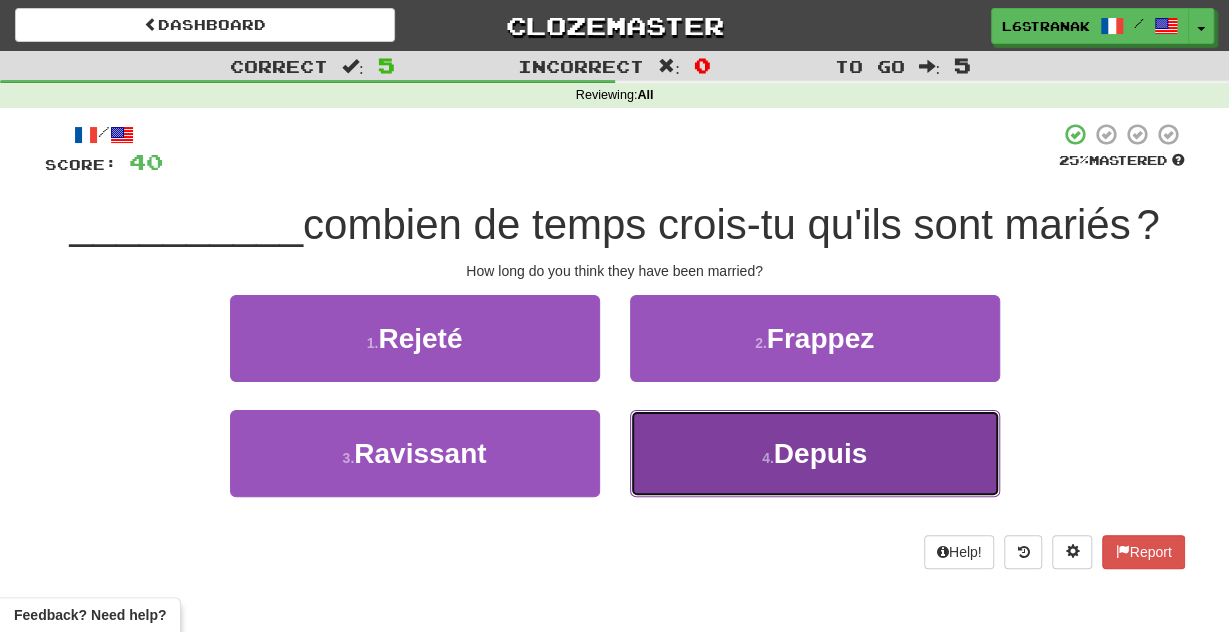 click on "4 .  Depuis" at bounding box center (815, 453) 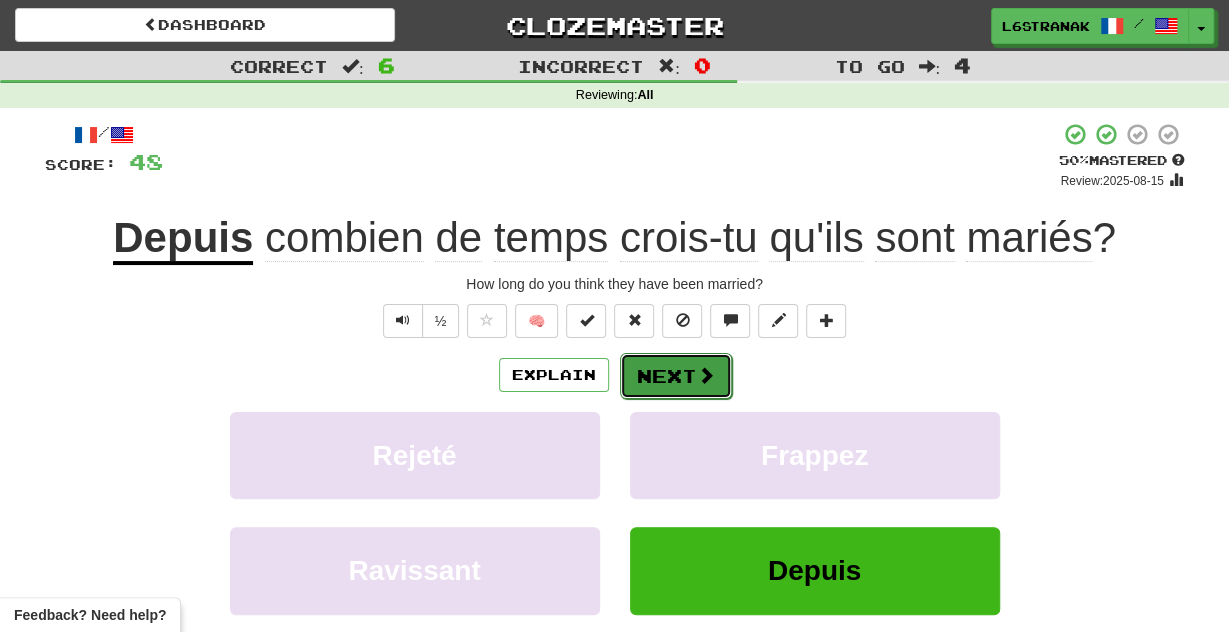 click on "Next" at bounding box center (676, 376) 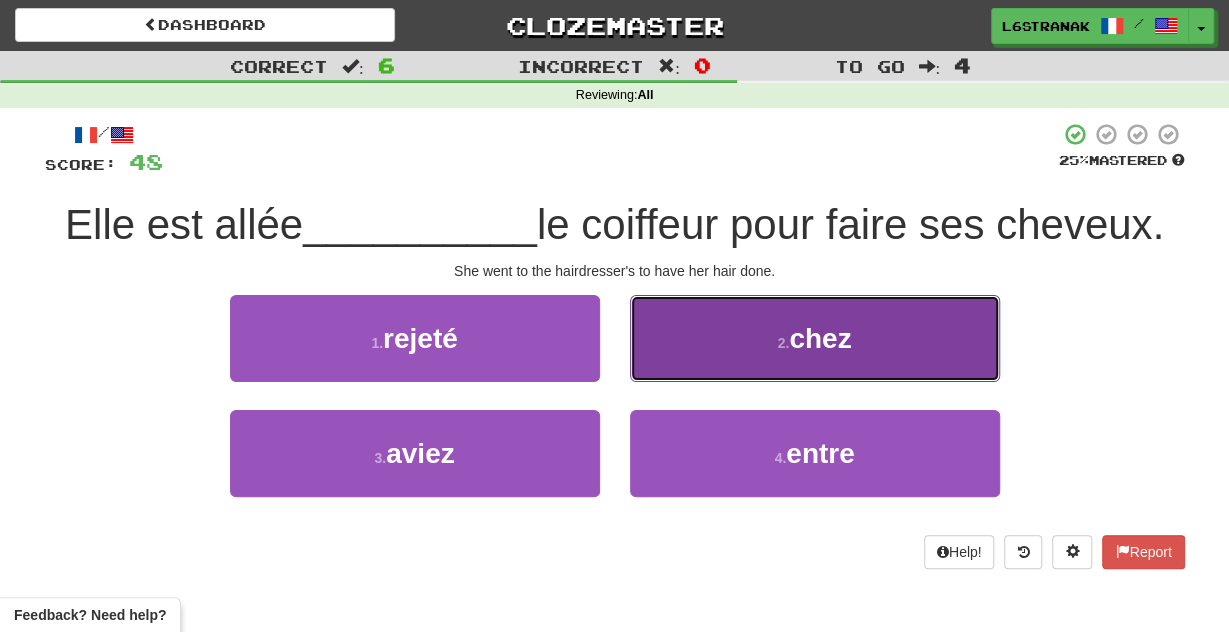 click on "2 .  chez" at bounding box center (815, 338) 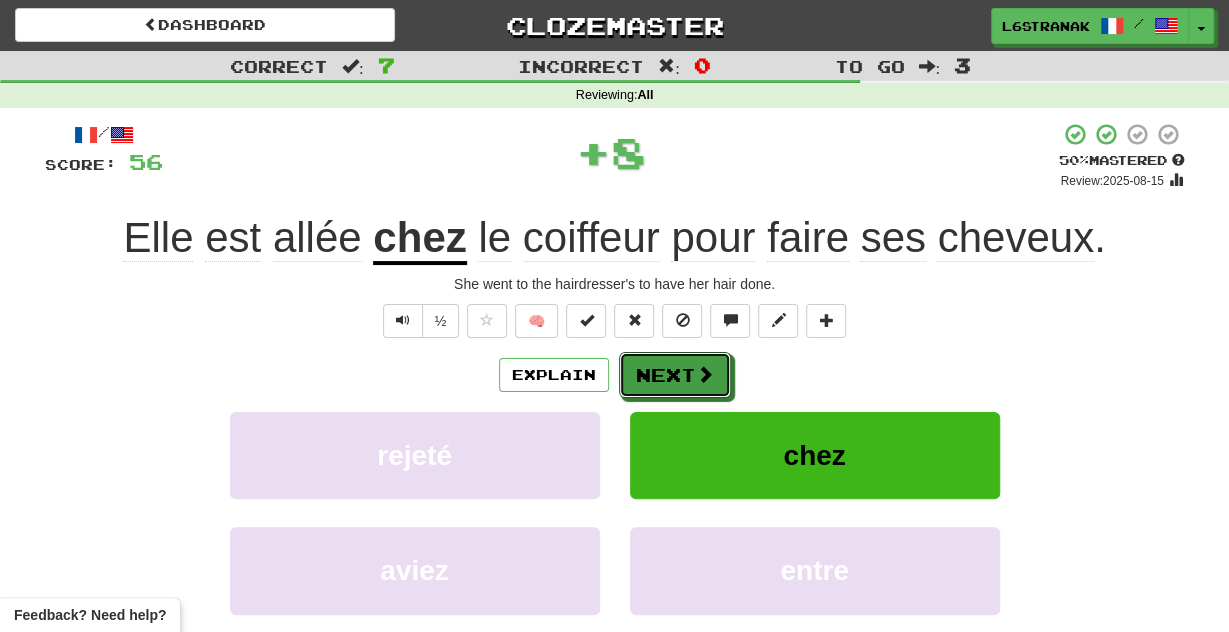 click on "Next" at bounding box center [675, 375] 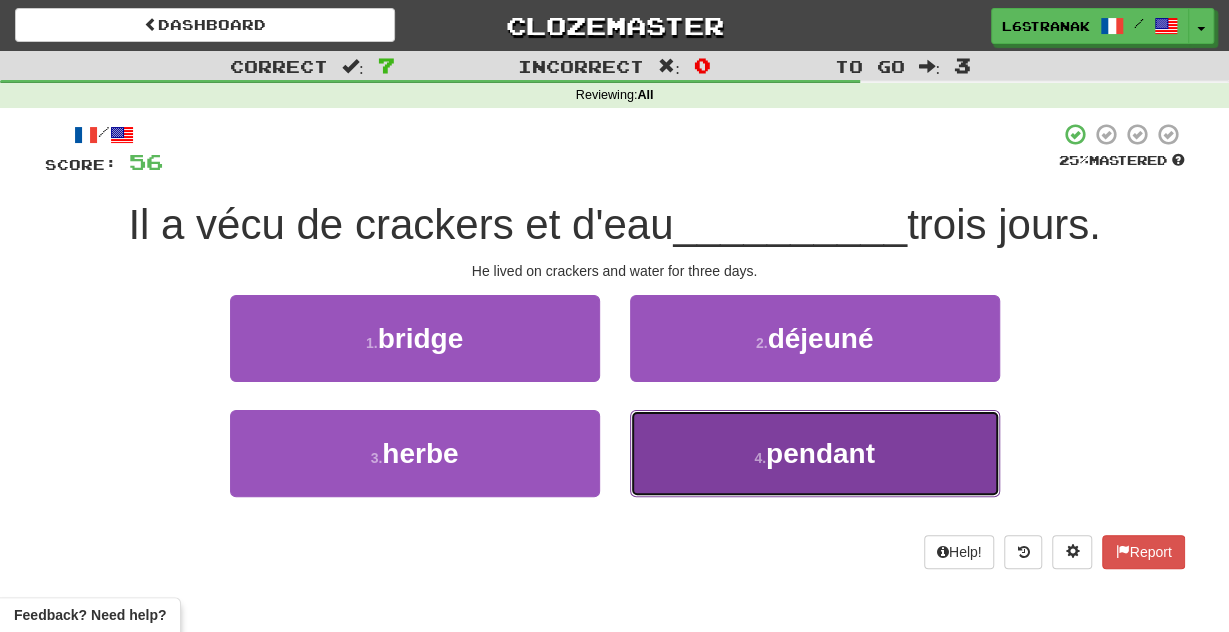 click on "4 .  pendant" at bounding box center [815, 453] 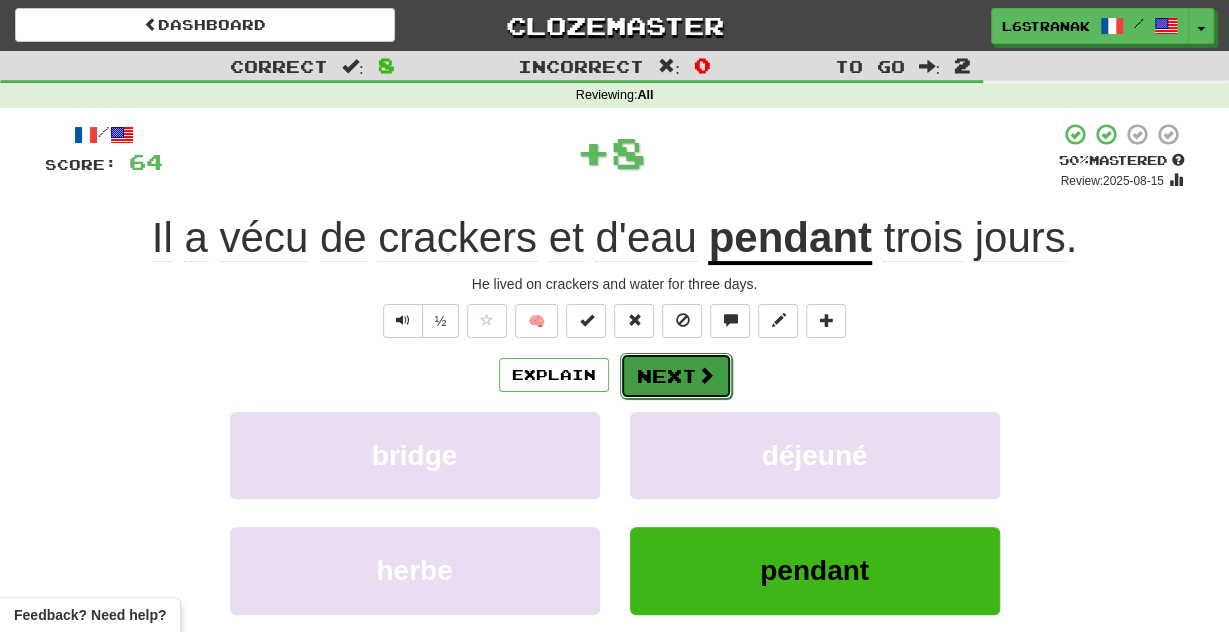 click on "Next" at bounding box center (676, 376) 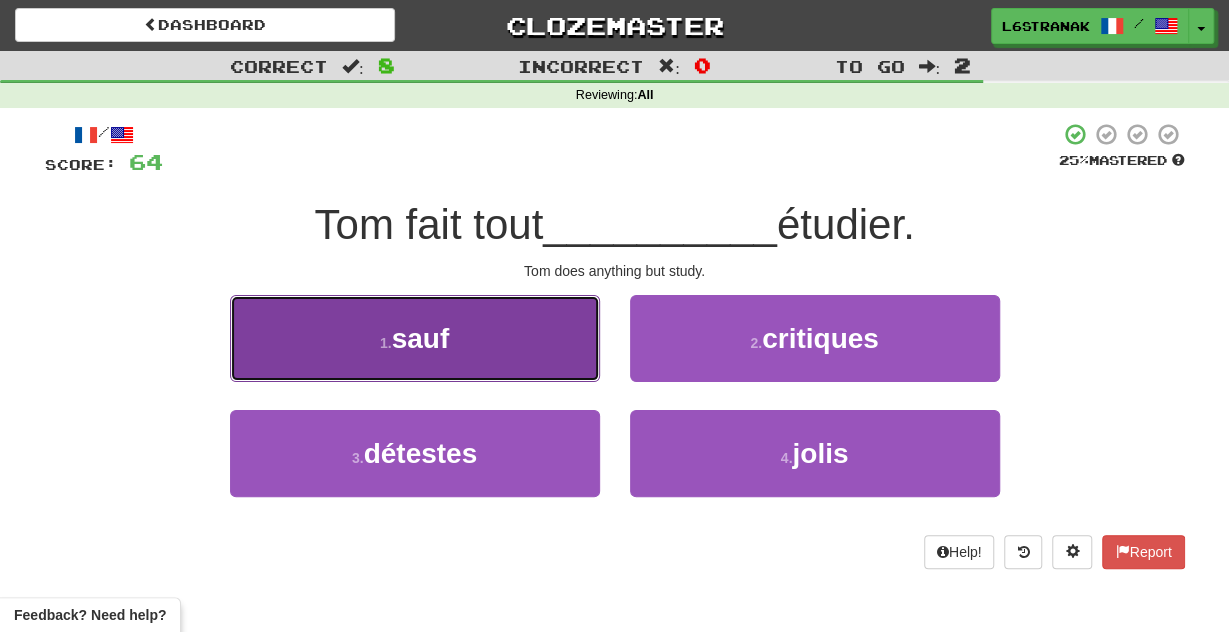 click on "1 .  sauf" at bounding box center [415, 338] 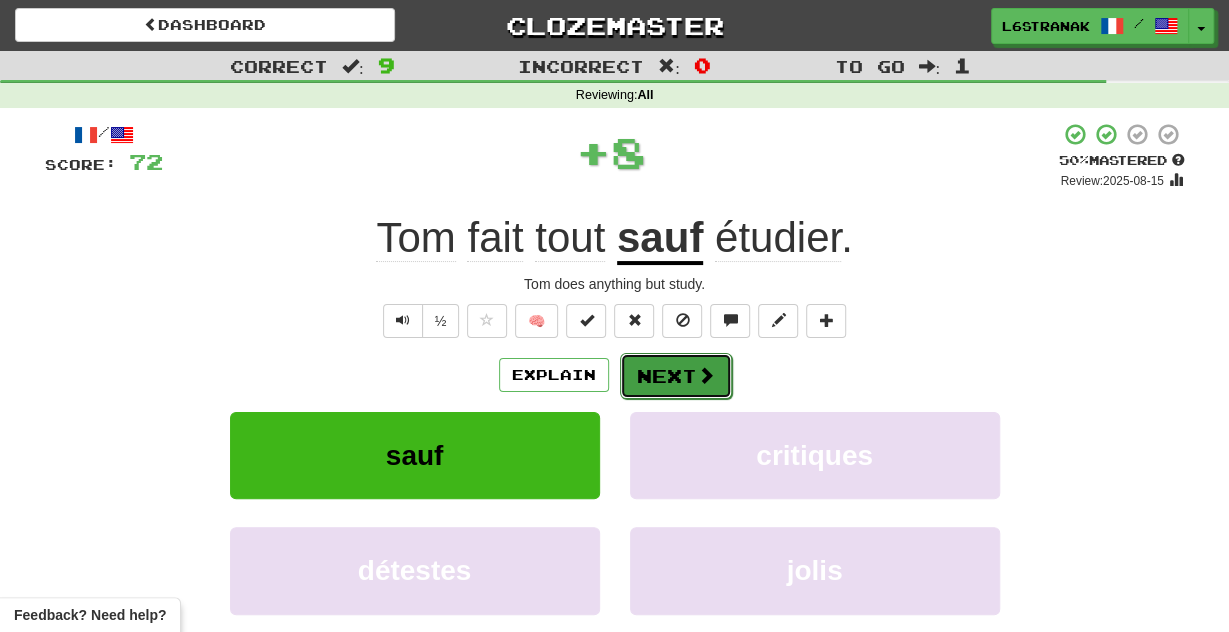 click on "Next" at bounding box center (676, 376) 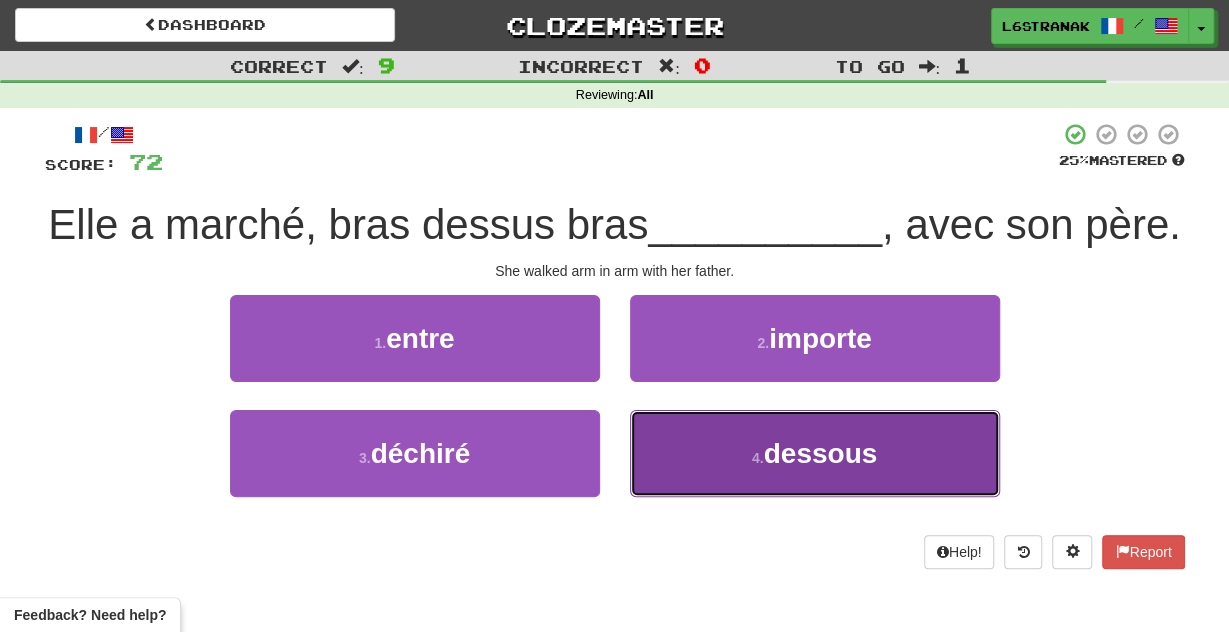 click on "4 .  dessous" at bounding box center [815, 453] 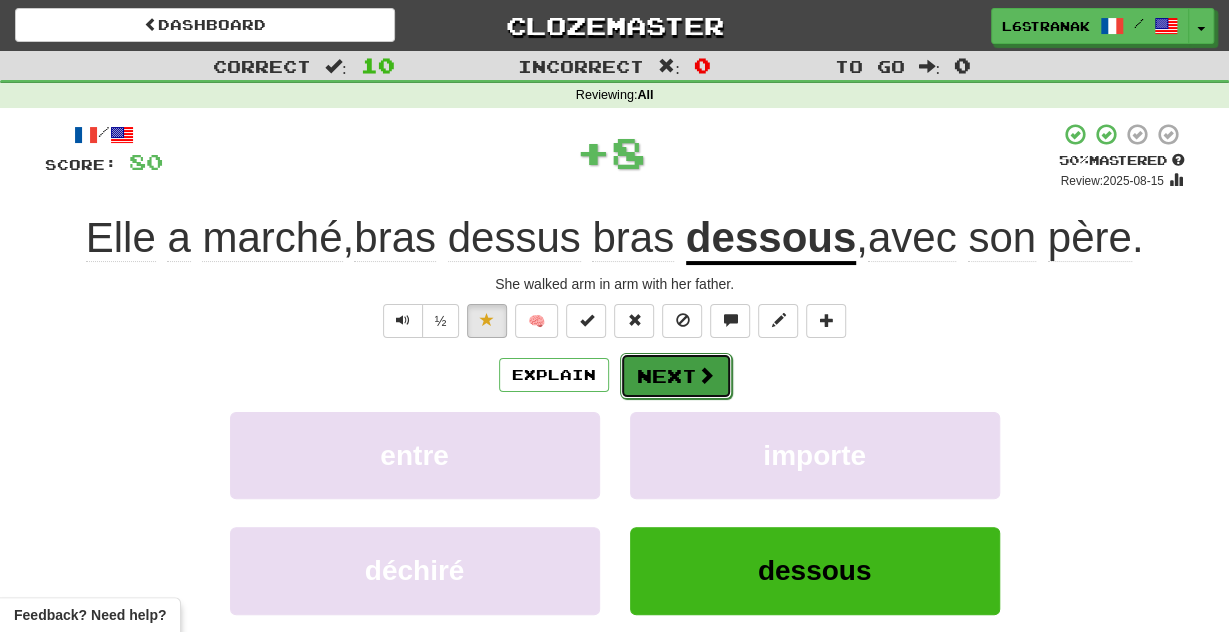click on "Next" at bounding box center (676, 376) 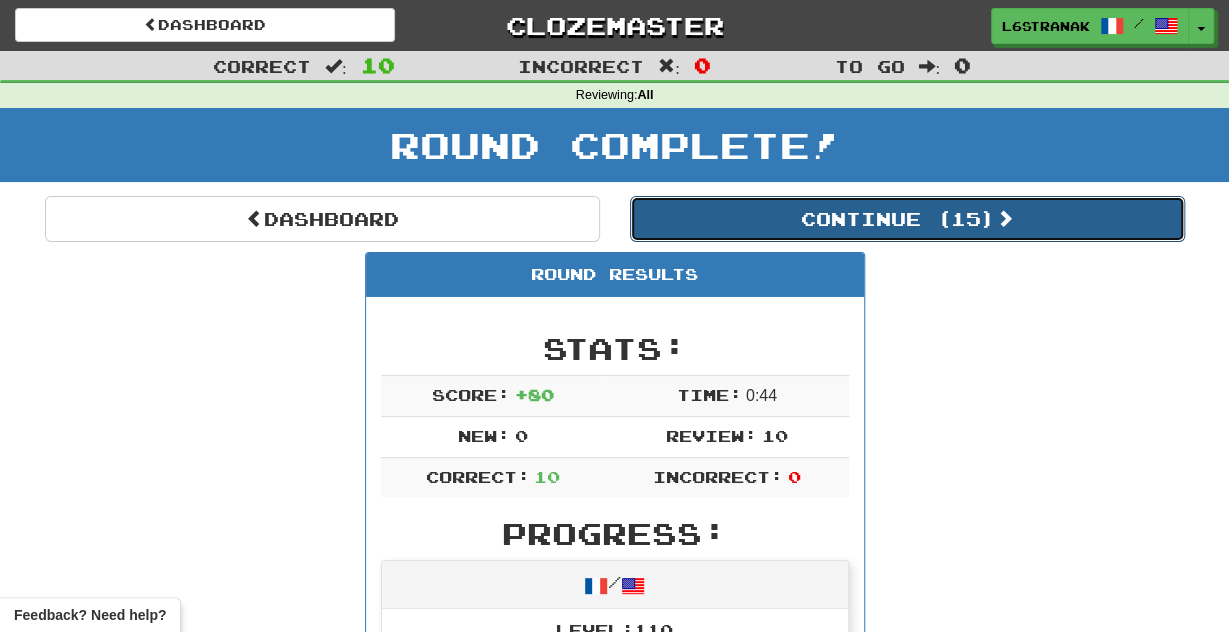 click on "Continue ( 15 )" at bounding box center [907, 219] 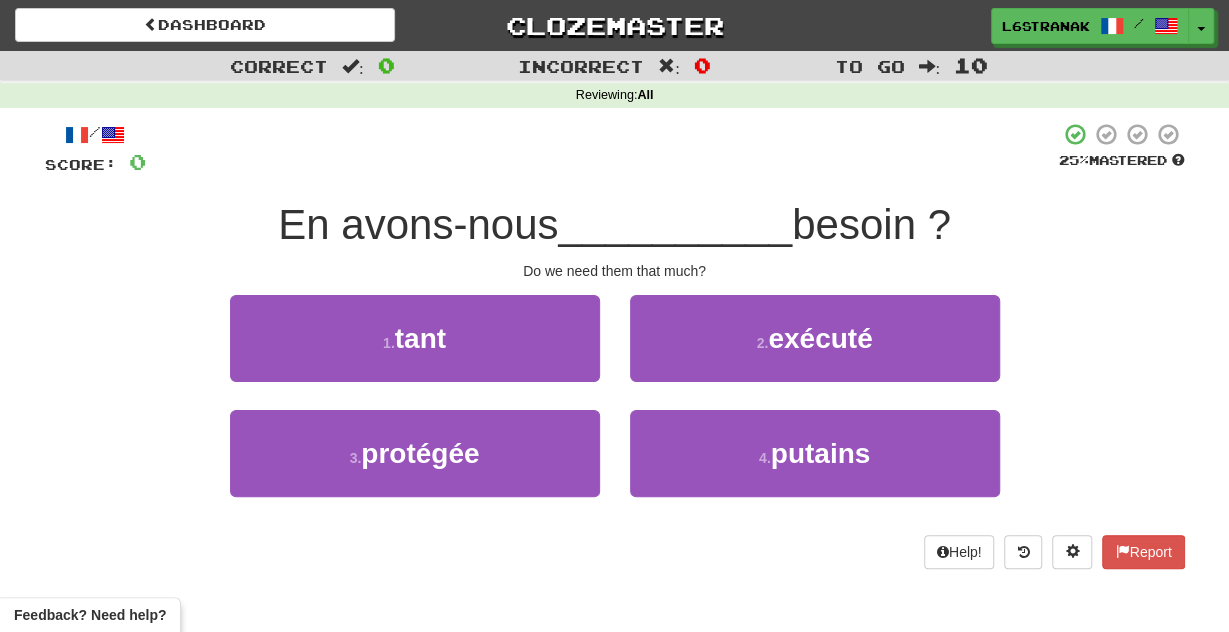 click on "1 .  tant" at bounding box center (415, 352) 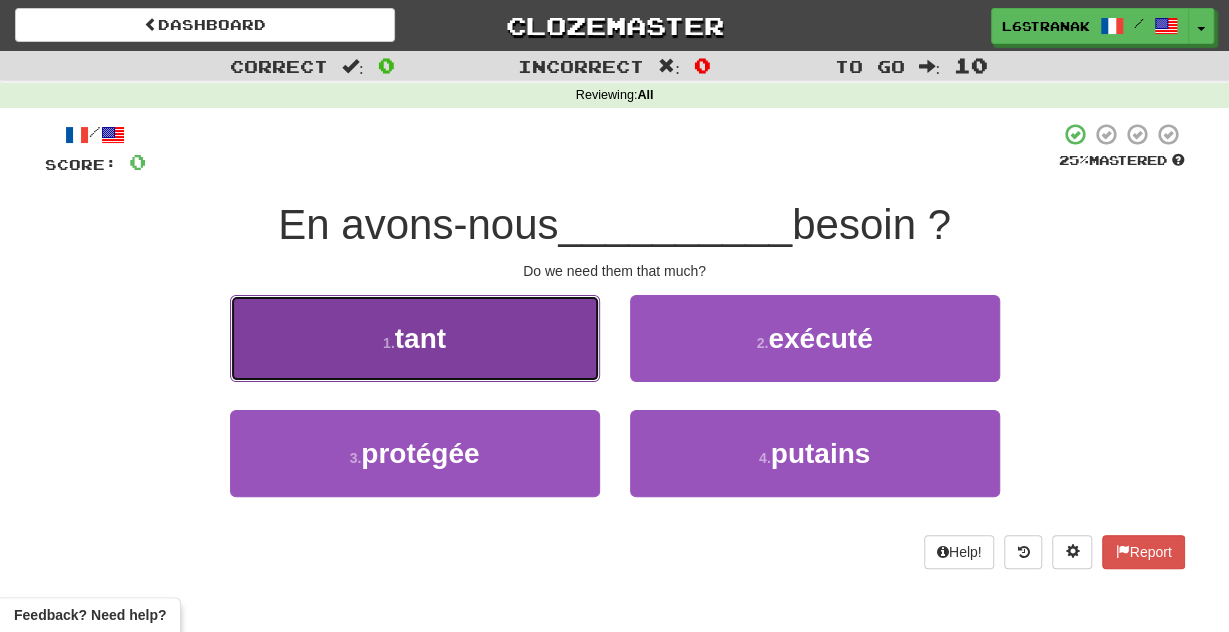 click on "1 .  tant" at bounding box center [415, 338] 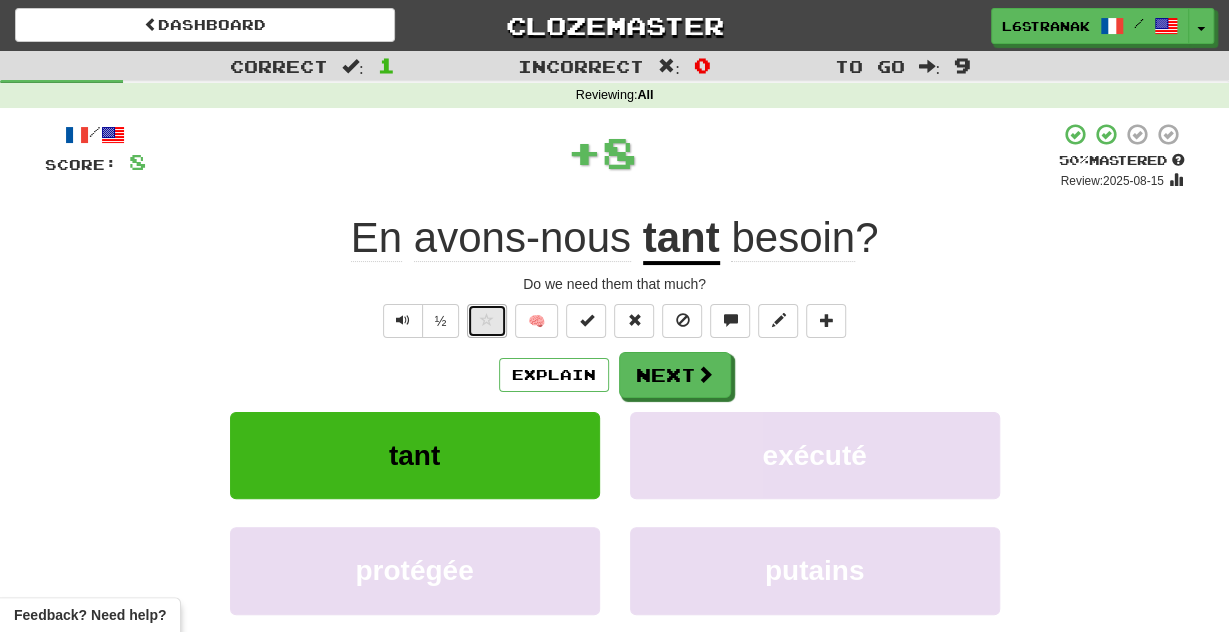 click at bounding box center [487, 321] 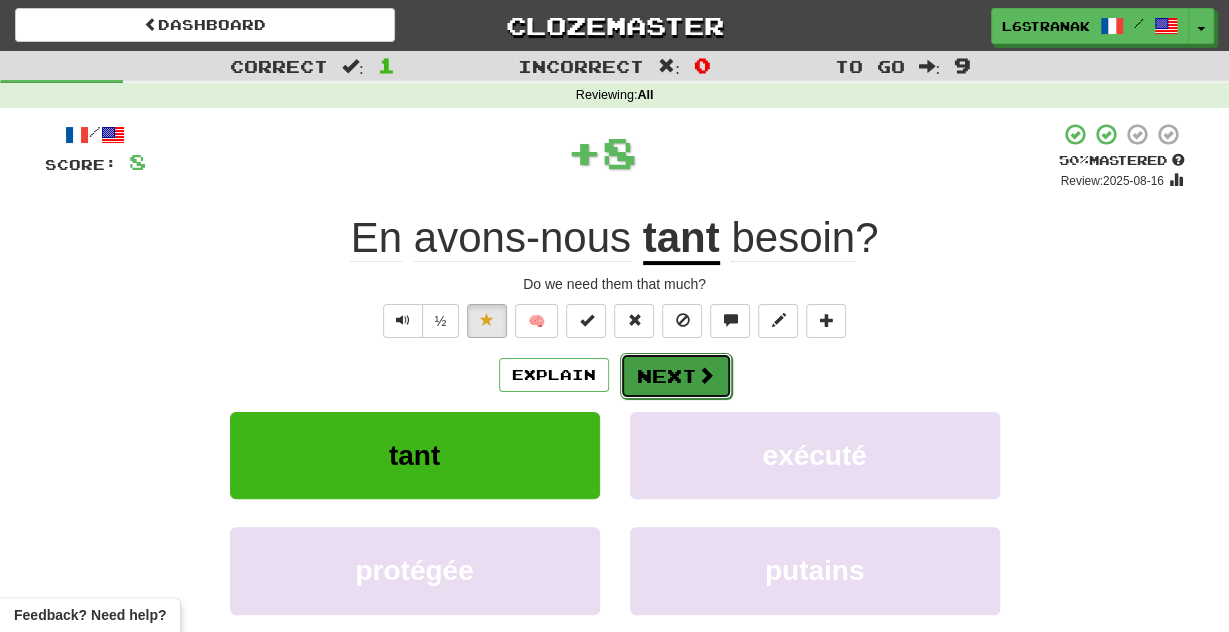 click on "Next" at bounding box center (676, 376) 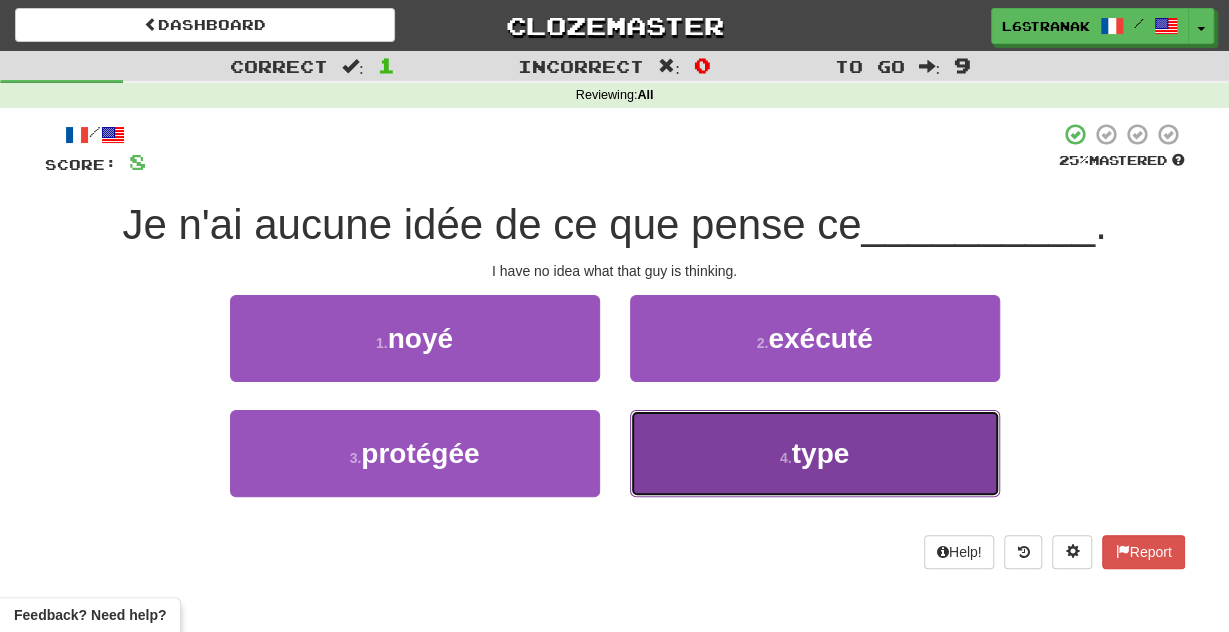 click on "4 .  type" at bounding box center [815, 453] 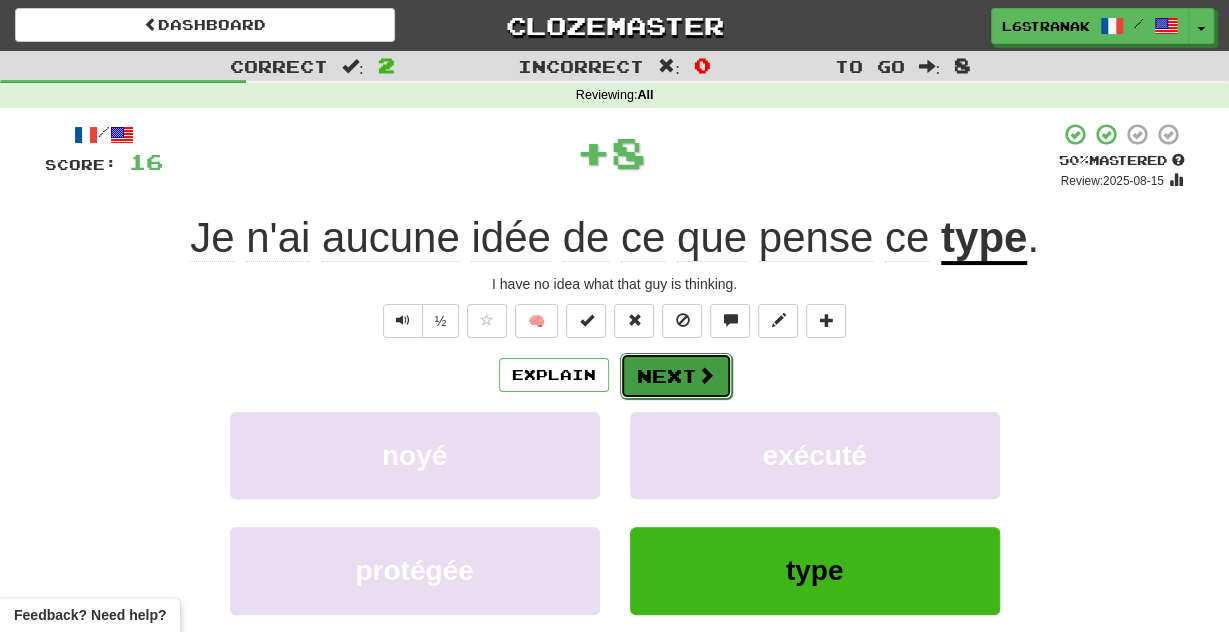 click on "Next" at bounding box center [676, 376] 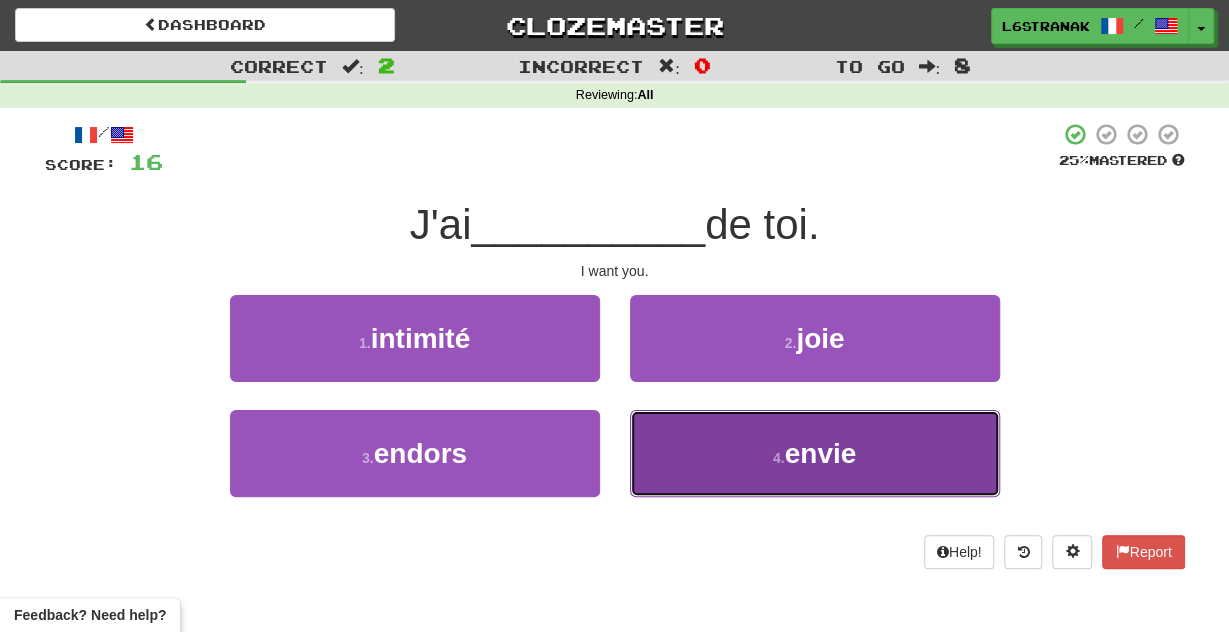 click on "4 .  envie" at bounding box center (815, 453) 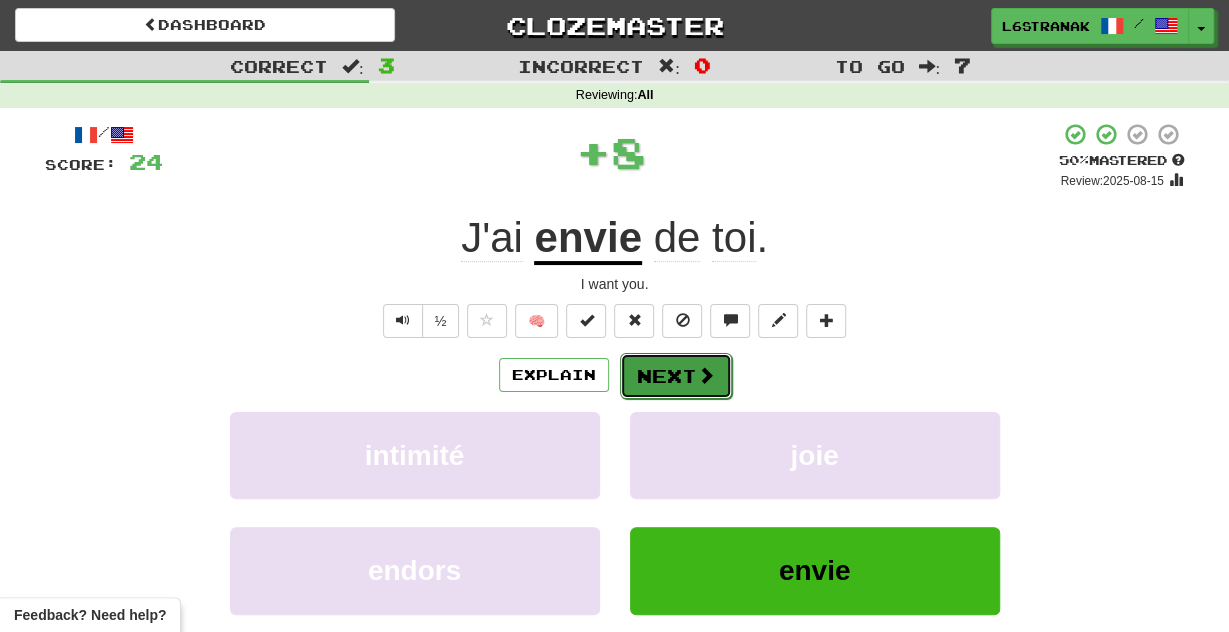 click on "Next" at bounding box center (676, 376) 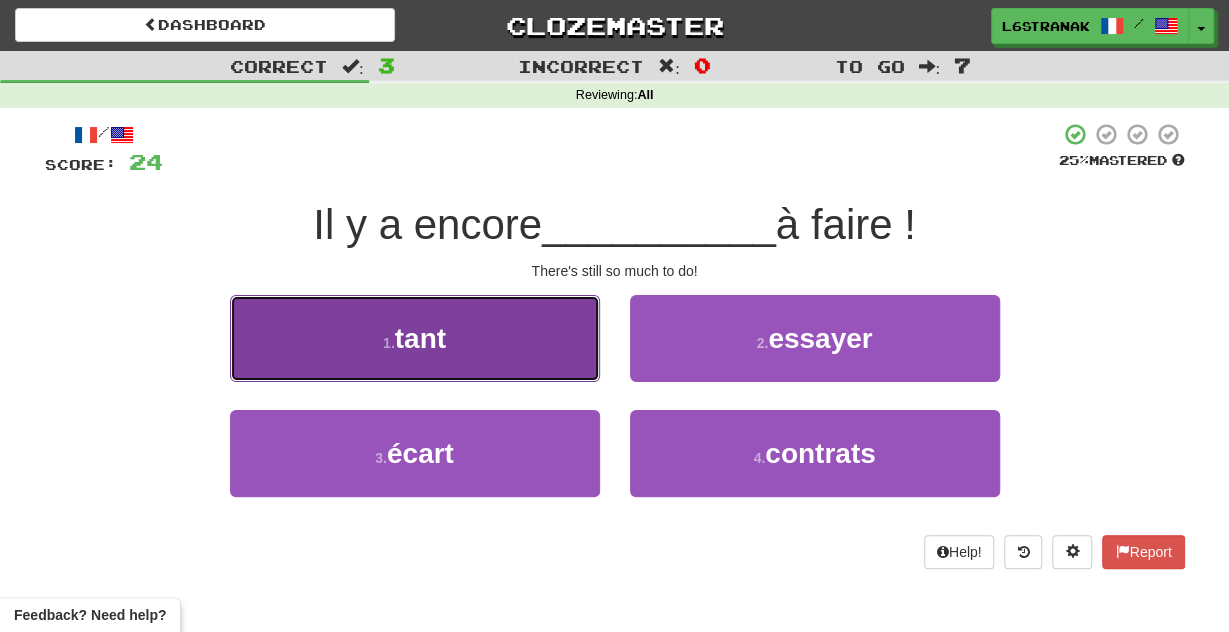 click on "1 .  tant" at bounding box center [415, 338] 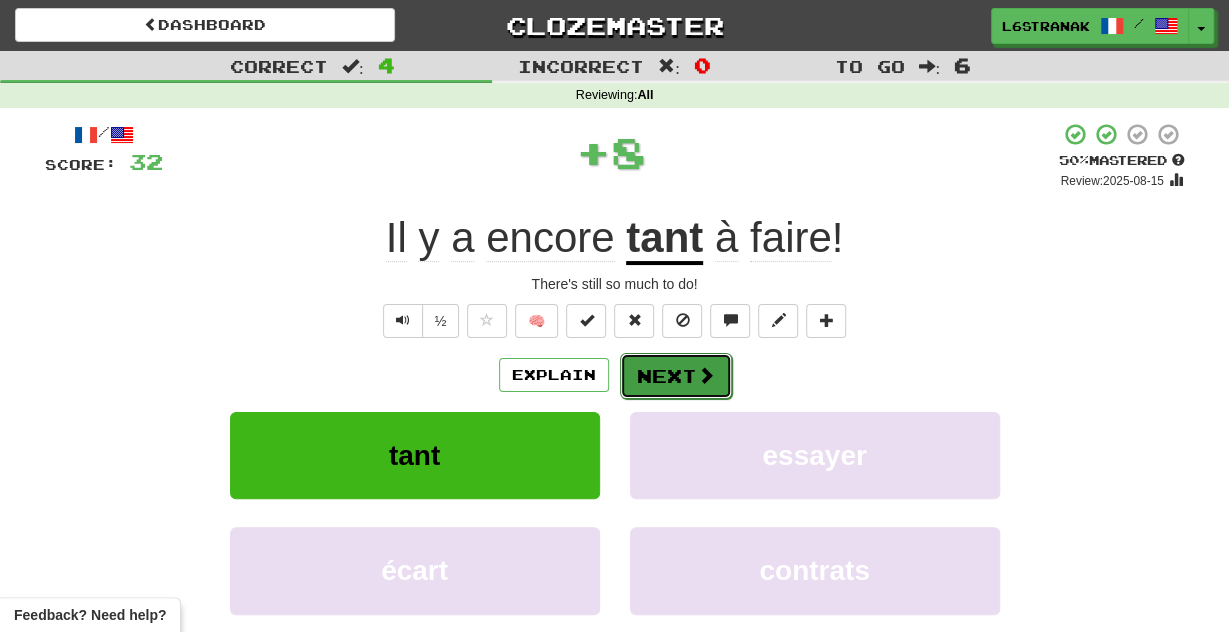 click on "Next" at bounding box center (676, 376) 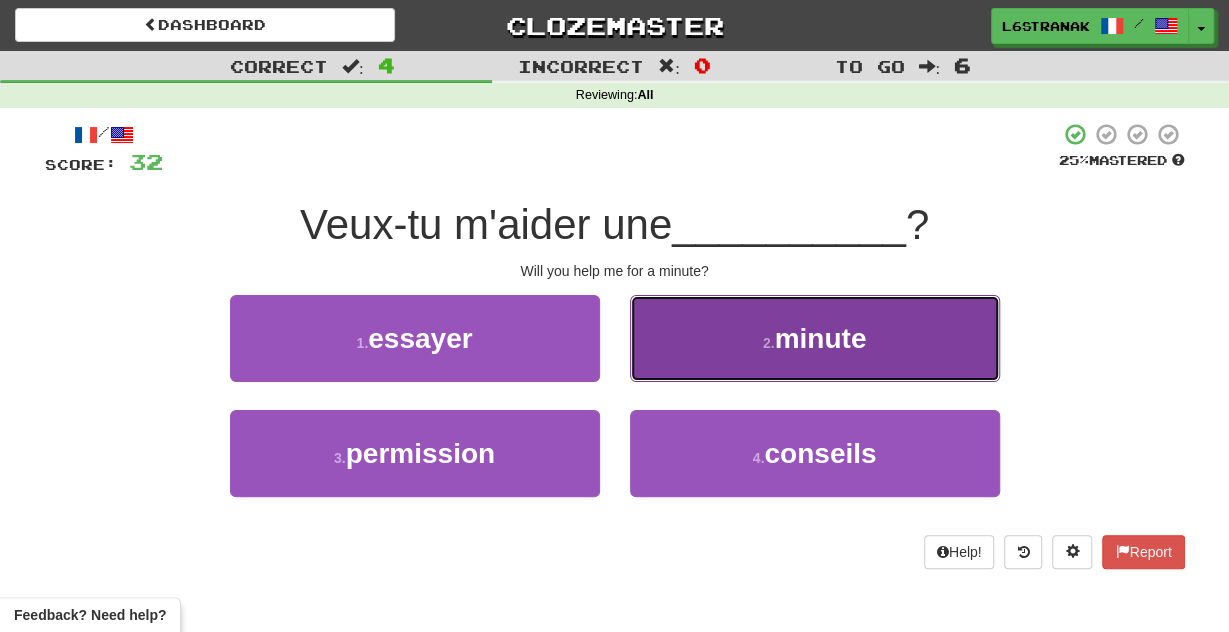 click on "2 .  minute" at bounding box center (815, 338) 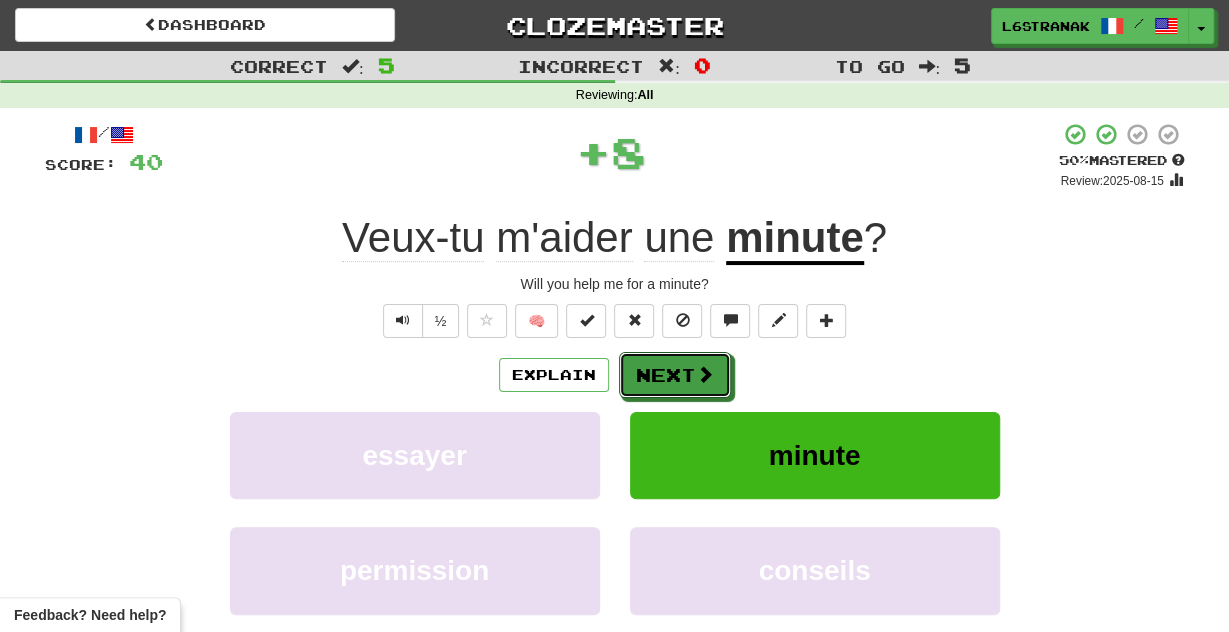 click on "Next" at bounding box center [675, 375] 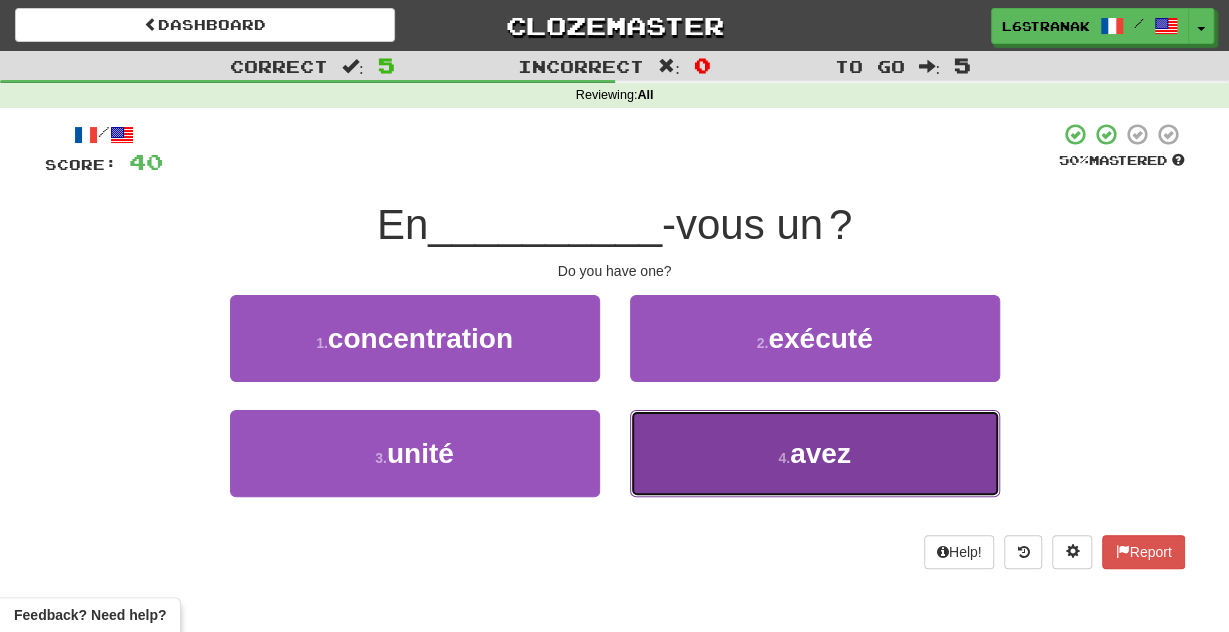 click on "4 .  avez" at bounding box center [815, 453] 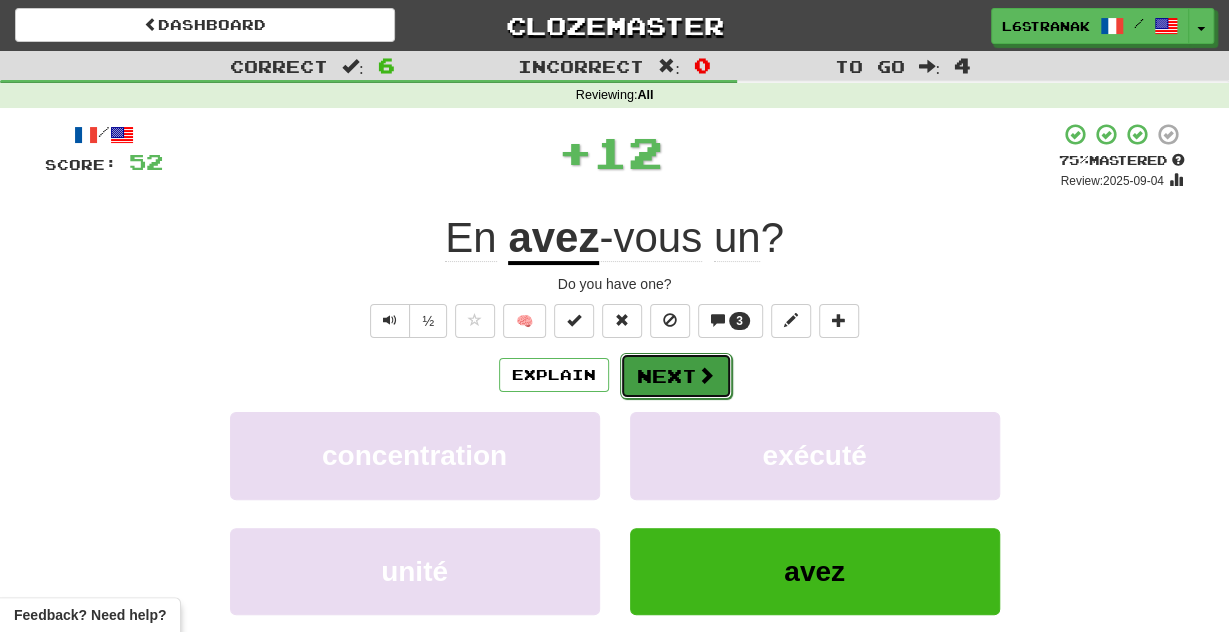 click on "Next" at bounding box center (676, 376) 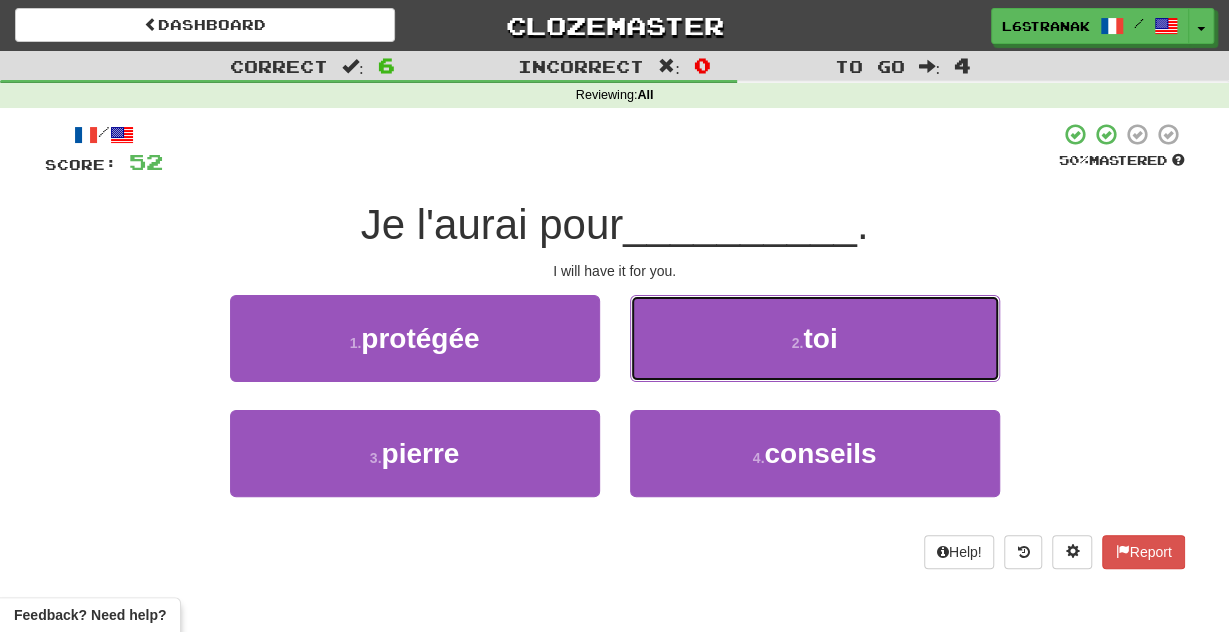 click on "2 .  toi" at bounding box center [815, 338] 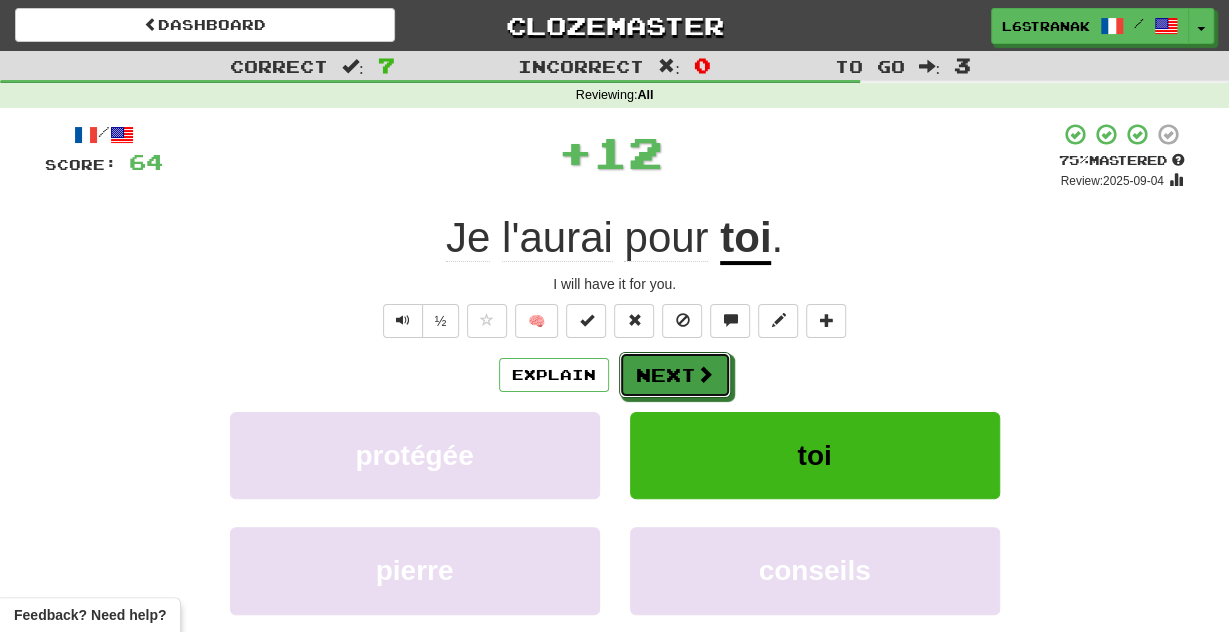 click on "Next" at bounding box center [675, 375] 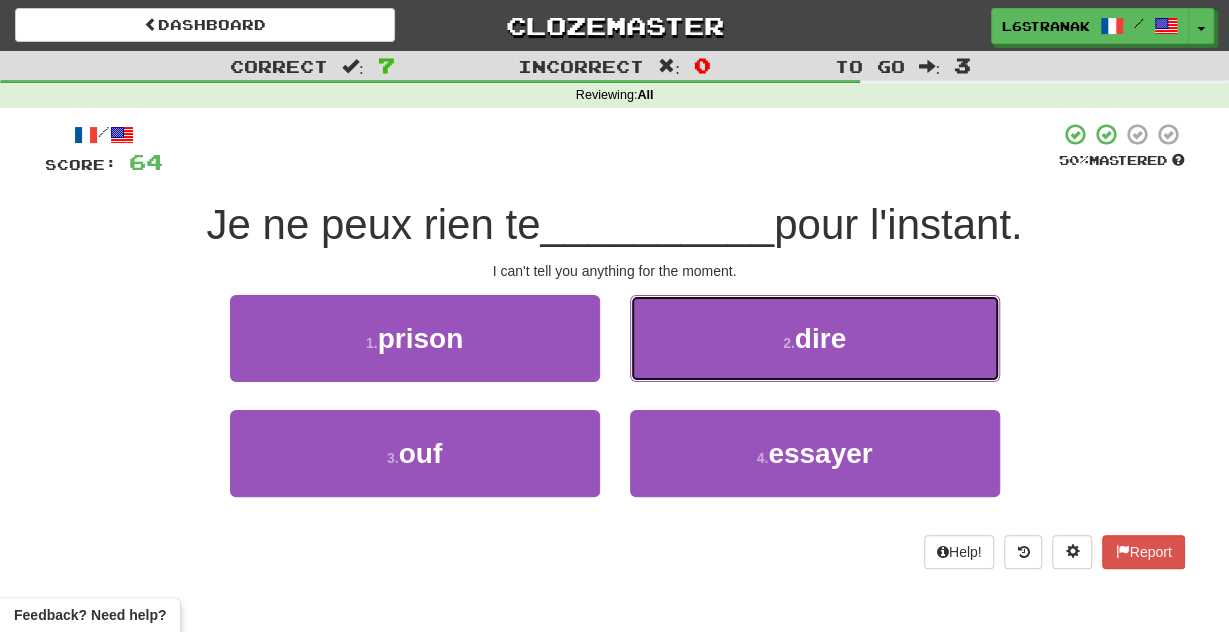 click on "2 .  dire" at bounding box center [815, 338] 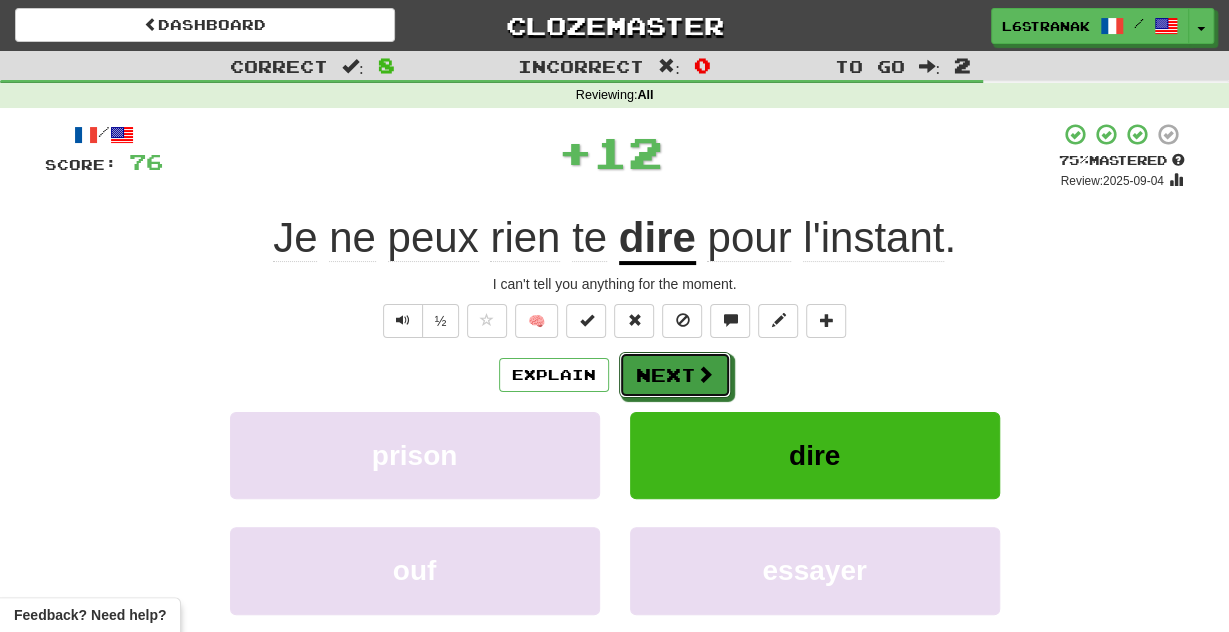 click on "Next" at bounding box center (675, 375) 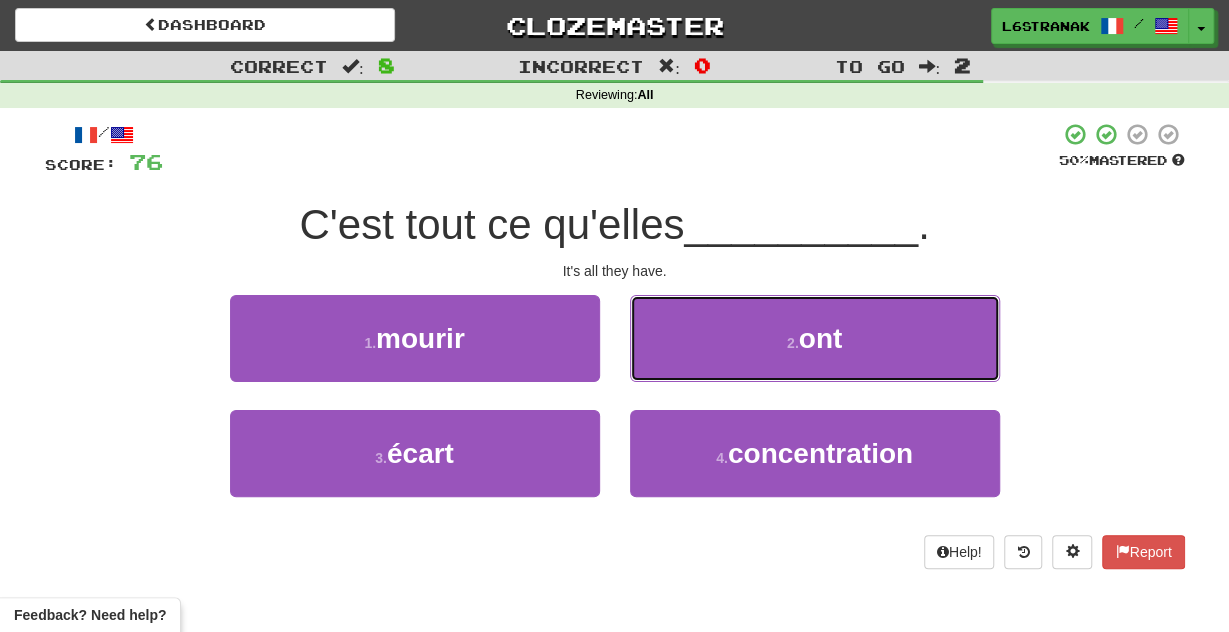 click on "2 .  ont" at bounding box center [815, 338] 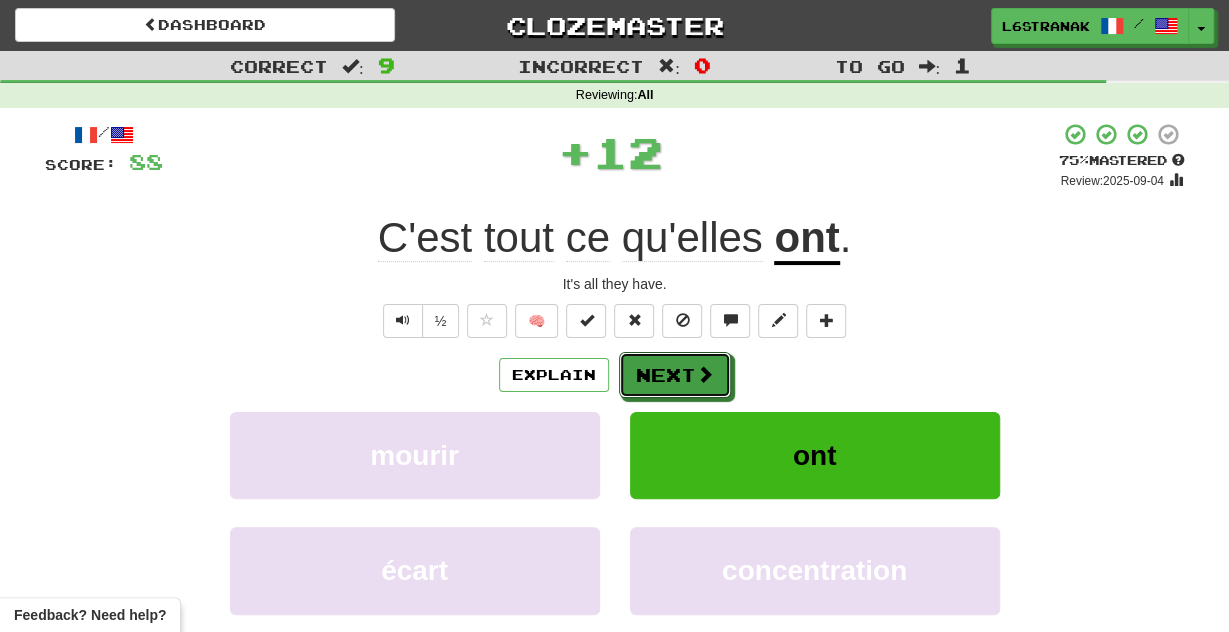 click on "Next" at bounding box center [675, 375] 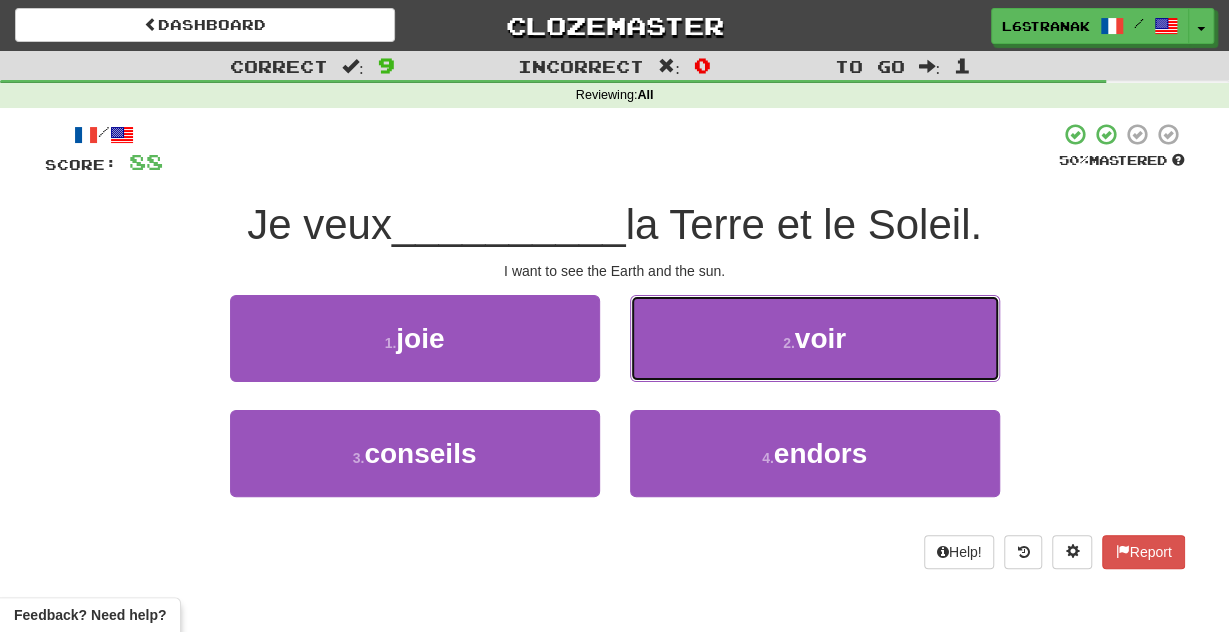 click on "2 .  voir" at bounding box center [815, 338] 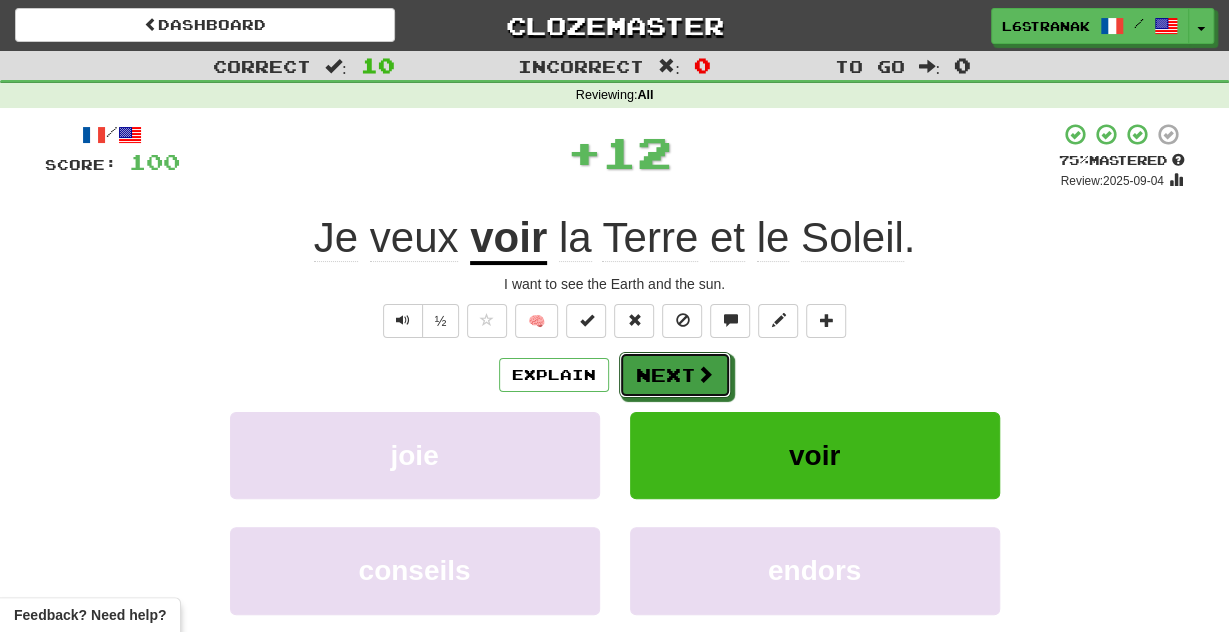 click on "Next" at bounding box center [675, 375] 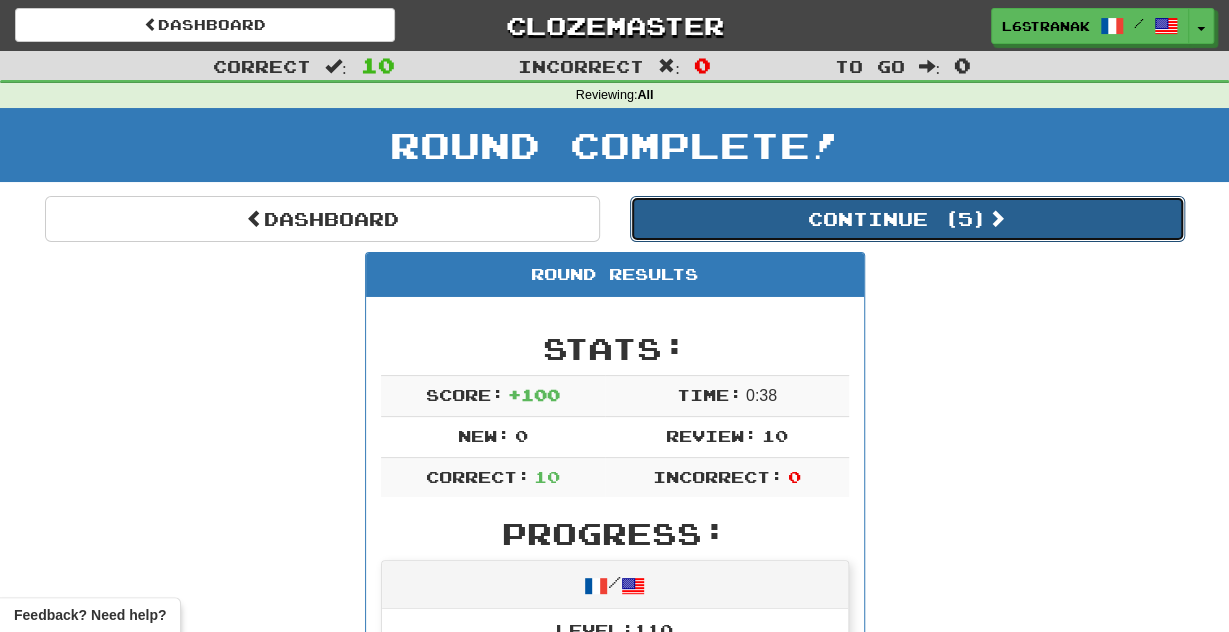 click on "Continue ( 5 )" at bounding box center [907, 219] 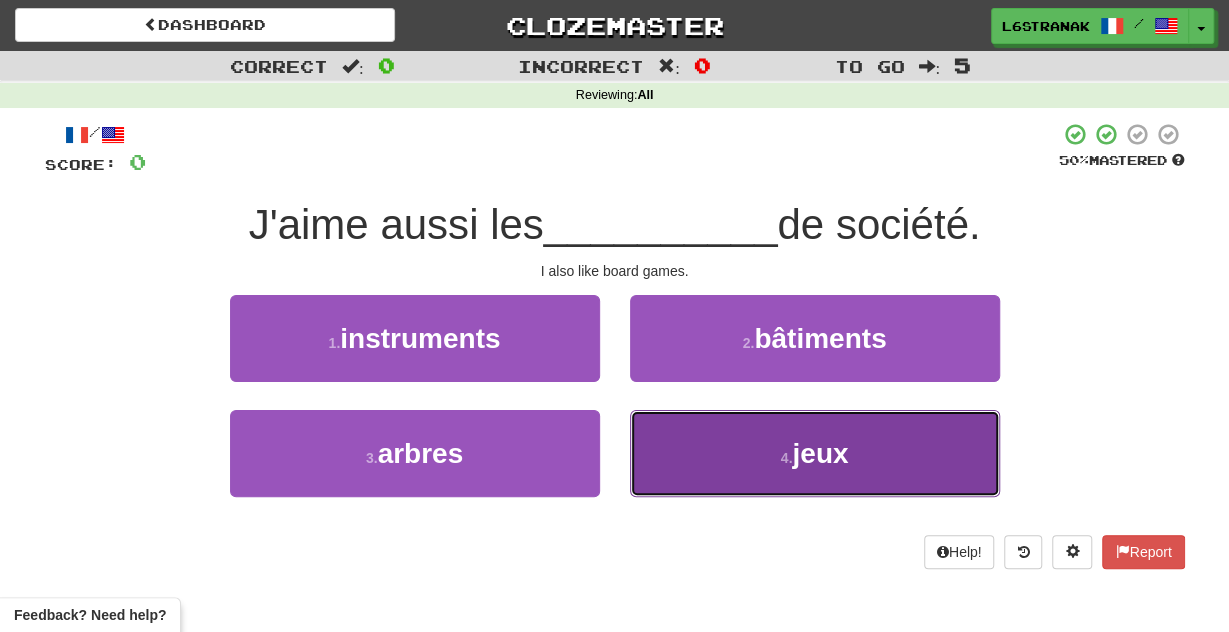 click on "4 .  jeux" at bounding box center (815, 453) 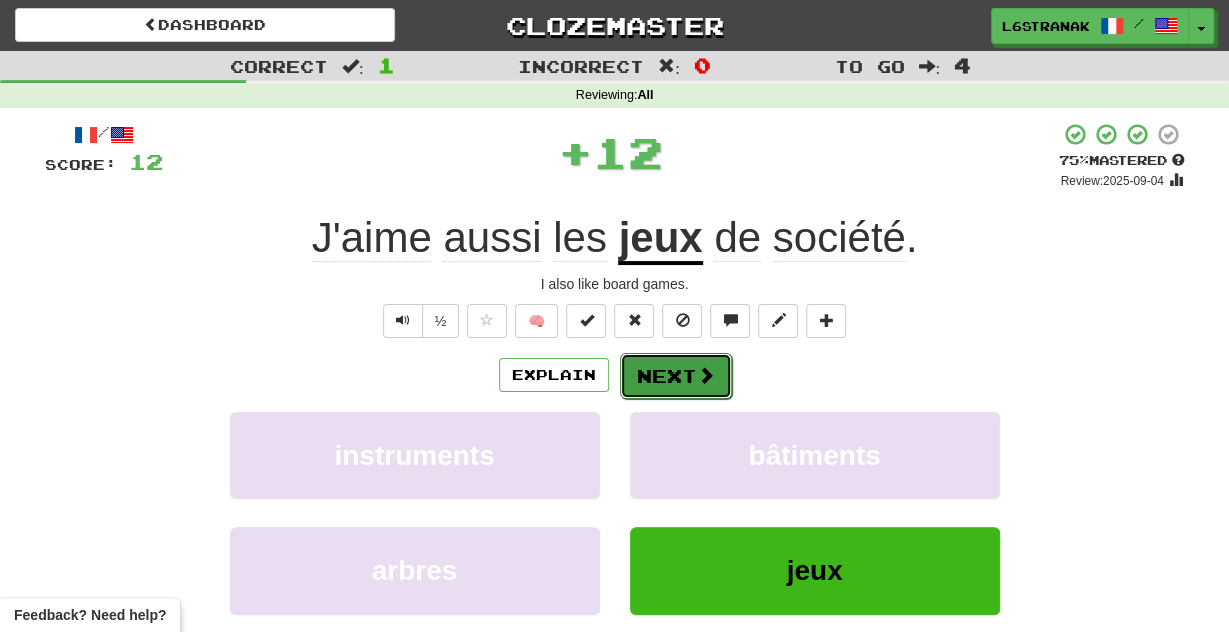 click on "Next" at bounding box center [676, 376] 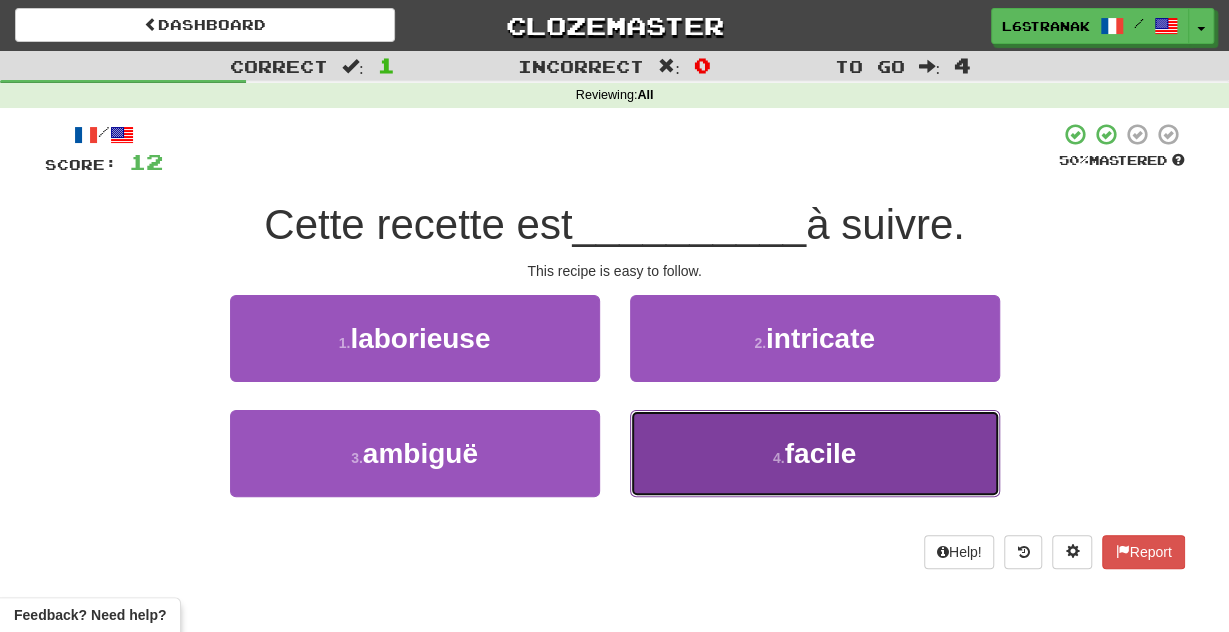 click on "4 .  facile" at bounding box center (815, 453) 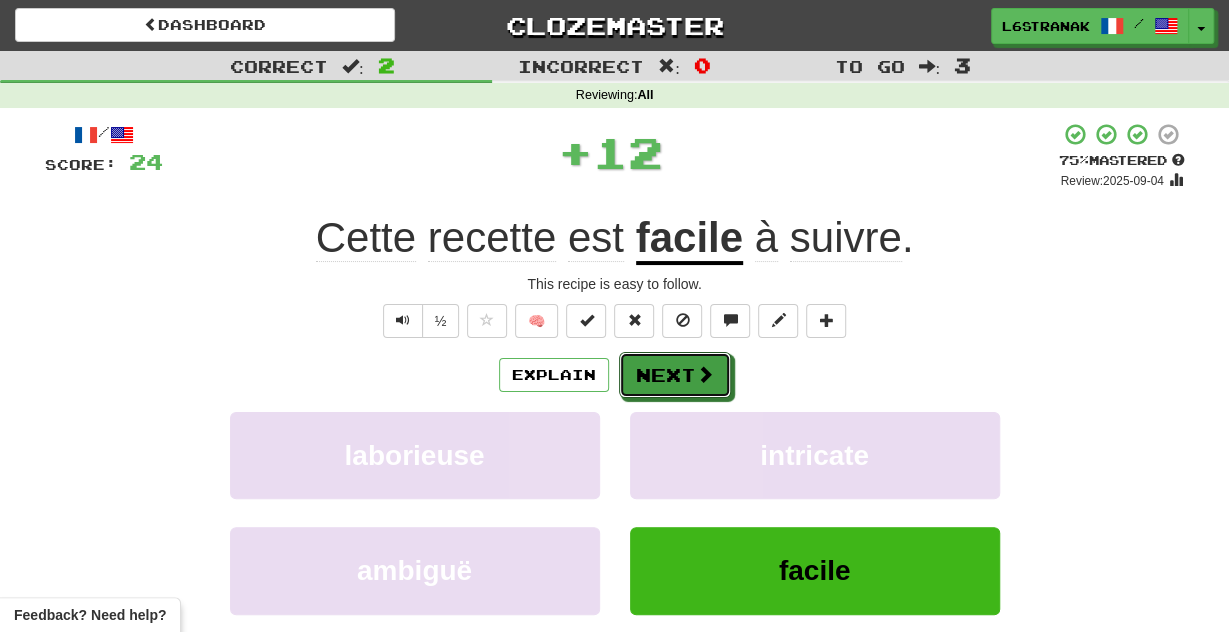 click on "Next" at bounding box center (675, 375) 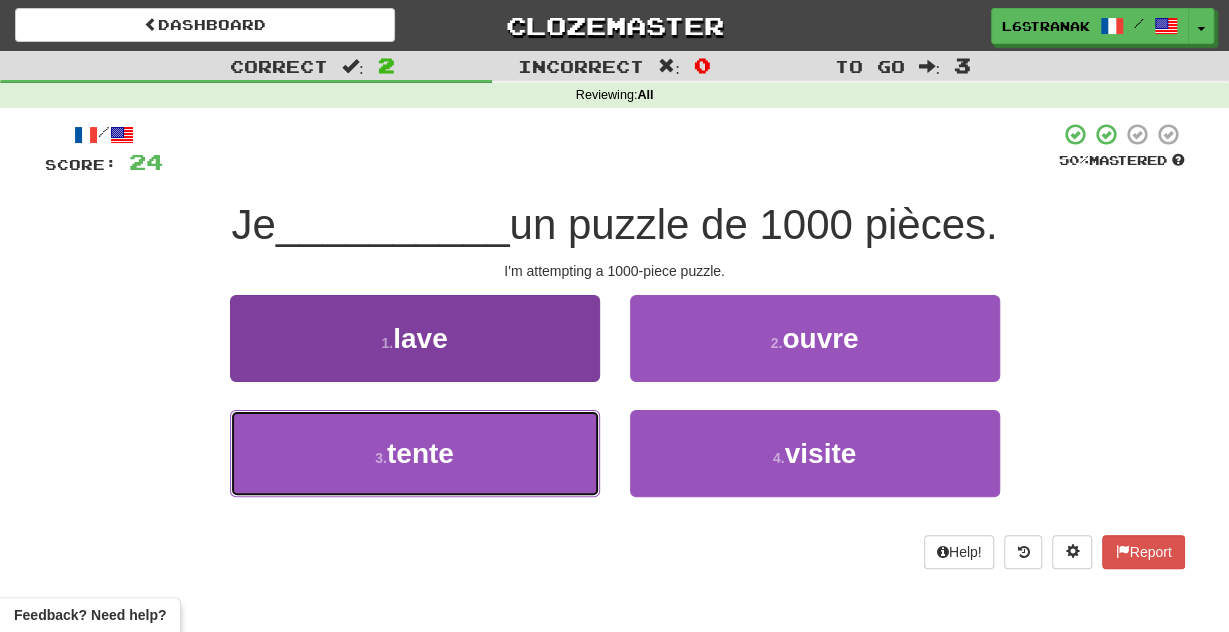 click on "3 .  tente" at bounding box center [415, 453] 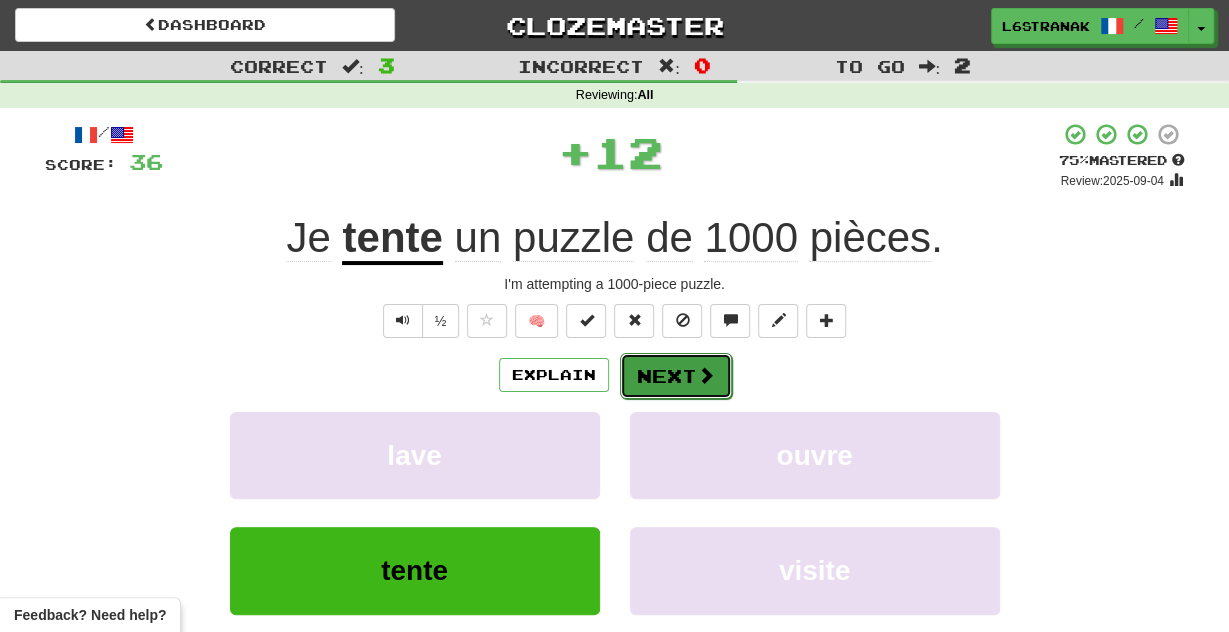 click on "Next" at bounding box center [676, 376] 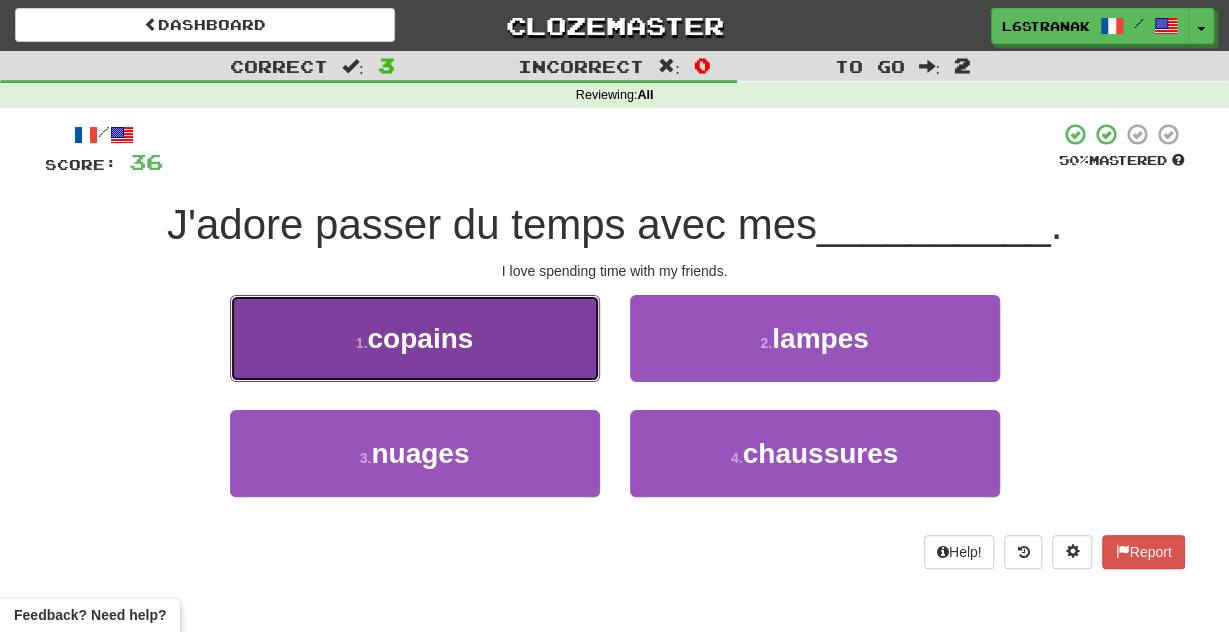click on "1 .  copains" at bounding box center [415, 338] 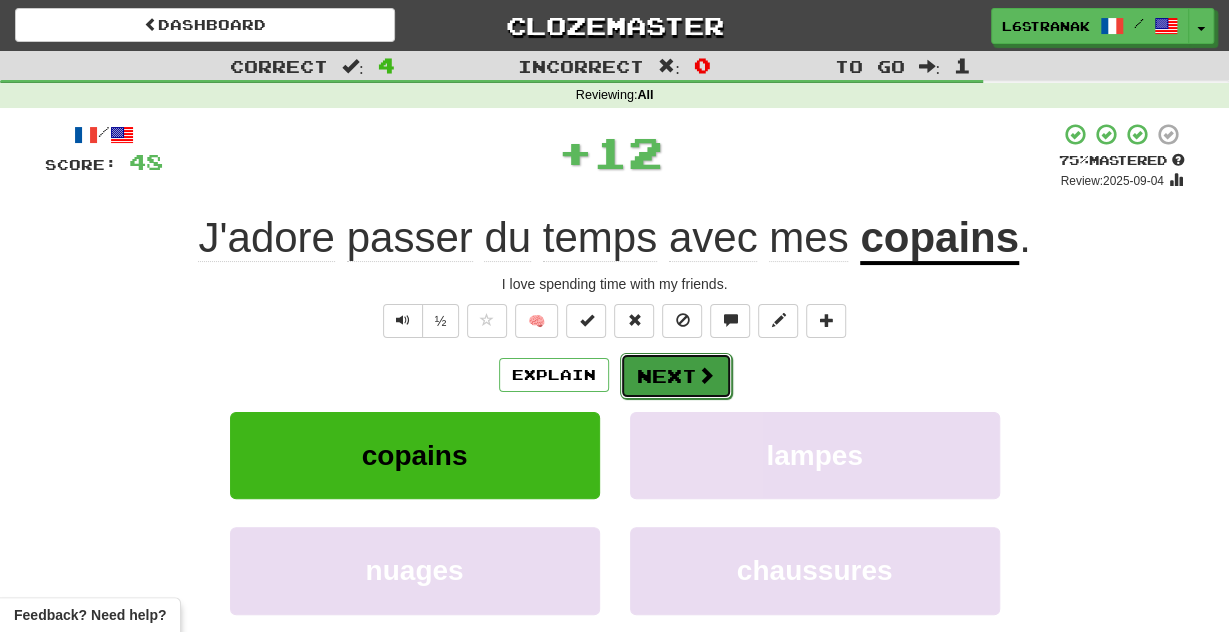 click on "Next" at bounding box center (676, 376) 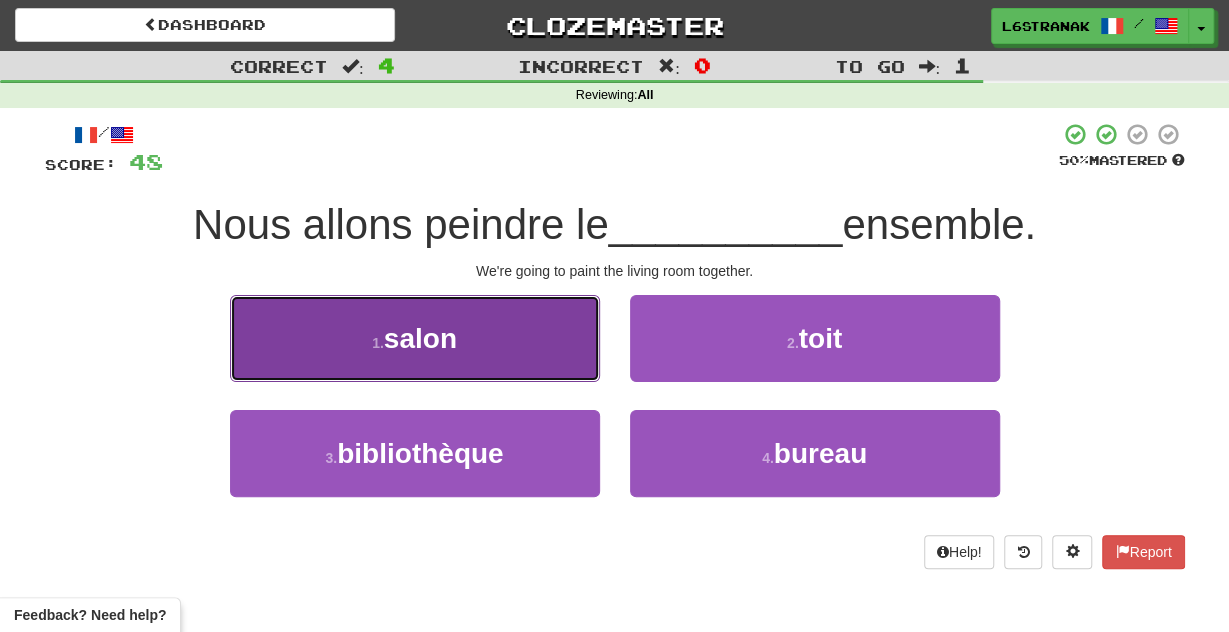 click on "1 .  salon" at bounding box center (415, 338) 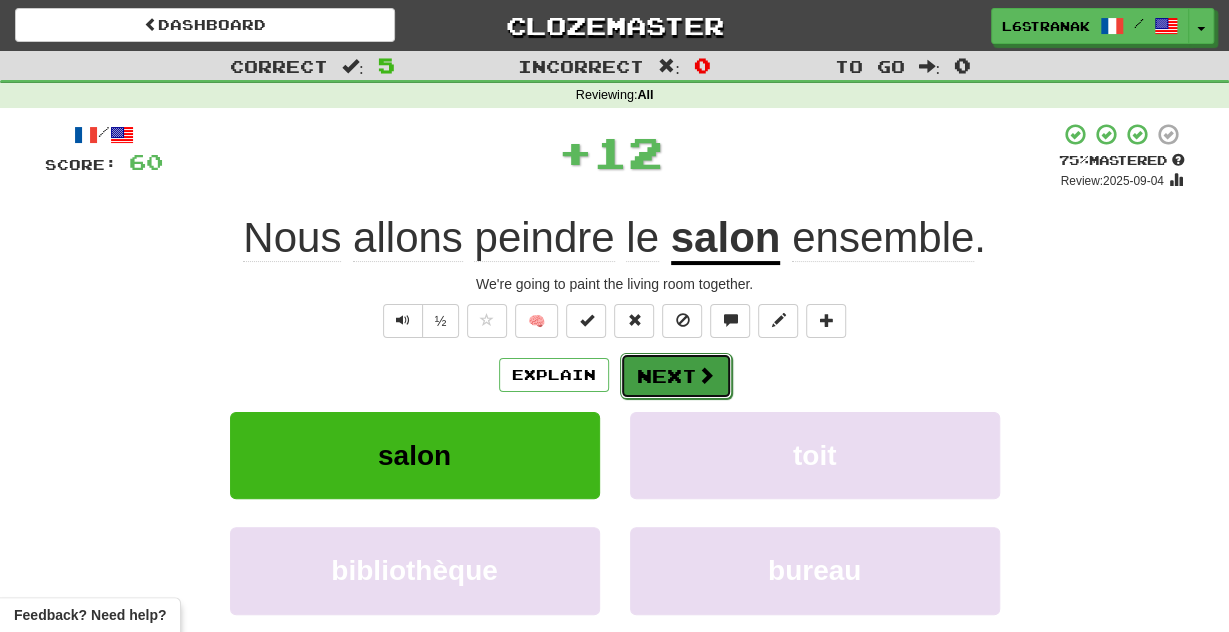 drag, startPoint x: 686, startPoint y: 365, endPoint x: 683, endPoint y: 376, distance: 11.401754 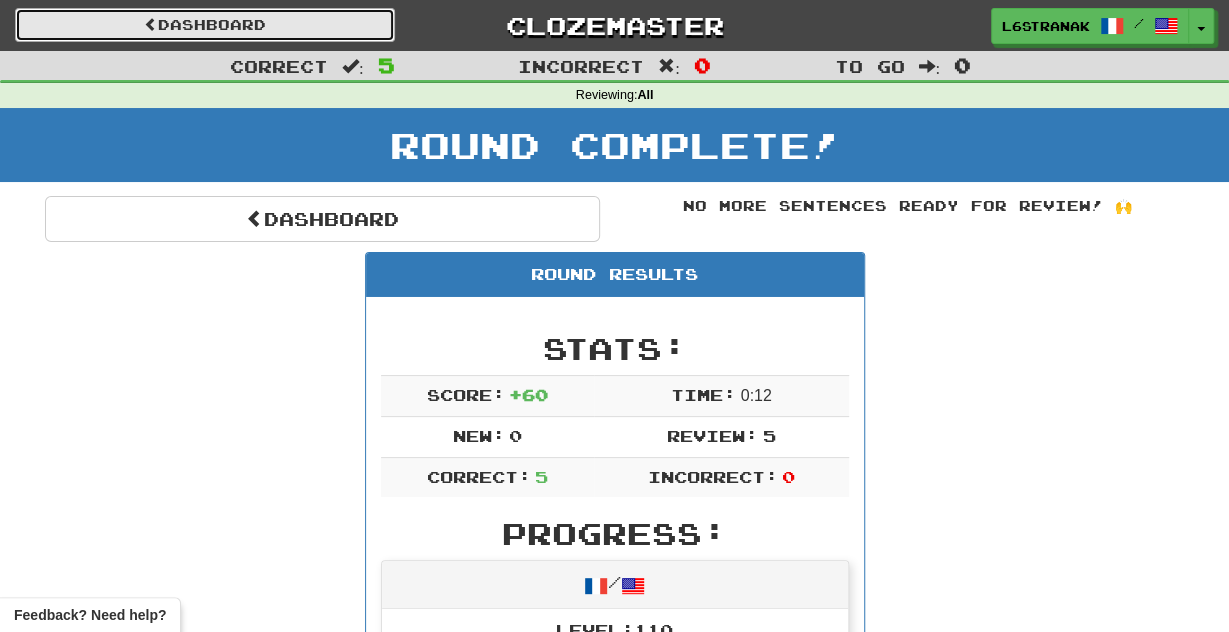 click on "Dashboard" at bounding box center [205, 25] 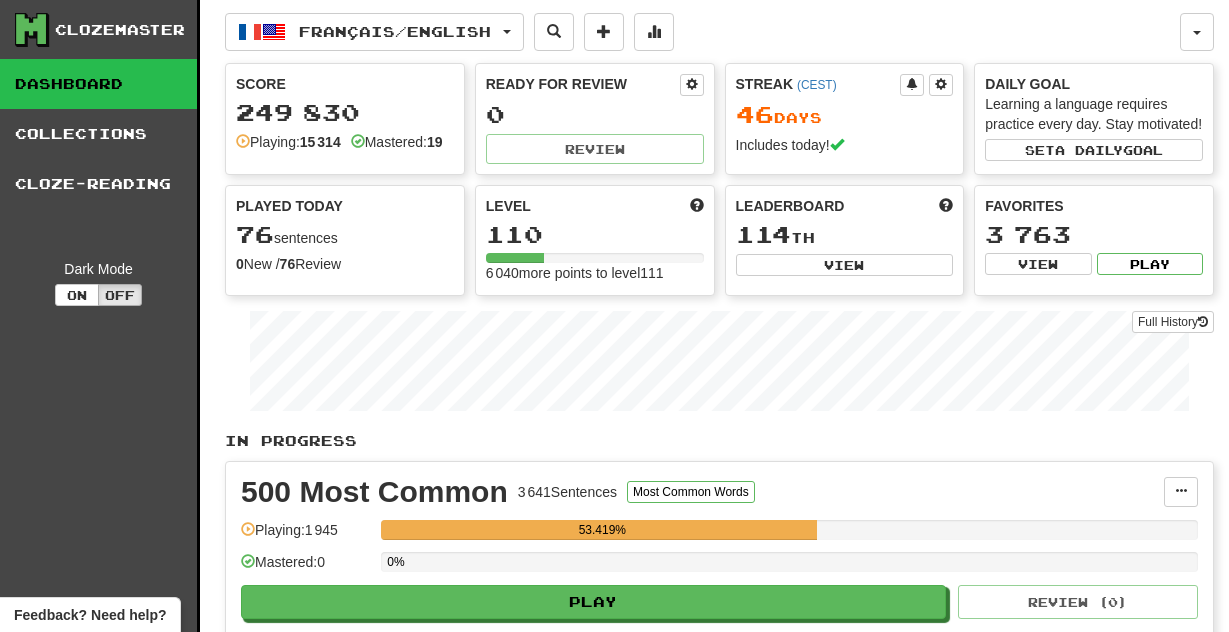 scroll, scrollTop: 0, scrollLeft: 0, axis: both 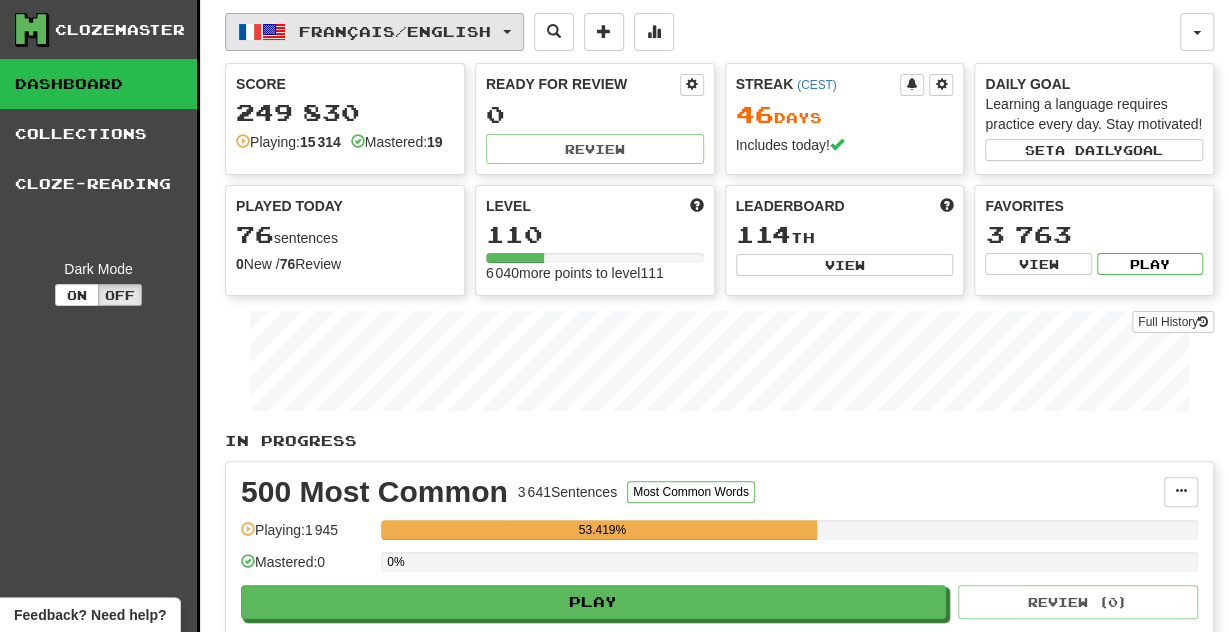 click on "Français  /  English" at bounding box center [395, 31] 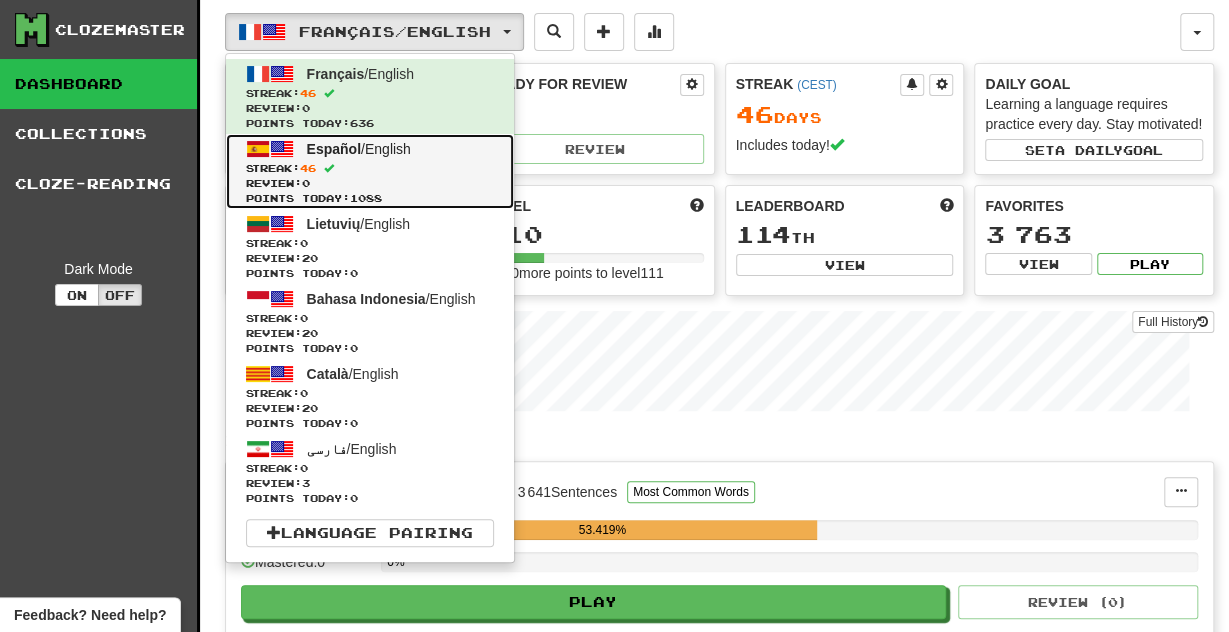 click on "Español" at bounding box center [334, 149] 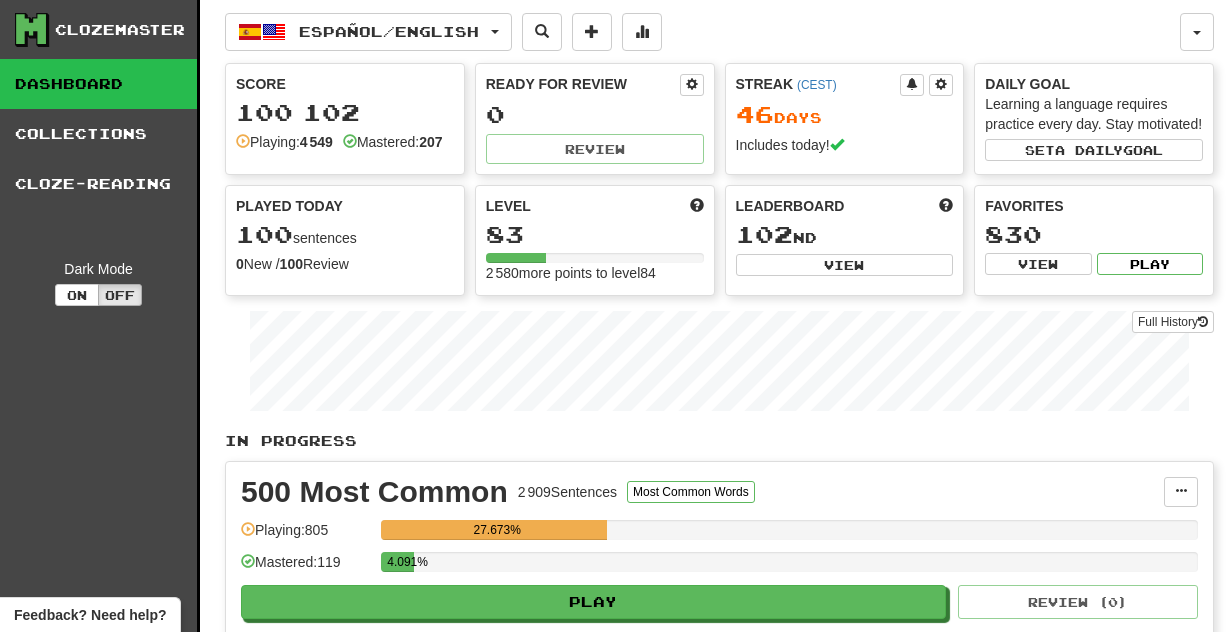 scroll, scrollTop: 0, scrollLeft: 0, axis: both 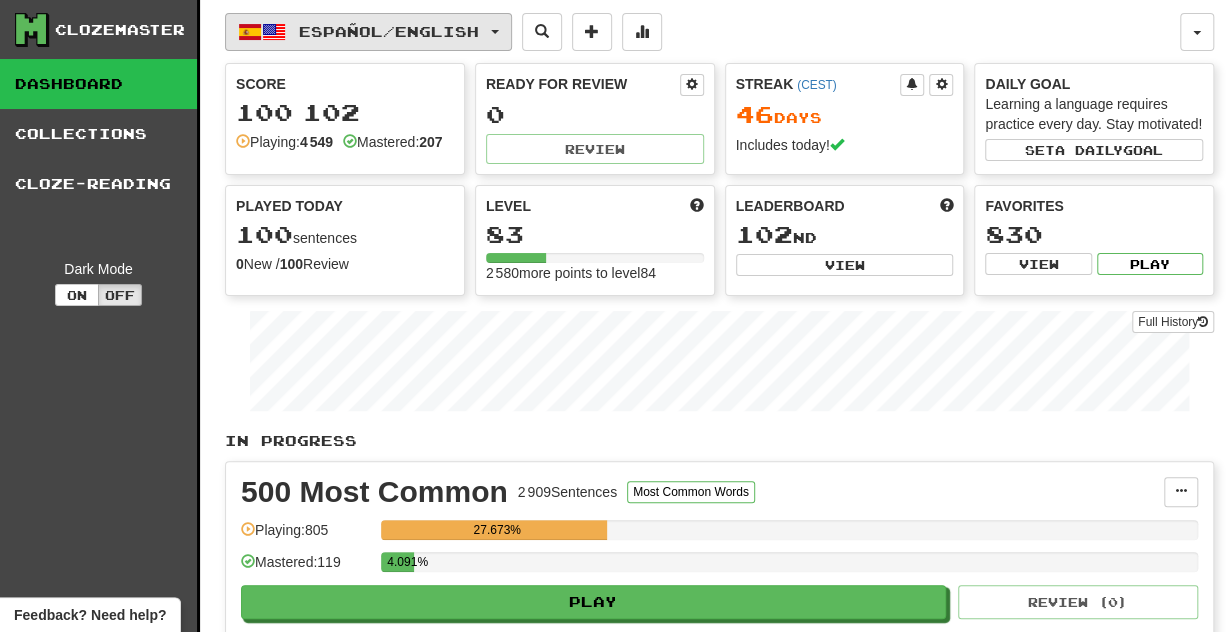 click on "Español  /  English" at bounding box center (389, 31) 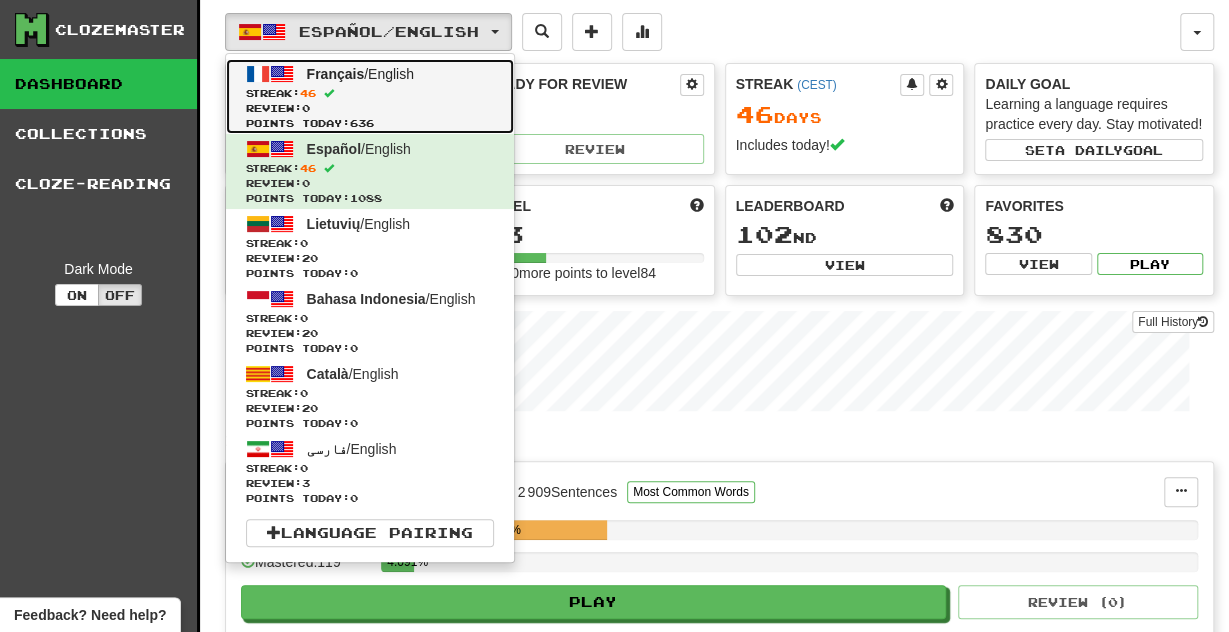 click on "Streak:  46" at bounding box center (370, 93) 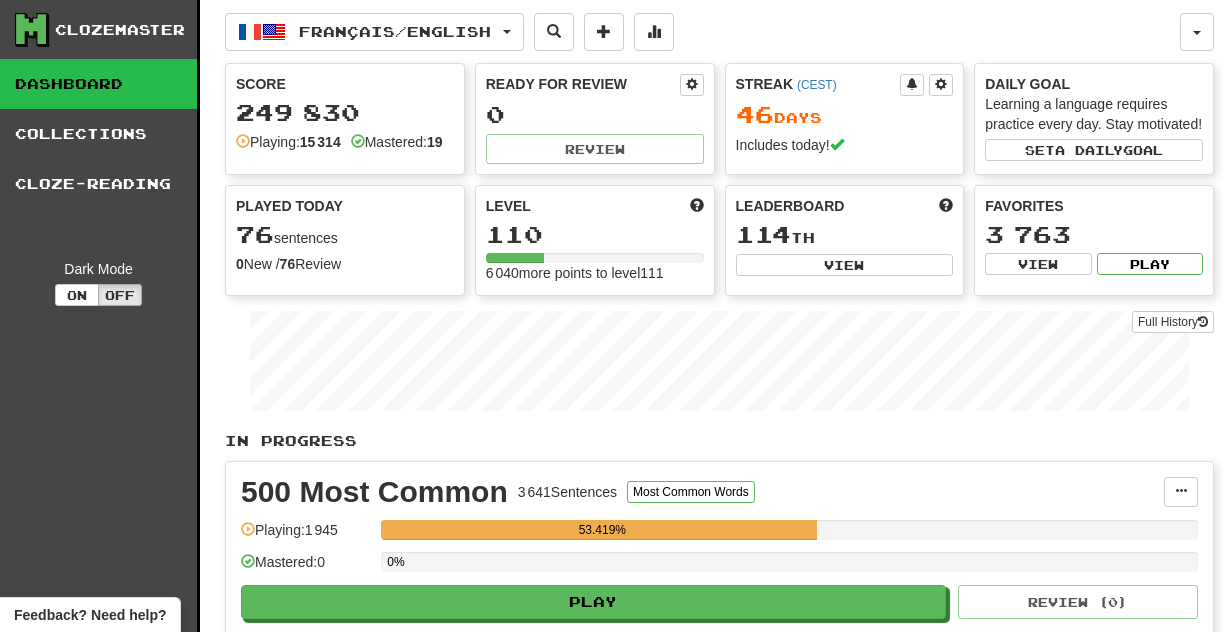 scroll, scrollTop: 0, scrollLeft: 0, axis: both 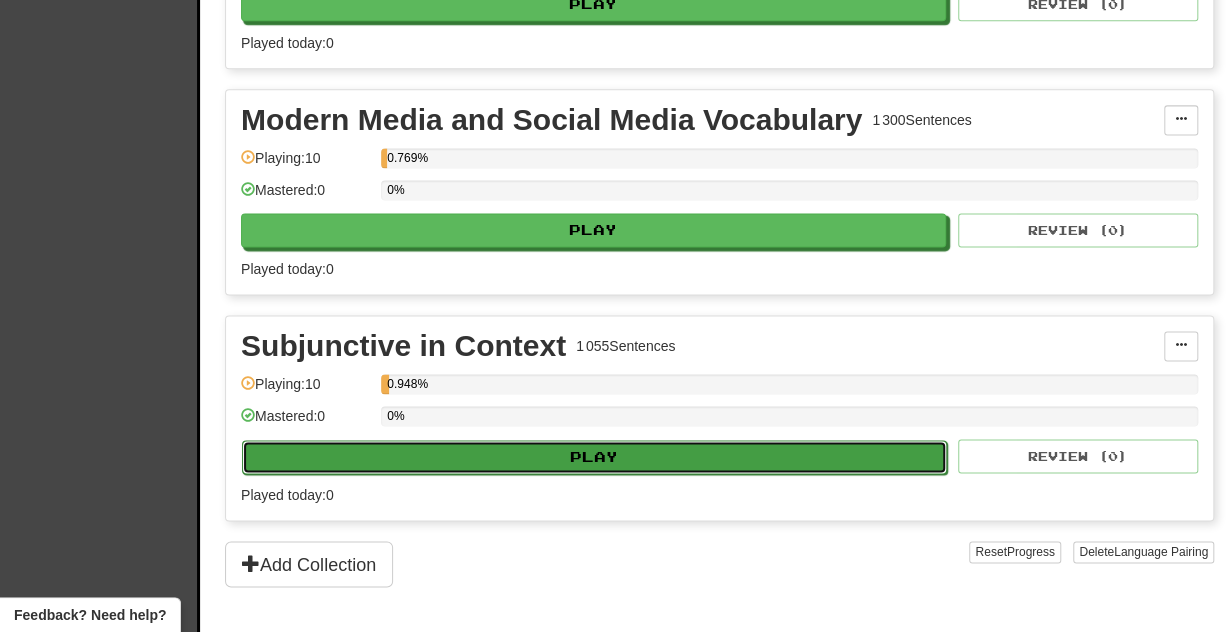 click on "Play" at bounding box center [594, 457] 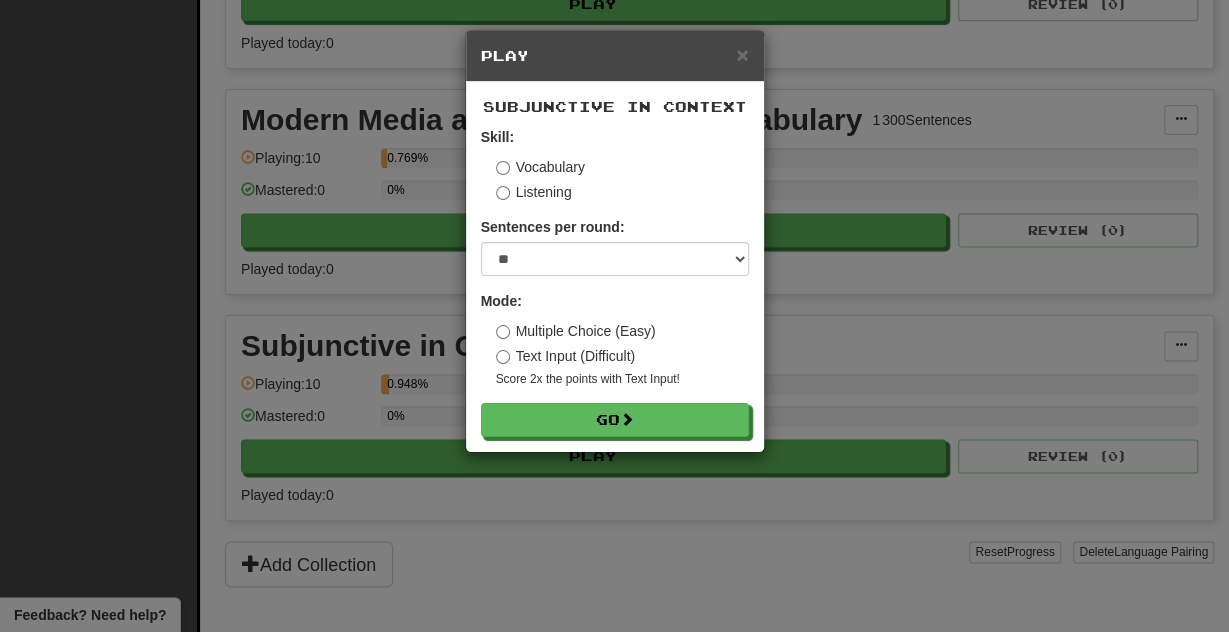 click on "× Play Subjunctive in Context Skill: Vocabulary Listening Sentences per round: * ** ** ** ** ** *** ******** Mode: Multiple Choice (Easy) Text Input (Difficult) Score 2x the points with Text Input ! Go" at bounding box center [614, 316] 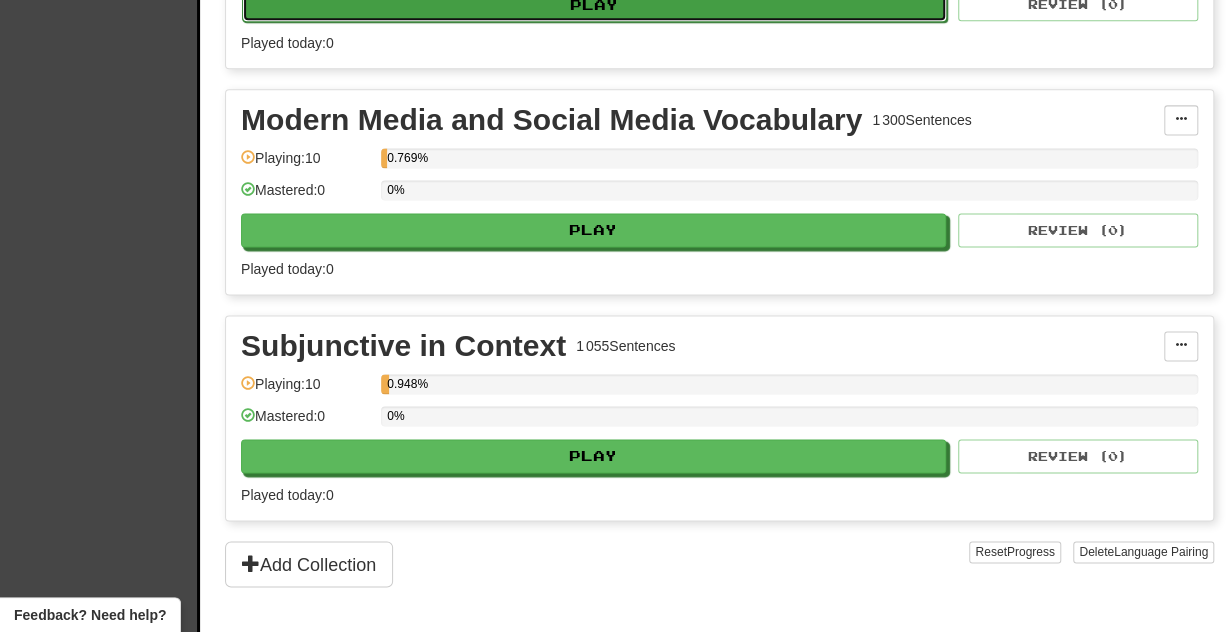 click on "Play" at bounding box center [594, 5] 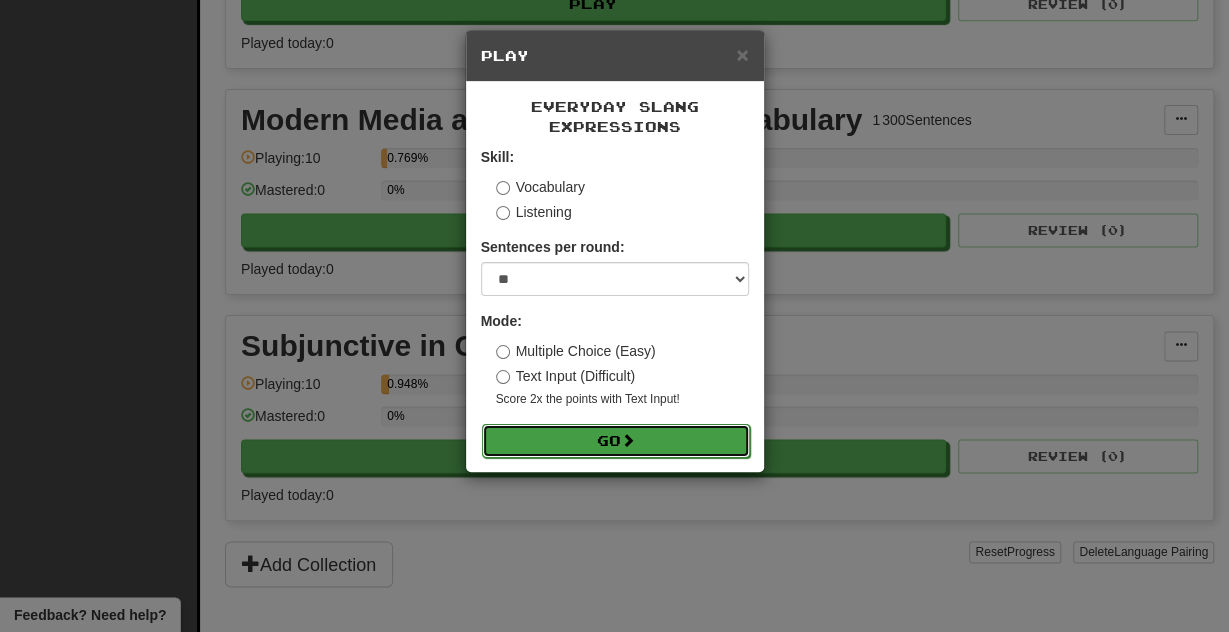 click on "Go" at bounding box center (616, 441) 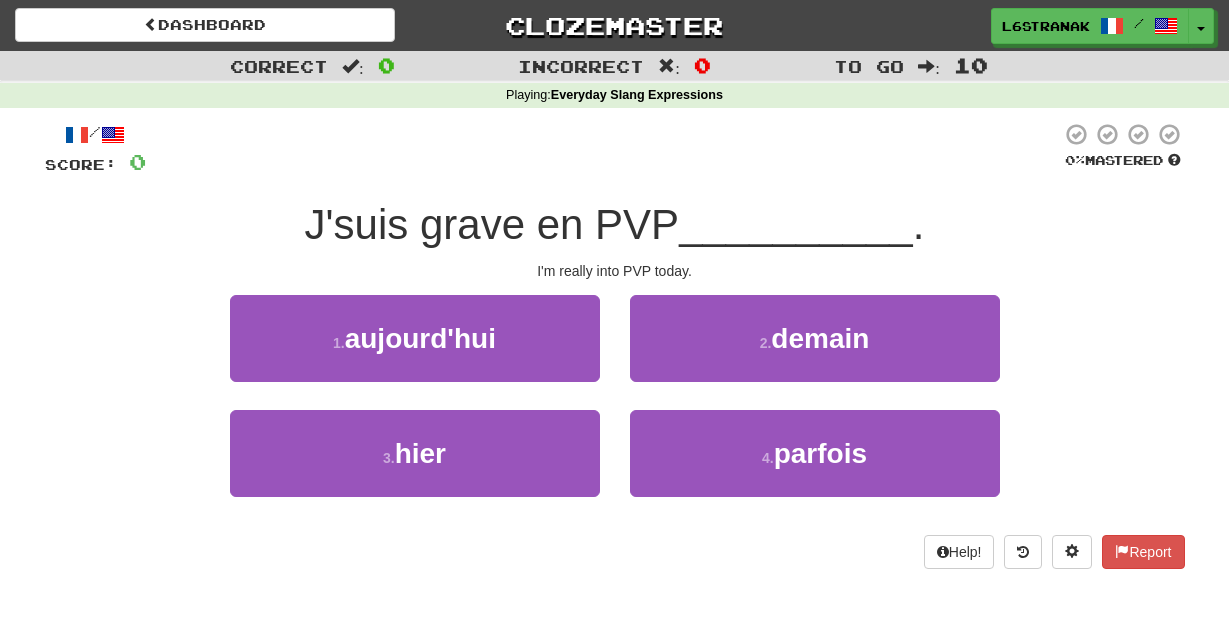 scroll, scrollTop: 0, scrollLeft: 0, axis: both 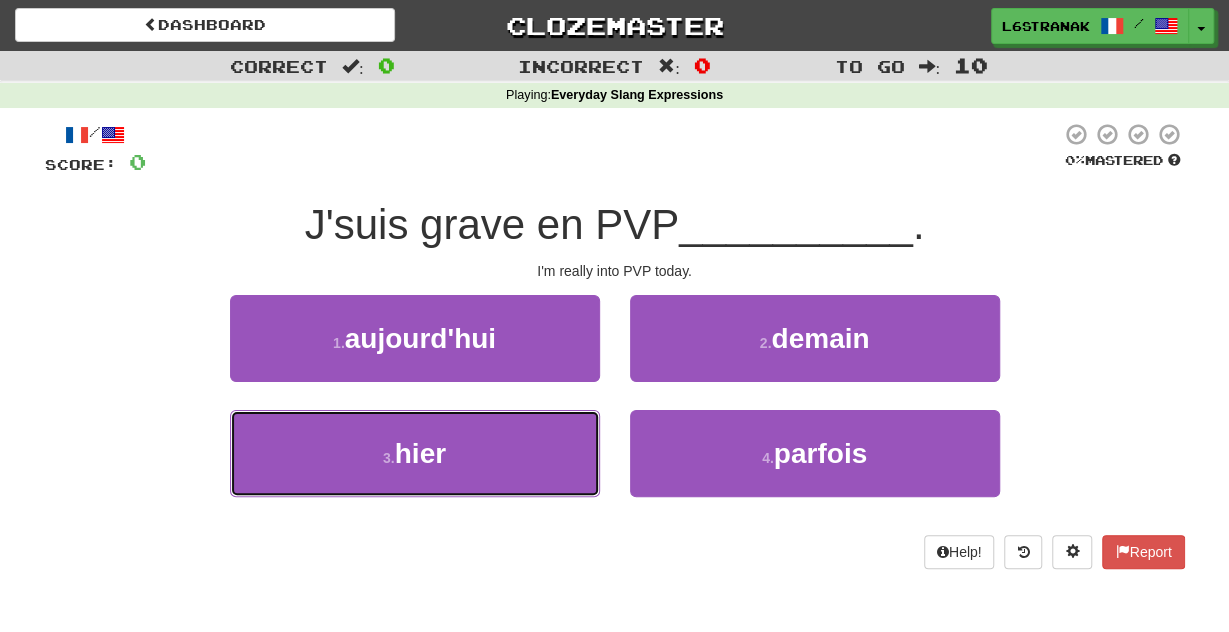 drag, startPoint x: 493, startPoint y: 441, endPoint x: 653, endPoint y: 384, distance: 169.84993 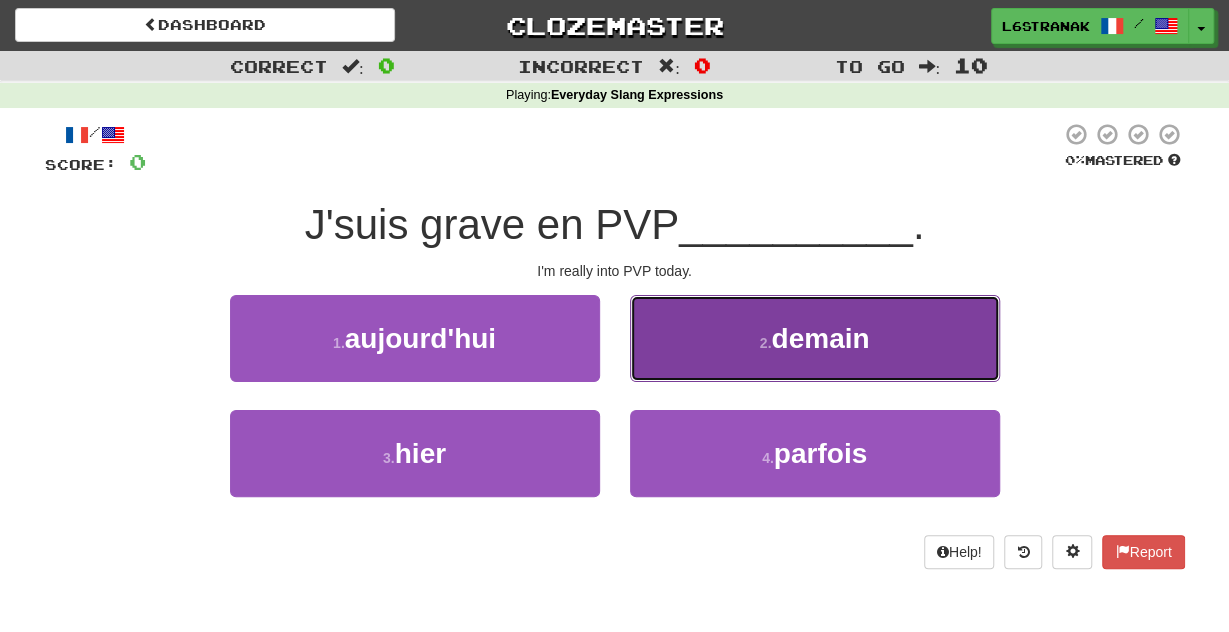 click on "2 .  demain" at bounding box center (815, 338) 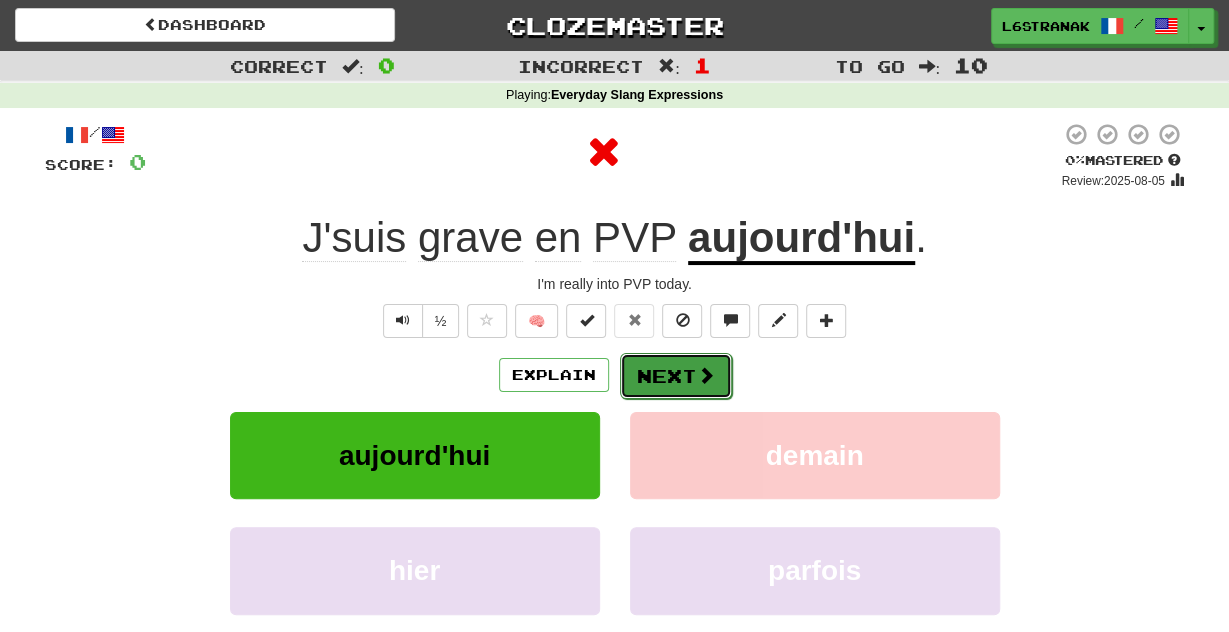 click on "Next" at bounding box center [676, 376] 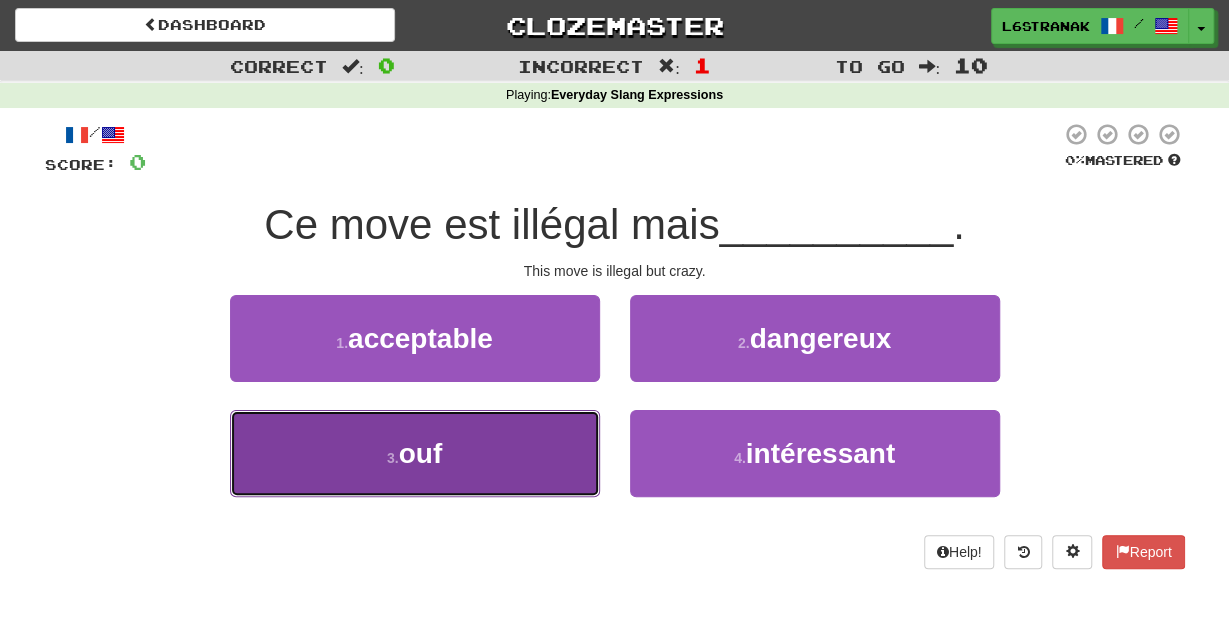 click on "3 .  ouf" at bounding box center (415, 453) 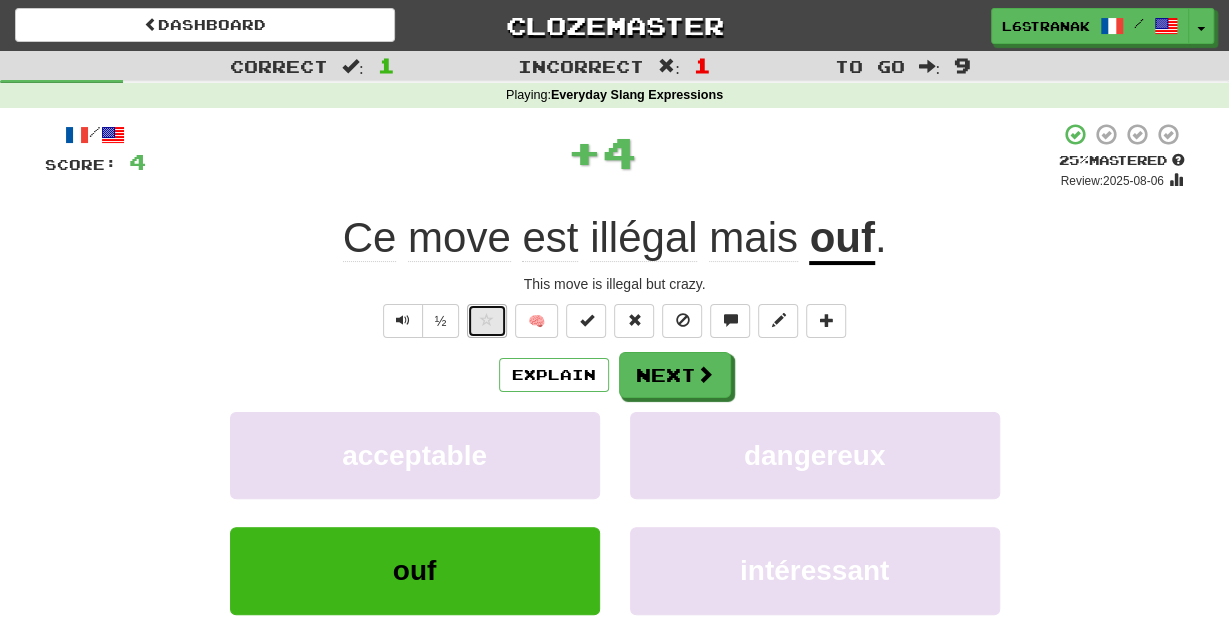 click at bounding box center [487, 321] 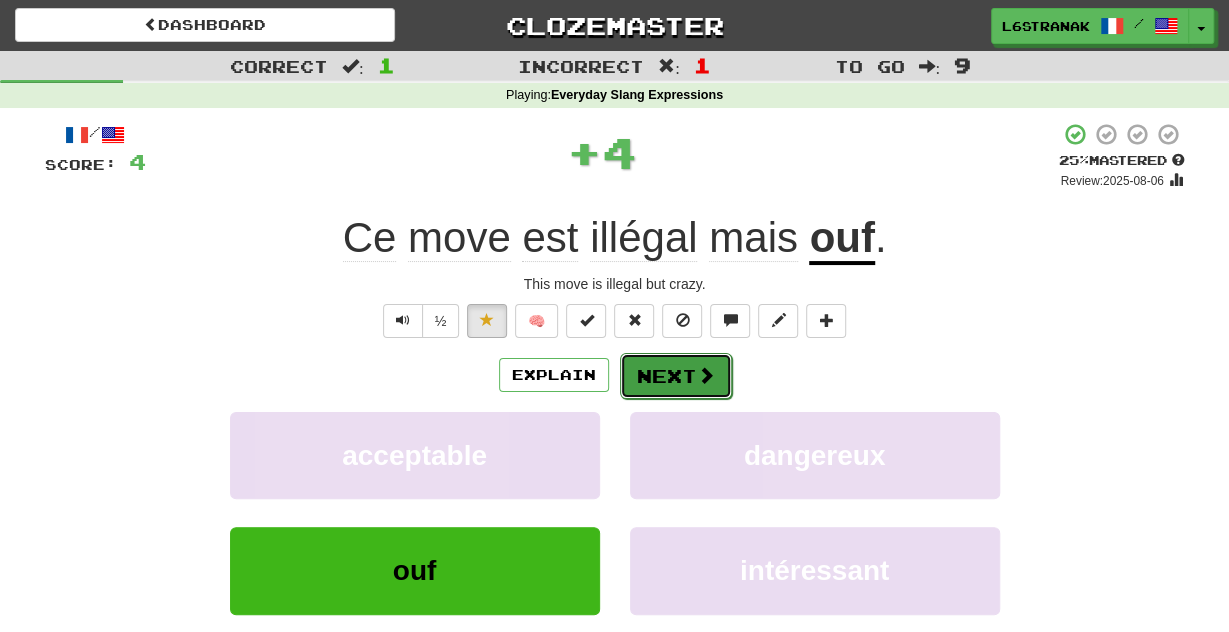 click on "Next" at bounding box center [676, 376] 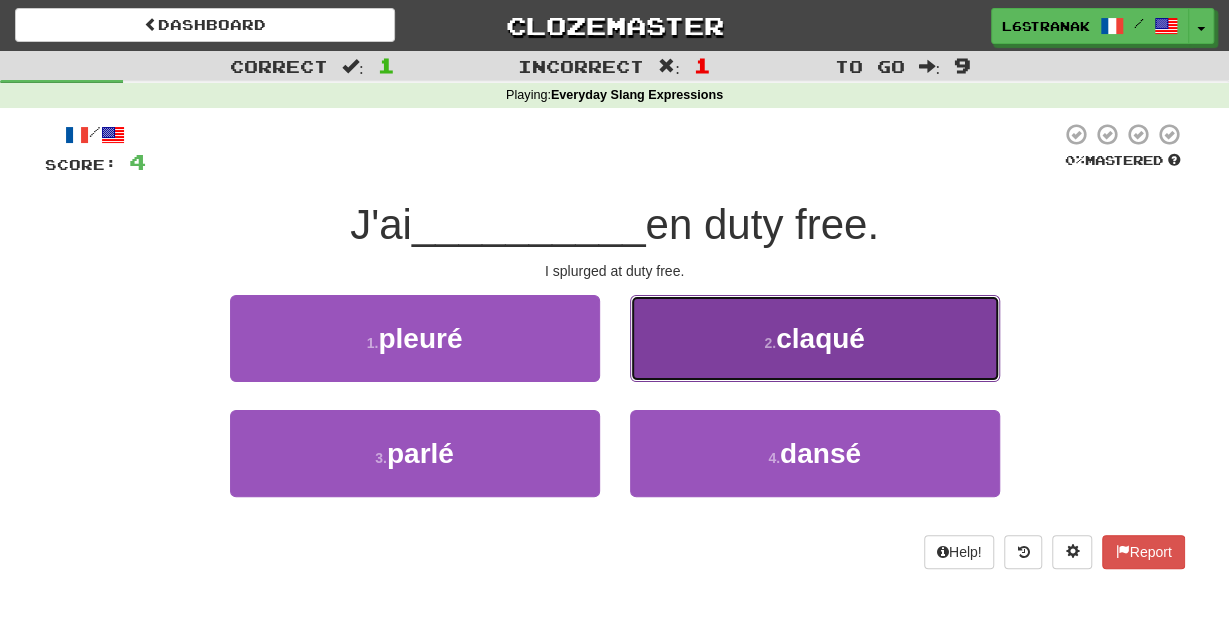 click on "2 .  claqué" at bounding box center (815, 338) 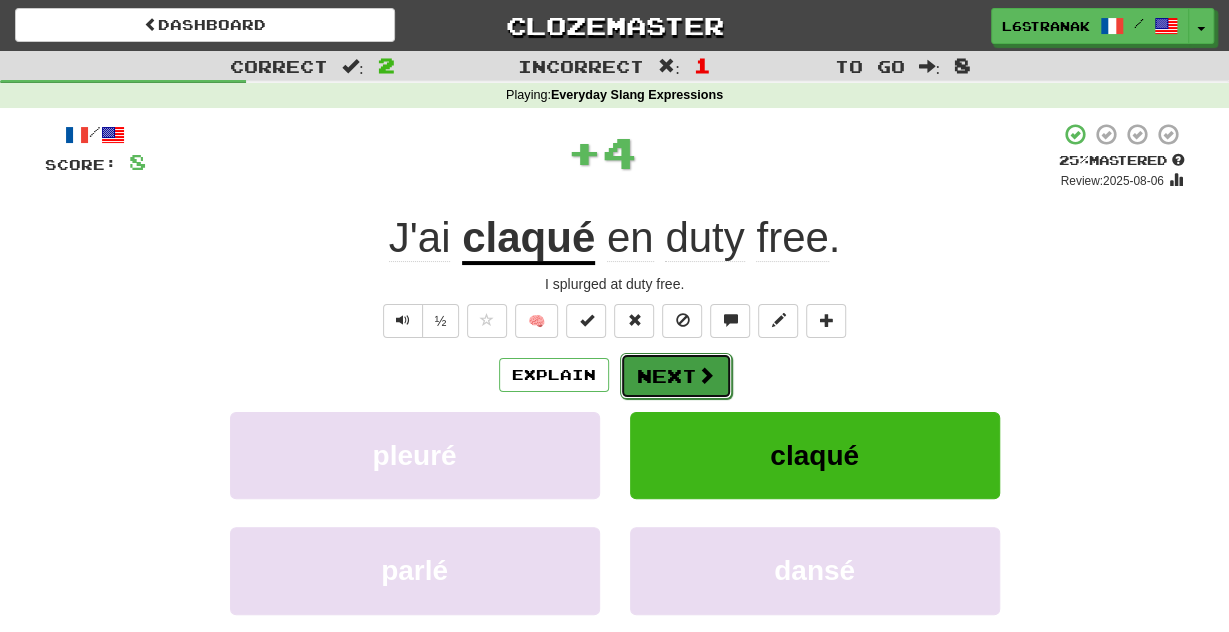 click on "Next" at bounding box center (676, 376) 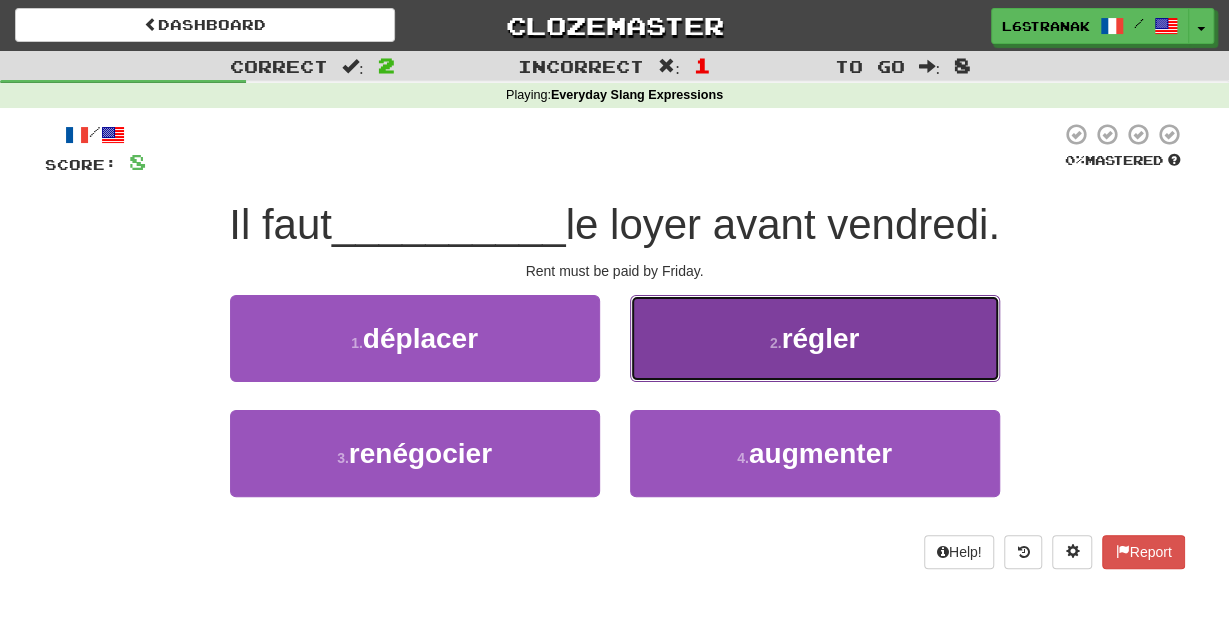 click on "2 .  régler" at bounding box center [815, 338] 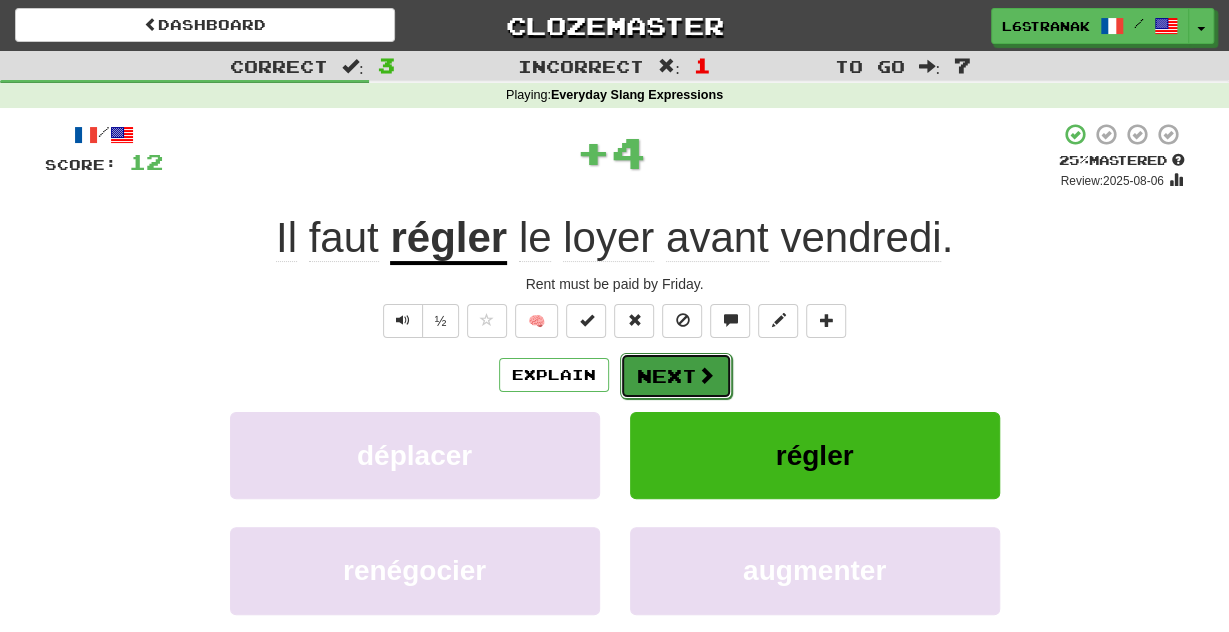 click on "Next" at bounding box center (676, 376) 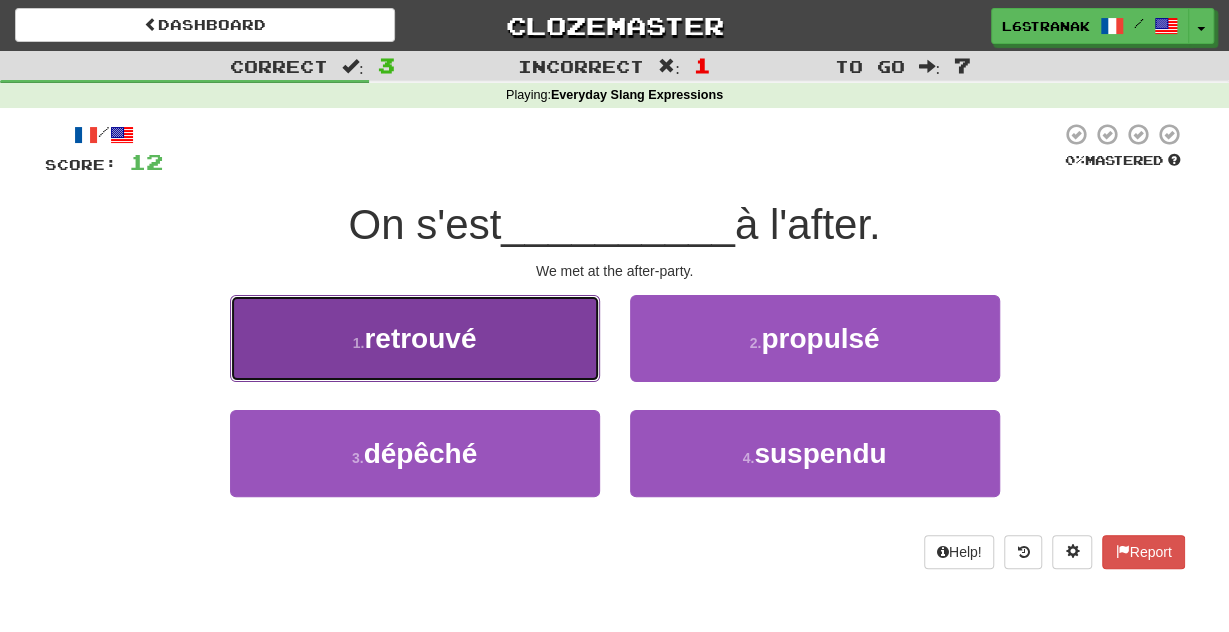 click on "1 .  retrouvé" at bounding box center [415, 338] 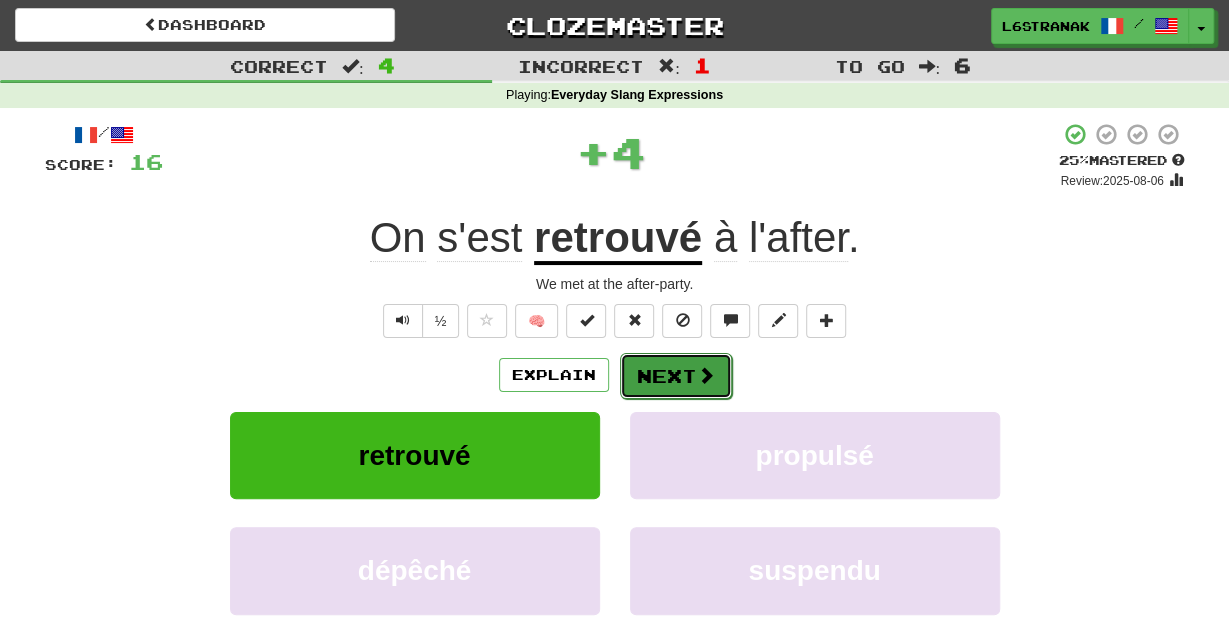 click on "Next" at bounding box center [676, 376] 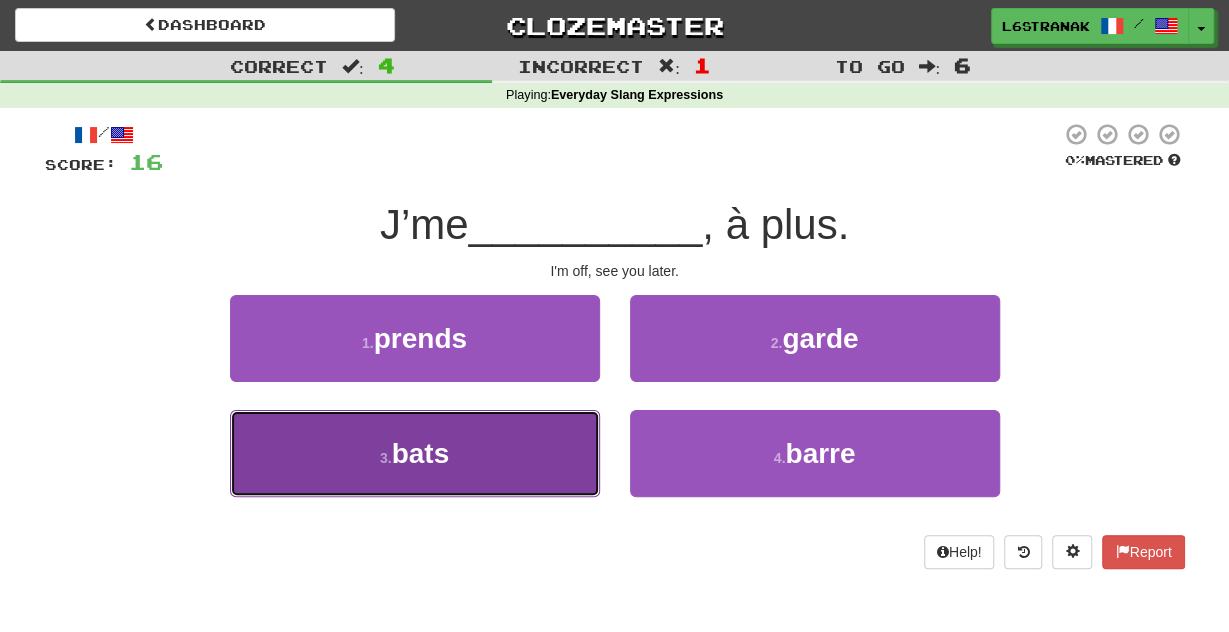 click on "3 .  bats" at bounding box center (415, 453) 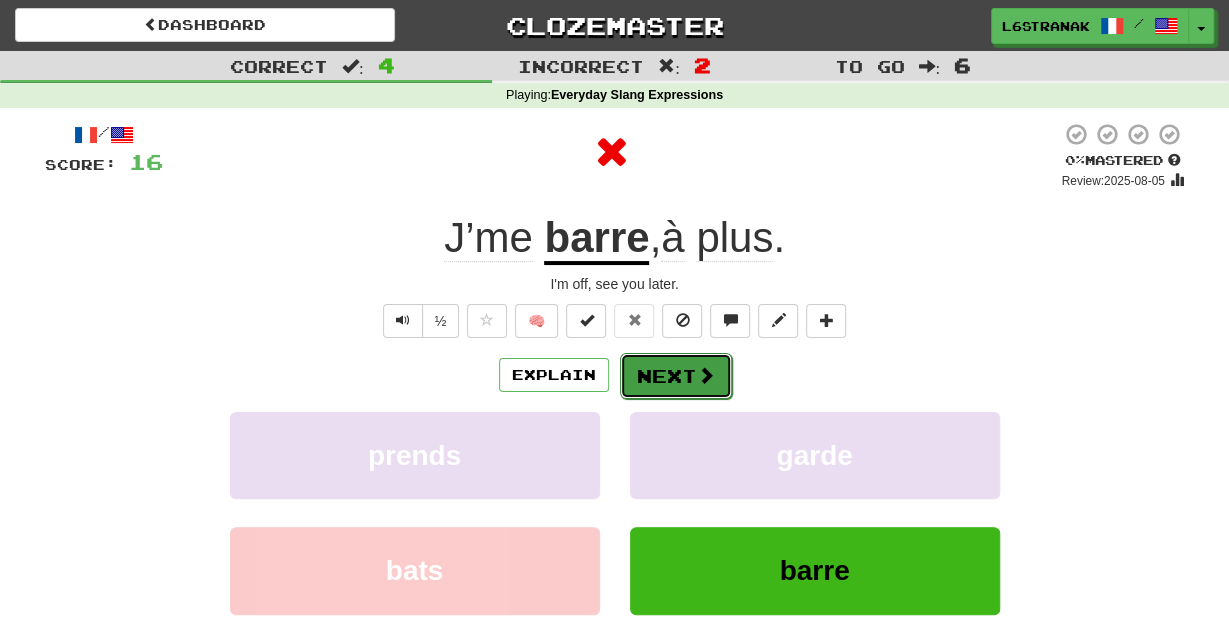 click on "Next" at bounding box center [676, 376] 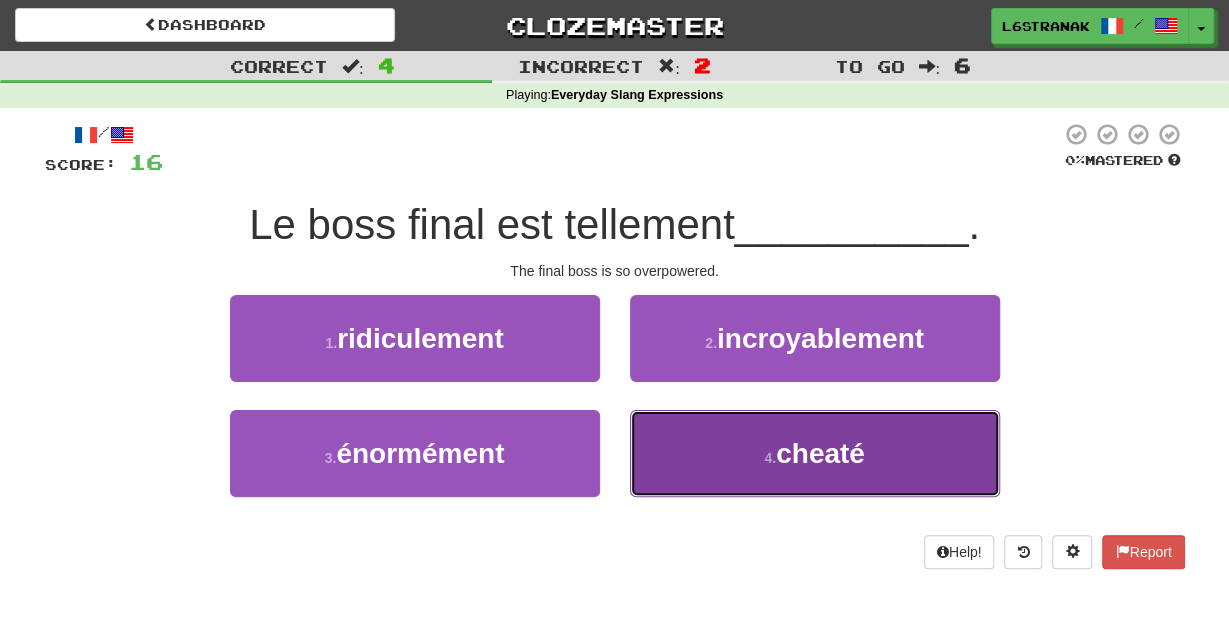 click on "4 .  cheaté" at bounding box center (815, 453) 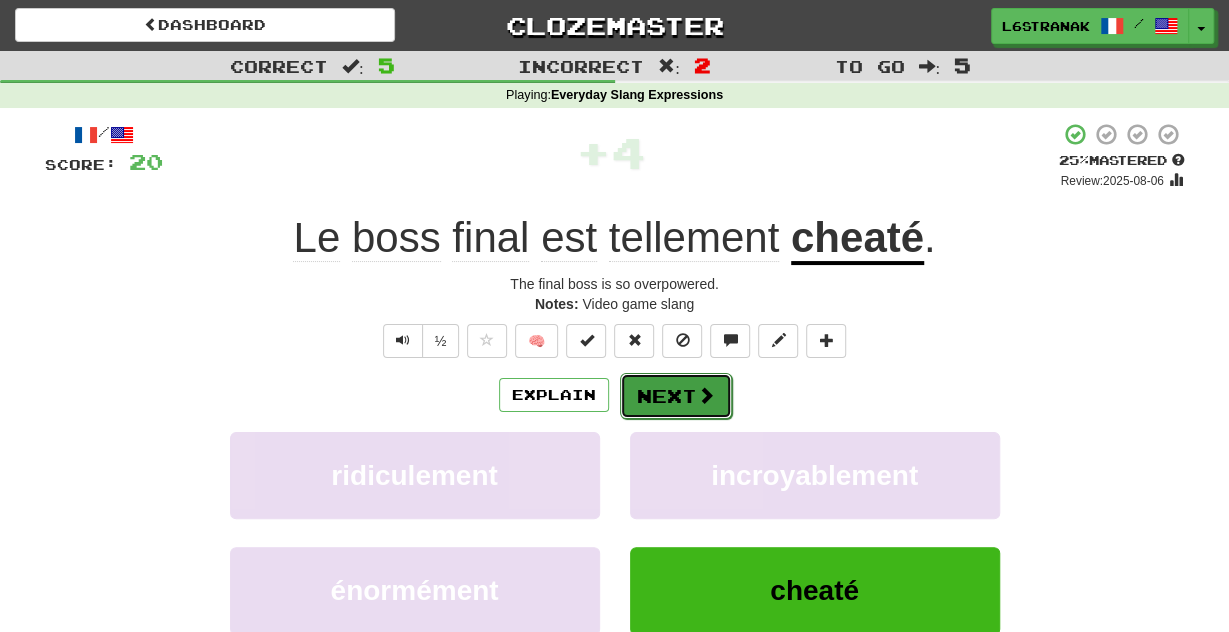 click on "Next" at bounding box center [676, 396] 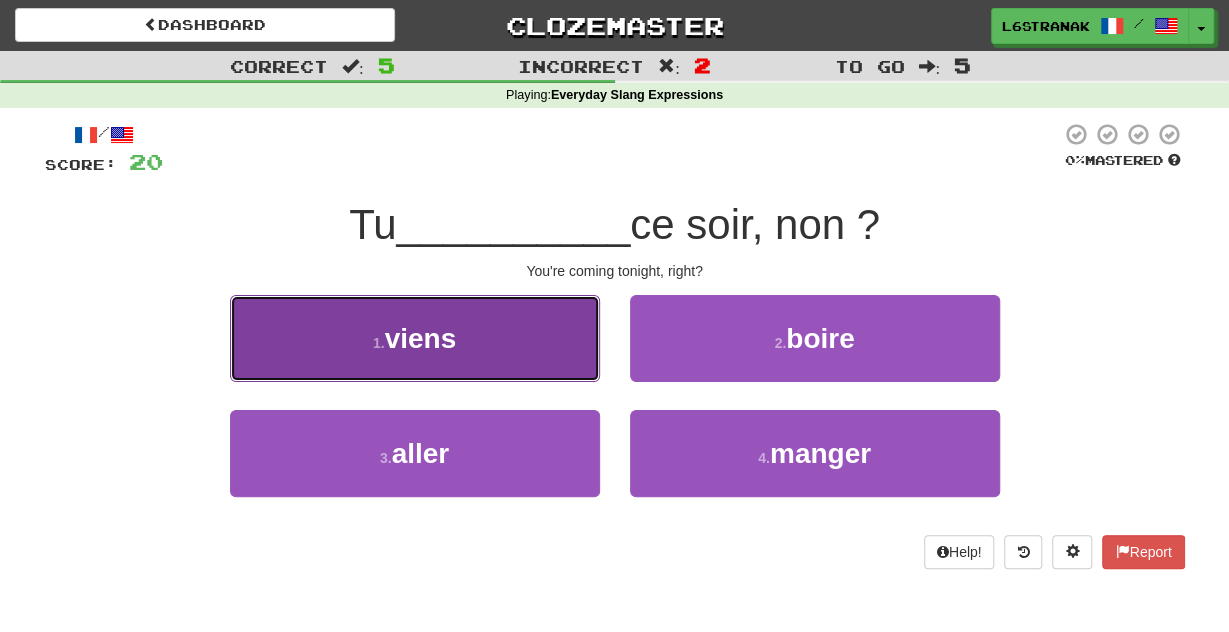 click on "1 .  viens" at bounding box center (415, 338) 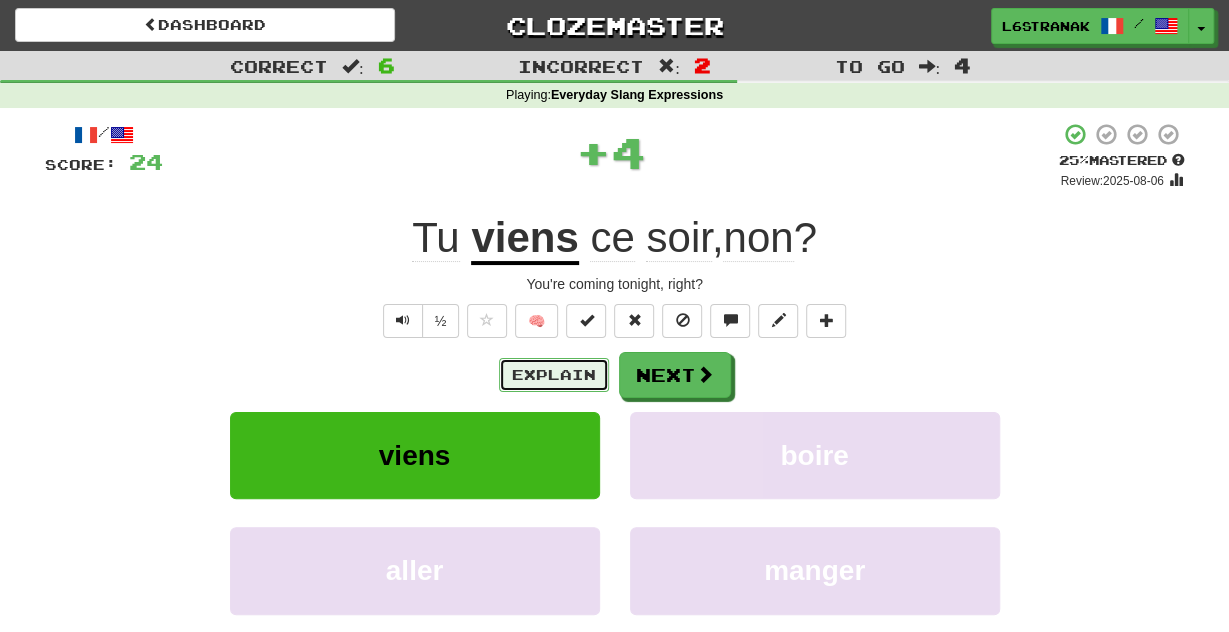 click on "Explain" at bounding box center [554, 375] 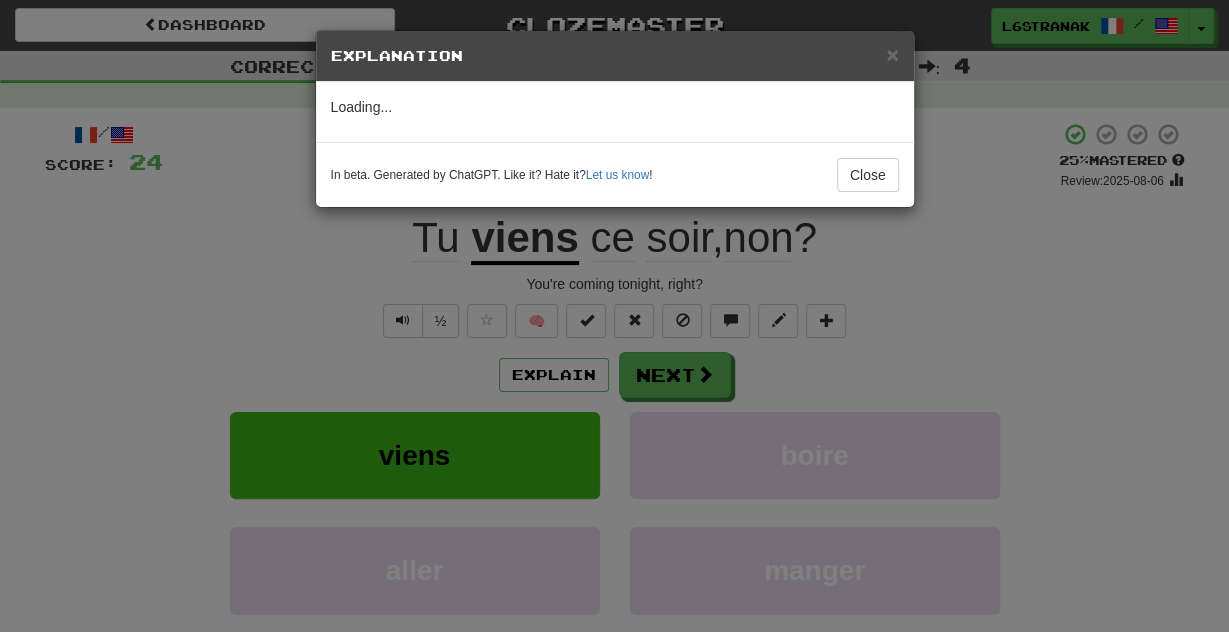 drag, startPoint x: 875, startPoint y: 361, endPoint x: 863, endPoint y: 361, distance: 12 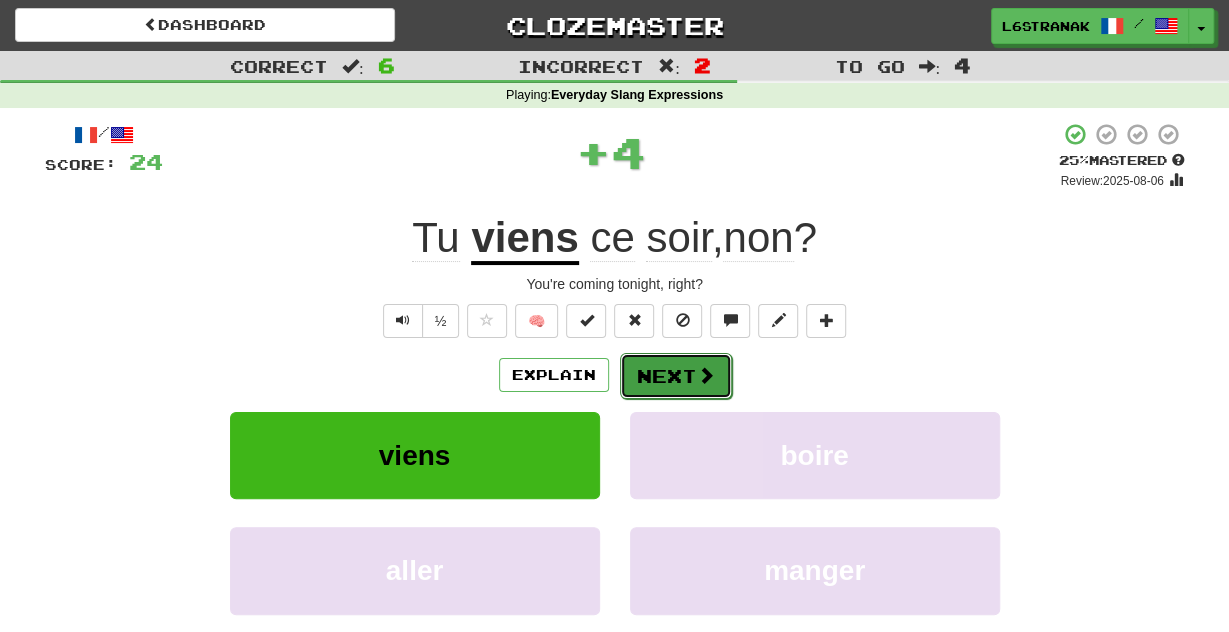 click on "Next" at bounding box center [676, 376] 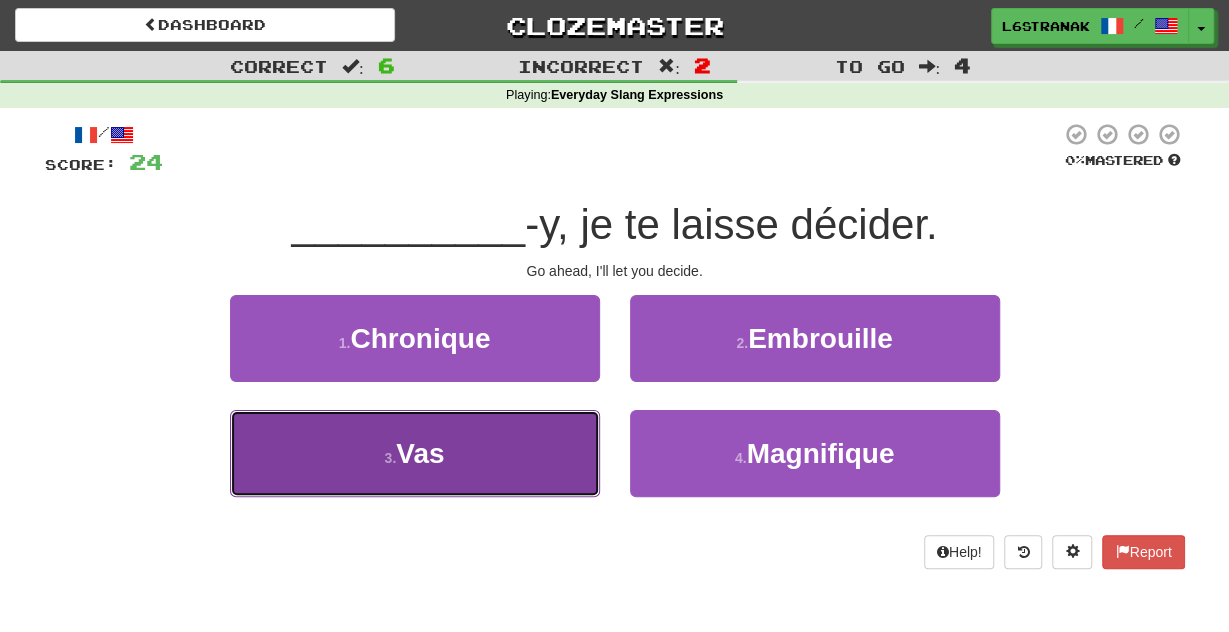 click on "3 .  Vas" at bounding box center (415, 453) 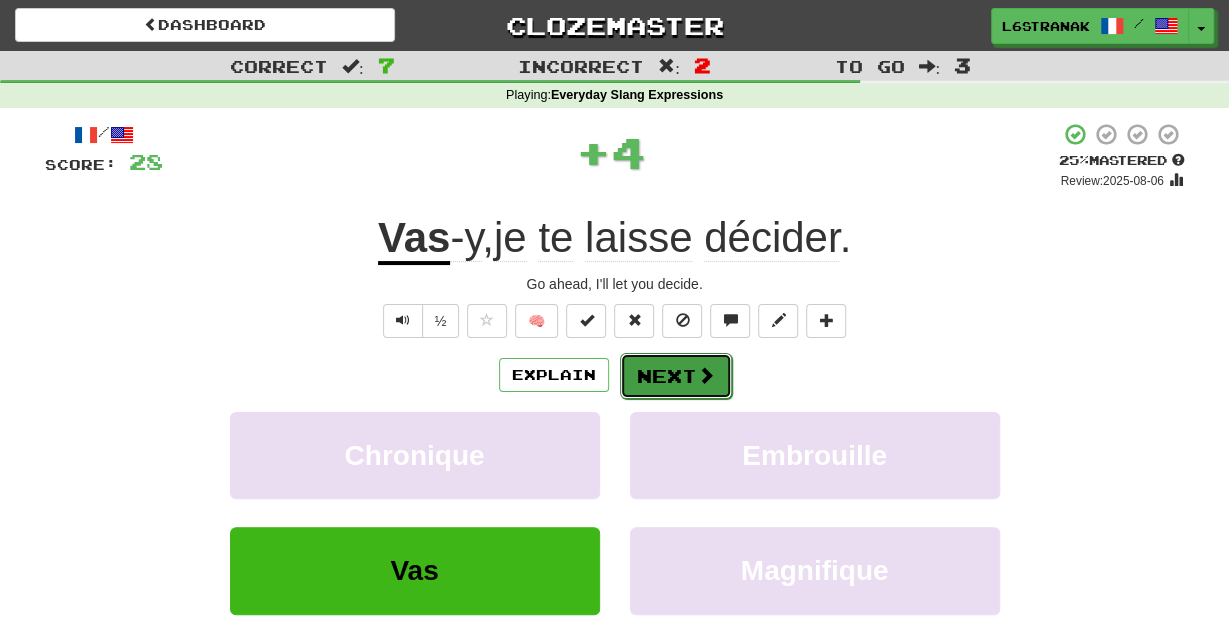 click on "Next" at bounding box center (676, 376) 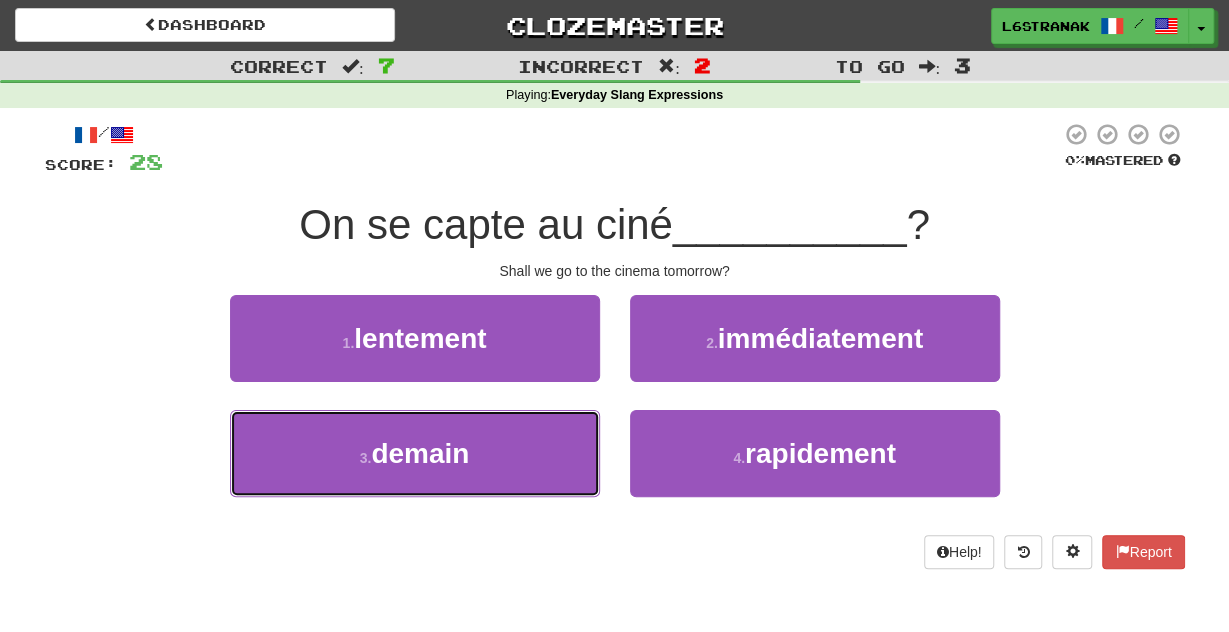click on "3 .  demain" at bounding box center [415, 453] 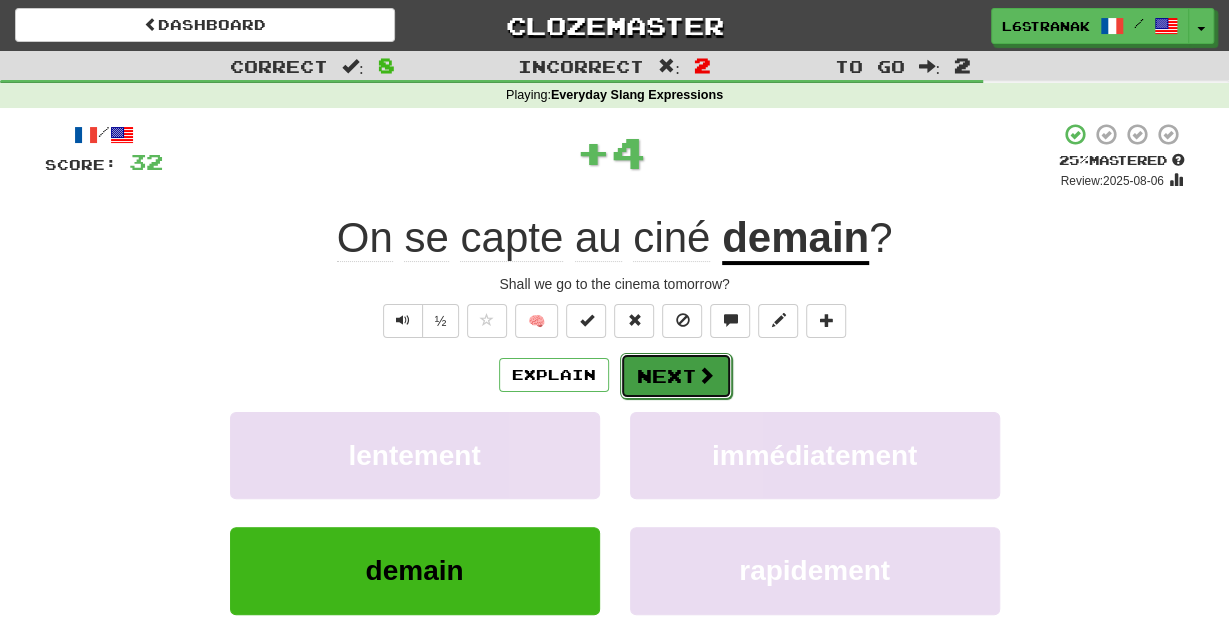 click on "Next" at bounding box center (676, 376) 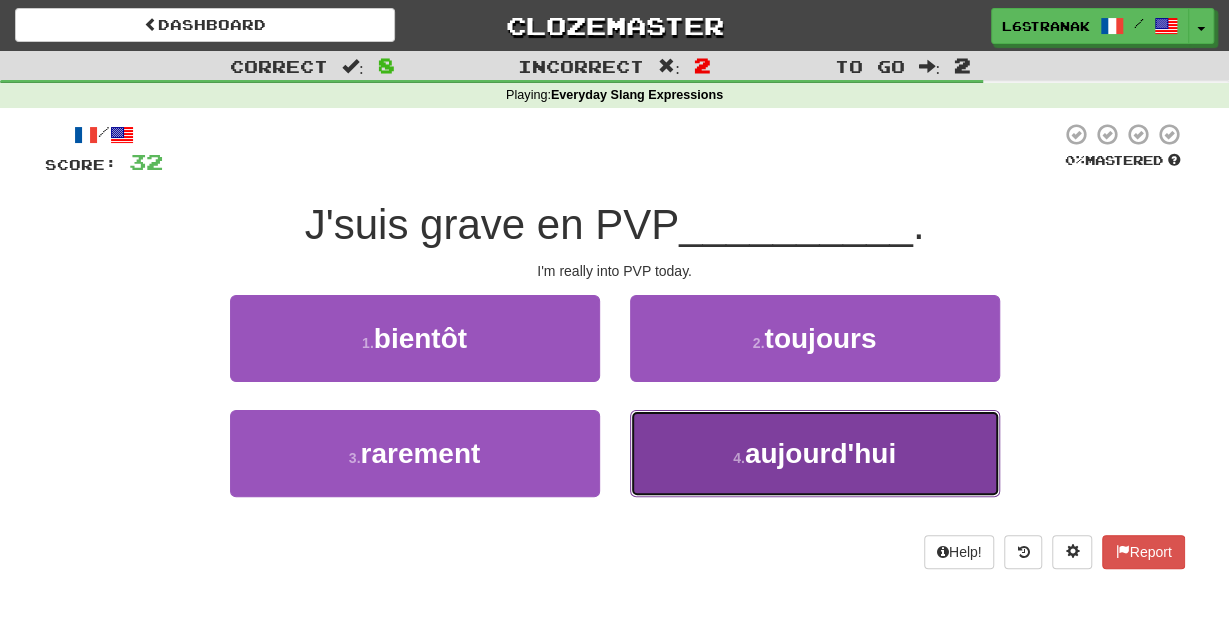 click on "4 .  aujourd'hui" at bounding box center [815, 453] 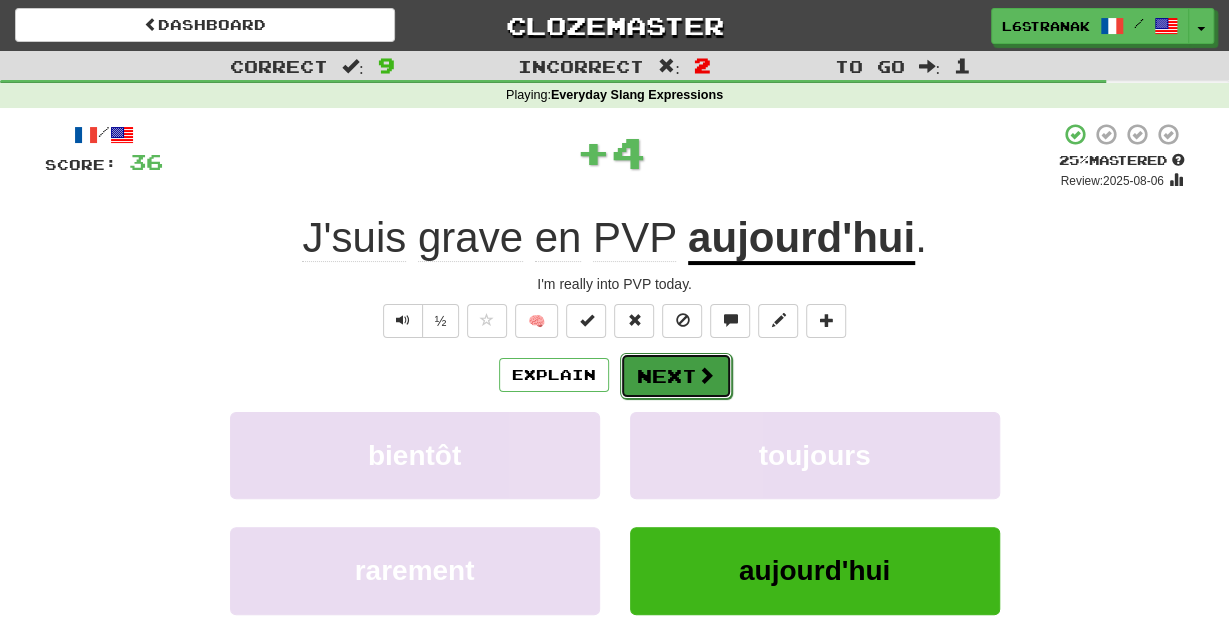 click on "Next" at bounding box center [676, 376] 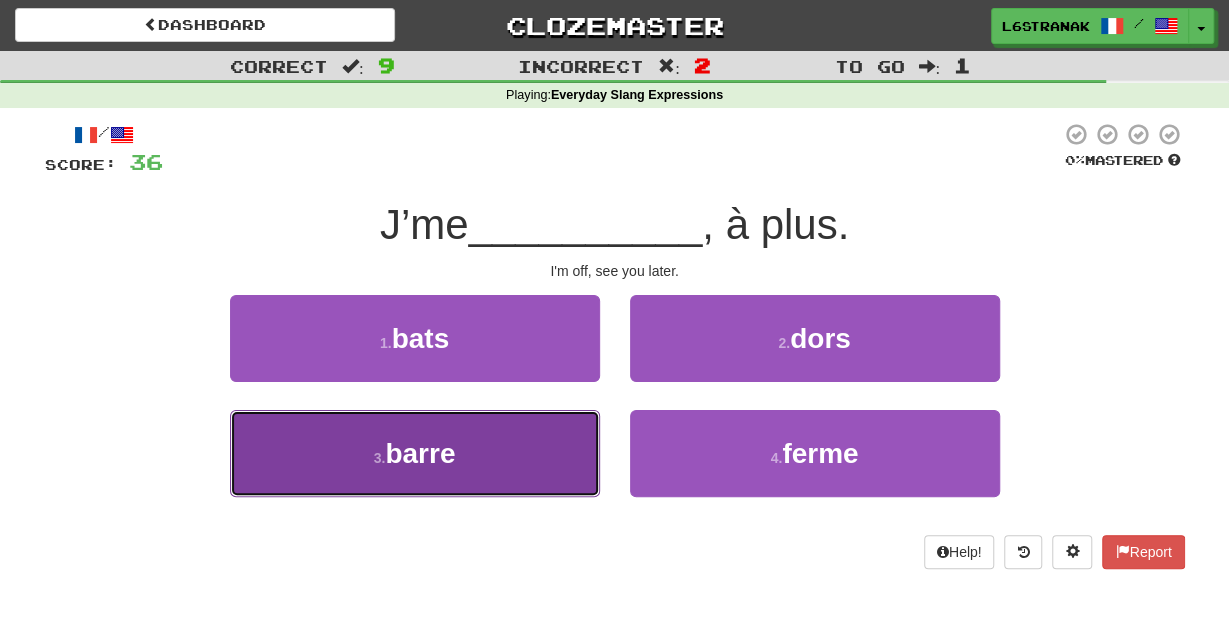 click on "3 .  barre" at bounding box center (415, 453) 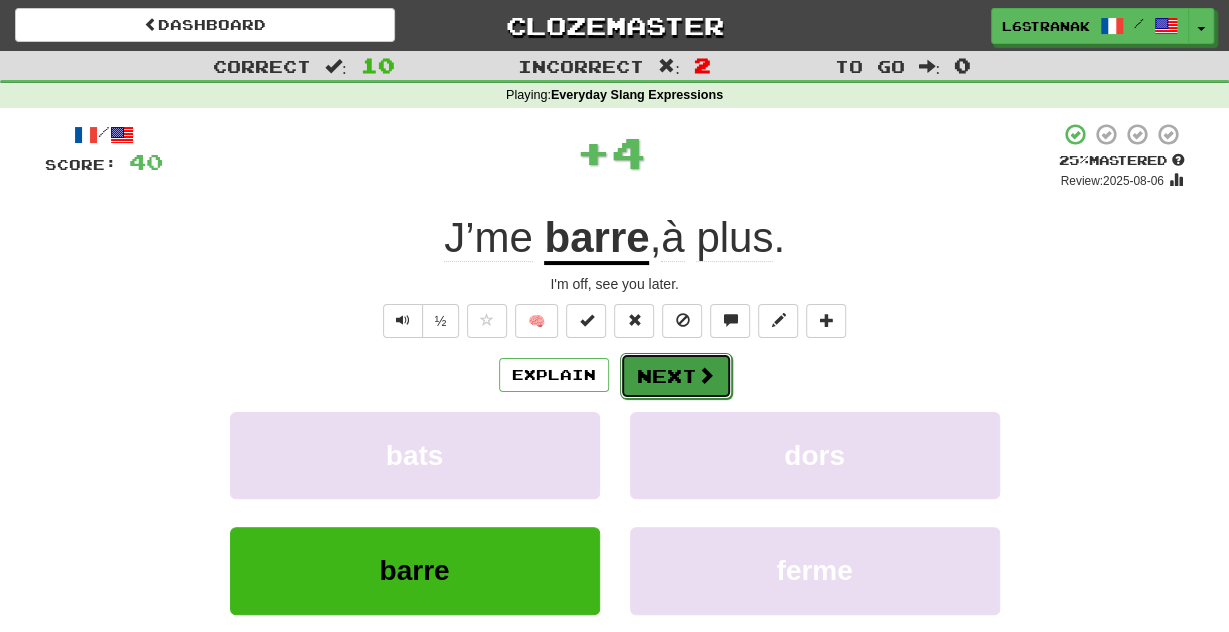 click on "Next" at bounding box center (676, 376) 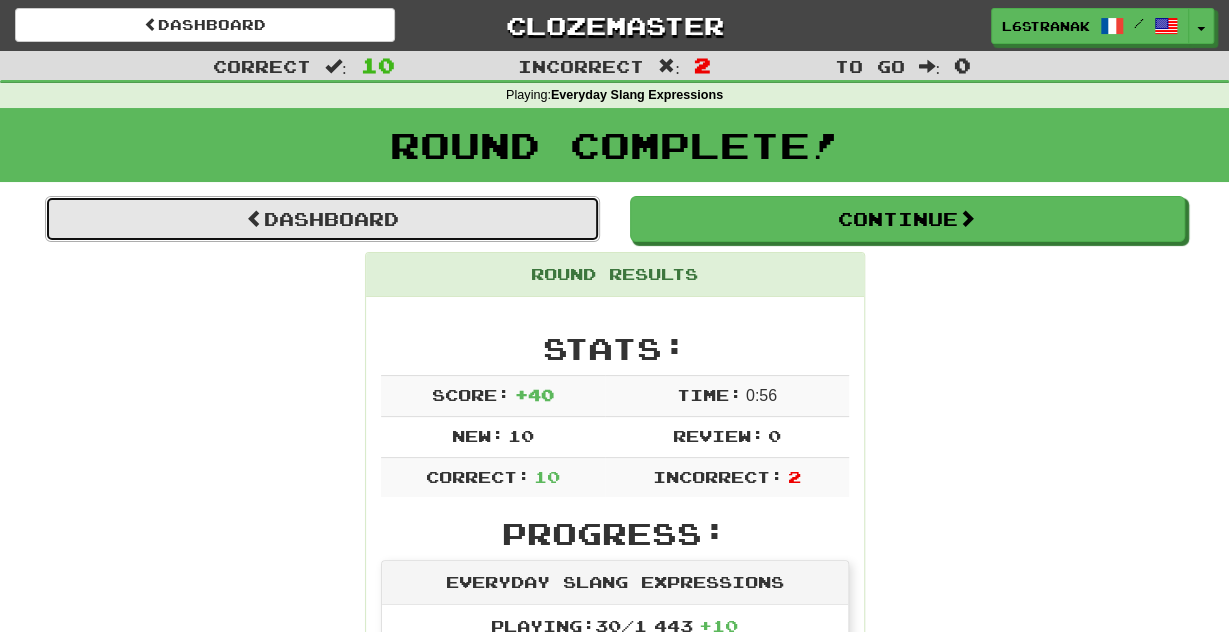 click on "Dashboard" at bounding box center (322, 219) 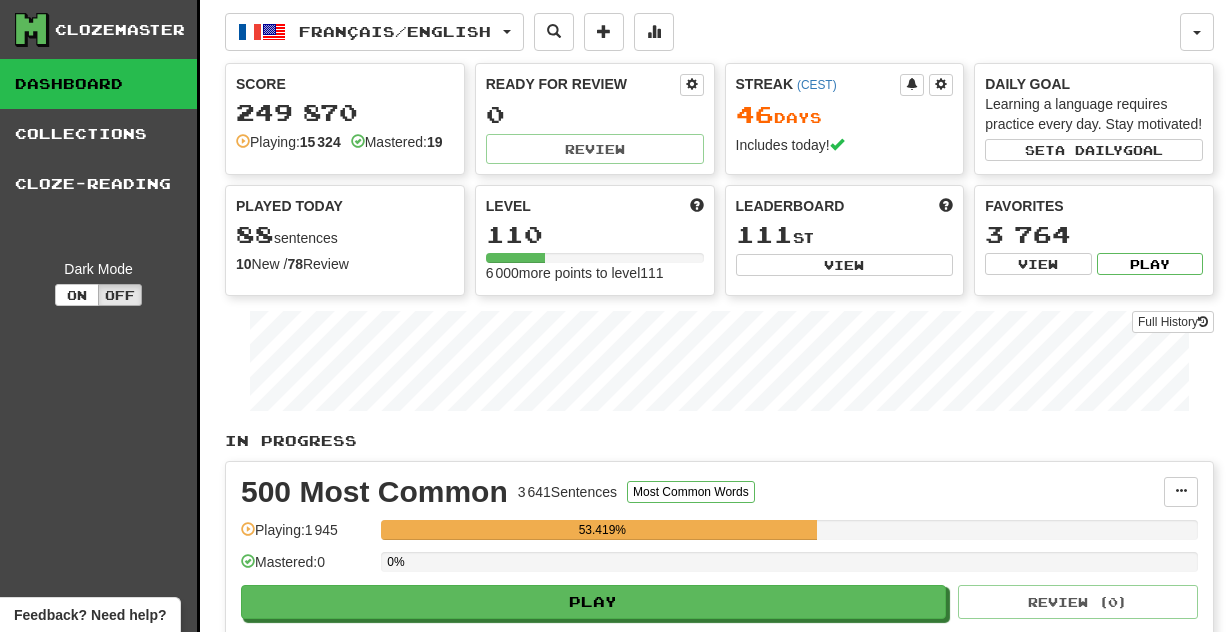 scroll, scrollTop: 0, scrollLeft: 0, axis: both 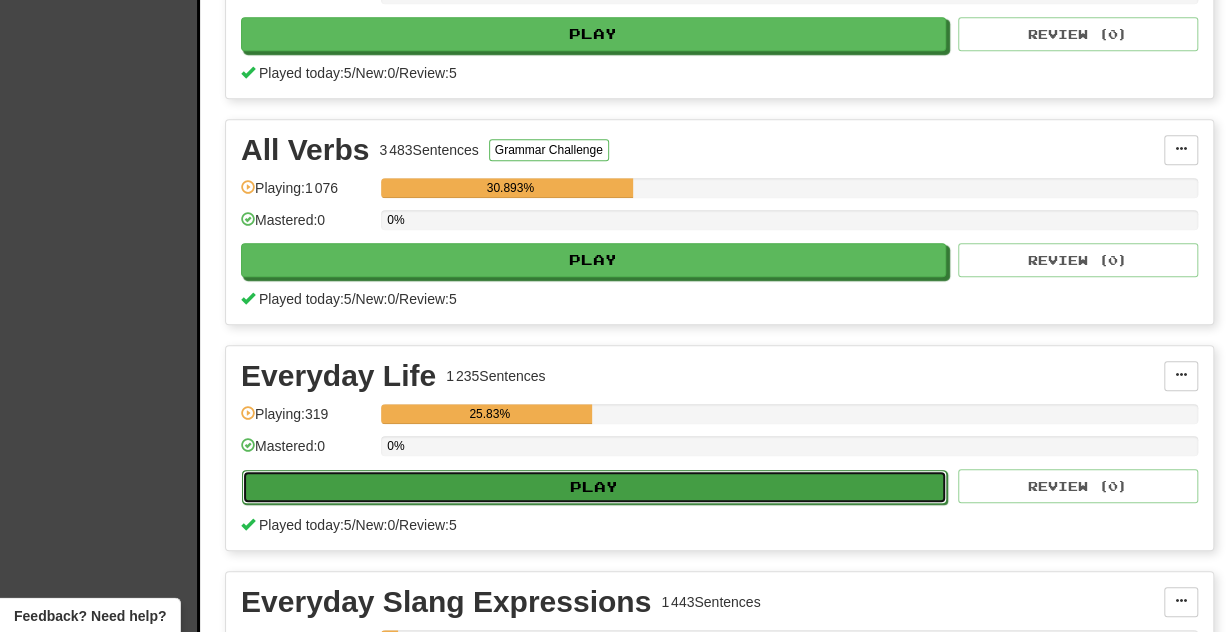 click on "Play" at bounding box center [594, 487] 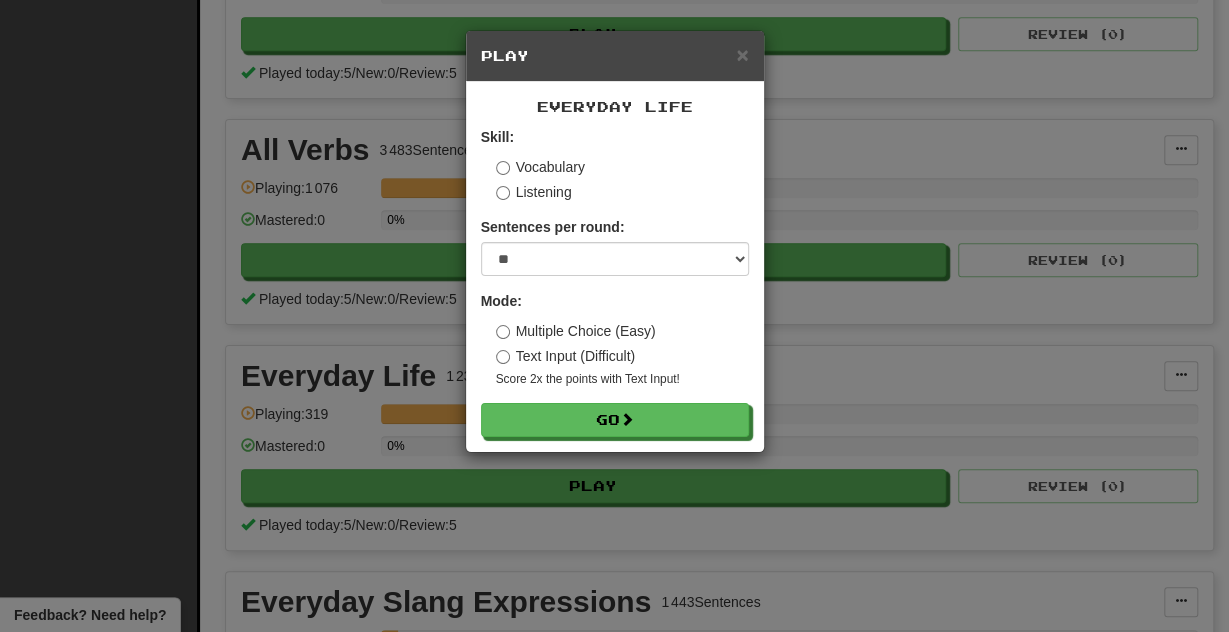 click on "Text Input (Difficult)" at bounding box center (566, 356) 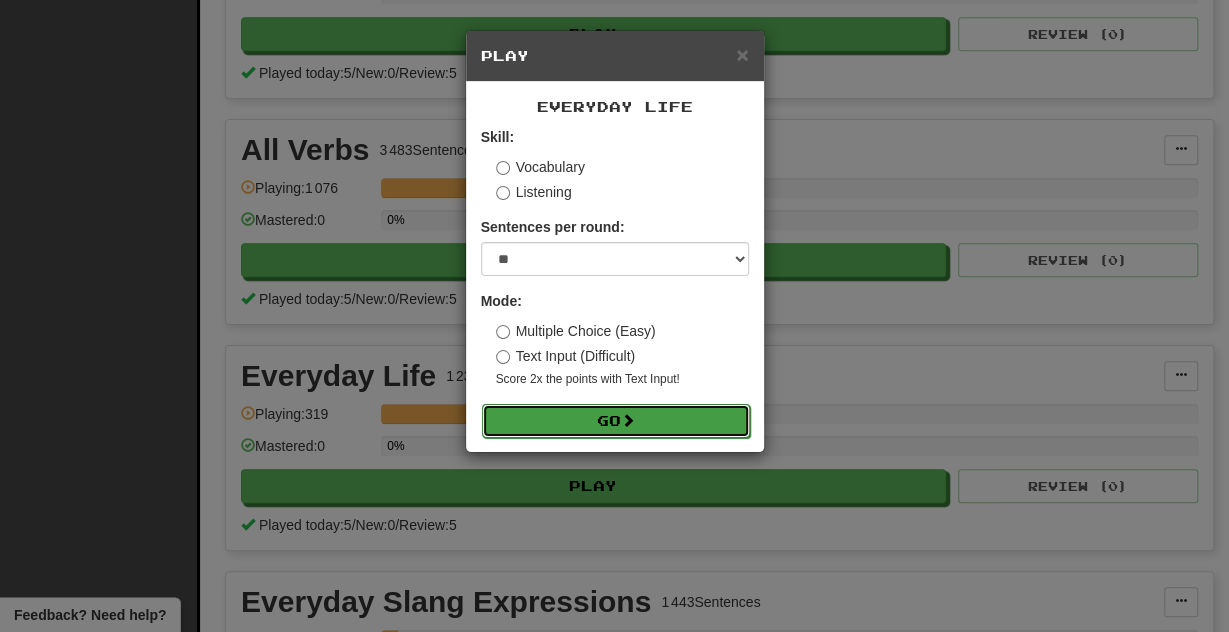 click on "Go" at bounding box center (616, 421) 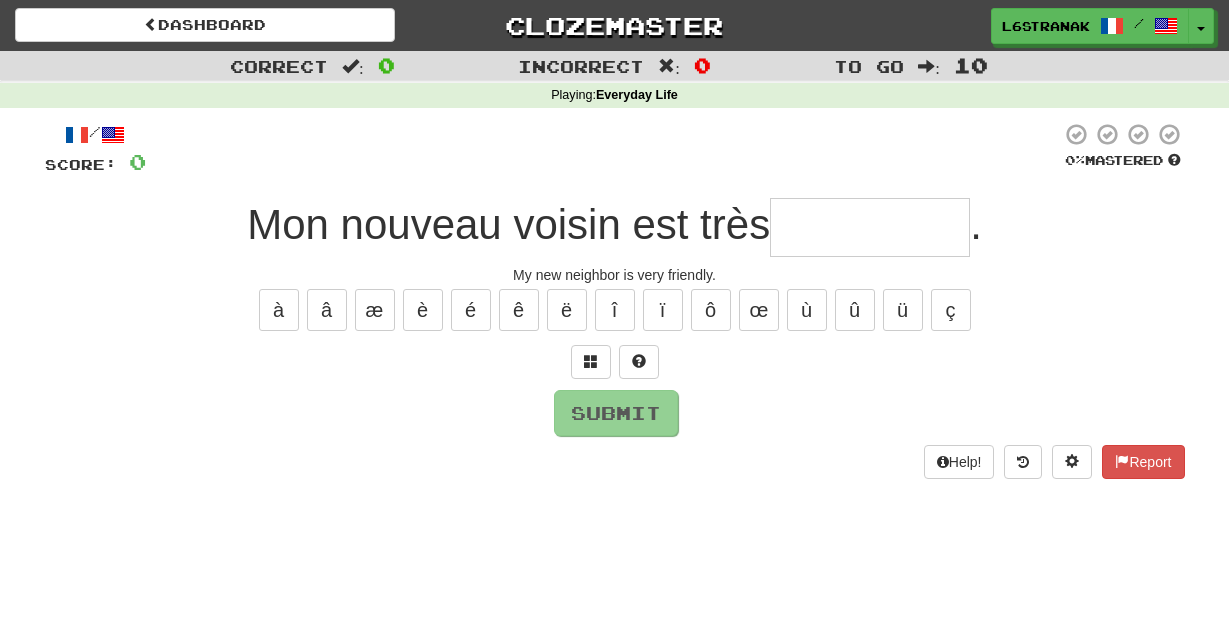 scroll, scrollTop: 0, scrollLeft: 0, axis: both 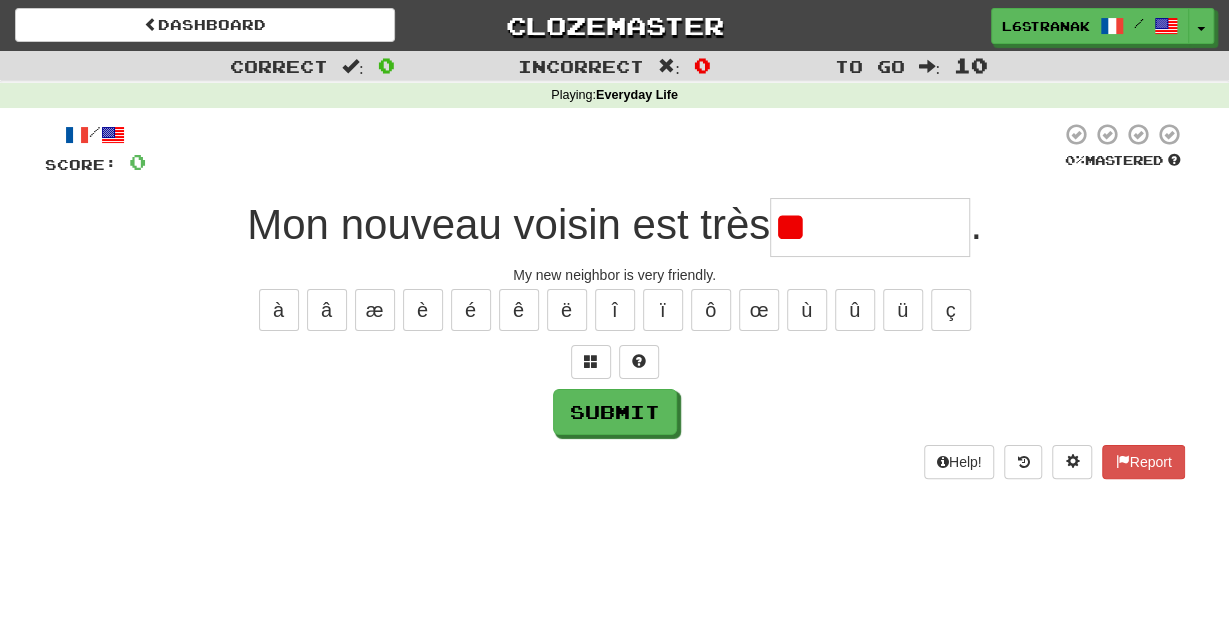 type on "*" 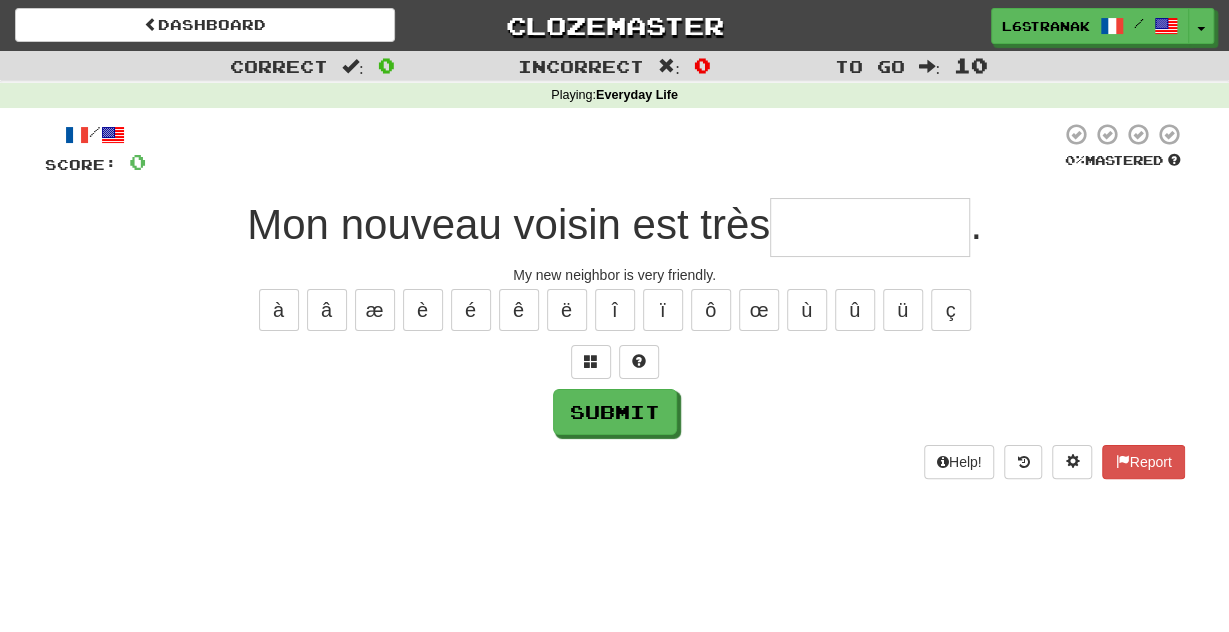 type on "*" 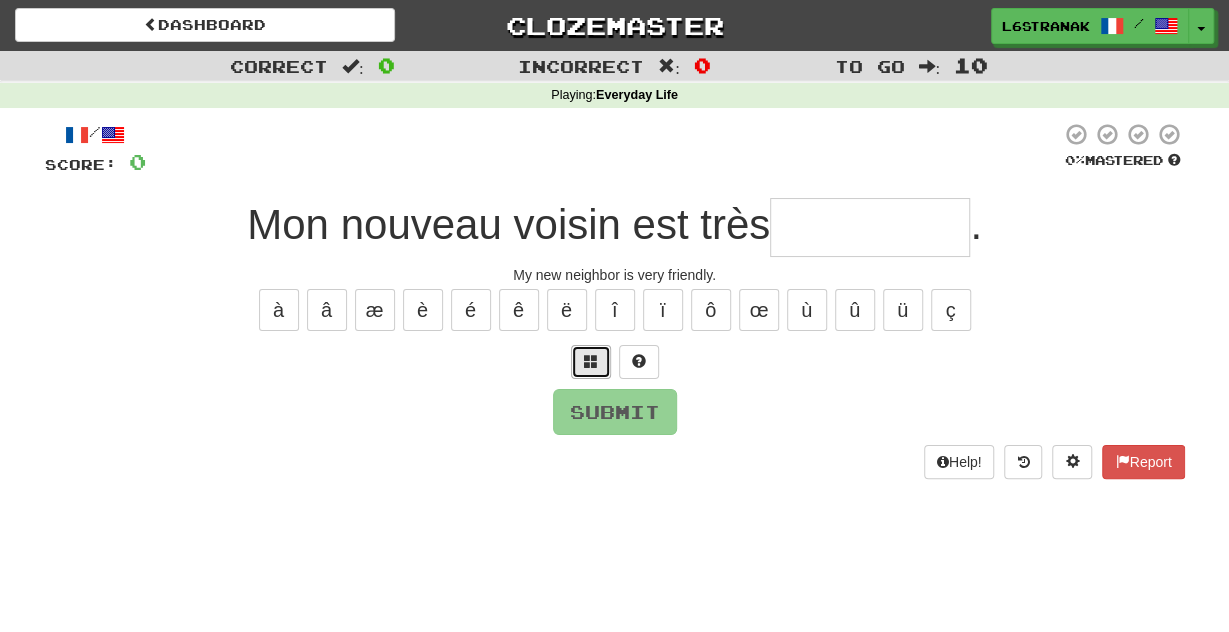 click at bounding box center [591, 362] 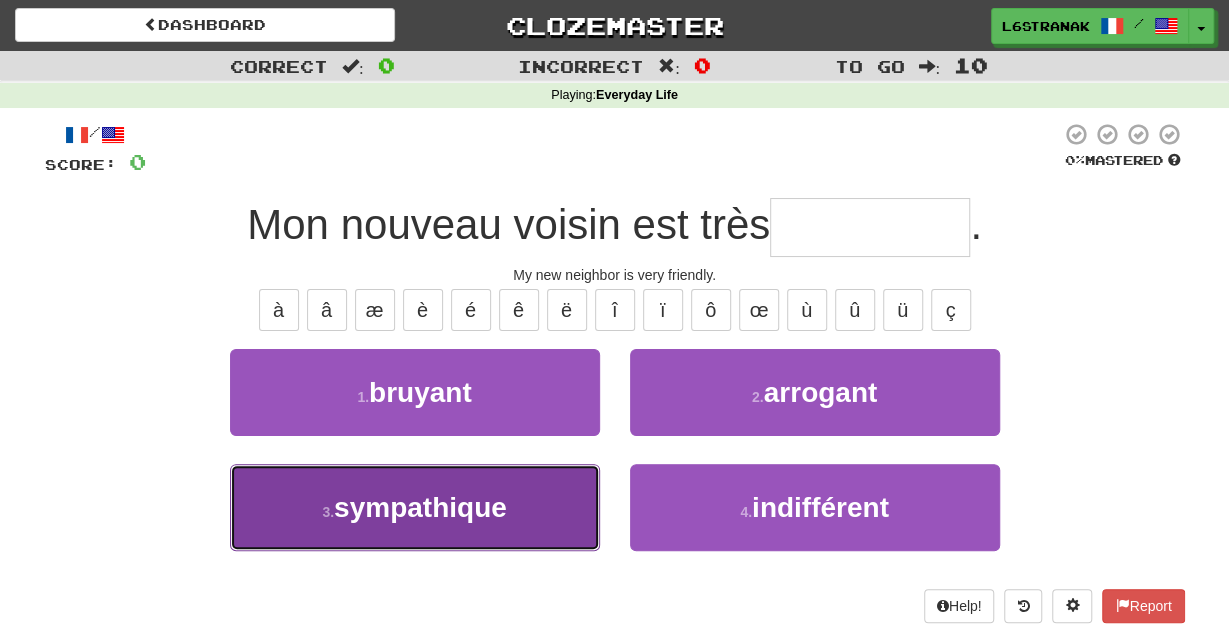 click on "3 .  sympathique" at bounding box center [415, 507] 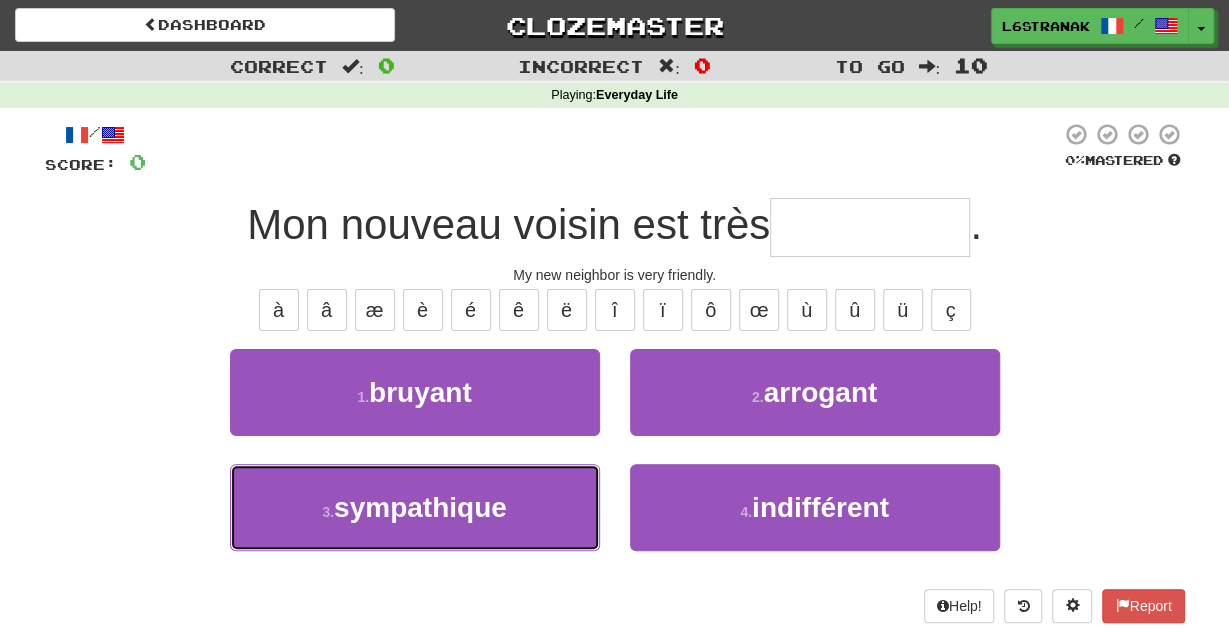 type on "**********" 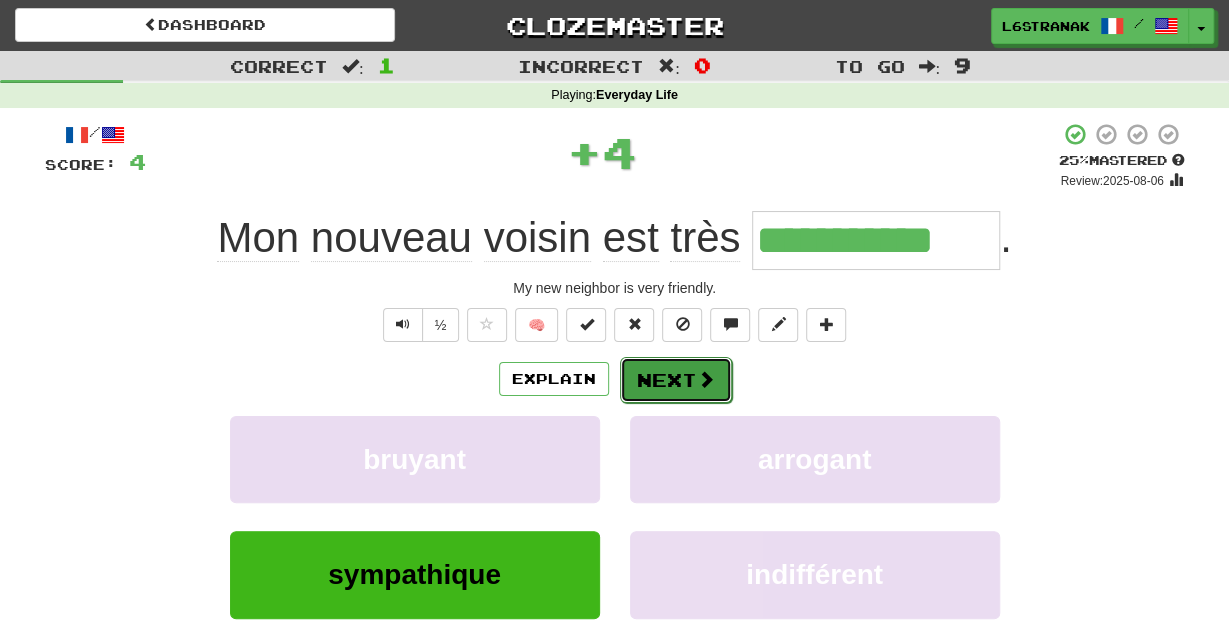 click on "Next" at bounding box center (676, 380) 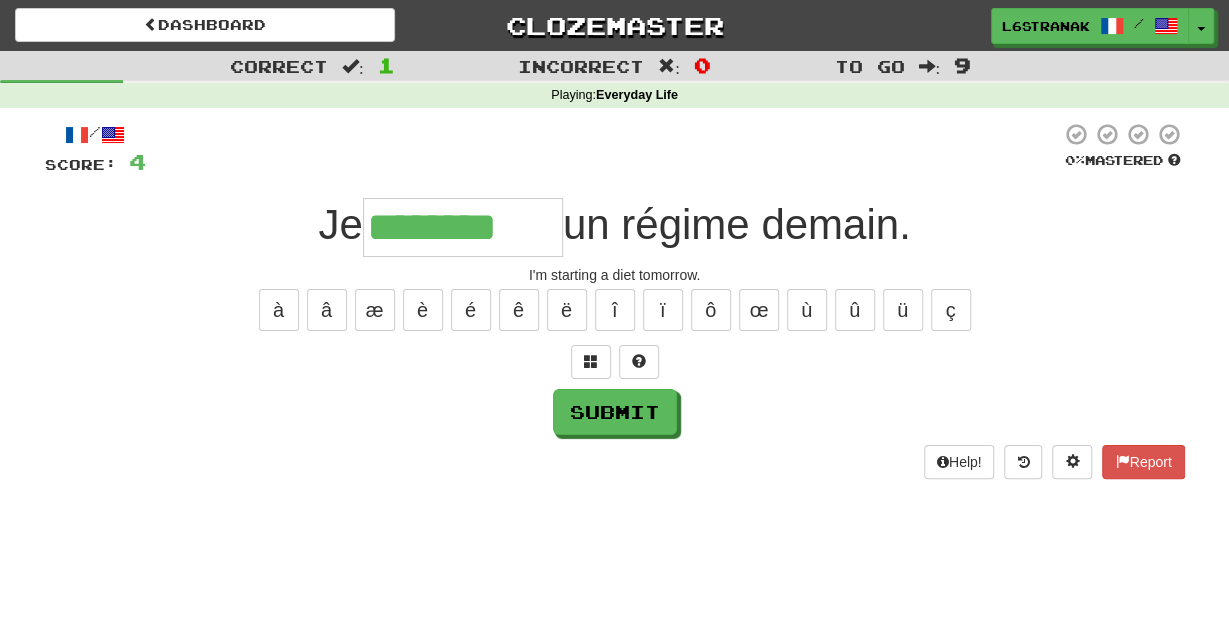 scroll, scrollTop: 0, scrollLeft: 12, axis: horizontal 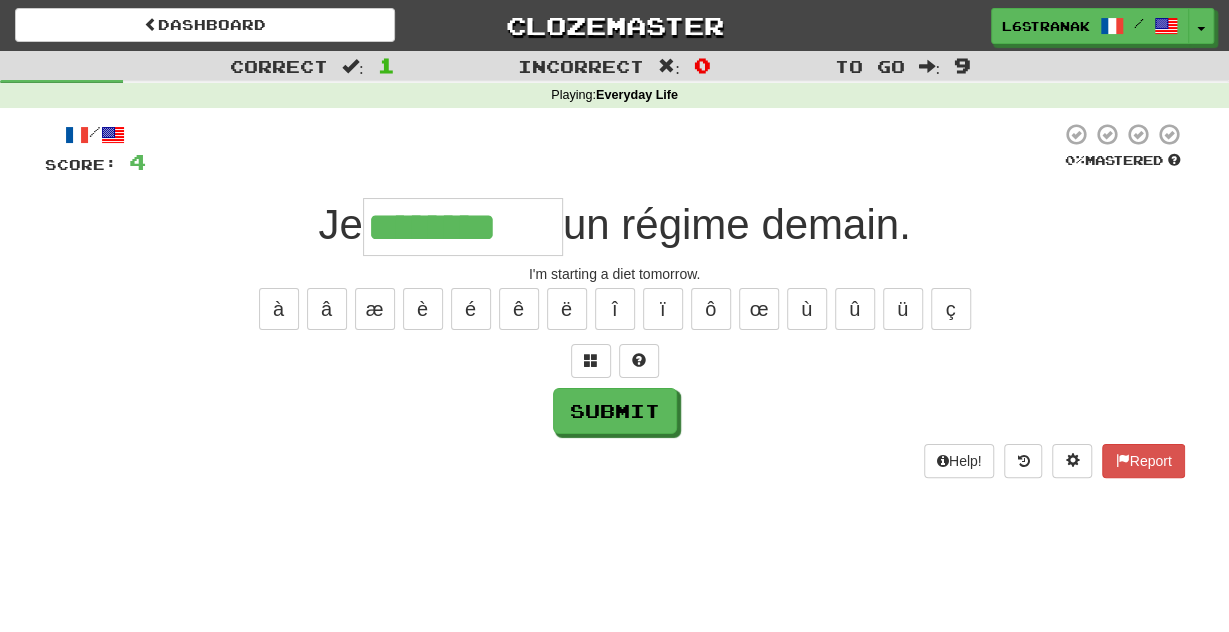 type on "********" 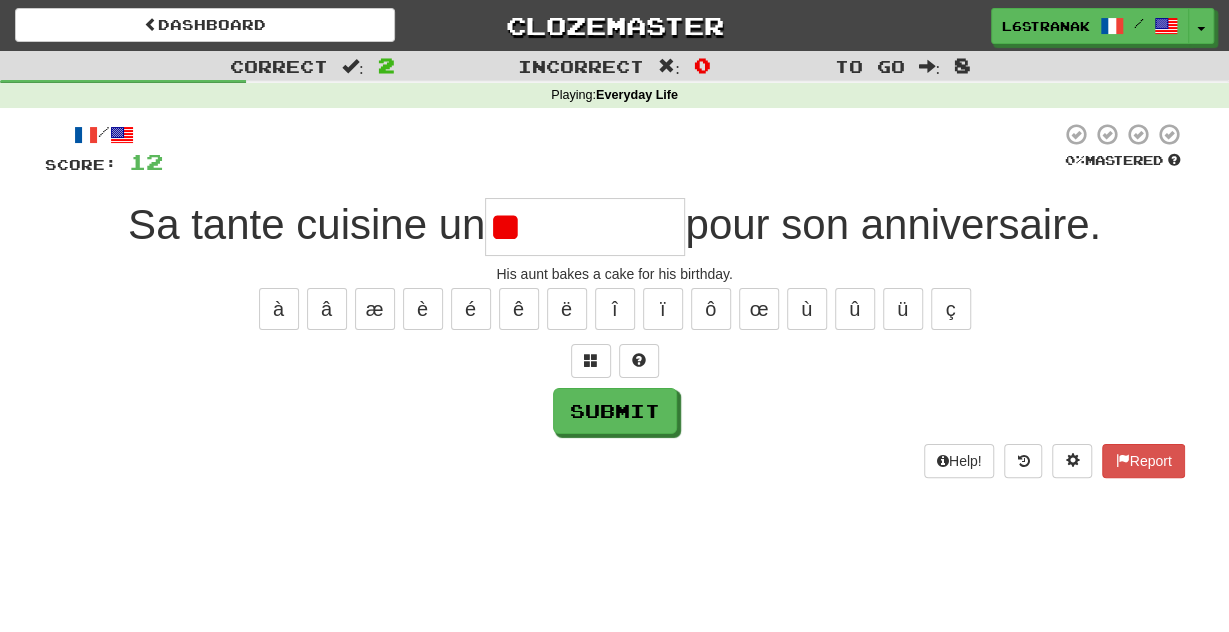 type on "*" 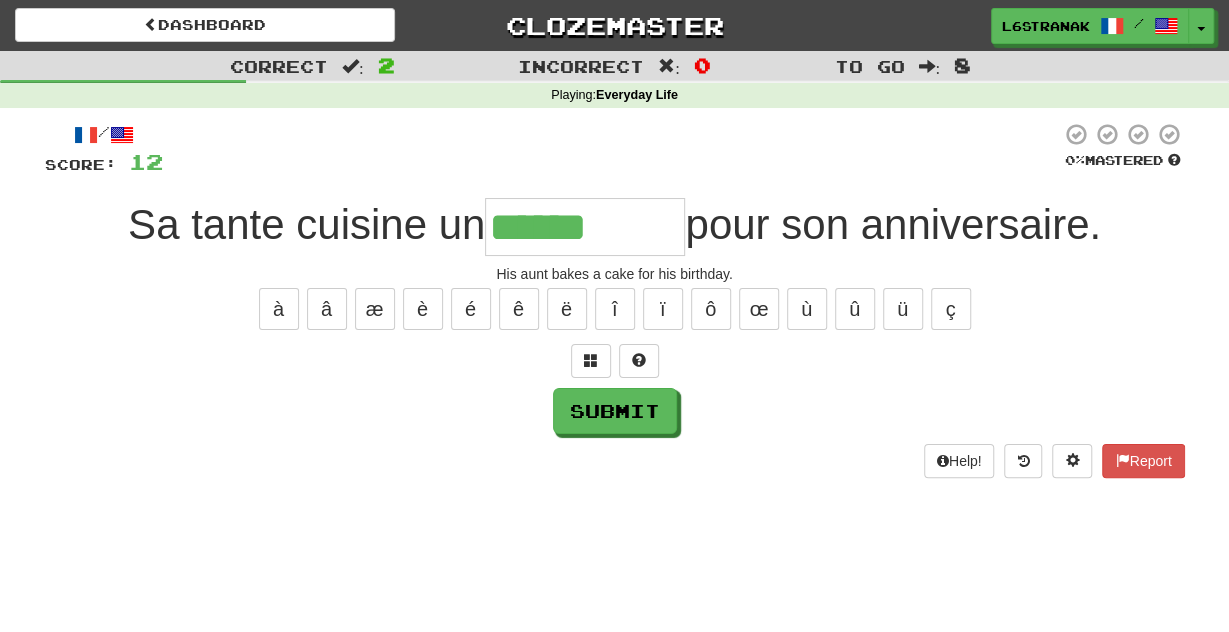 type on "******" 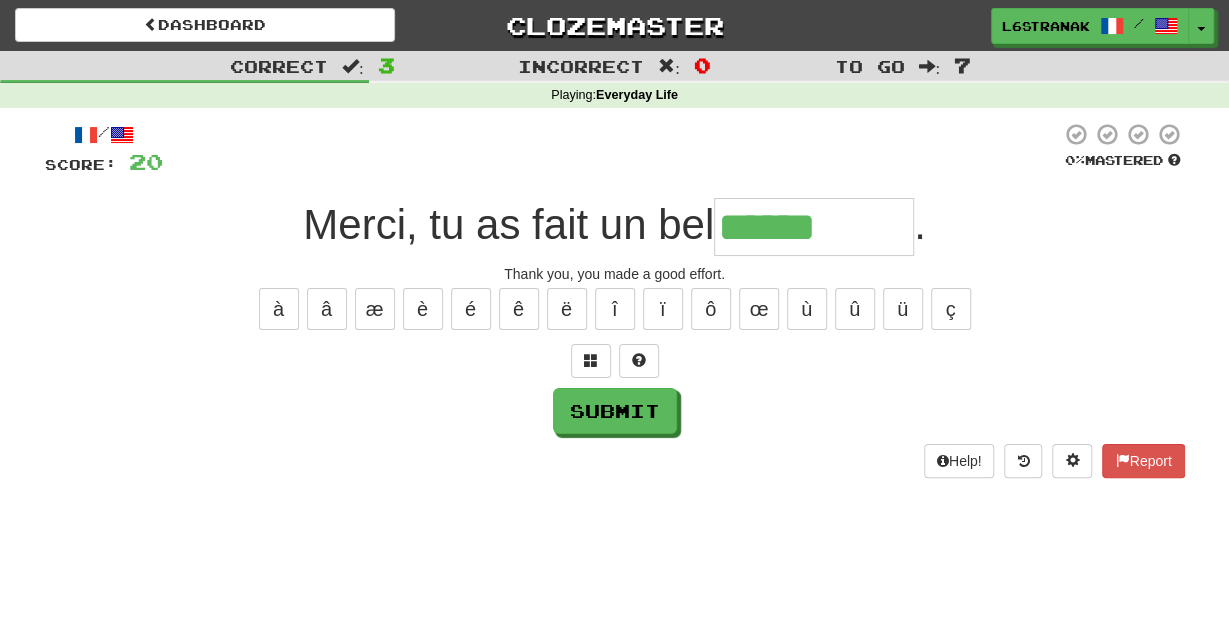 type on "******" 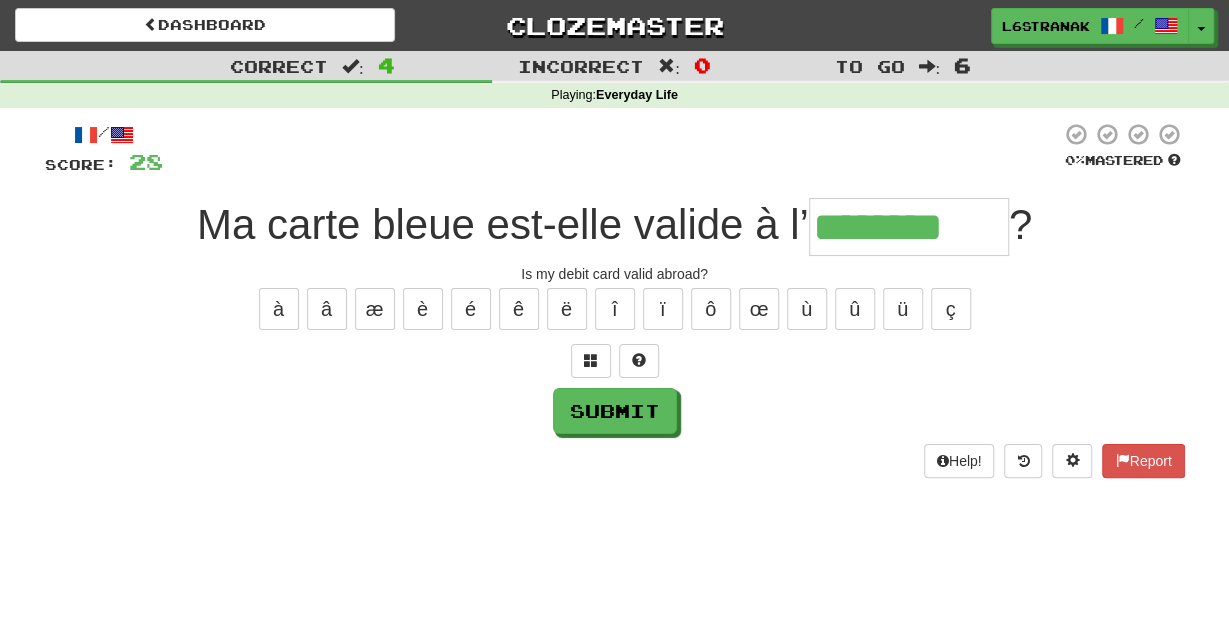 type on "********" 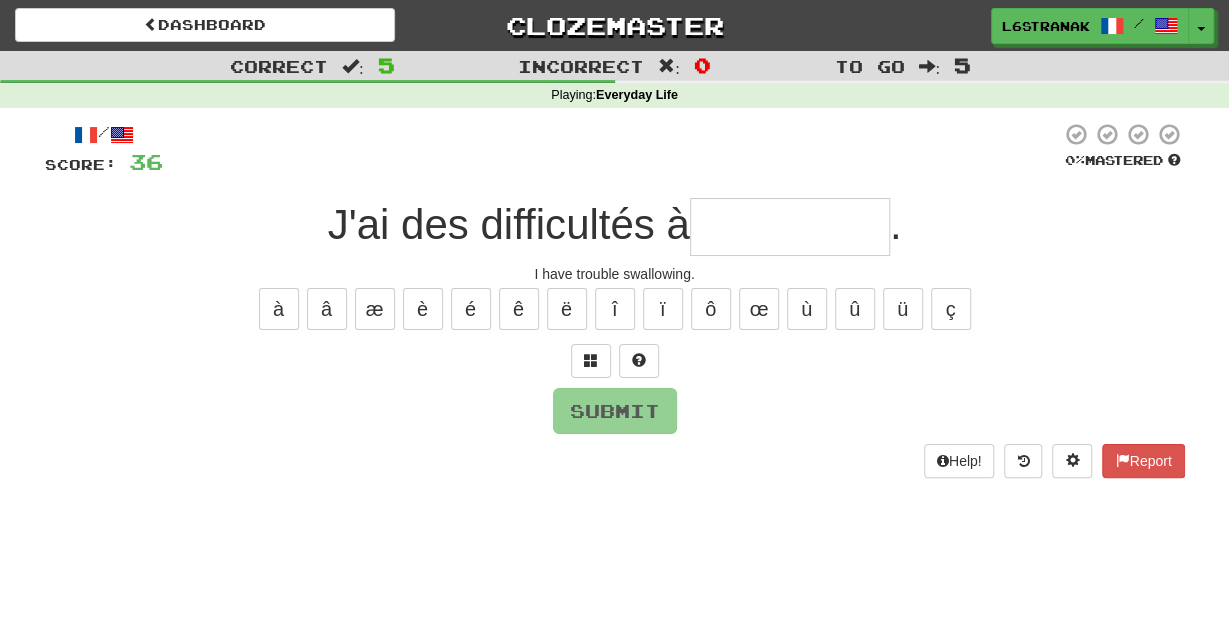 type on "*" 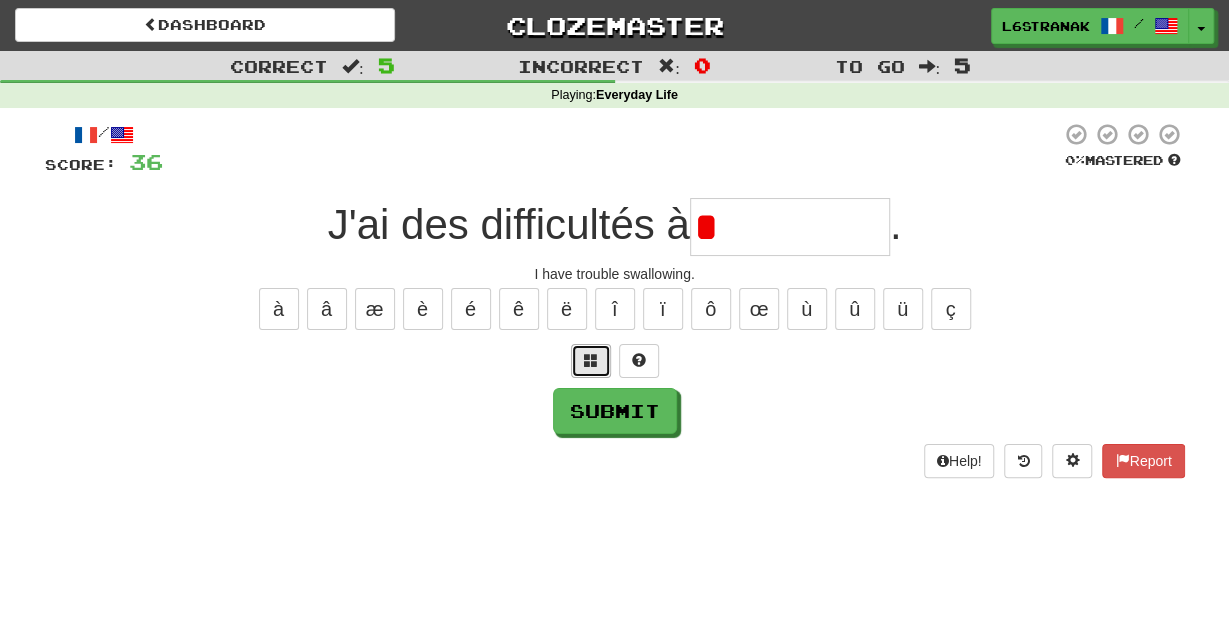 click at bounding box center [591, 361] 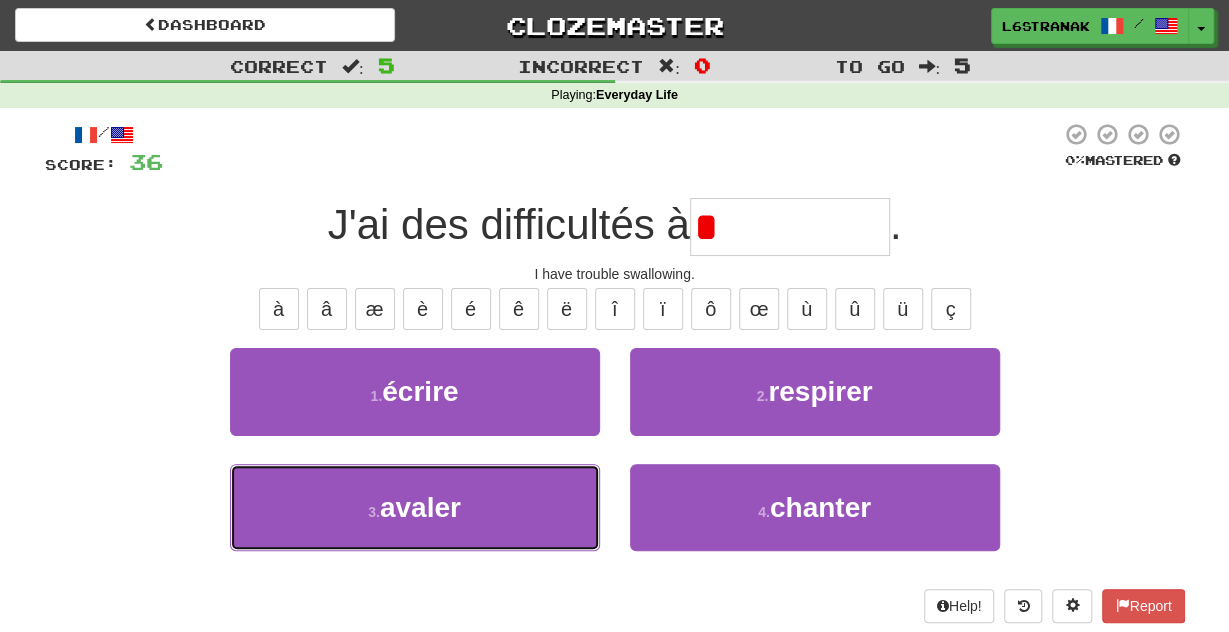 drag, startPoint x: 557, startPoint y: 499, endPoint x: 543, endPoint y: 510, distance: 17.804493 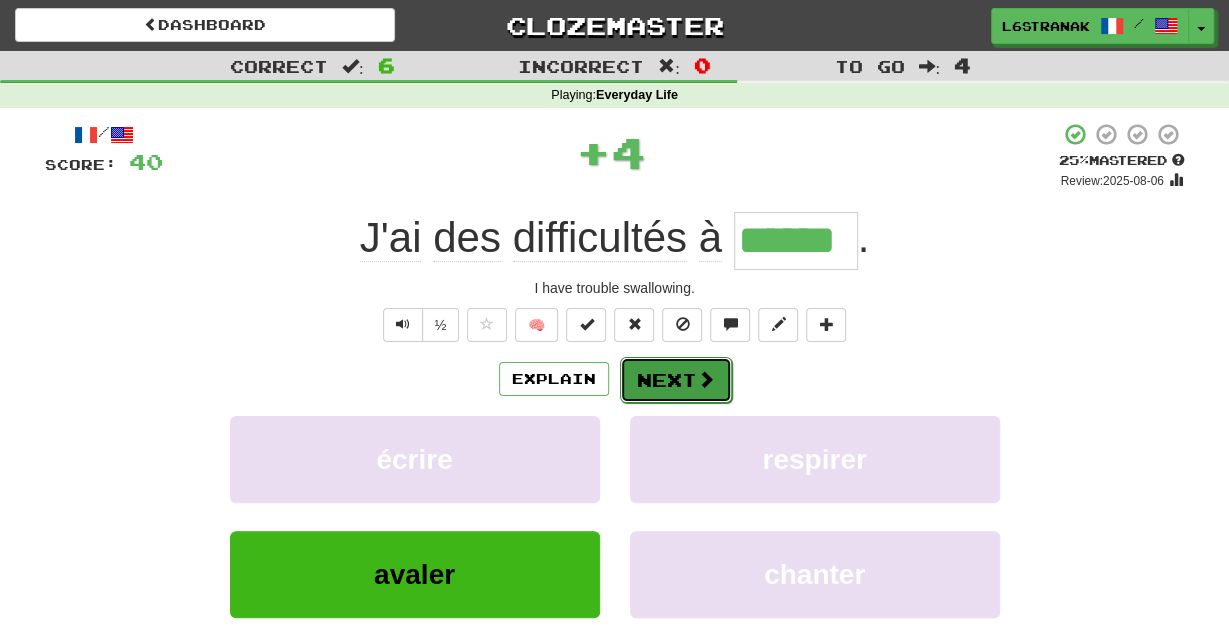 click on "Next" at bounding box center [676, 380] 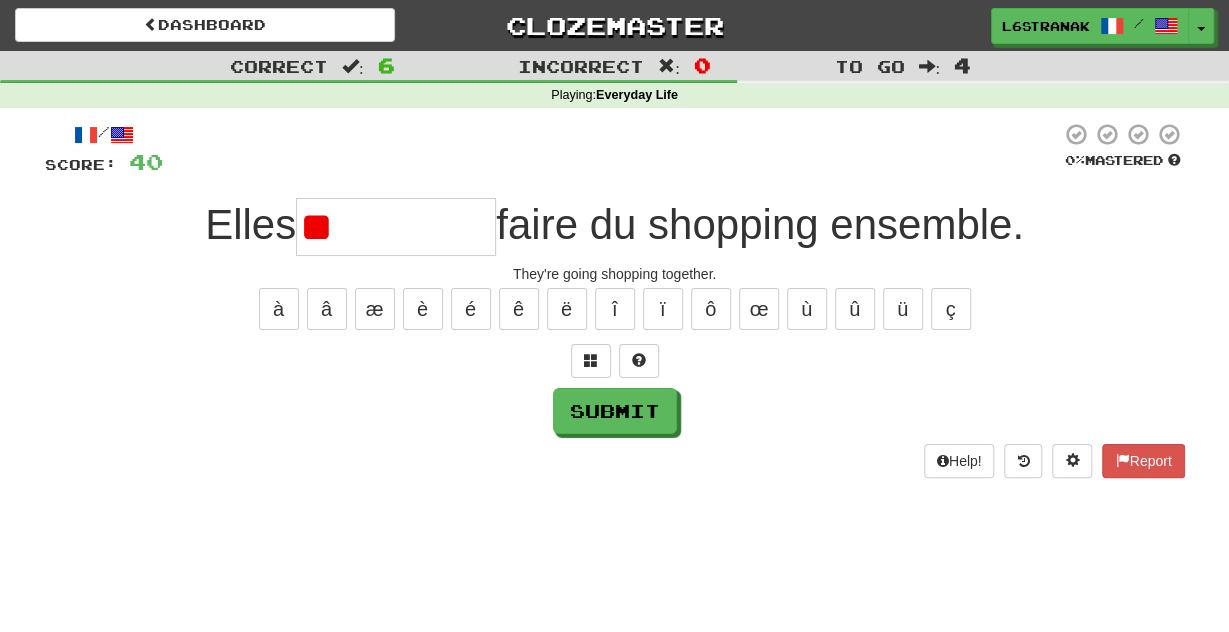 type on "*" 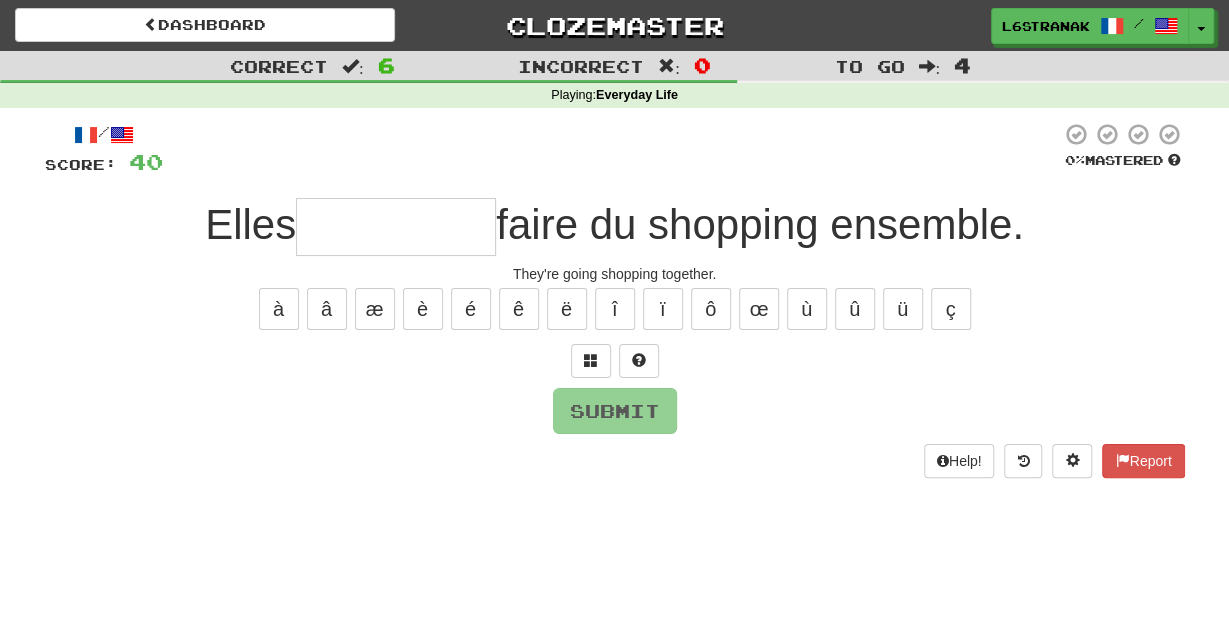 type on "*" 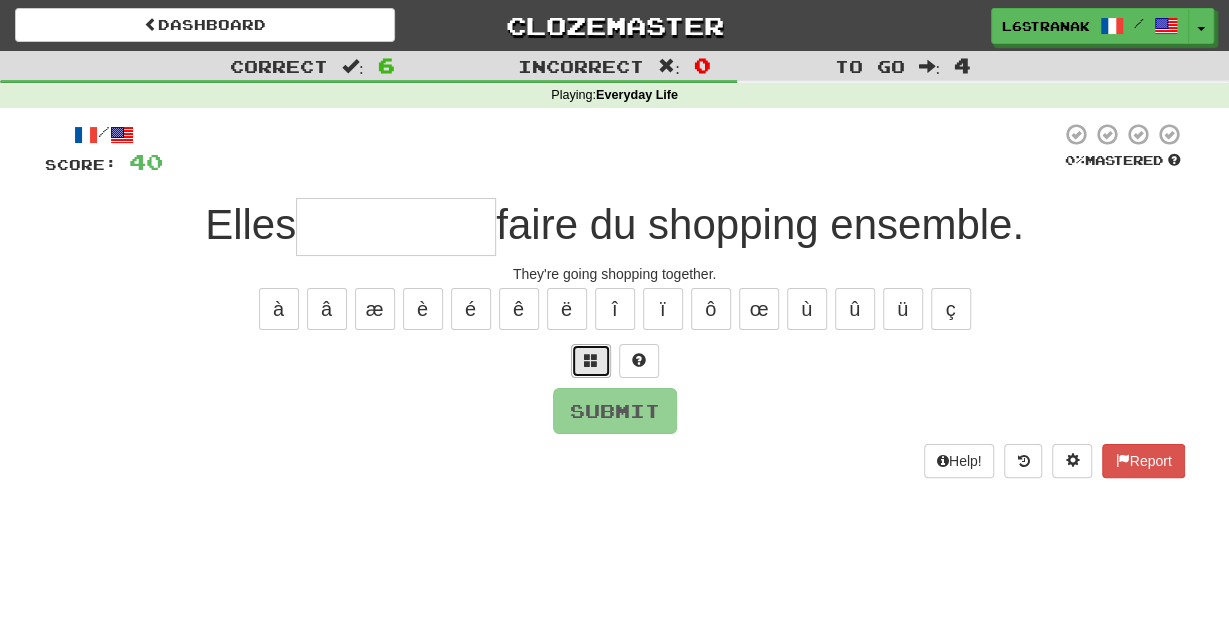 click at bounding box center [591, 361] 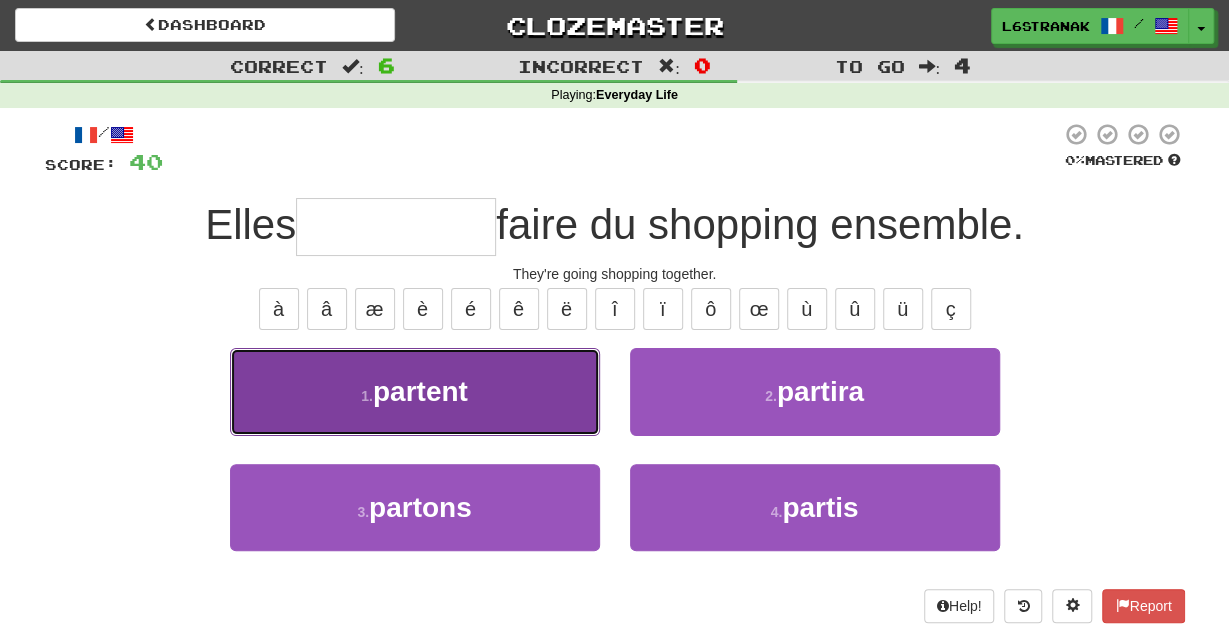 click on "1 .  partent" at bounding box center (415, 391) 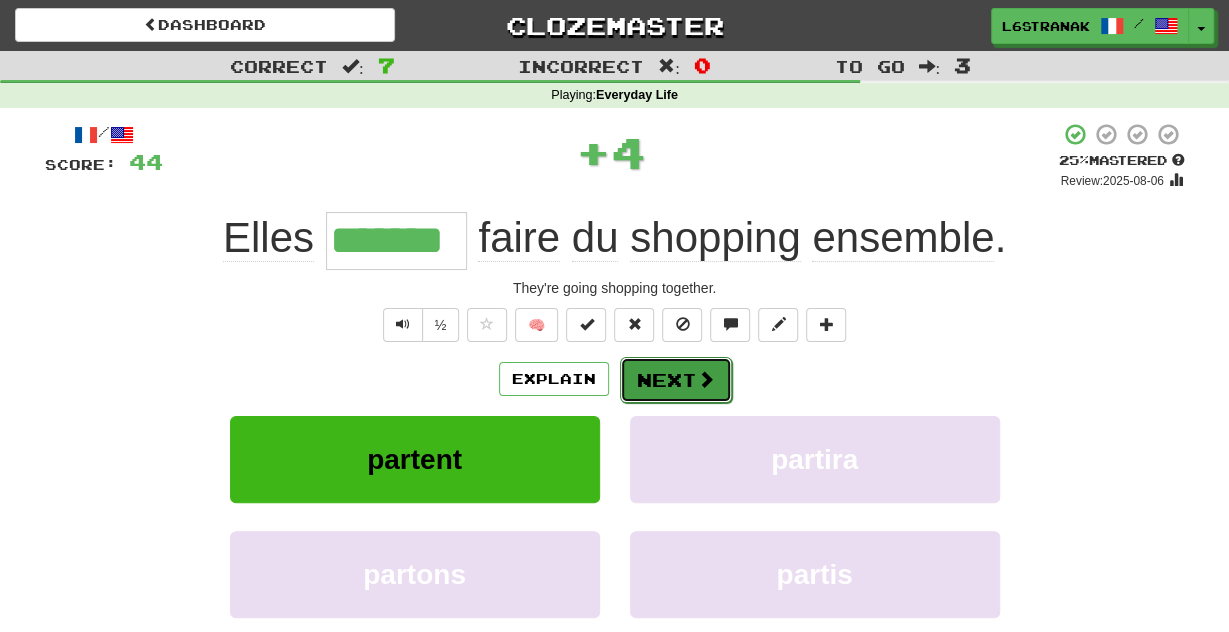 click on "Next" at bounding box center [676, 380] 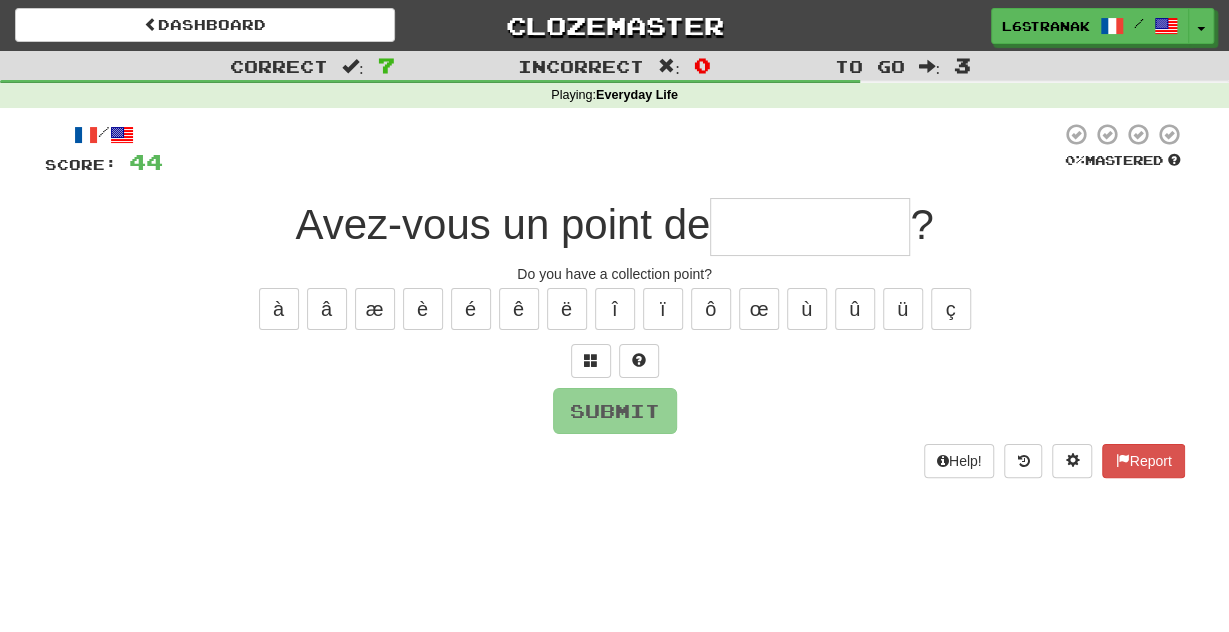 type on "*" 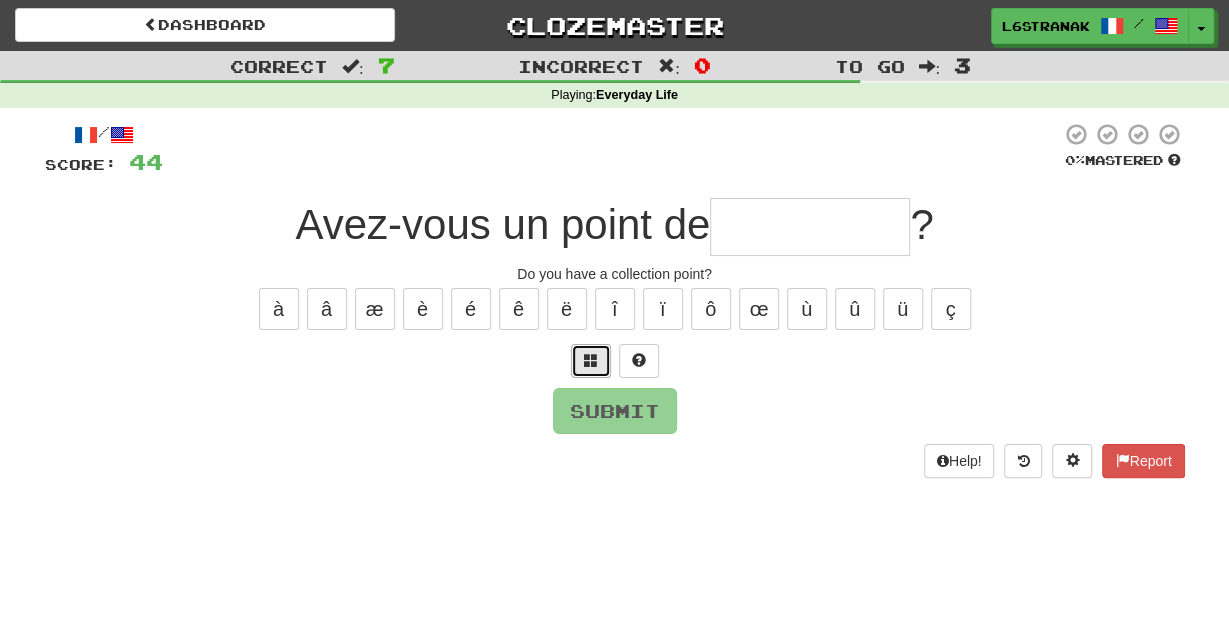 click at bounding box center [591, 360] 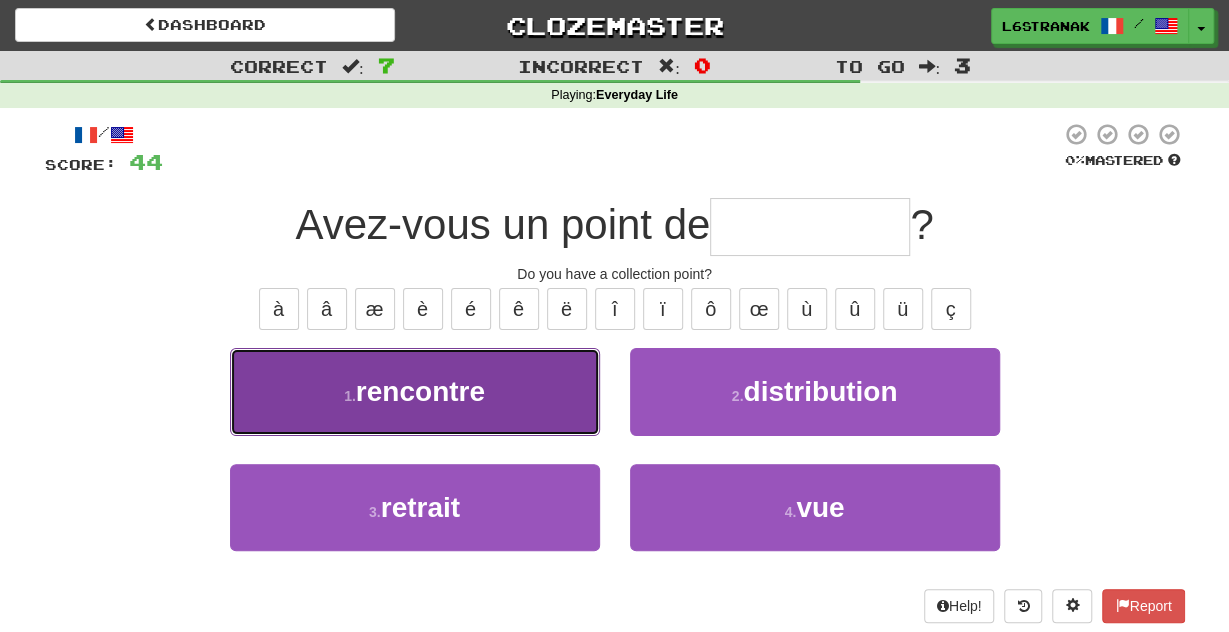 drag, startPoint x: 597, startPoint y: 371, endPoint x: 571, endPoint y: 387, distance: 30.528675 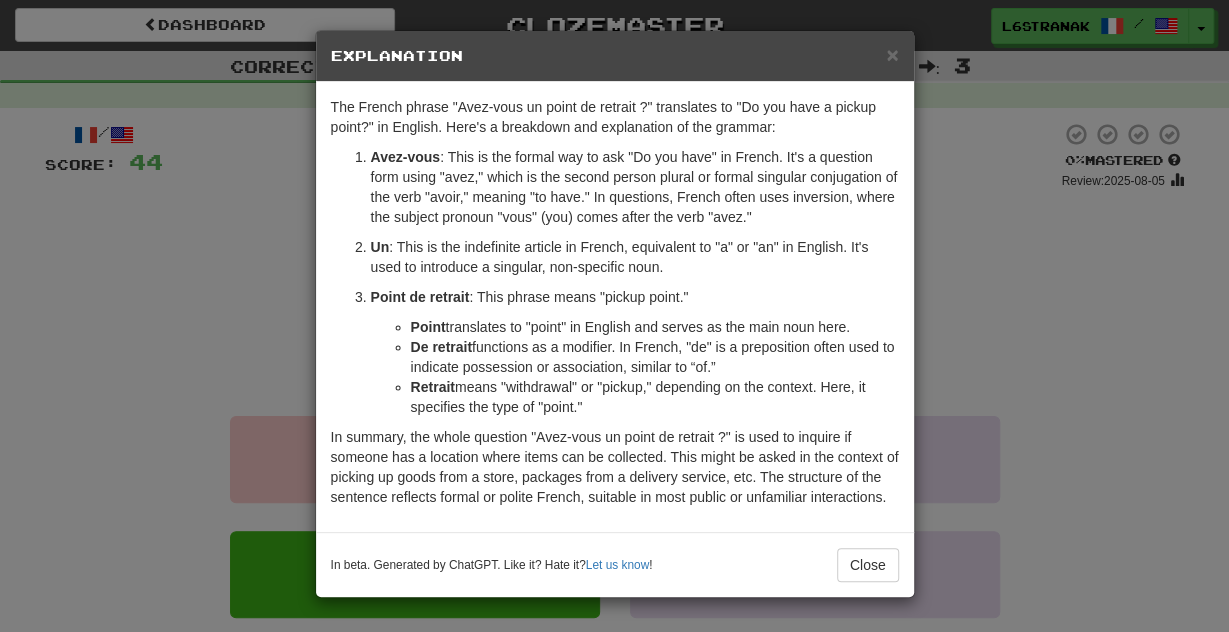 click on "× Explanation The French phrase "Avez-vous un point de retrait ?" translates to "Do you have a pickup point?" in English. Here's a breakdown and explanation of the grammar:
Avez-vous : This is the formal way to ask "Do you have" in French. It's a question form using "avez," which is the second person plural or formal singular conjugation of the verb "avoir," meaning "to have." In questions, French often uses inversion, where the subject pronoun "vous" (you) comes after the verb "avez."
Un : This is the indefinite article in French, equivalent to "a" or "an" in English. It's used to introduce a singular, non-specific noun.
Point de retrait : This phrase means "pickup point."
Point  translates to "point" in English and serves as the main noun here.
De retrait  functions as a modifier. In French, "de" is a preposition often used to indicate possession or association, similar to “of.”
Retrait
In beta. Generated by ChatGPT. Like it? Hate it?  Let us know ! Close" at bounding box center (614, 316) 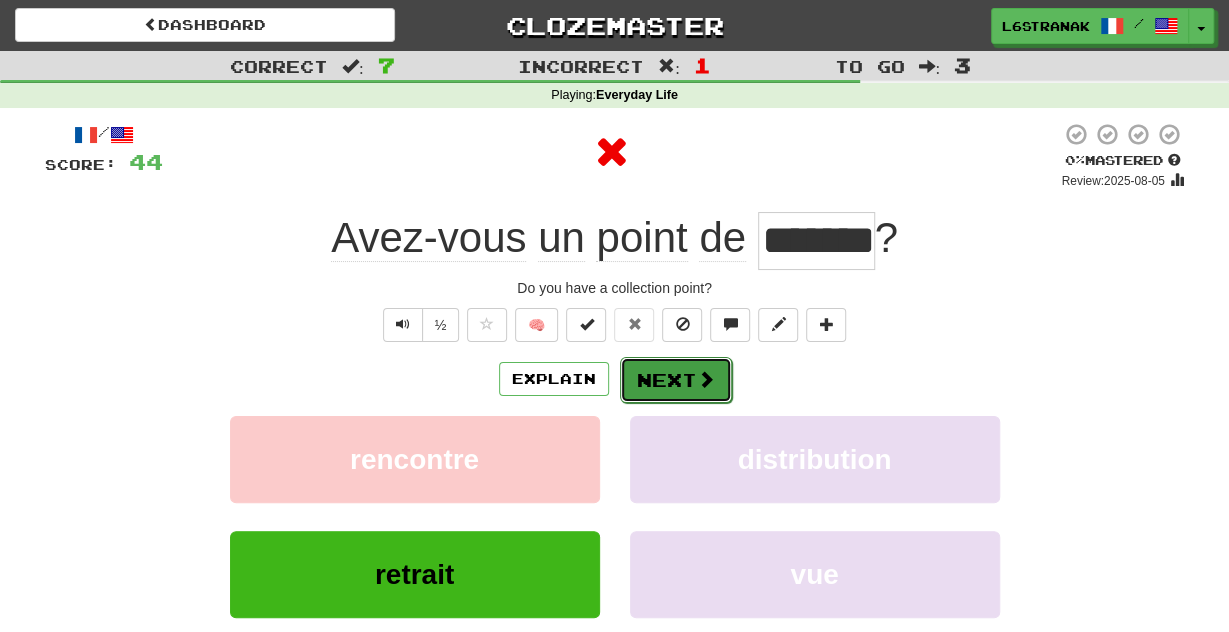 click on "Next" at bounding box center (676, 380) 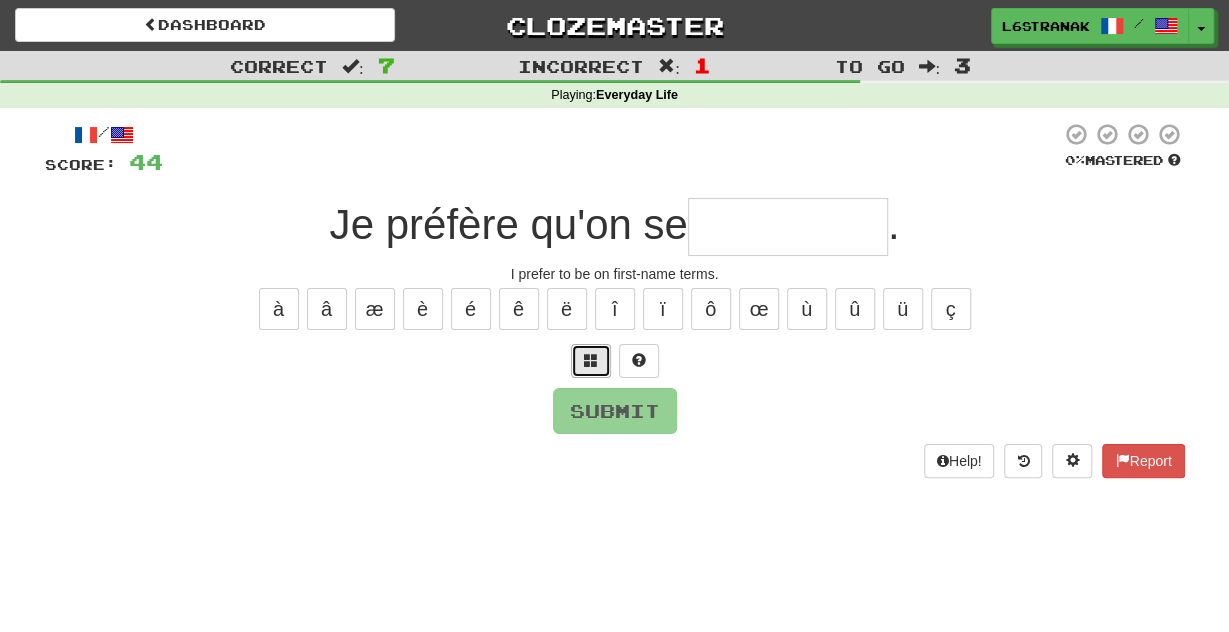 click at bounding box center (591, 361) 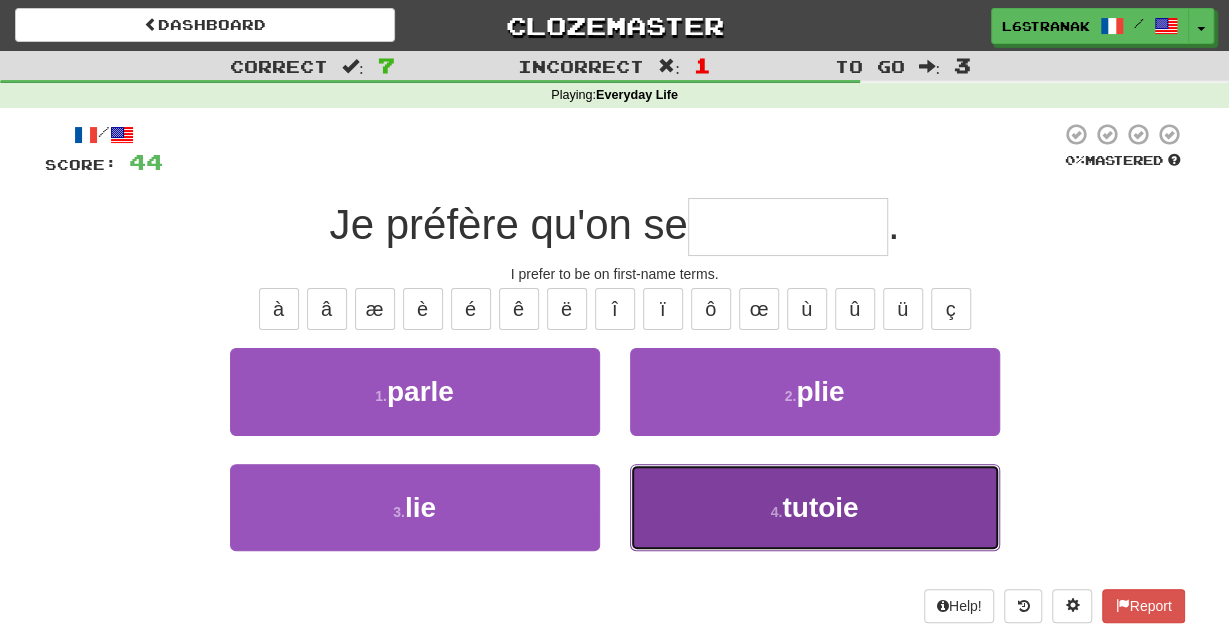 click on "4 .  tutoie" at bounding box center [815, 507] 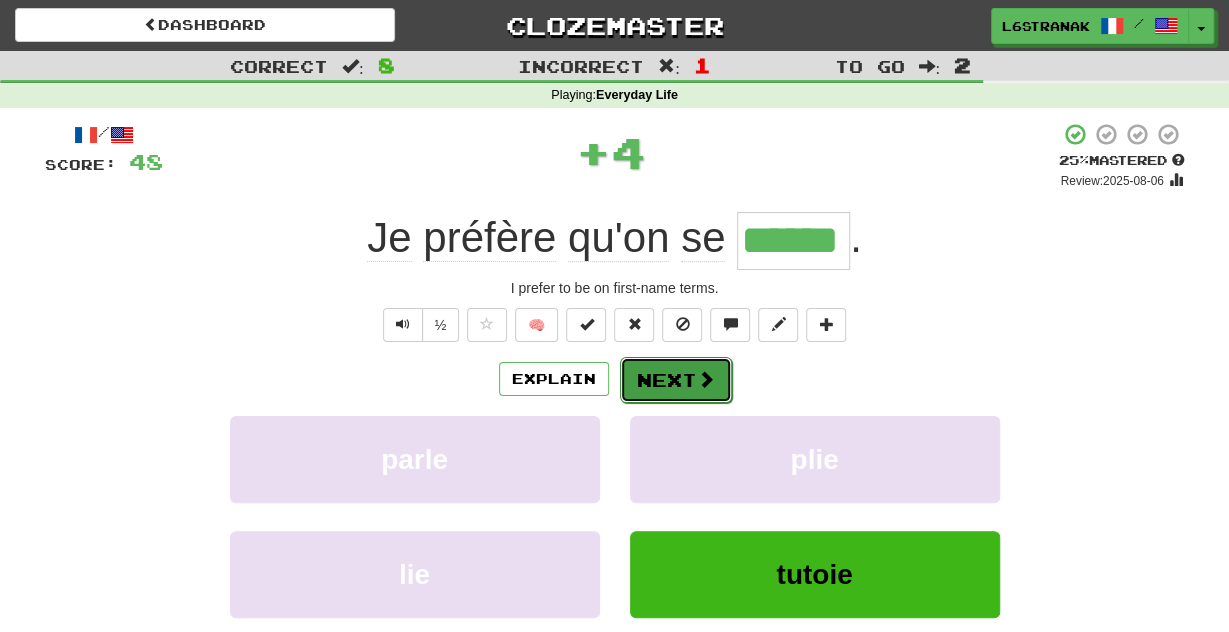 click on "Next" at bounding box center [676, 380] 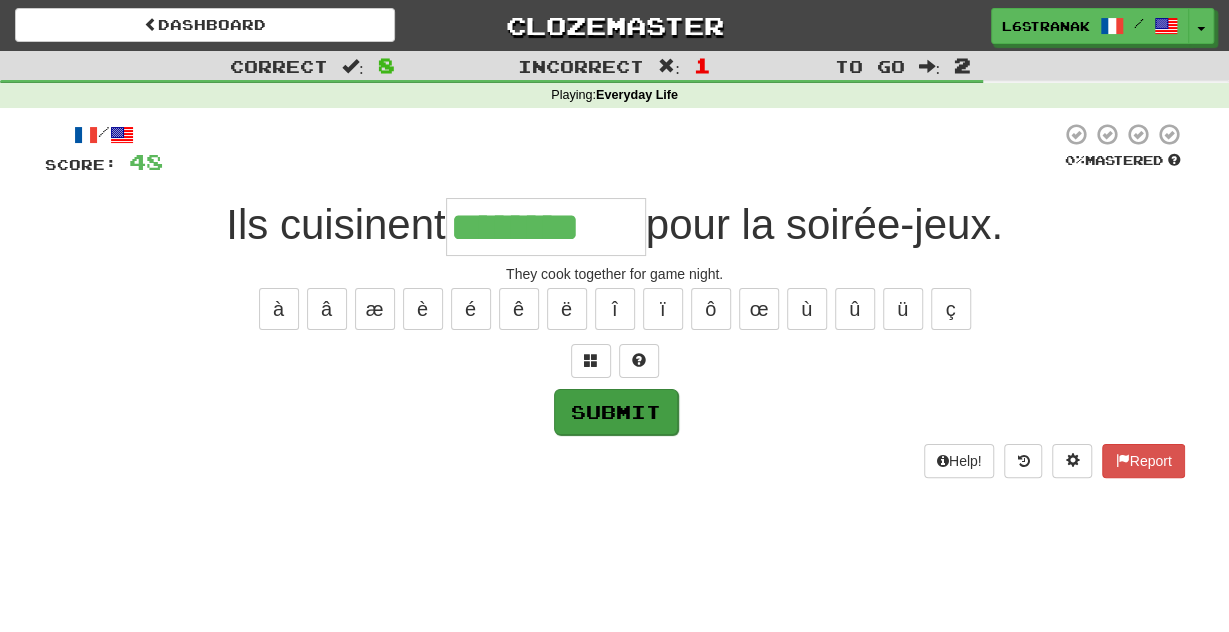 type on "********" 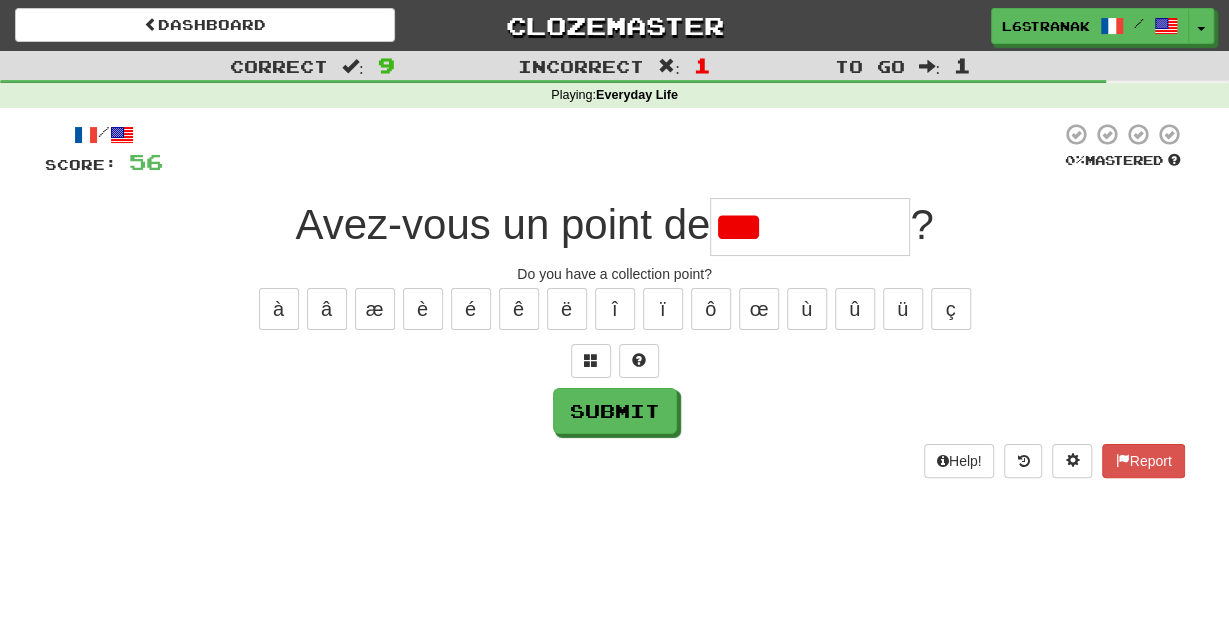 click at bounding box center [615, 361] 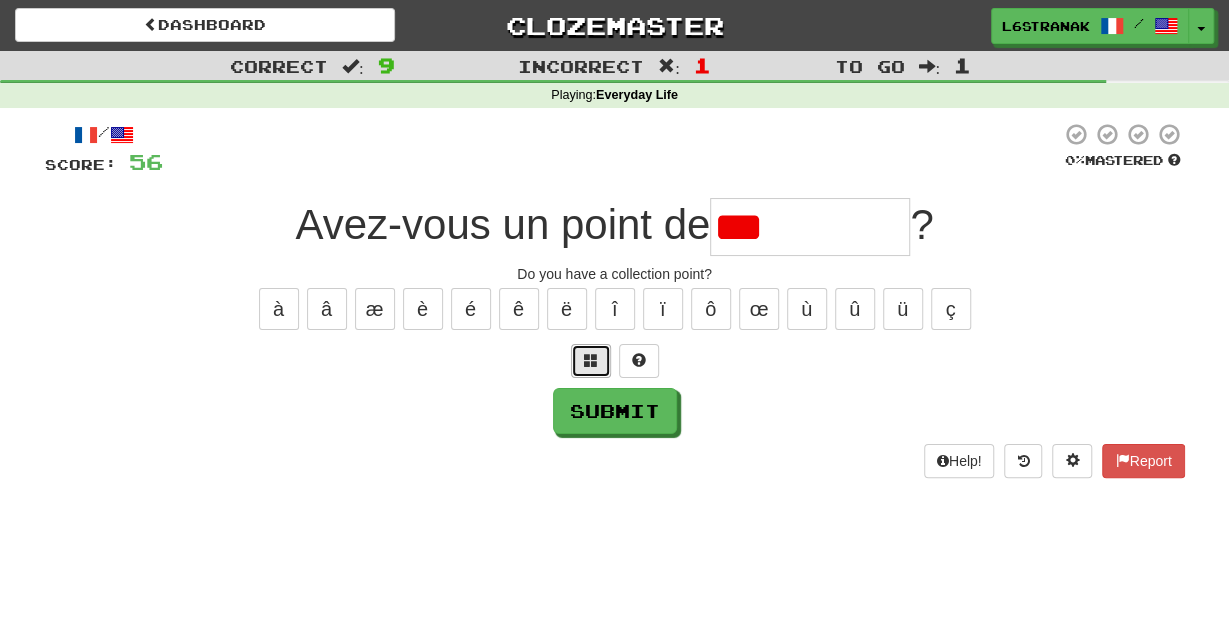 click at bounding box center (591, 361) 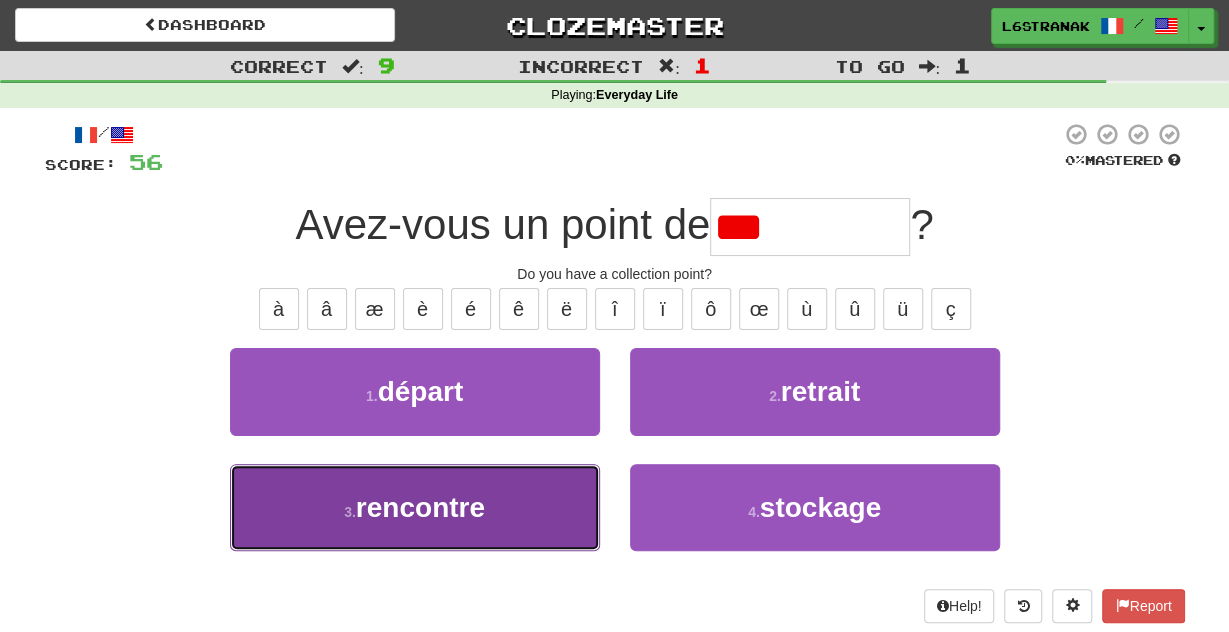 click on "3 .  rencontre" at bounding box center [415, 507] 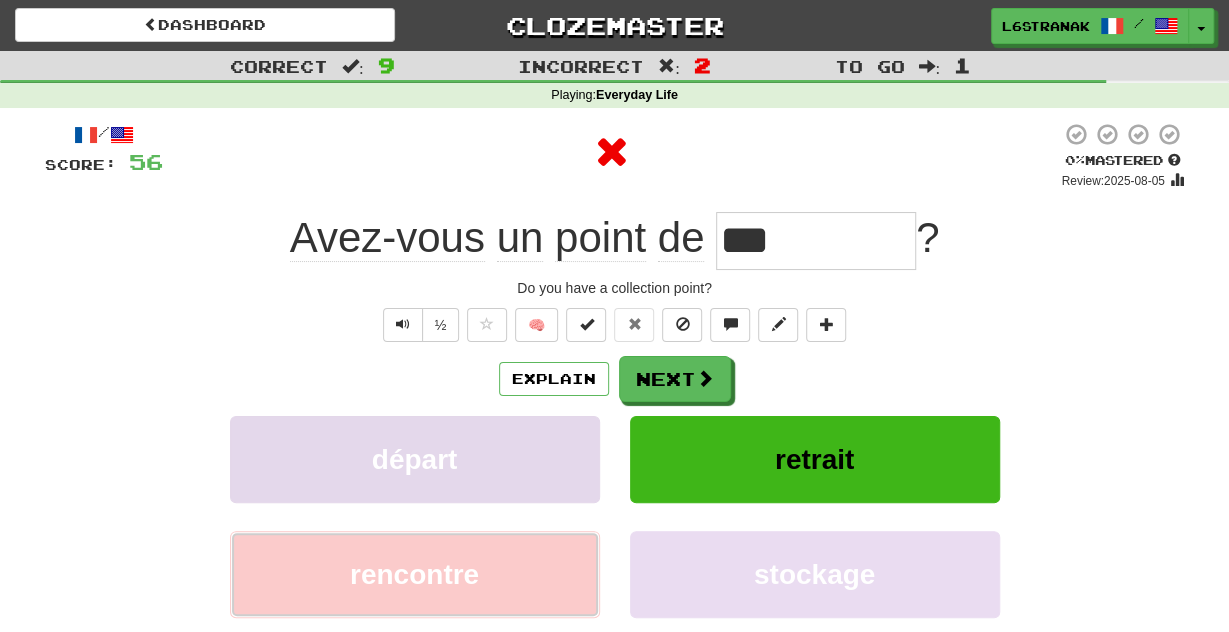 type on "*******" 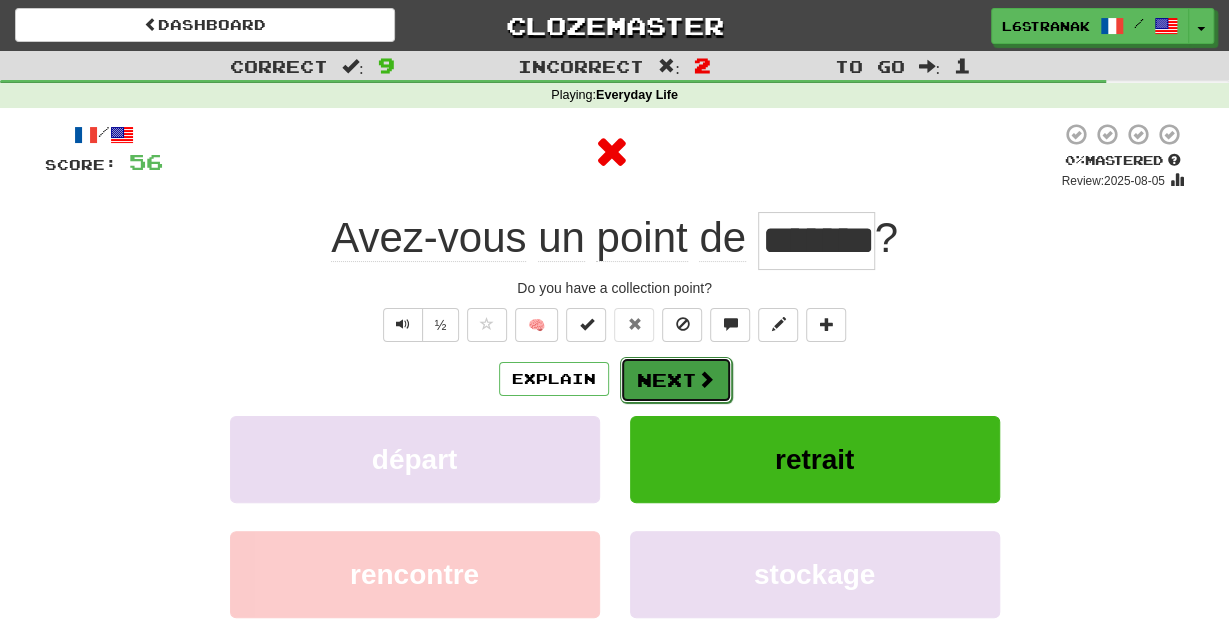 click on "Next" at bounding box center [676, 380] 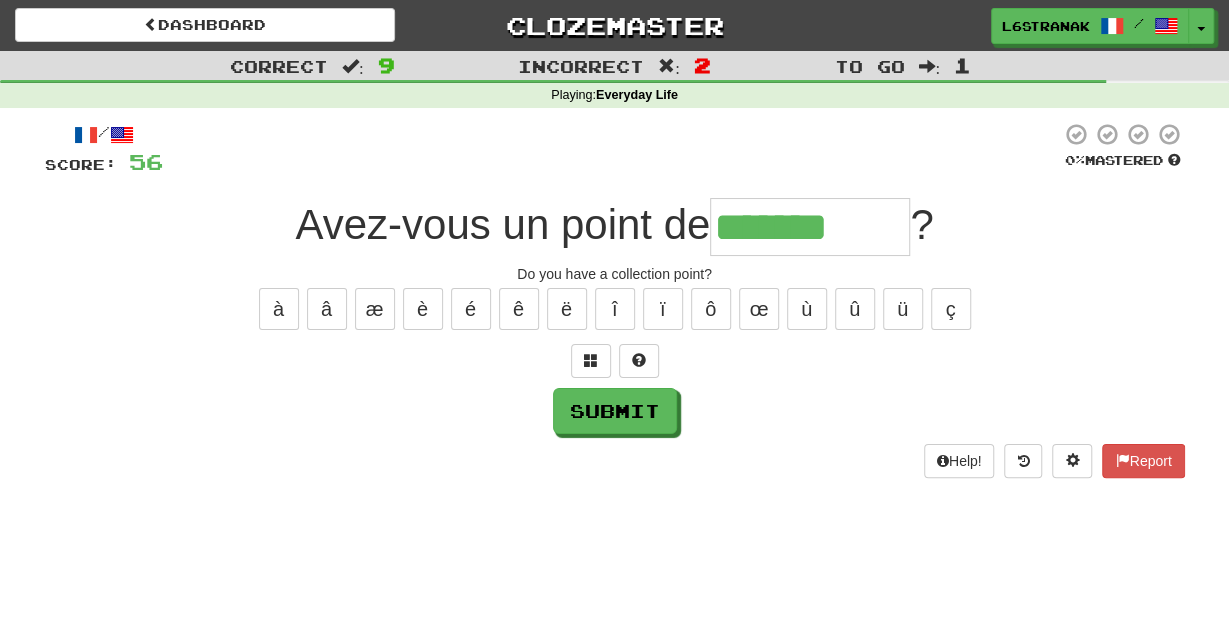type on "*******" 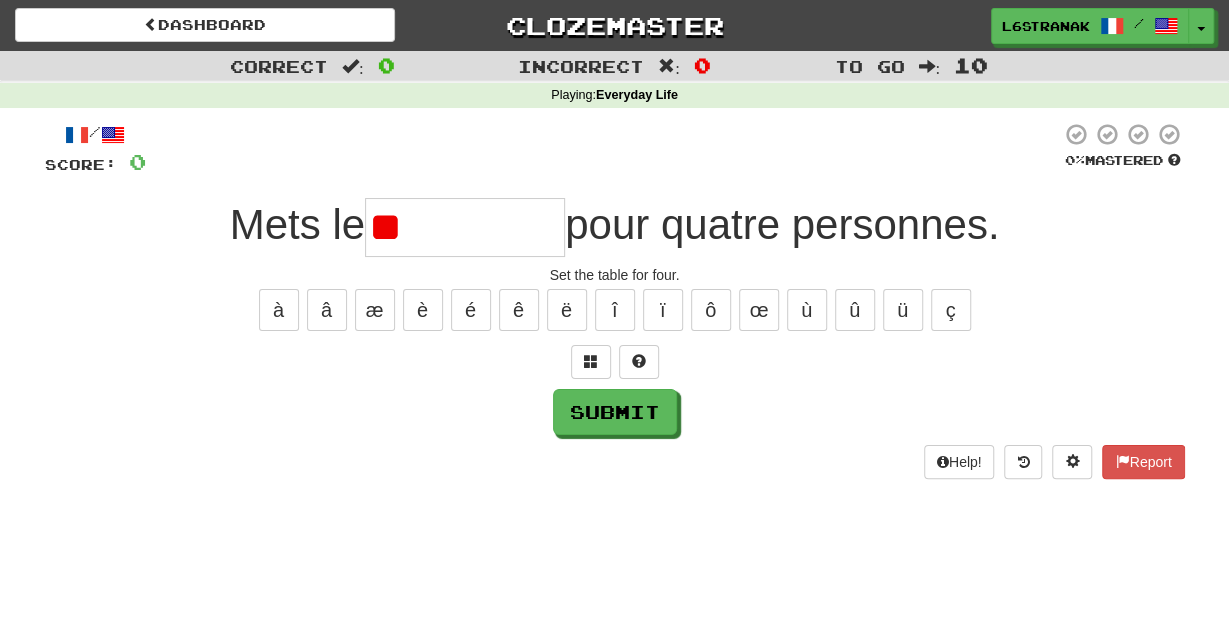 type on "*" 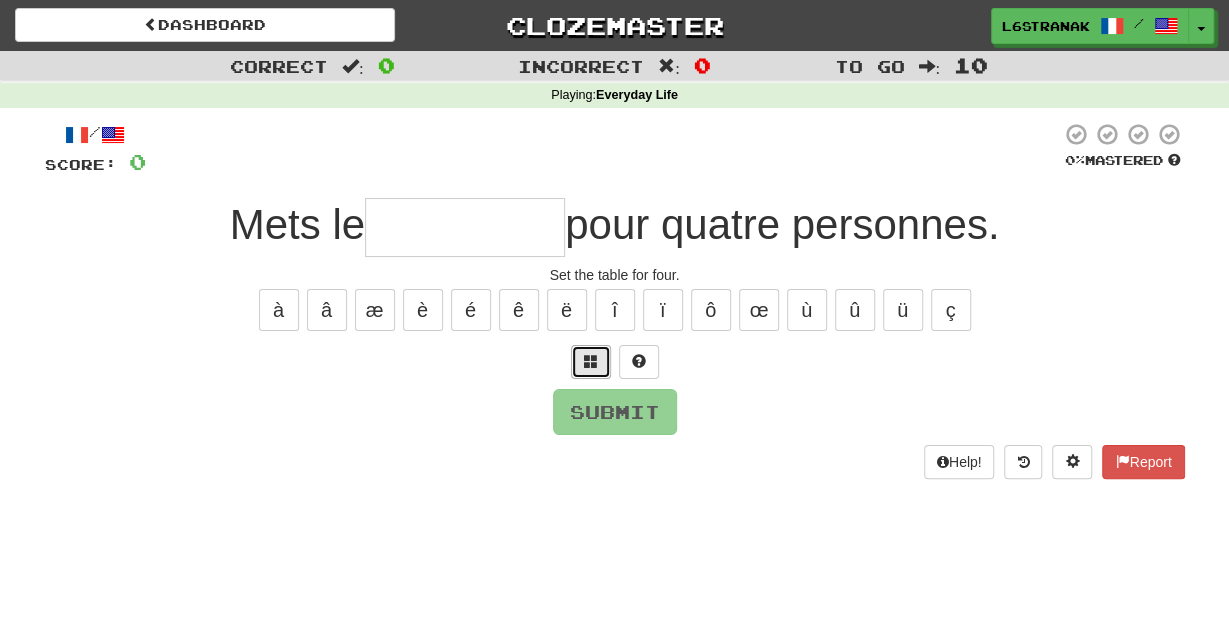 click at bounding box center (591, 362) 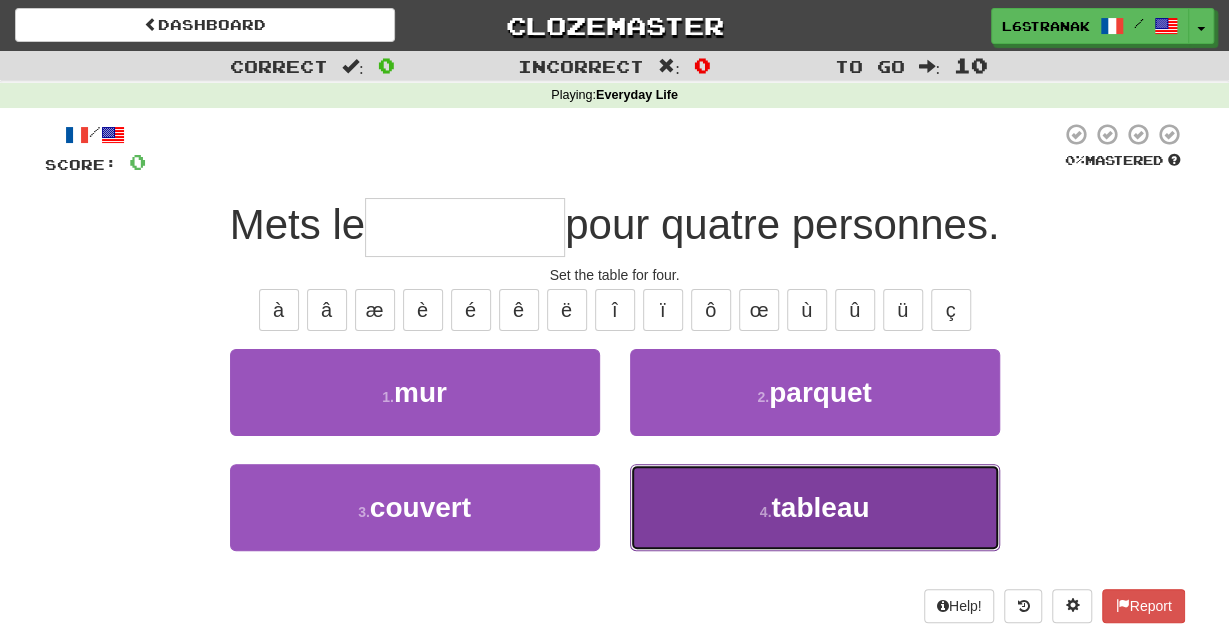 click on "4 .  tableau" at bounding box center [815, 507] 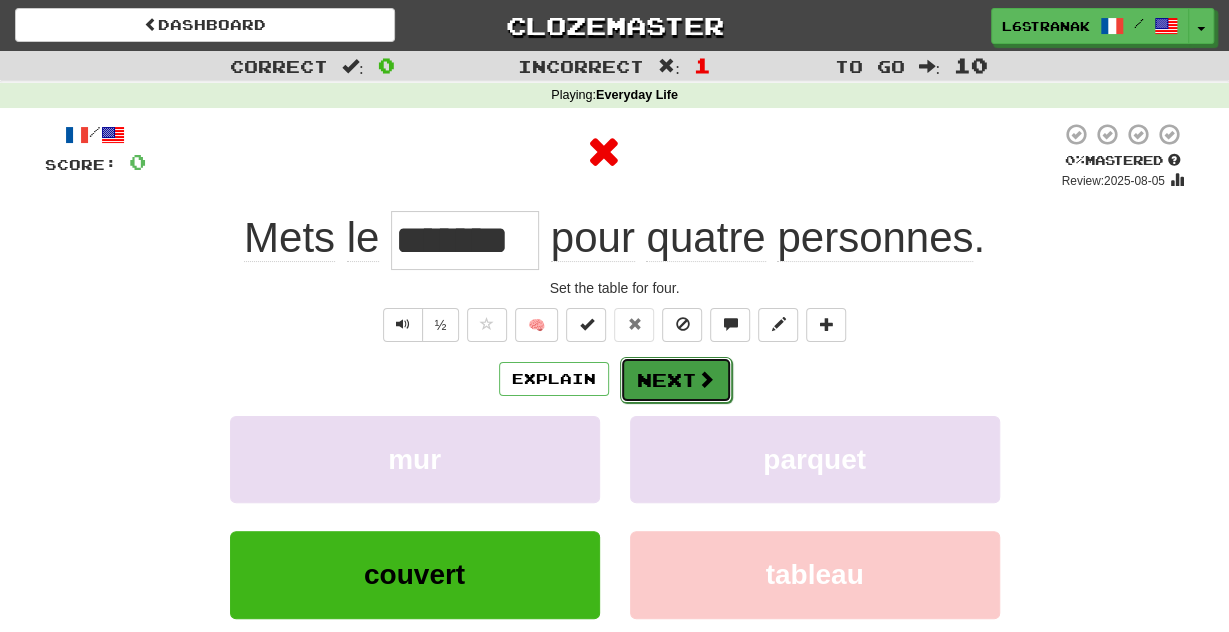 click on "Next" at bounding box center [676, 380] 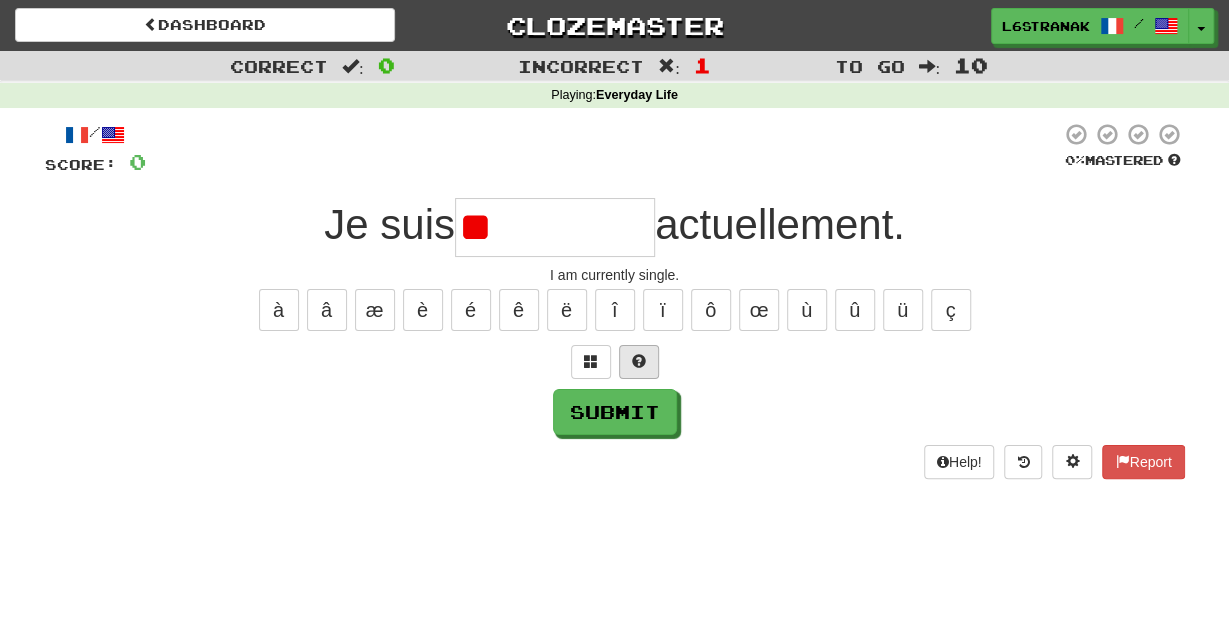 type on "*" 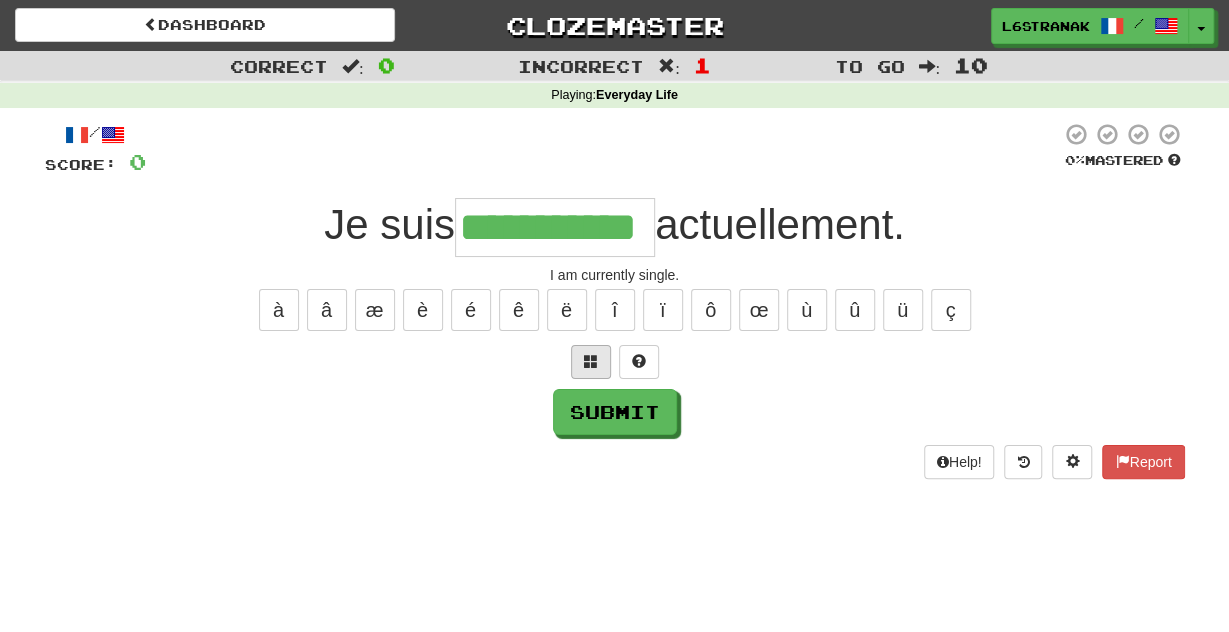 type on "**********" 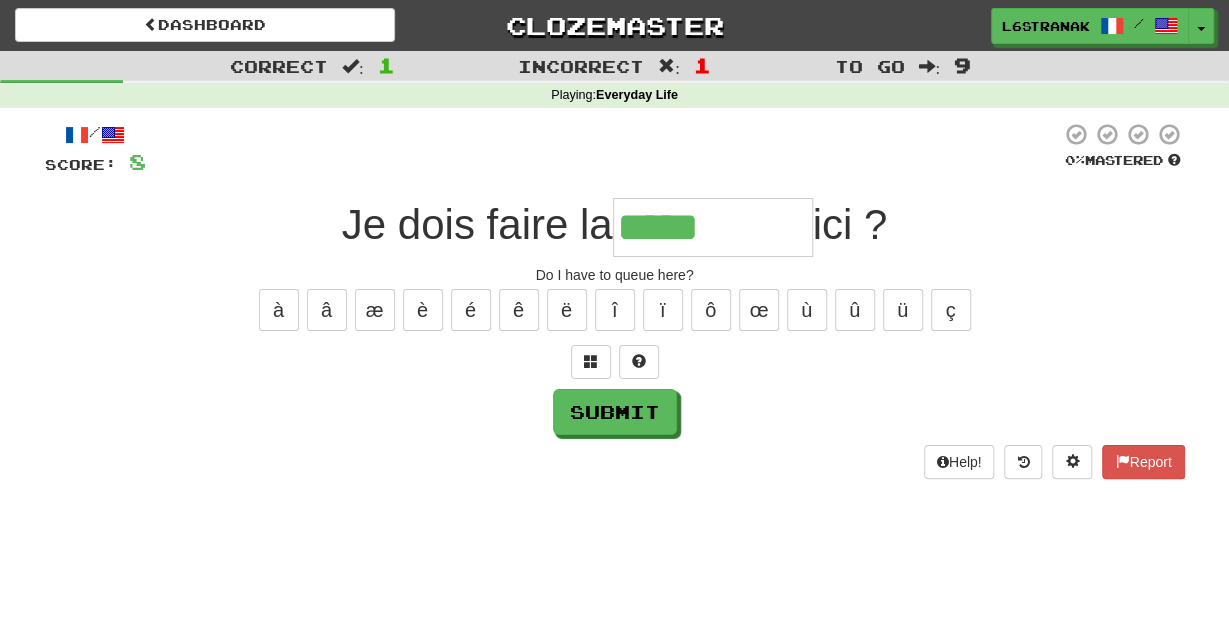 type on "*****" 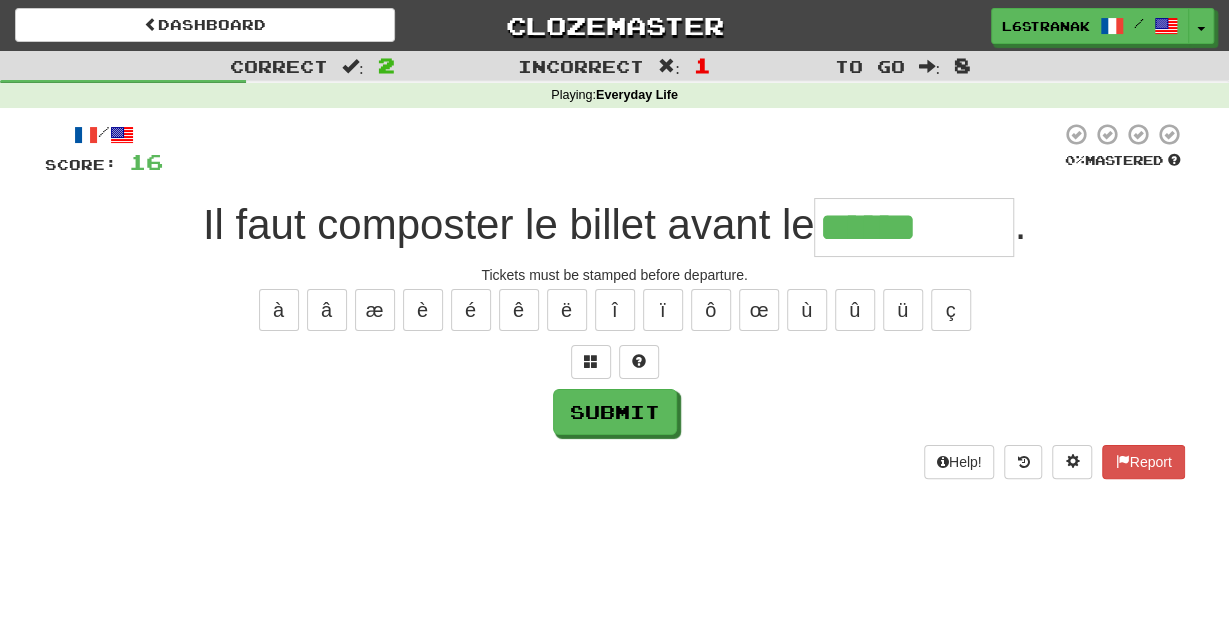type on "******" 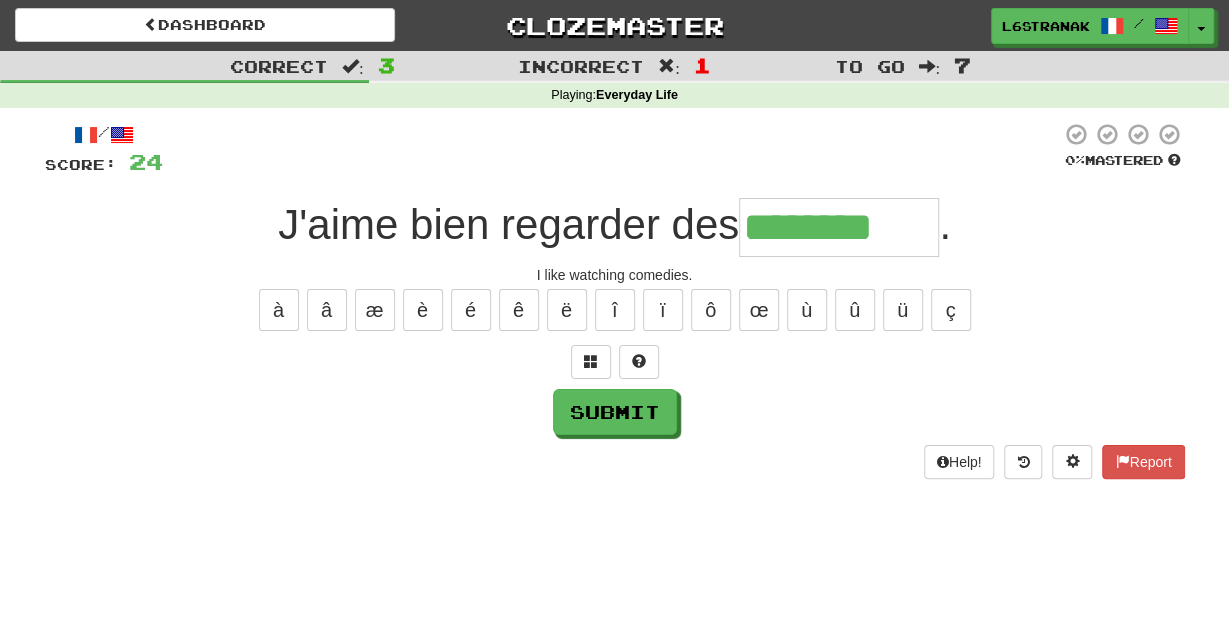 type on "********" 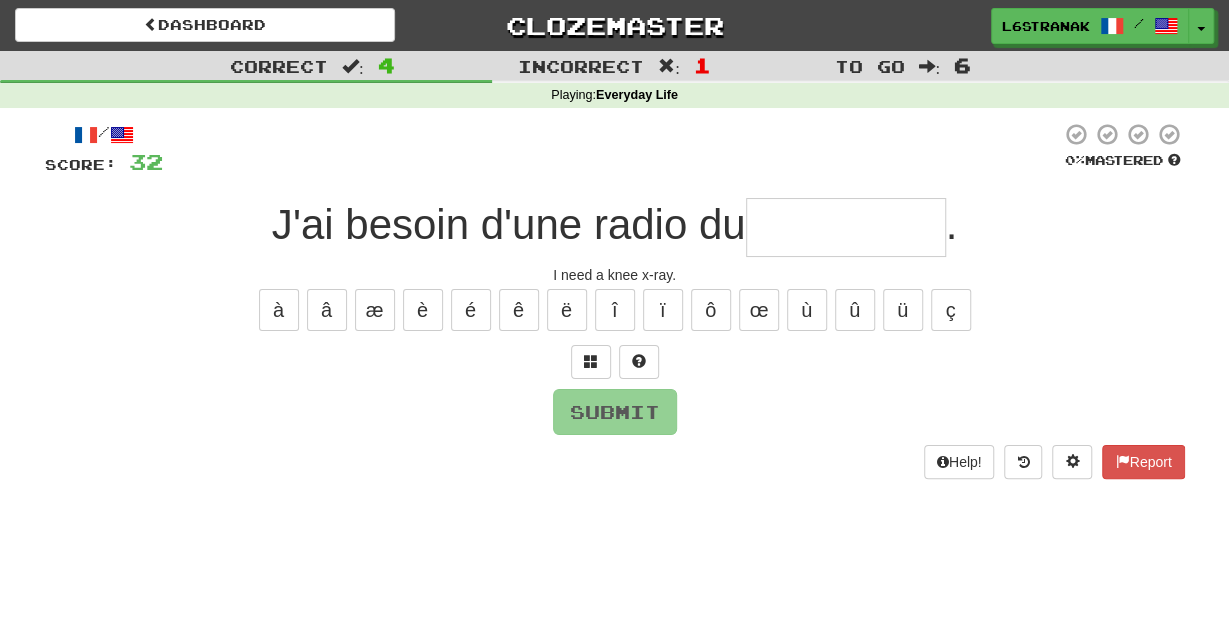 type on "*" 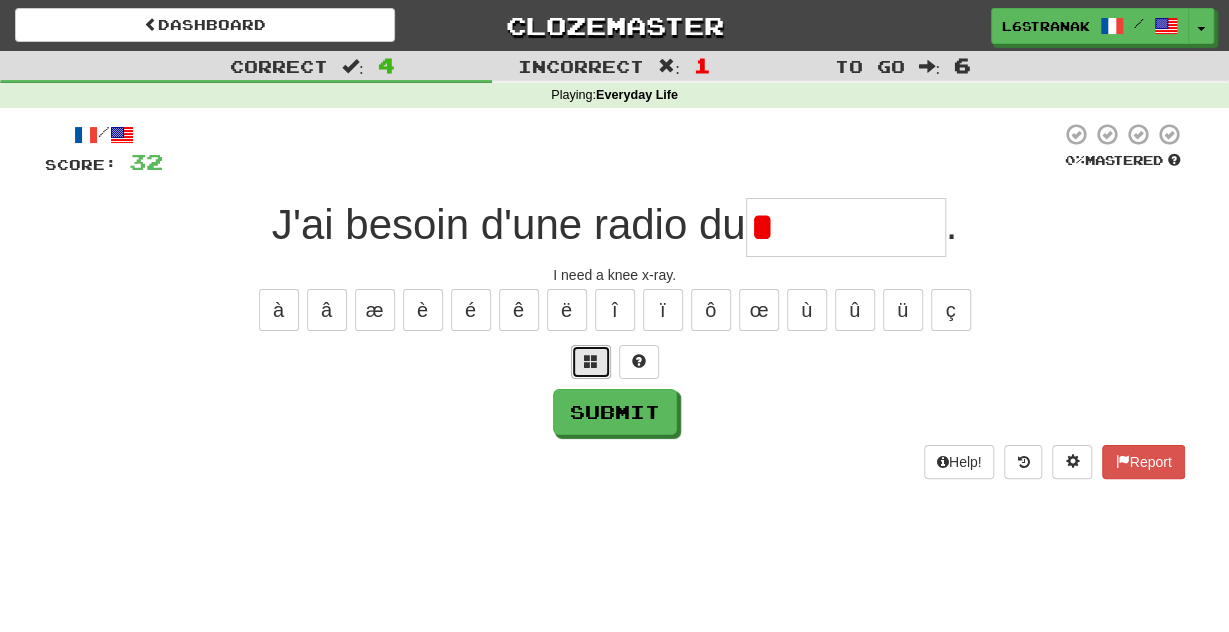 click at bounding box center (591, 362) 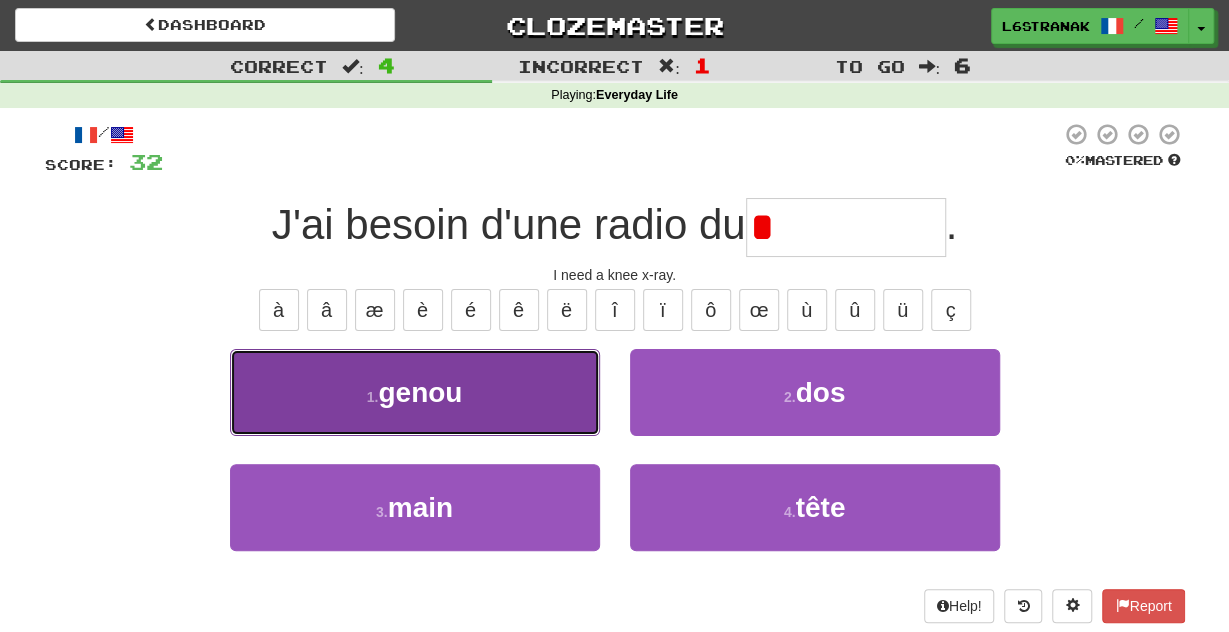 click on "1 .  genou" at bounding box center (415, 392) 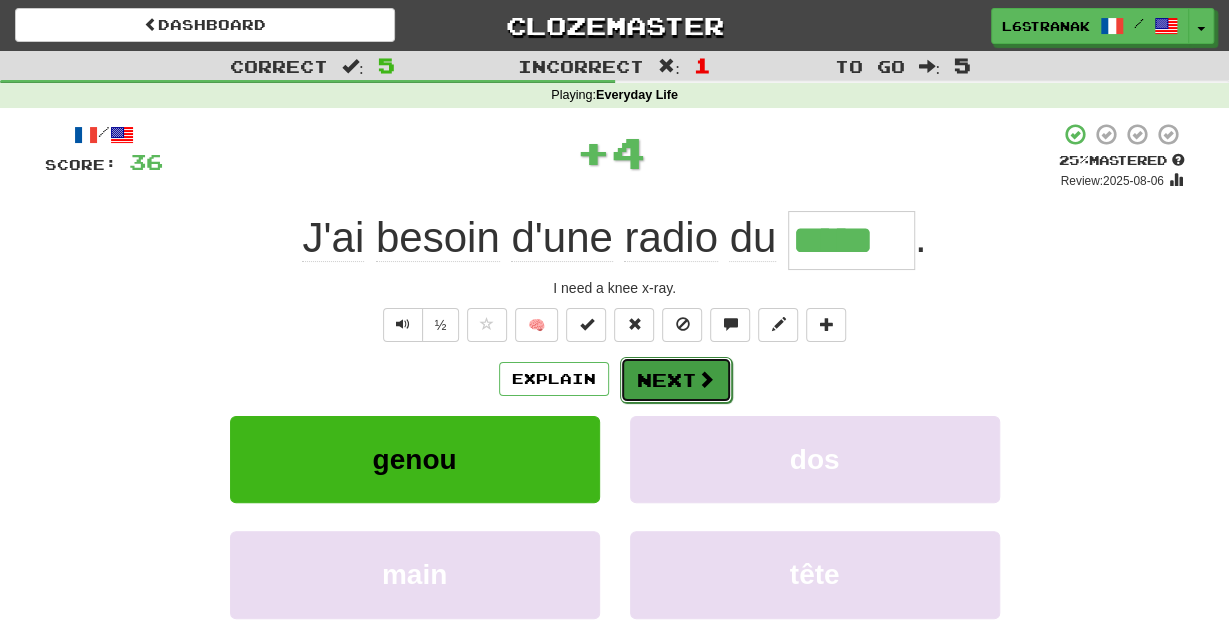click on "Next" at bounding box center [676, 380] 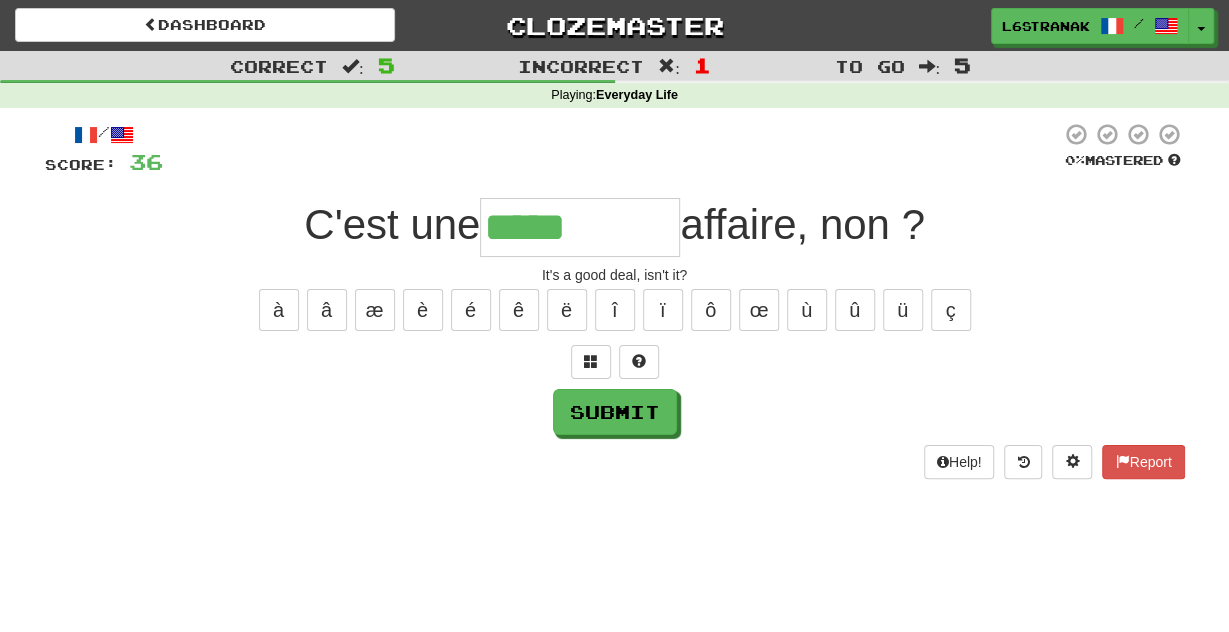 type on "*****" 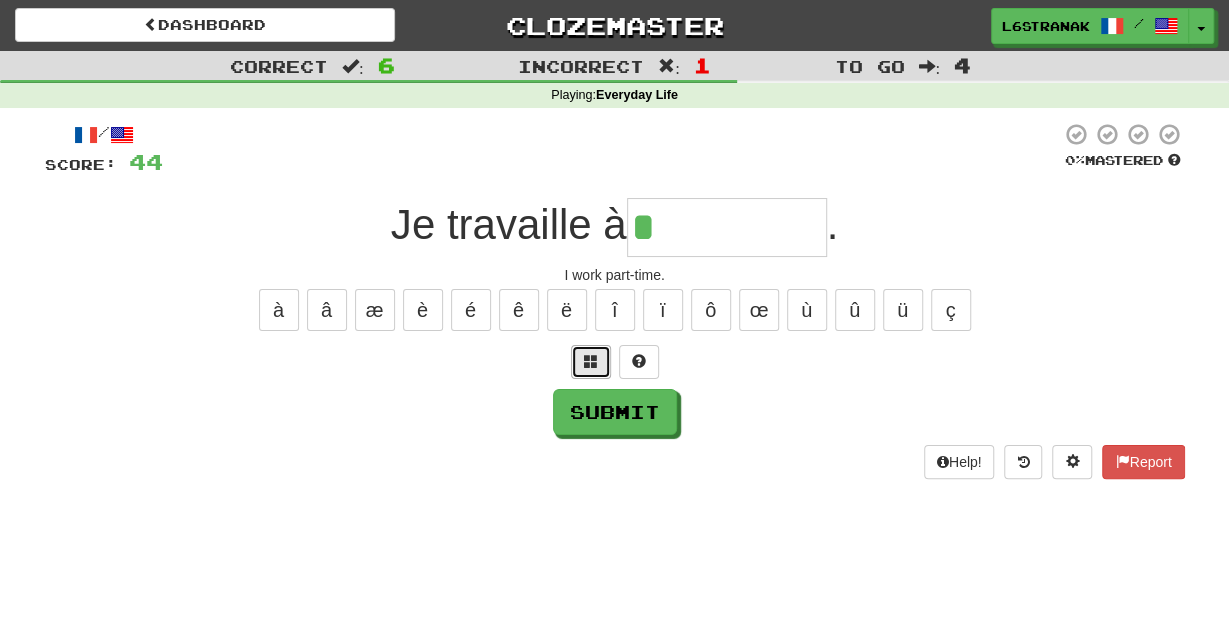 click at bounding box center (591, 361) 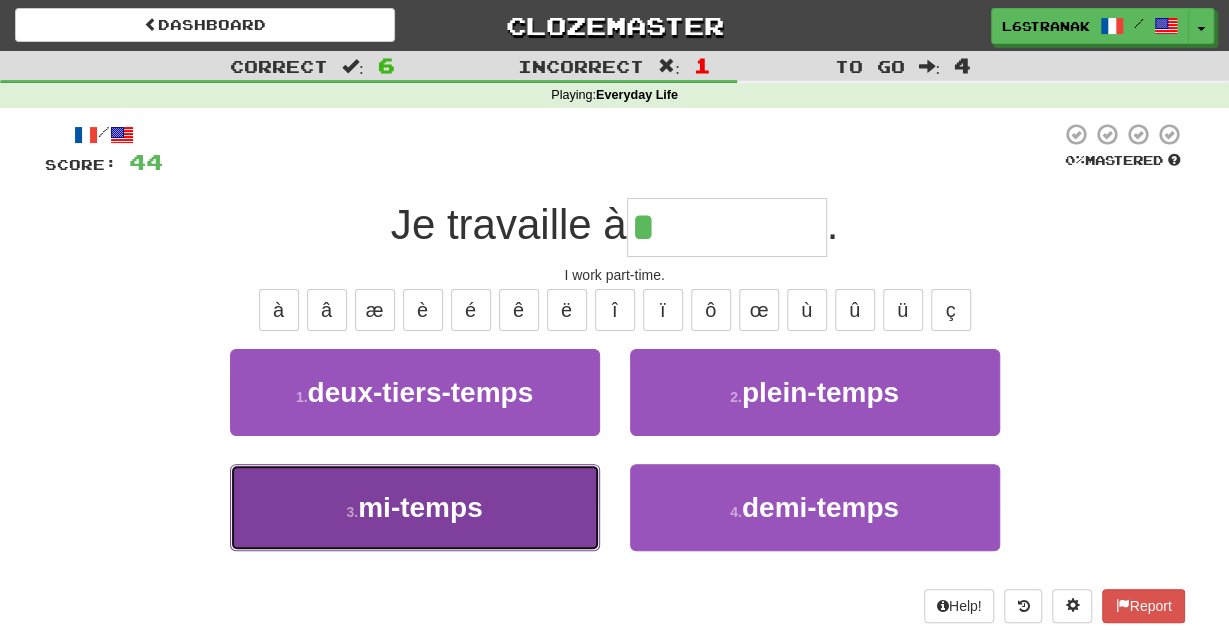 click on "3 .  mi-temps" at bounding box center [415, 507] 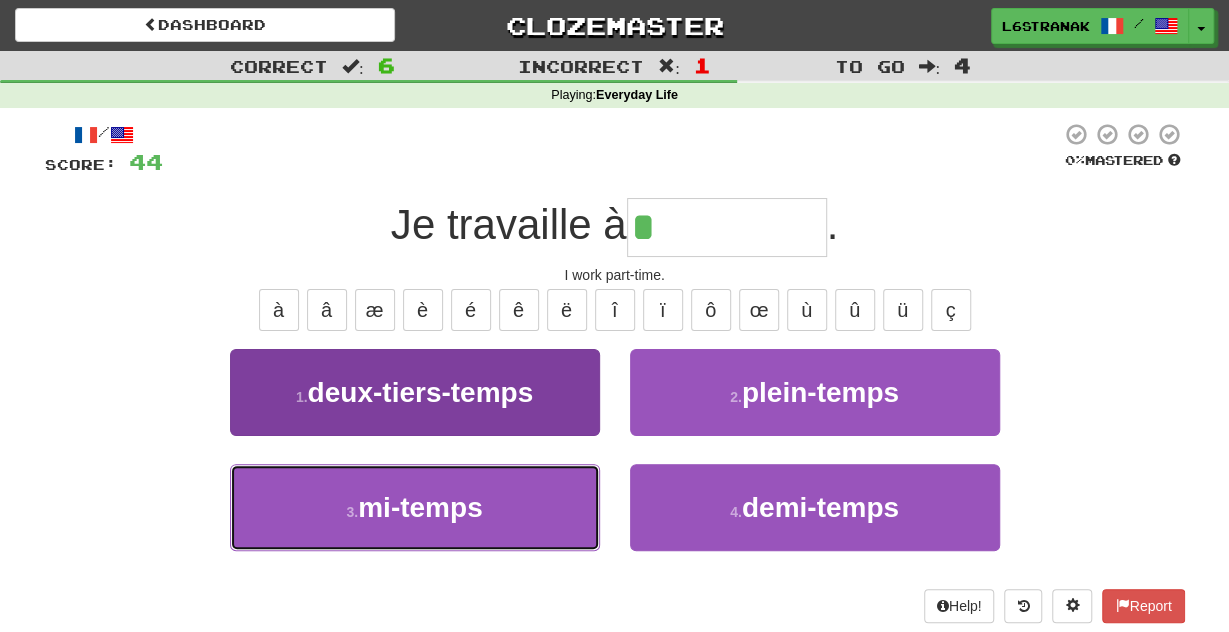 type on "********" 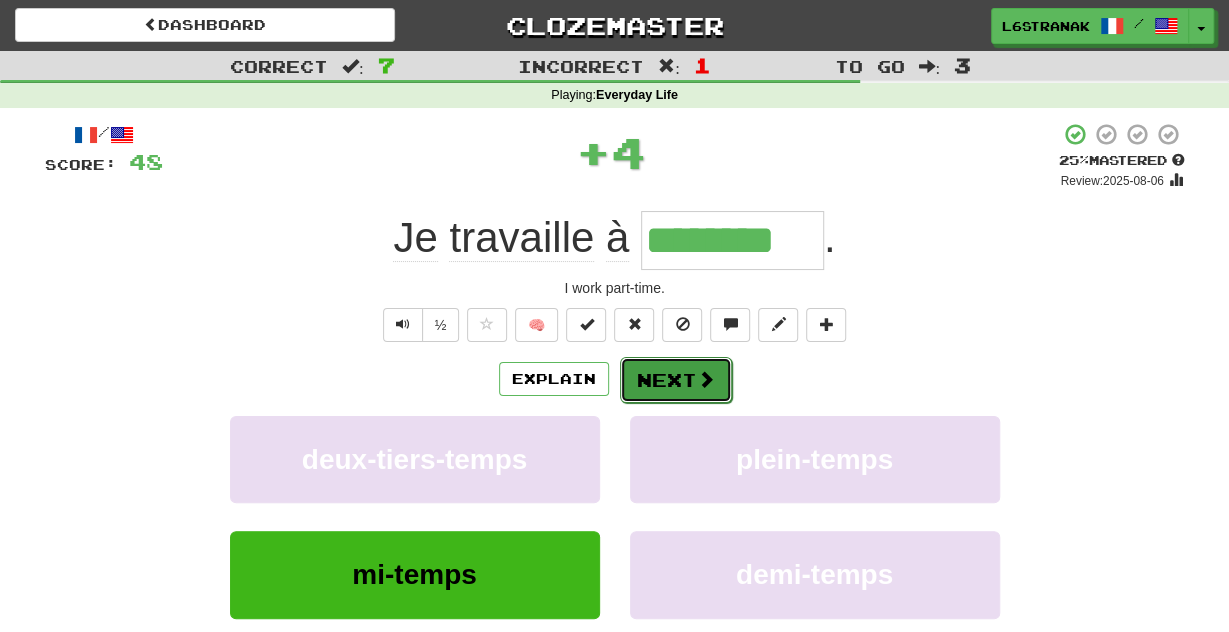 click on "Next" at bounding box center [676, 380] 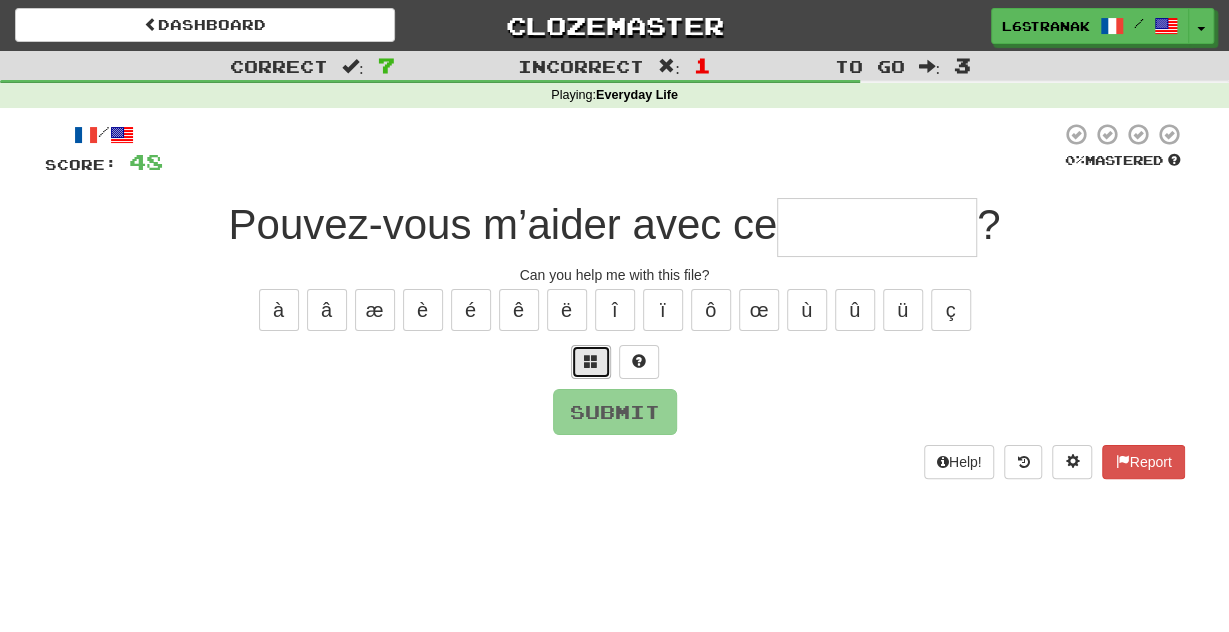 click at bounding box center (591, 362) 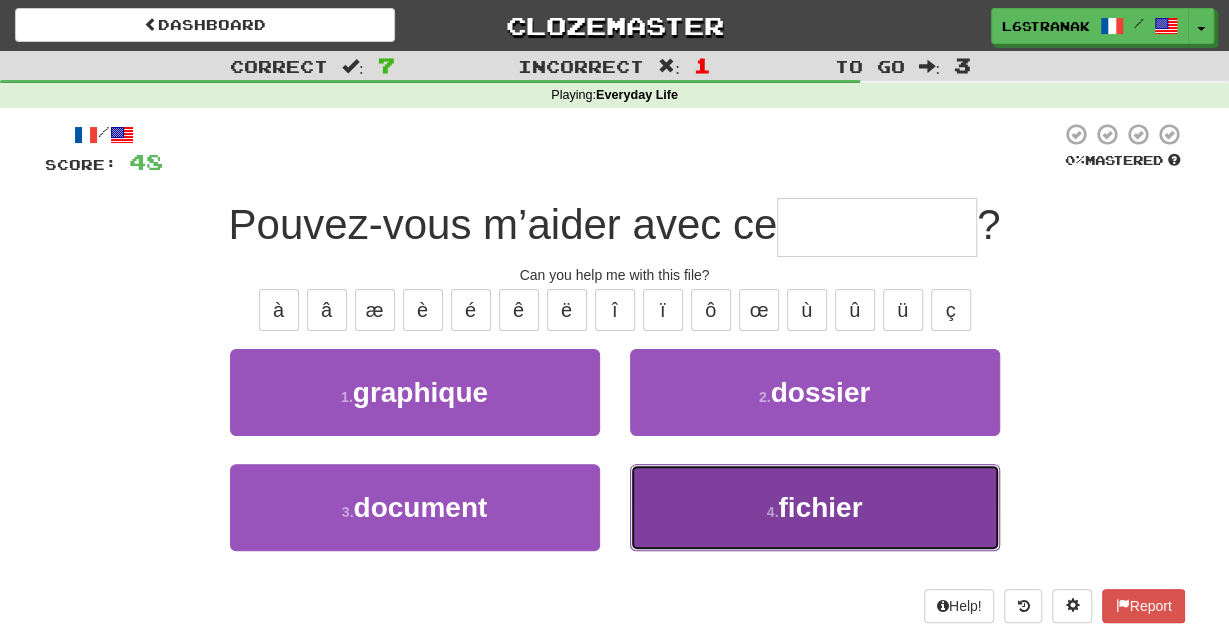 click on "4 .  fichier" at bounding box center (815, 507) 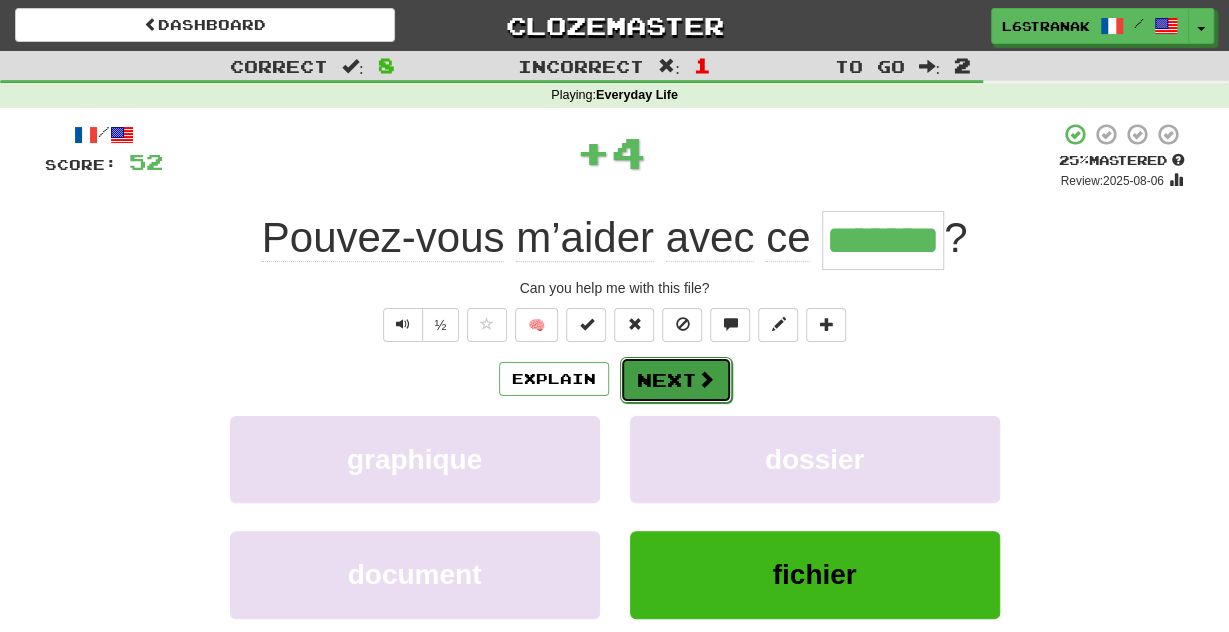click on "Next" at bounding box center (676, 380) 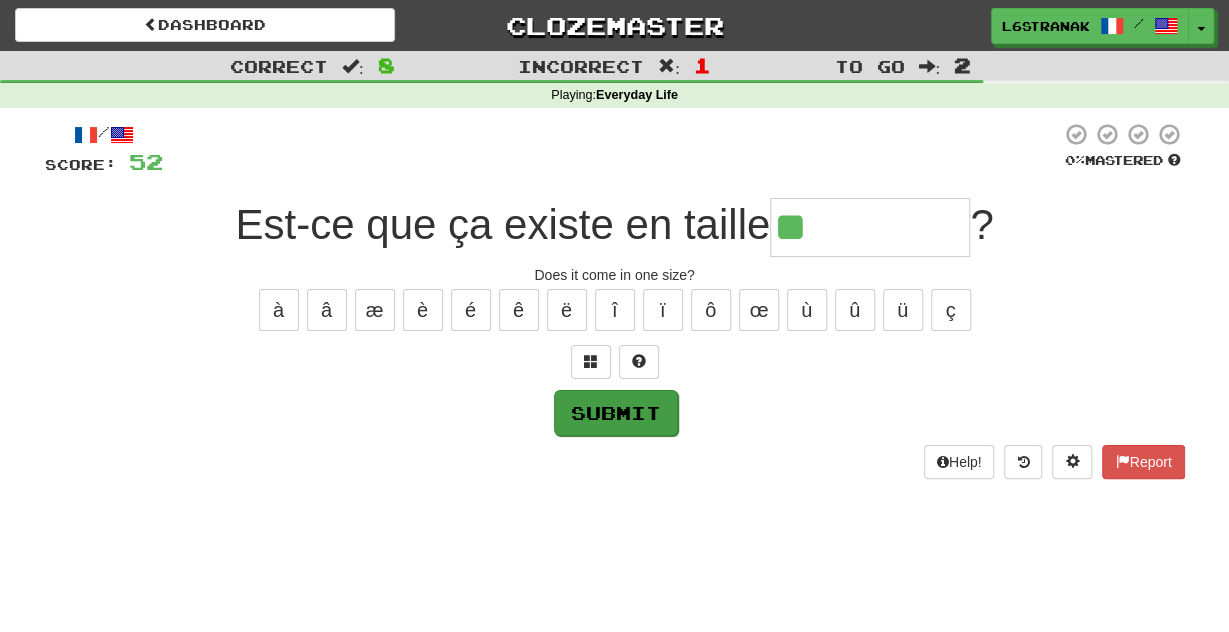 type on "******" 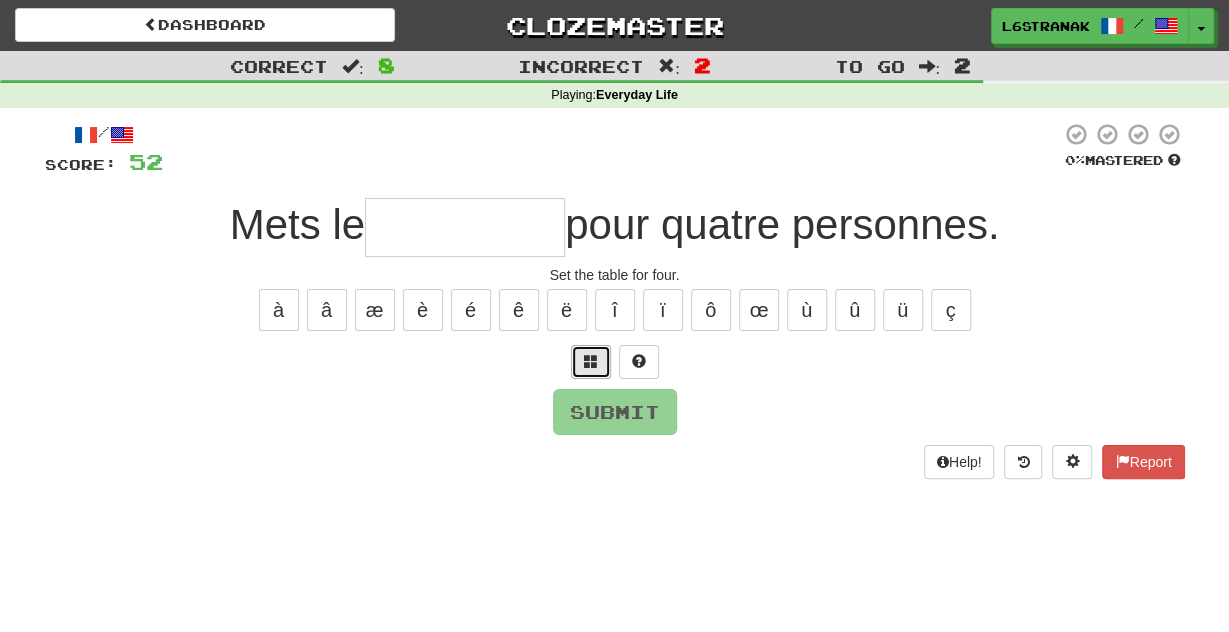 click at bounding box center [591, 362] 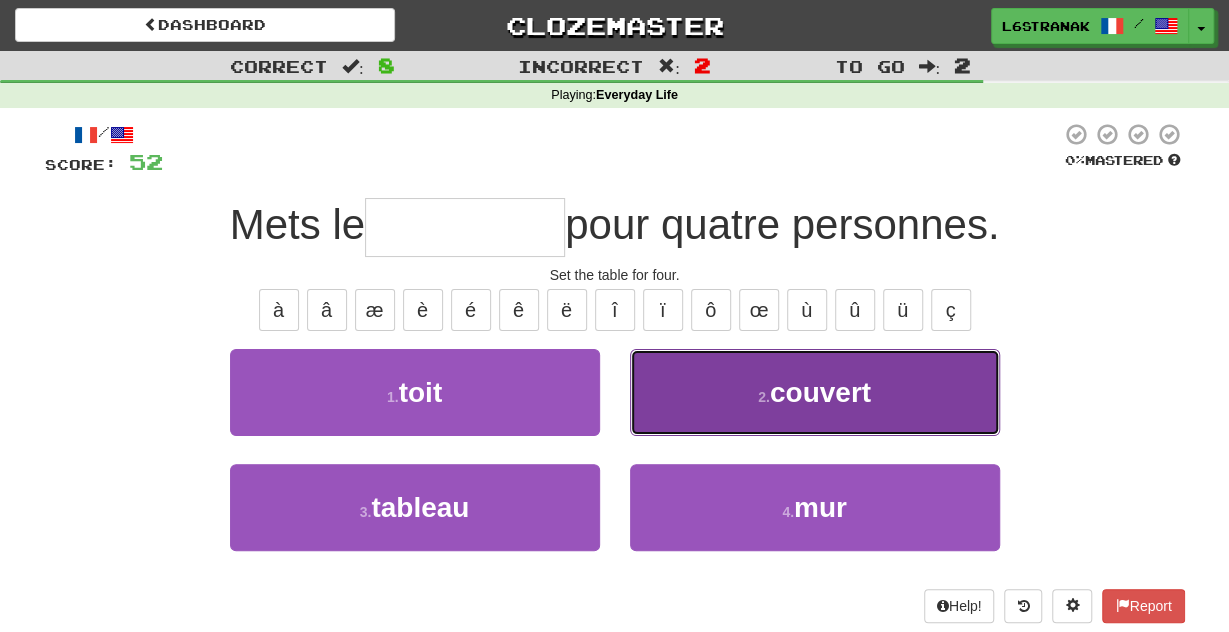 click on "2 .  couvert" at bounding box center (815, 392) 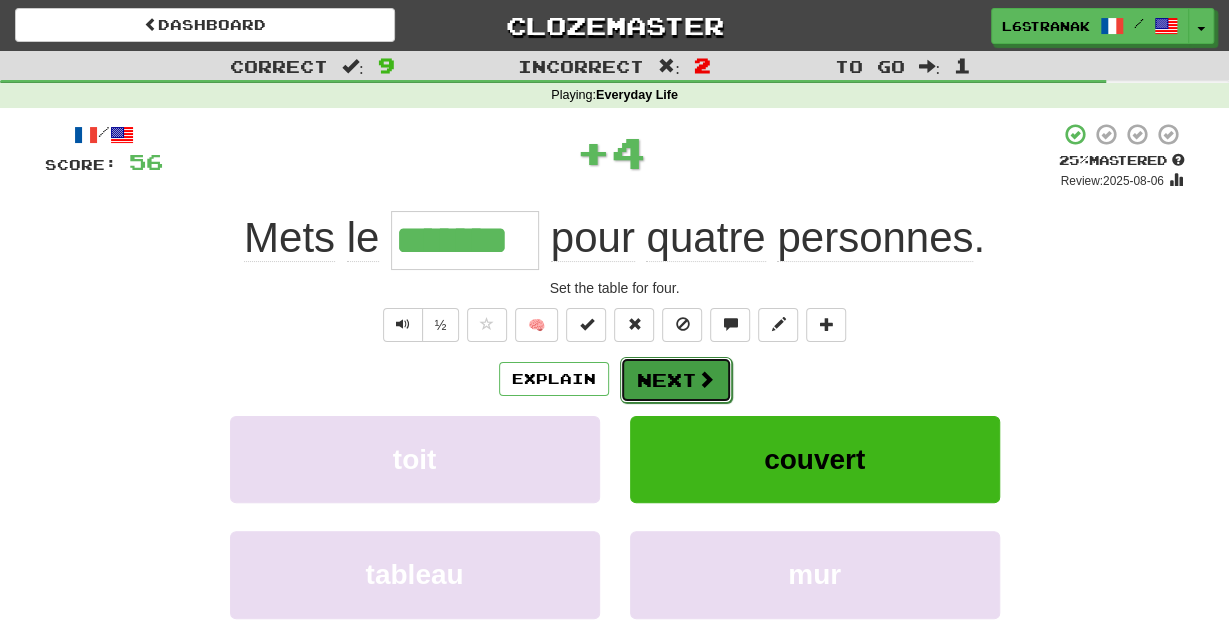 click on "Next" at bounding box center (676, 380) 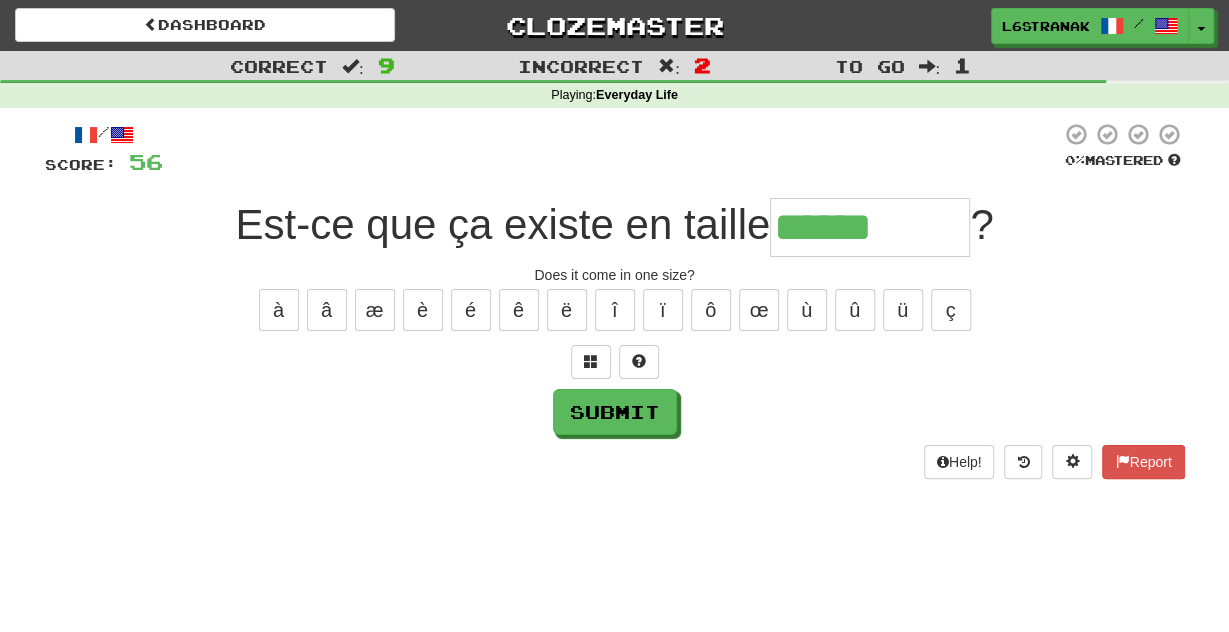 type on "******" 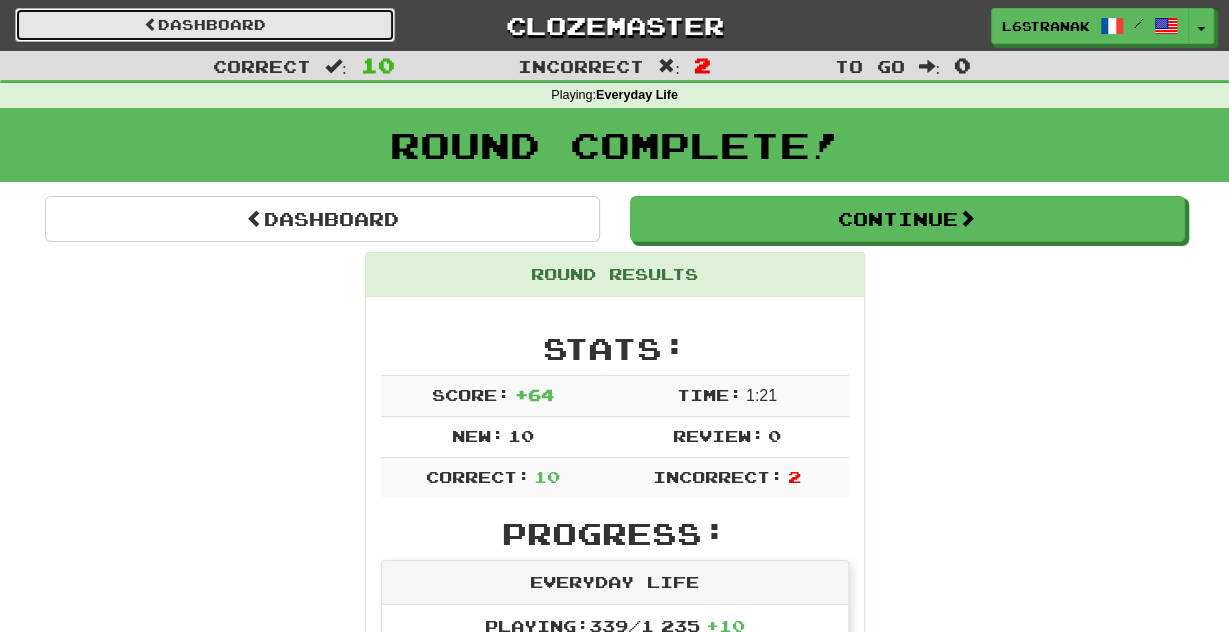 click on "Dashboard" at bounding box center [205, 25] 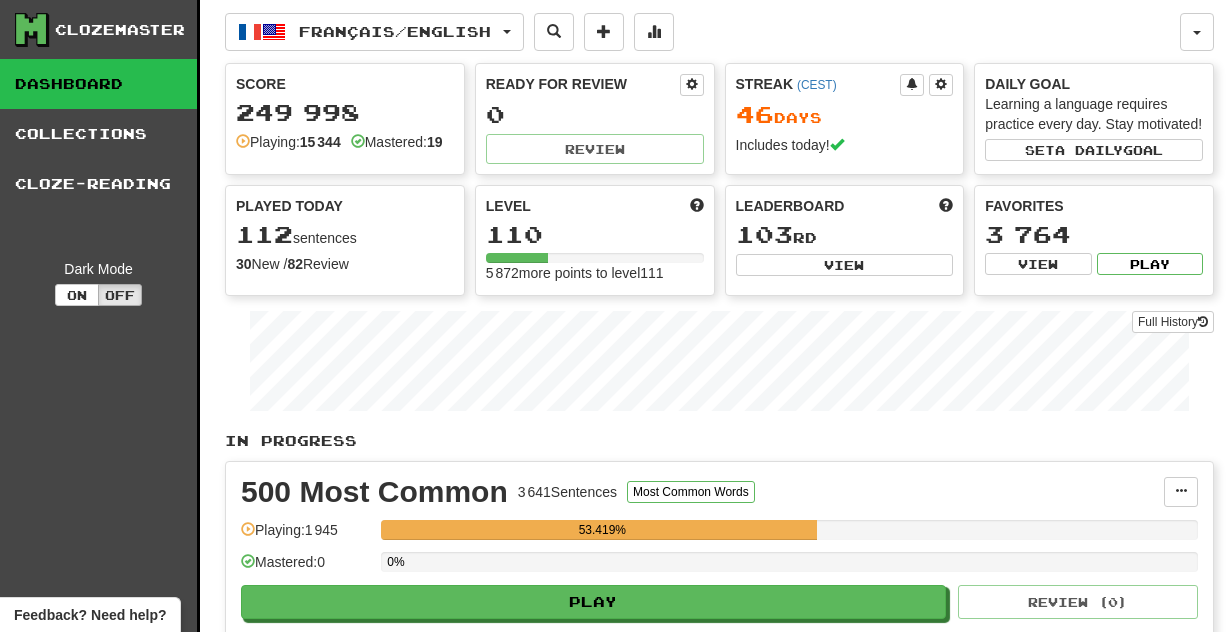 scroll, scrollTop: 0, scrollLeft: 0, axis: both 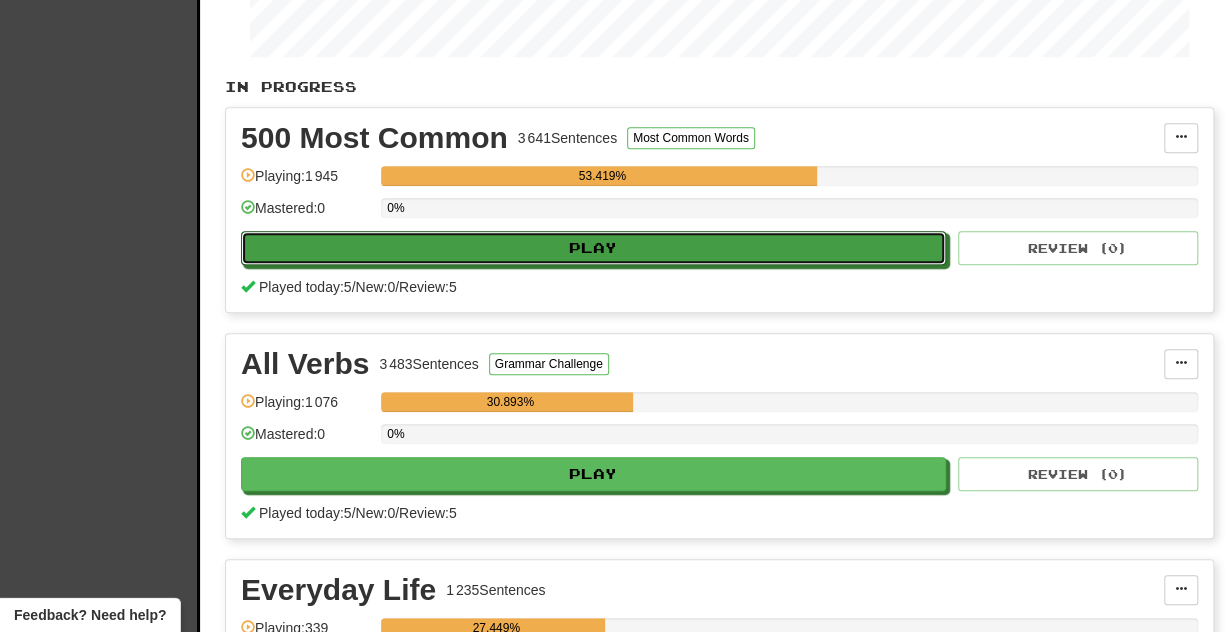 click on "Play" at bounding box center (593, 248) 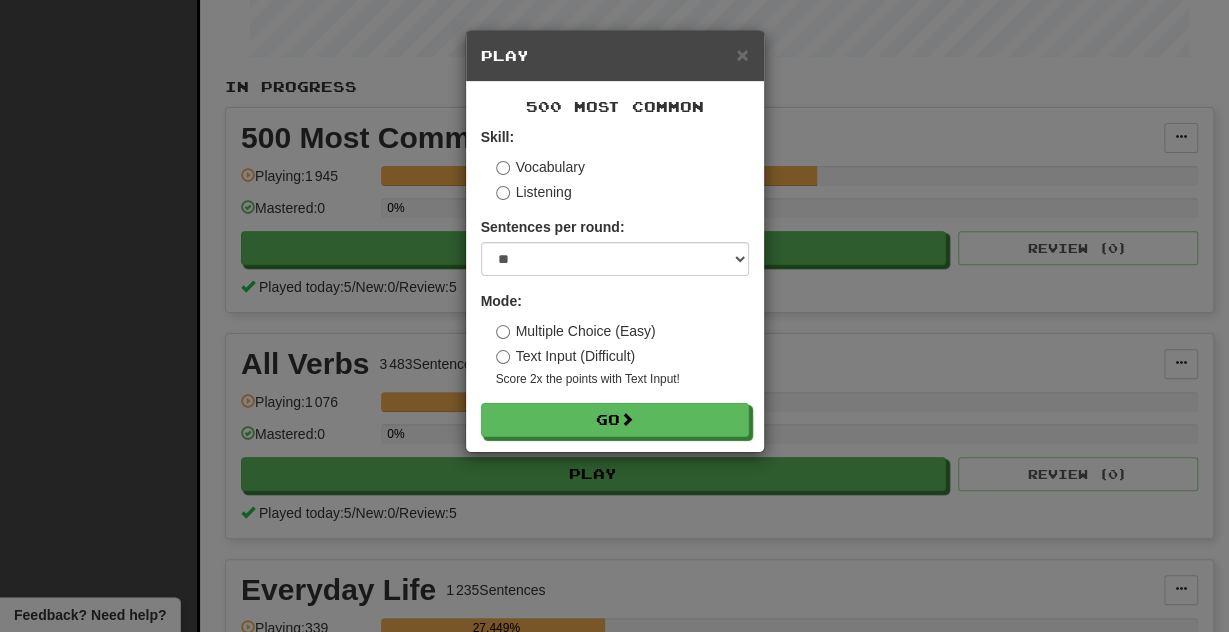 click on "Mode: Multiple Choice (Easy) Text Input (Difficult) Score 2x the points with Text Input !" at bounding box center (615, 339) 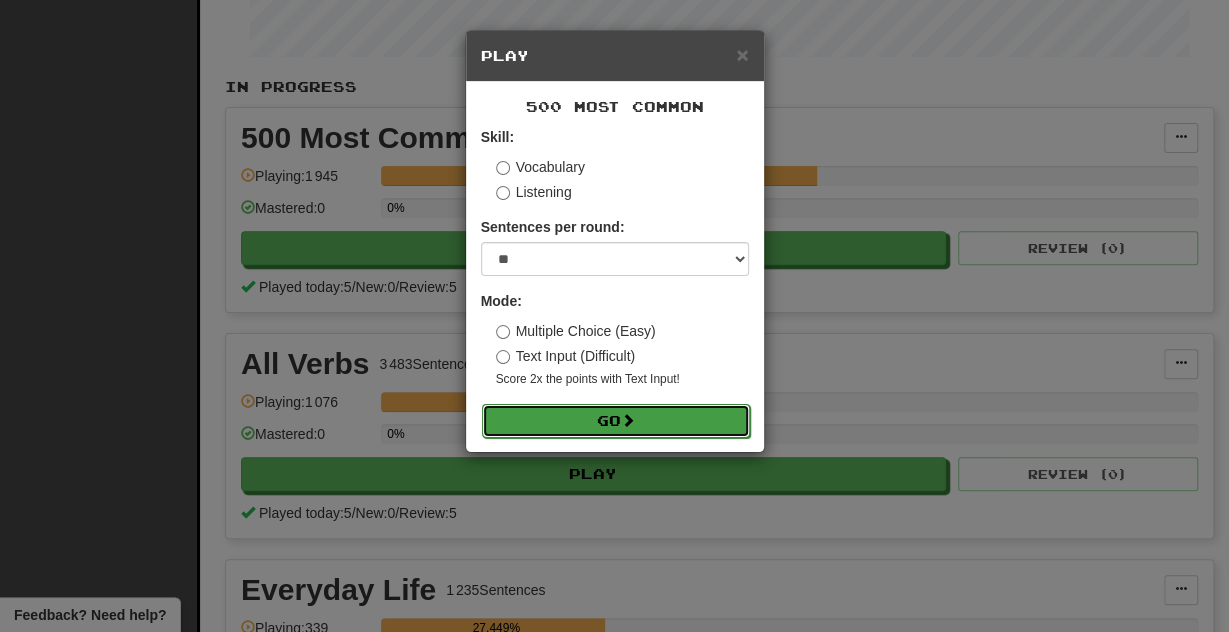 click on "Go" at bounding box center (616, 421) 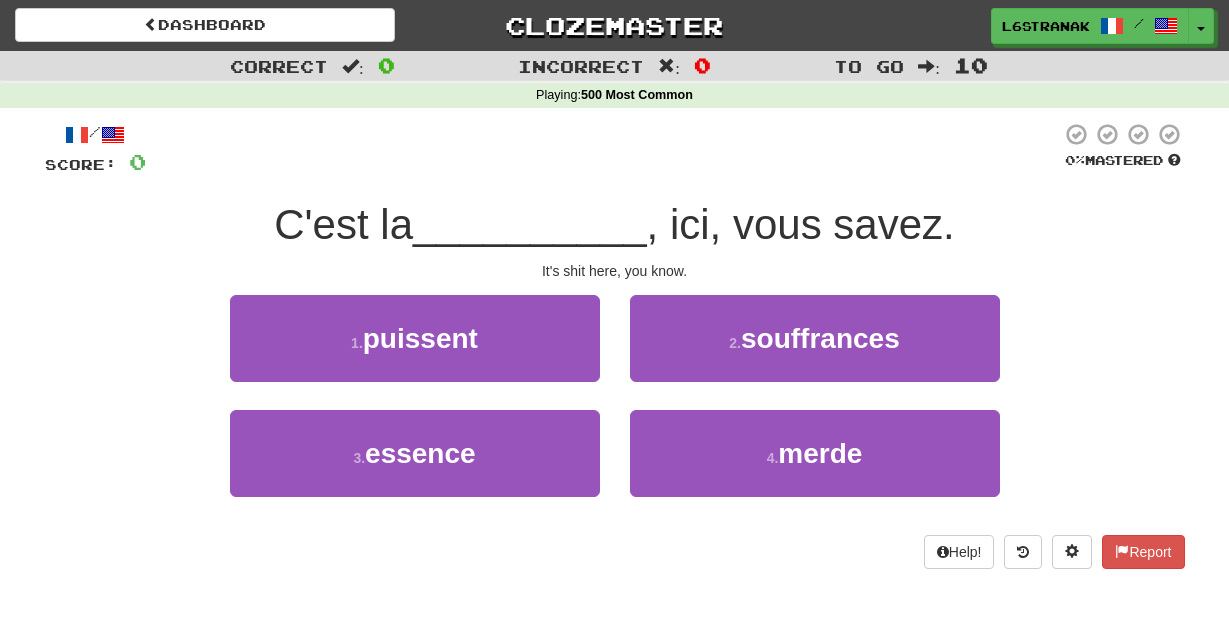 scroll, scrollTop: 0, scrollLeft: 0, axis: both 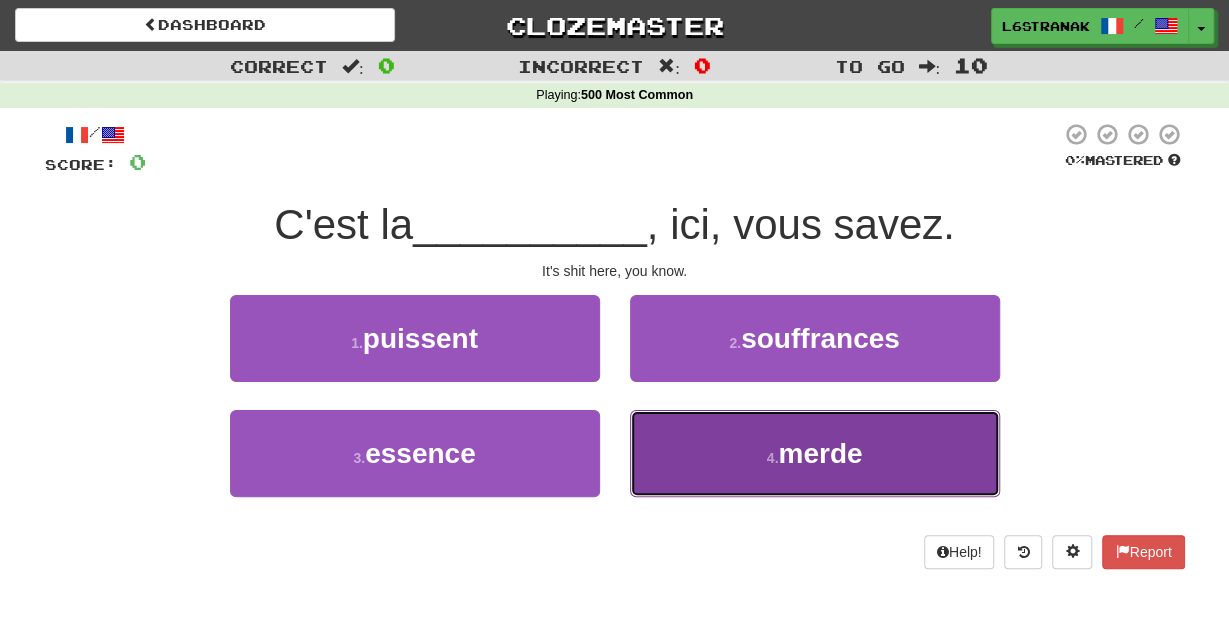 click on "4 .  merde" at bounding box center (815, 453) 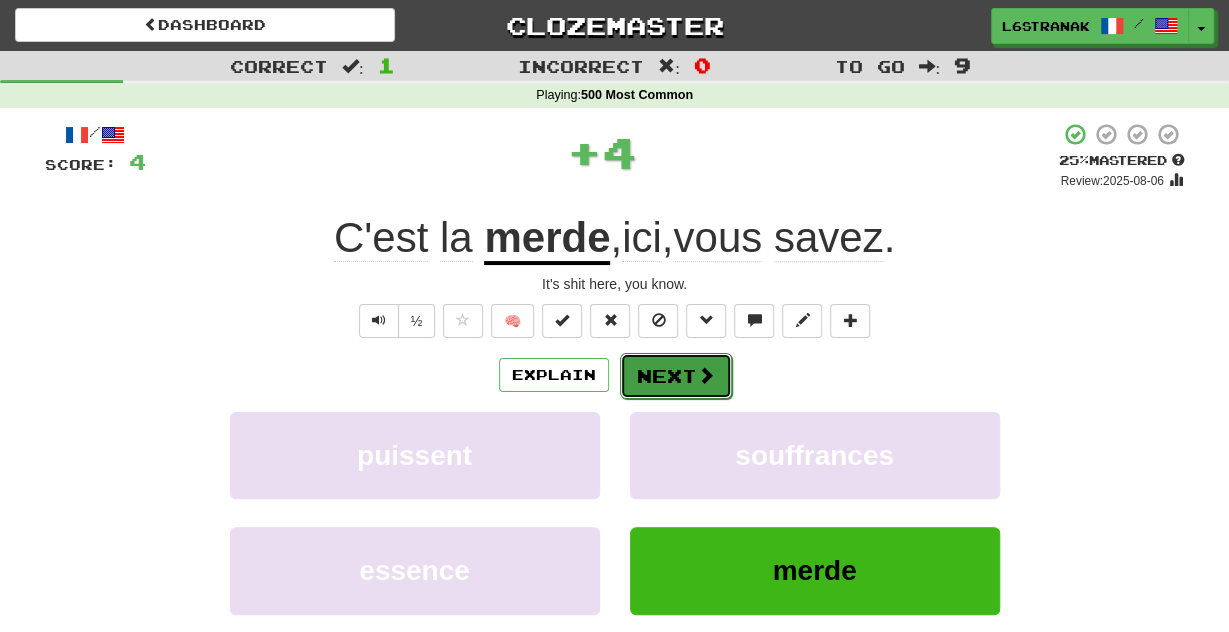 click on "Next" at bounding box center (676, 376) 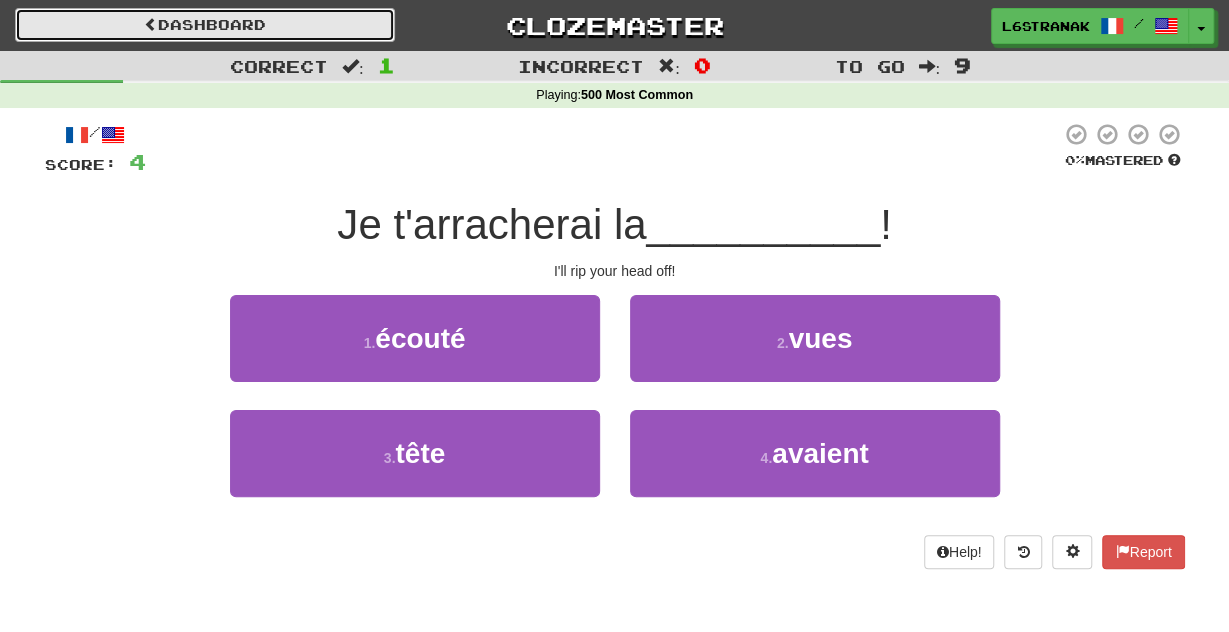 click on "Dashboard" at bounding box center (205, 25) 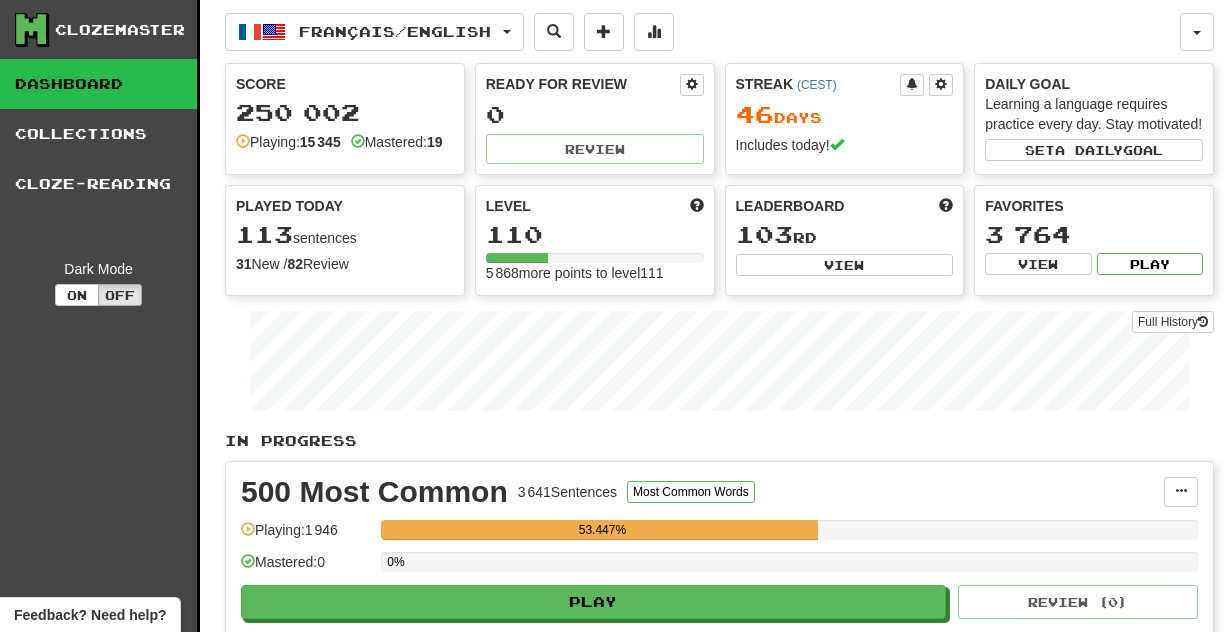 scroll, scrollTop: 0, scrollLeft: 0, axis: both 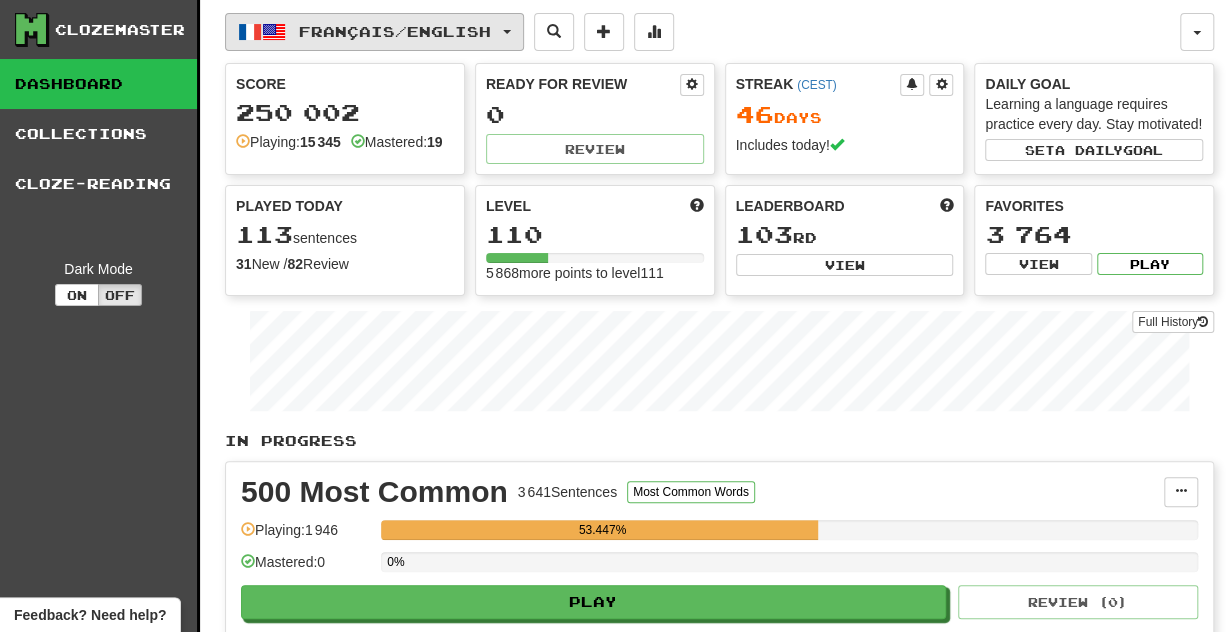 click on "Français  /  English" at bounding box center [395, 31] 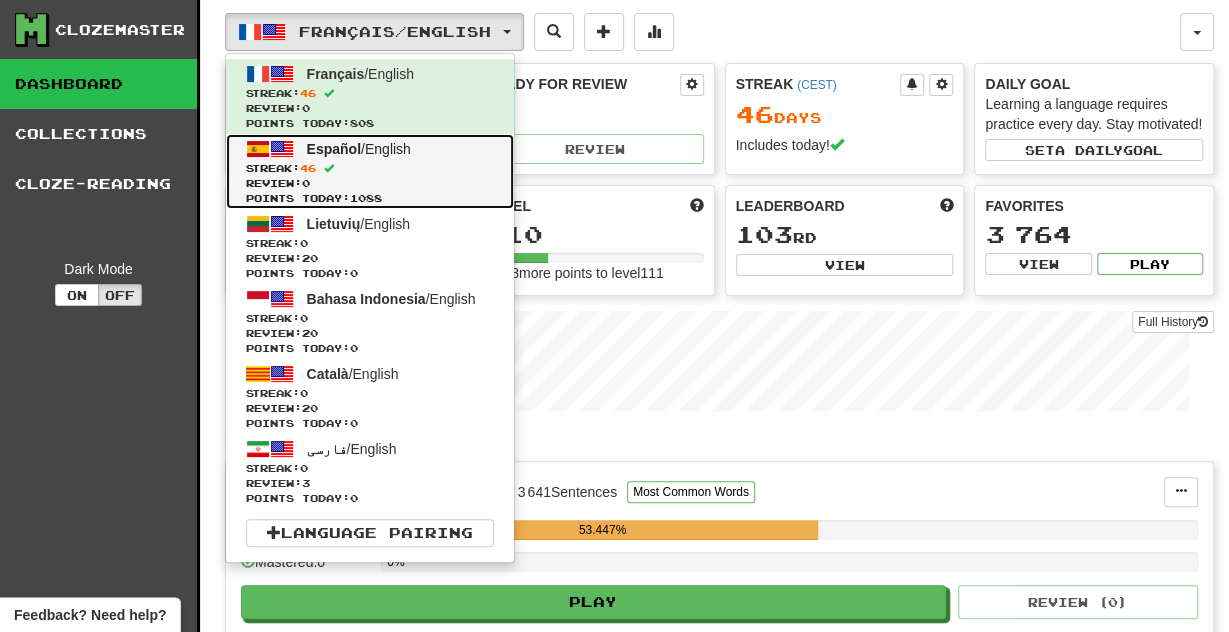 click on "Streak:  46" at bounding box center [370, 168] 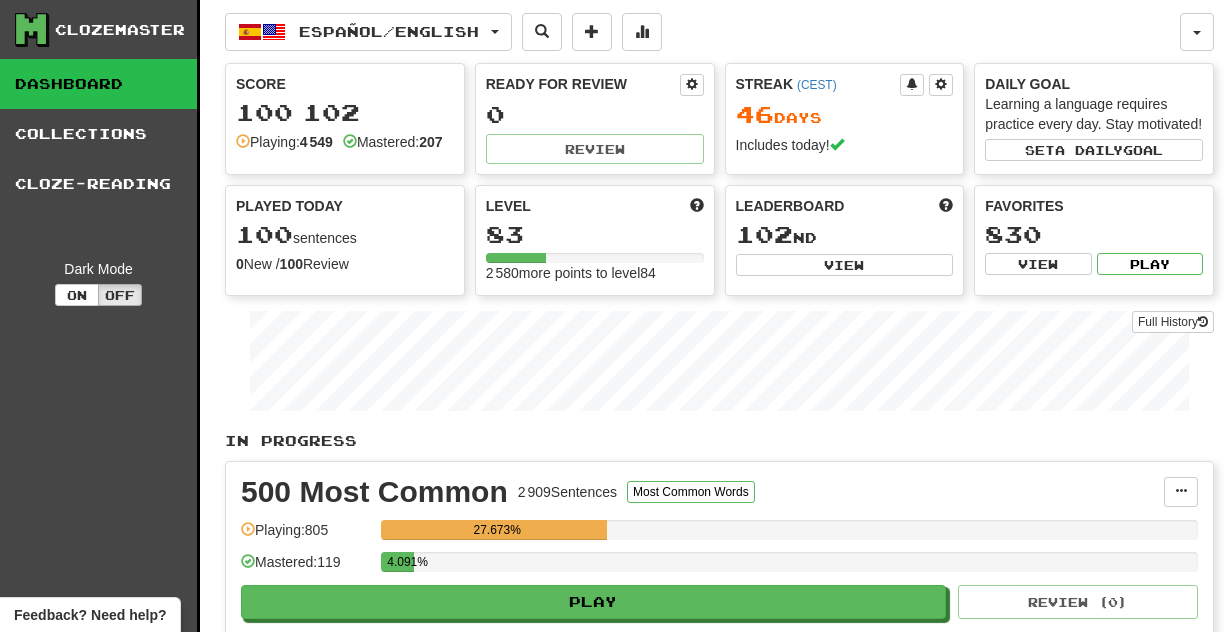 scroll, scrollTop: 0, scrollLeft: 0, axis: both 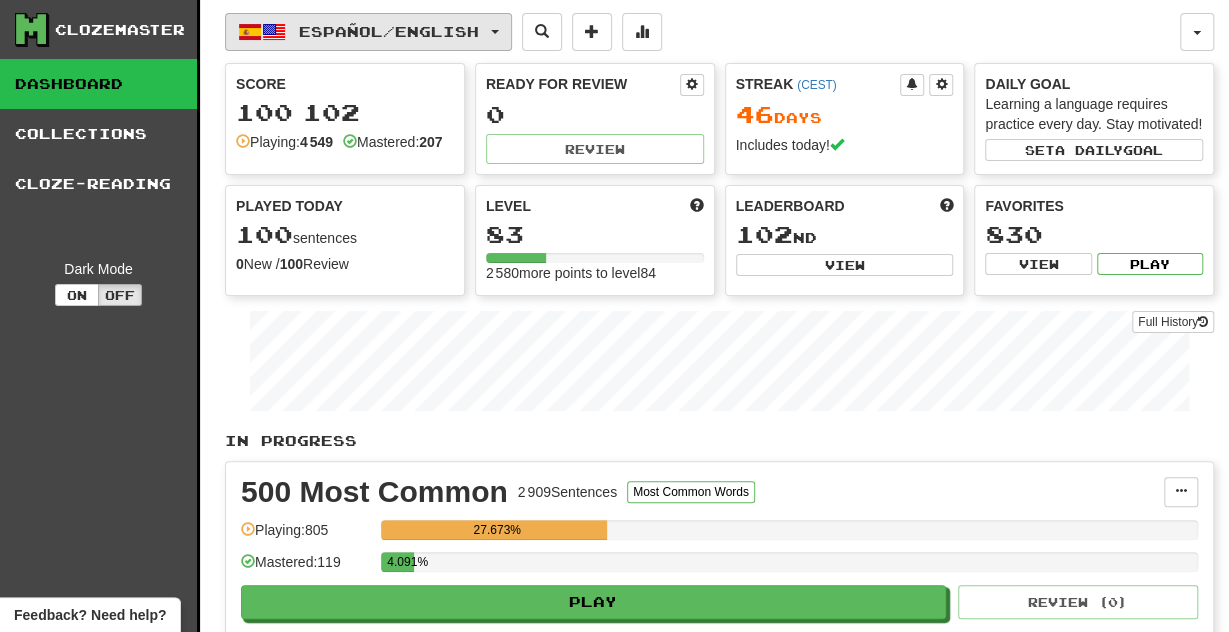 click on "Español  /  English" at bounding box center (389, 31) 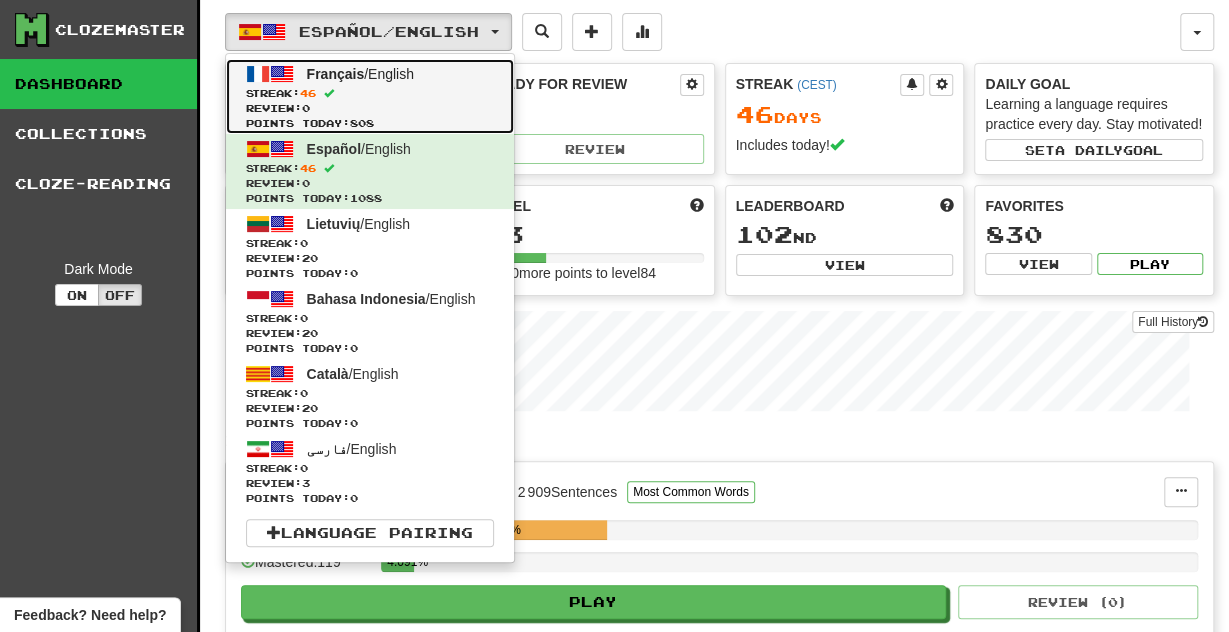 click on "Streak:  46" at bounding box center [370, 93] 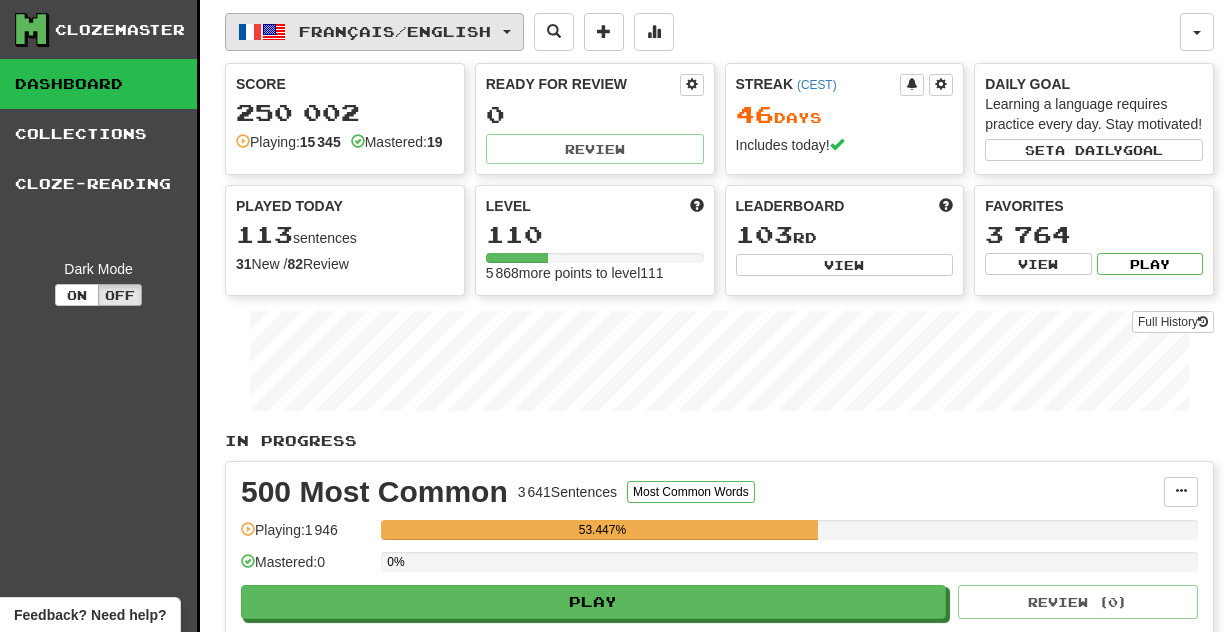 scroll, scrollTop: 0, scrollLeft: 0, axis: both 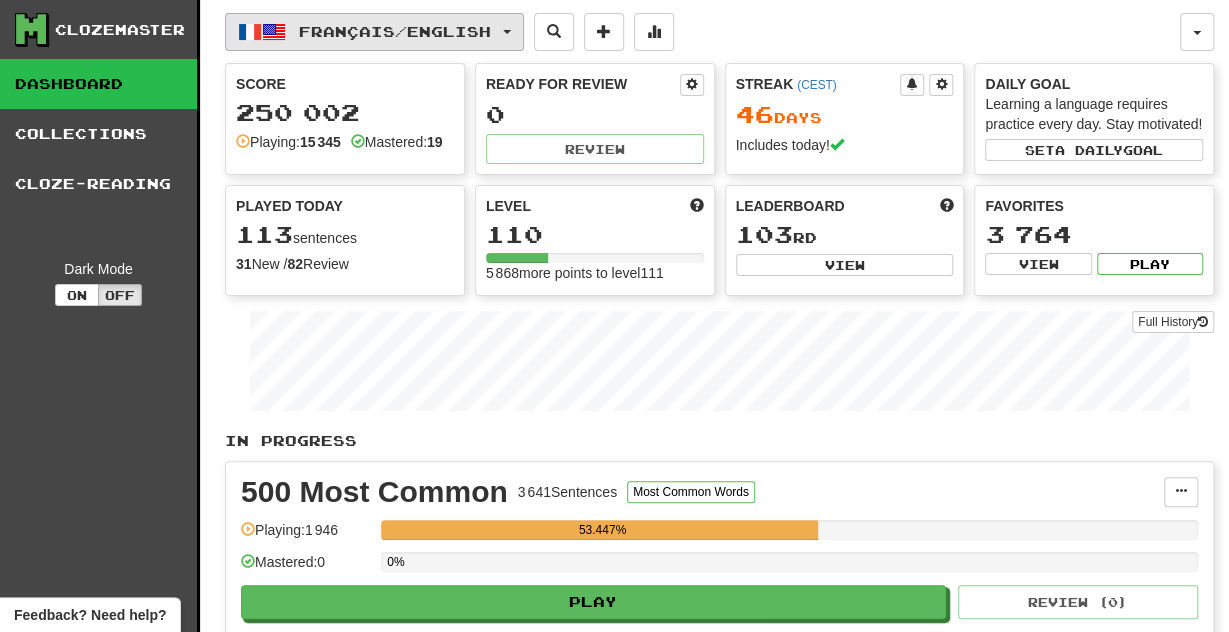 click on "Français  /  English" at bounding box center (395, 31) 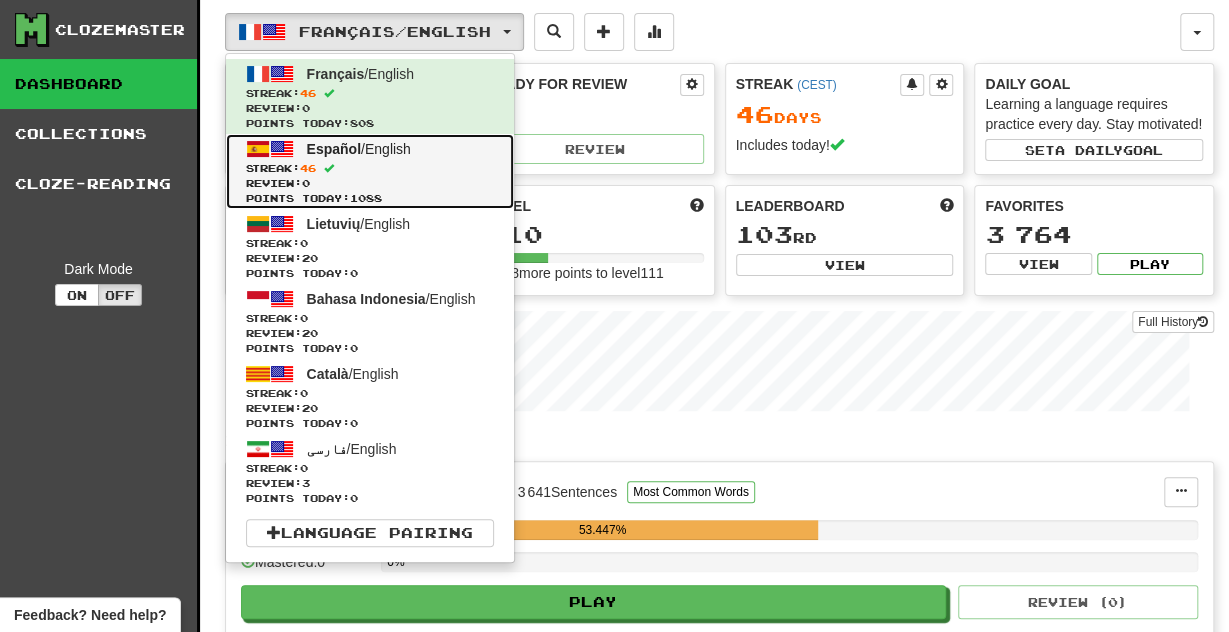 click at bounding box center (329, 168) 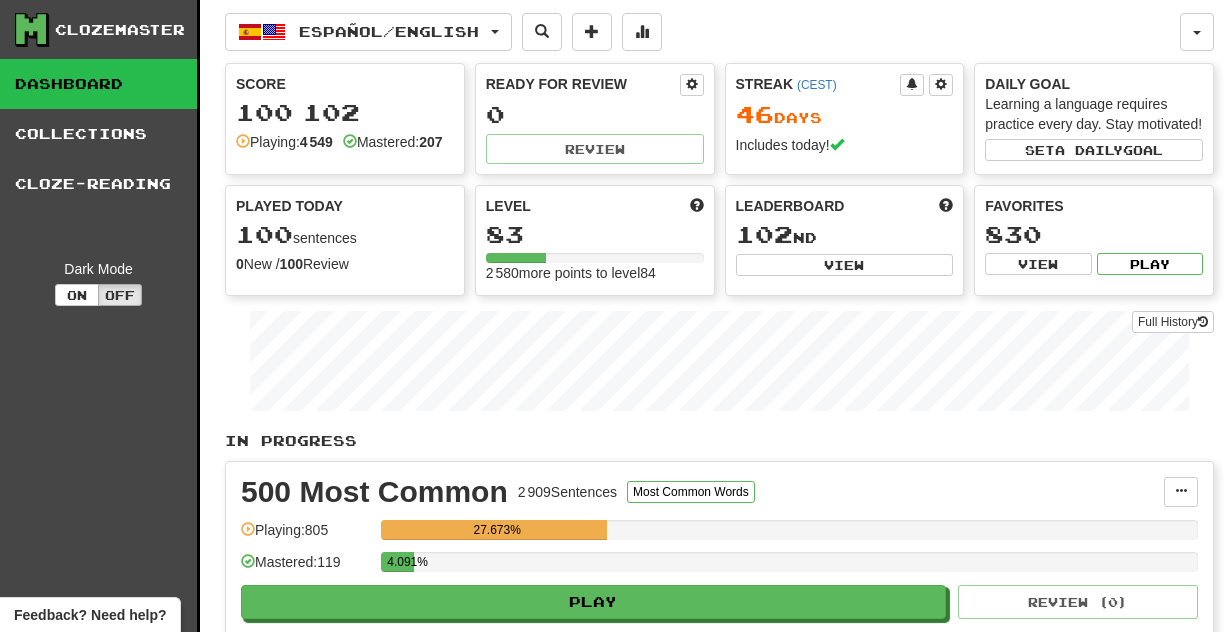 scroll, scrollTop: 0, scrollLeft: 0, axis: both 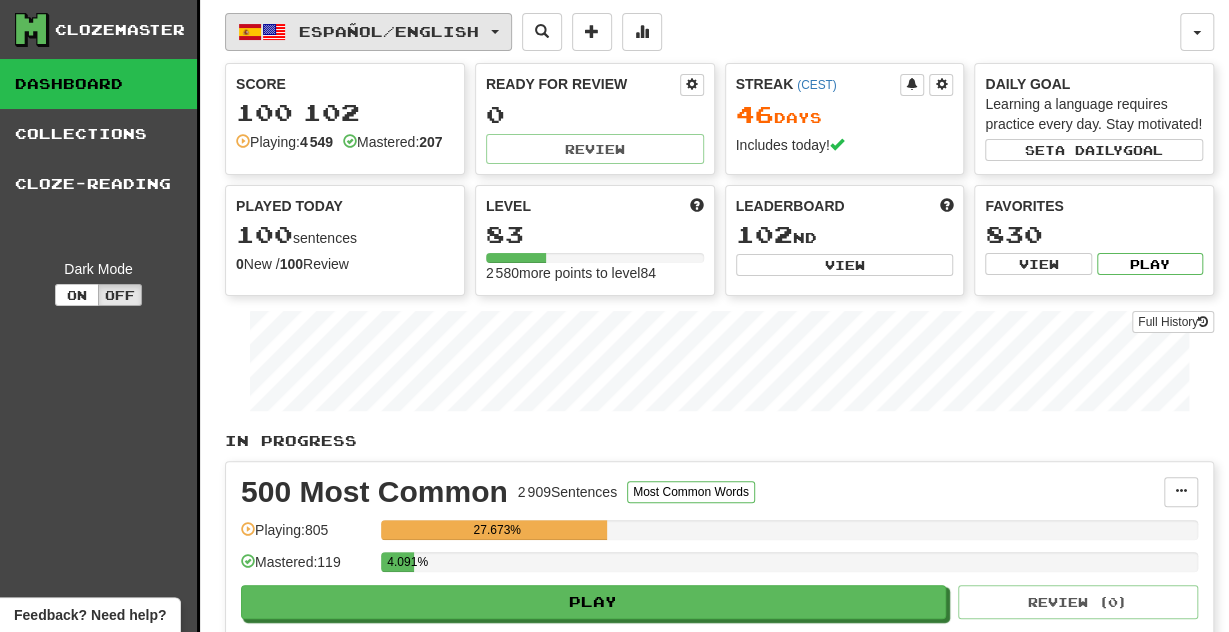 click on "Español  /  English" at bounding box center [368, 32] 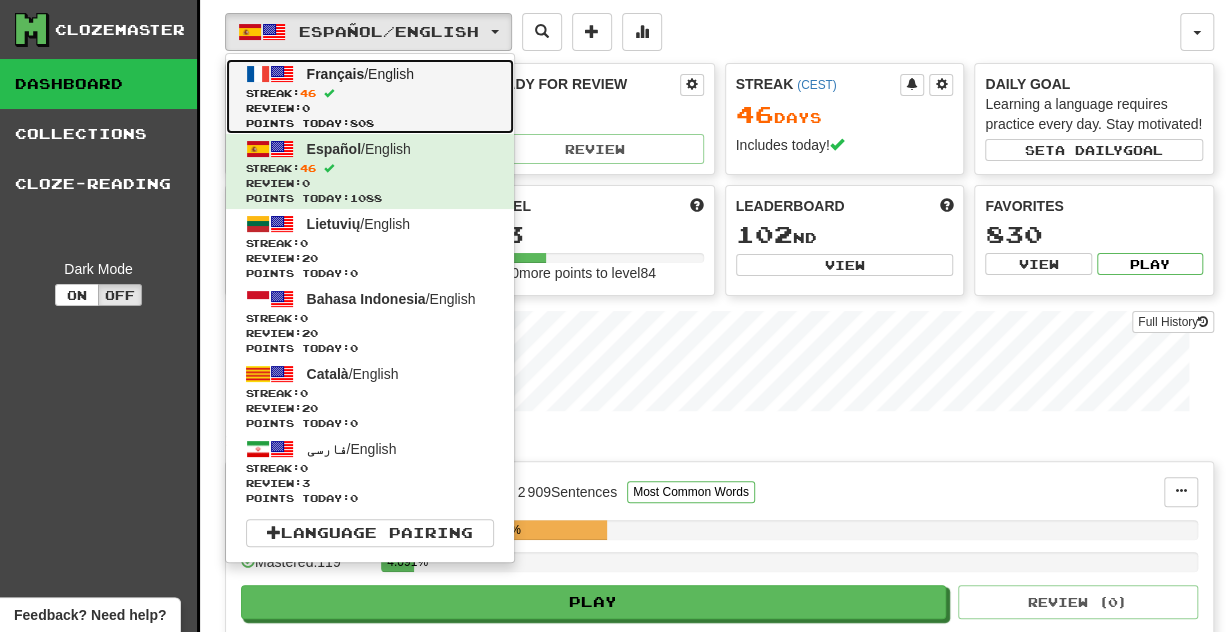 click on "Review:  0" at bounding box center (370, 108) 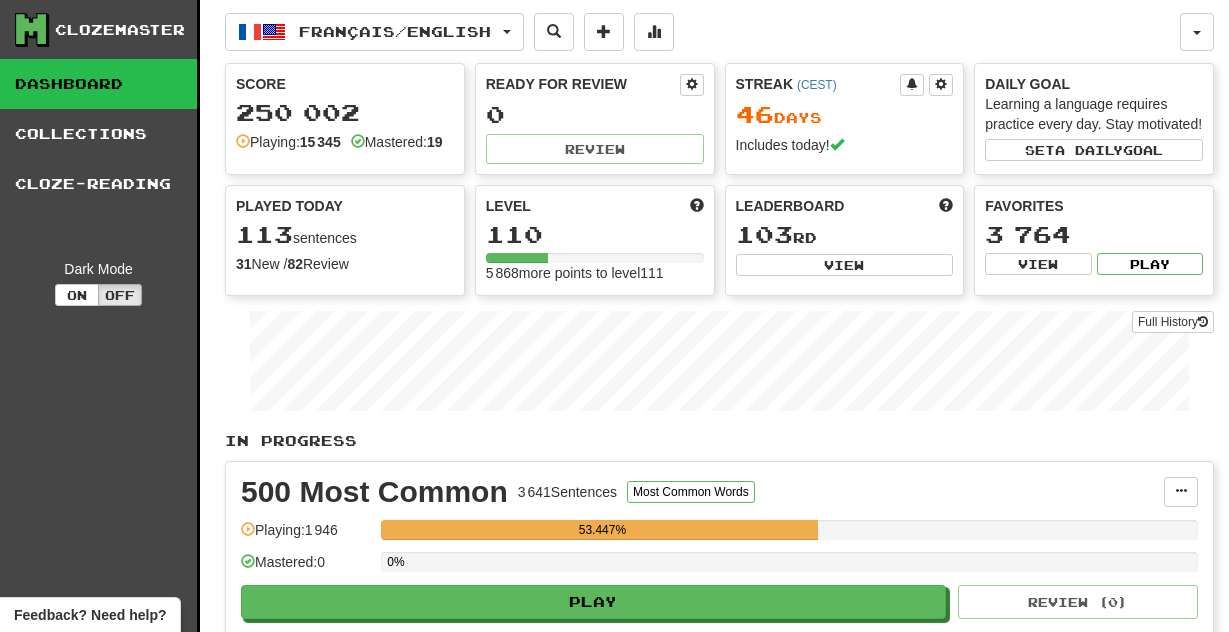 scroll, scrollTop: 0, scrollLeft: 0, axis: both 